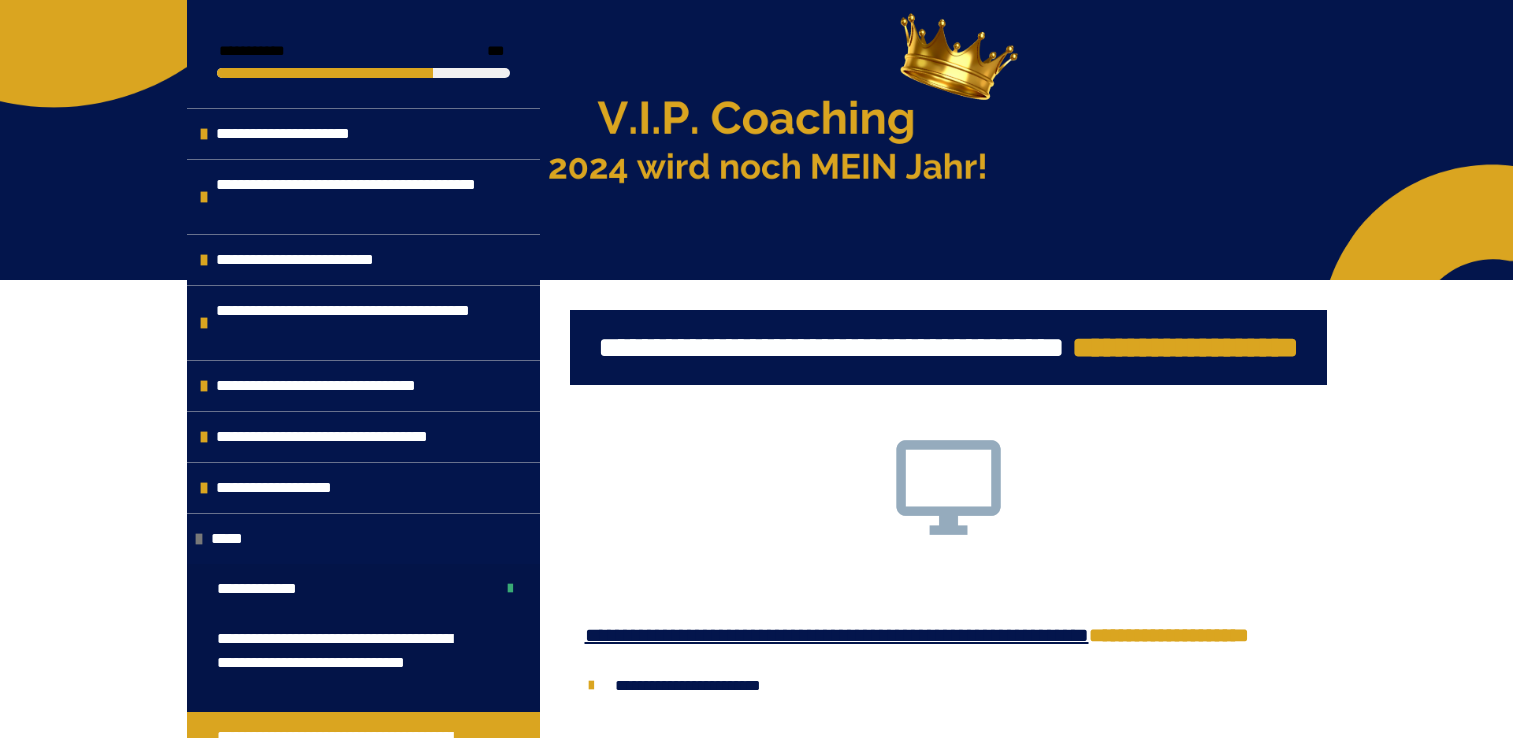 scroll, scrollTop: 700, scrollLeft: 0, axis: vertical 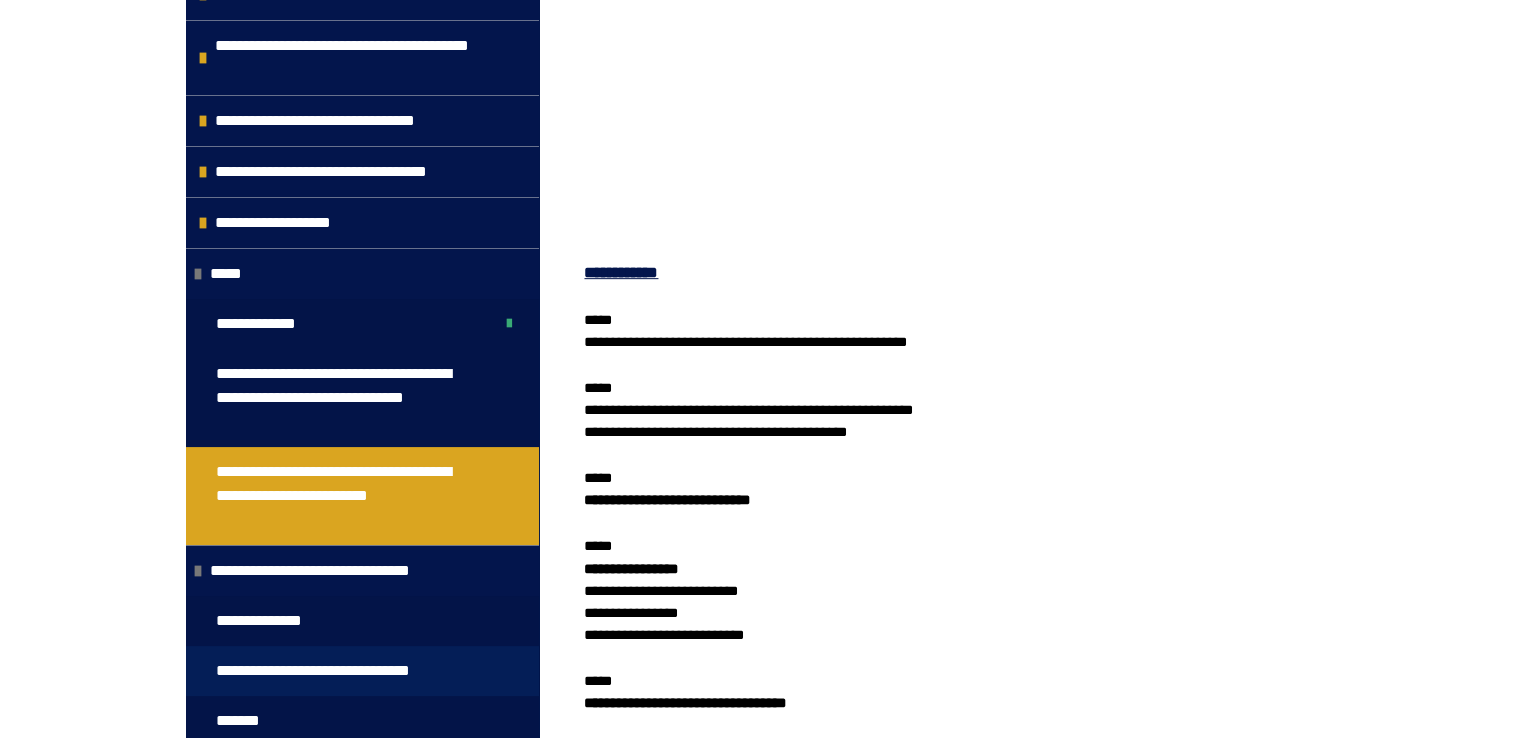 click on "**********" at bounding box center (346, 671) 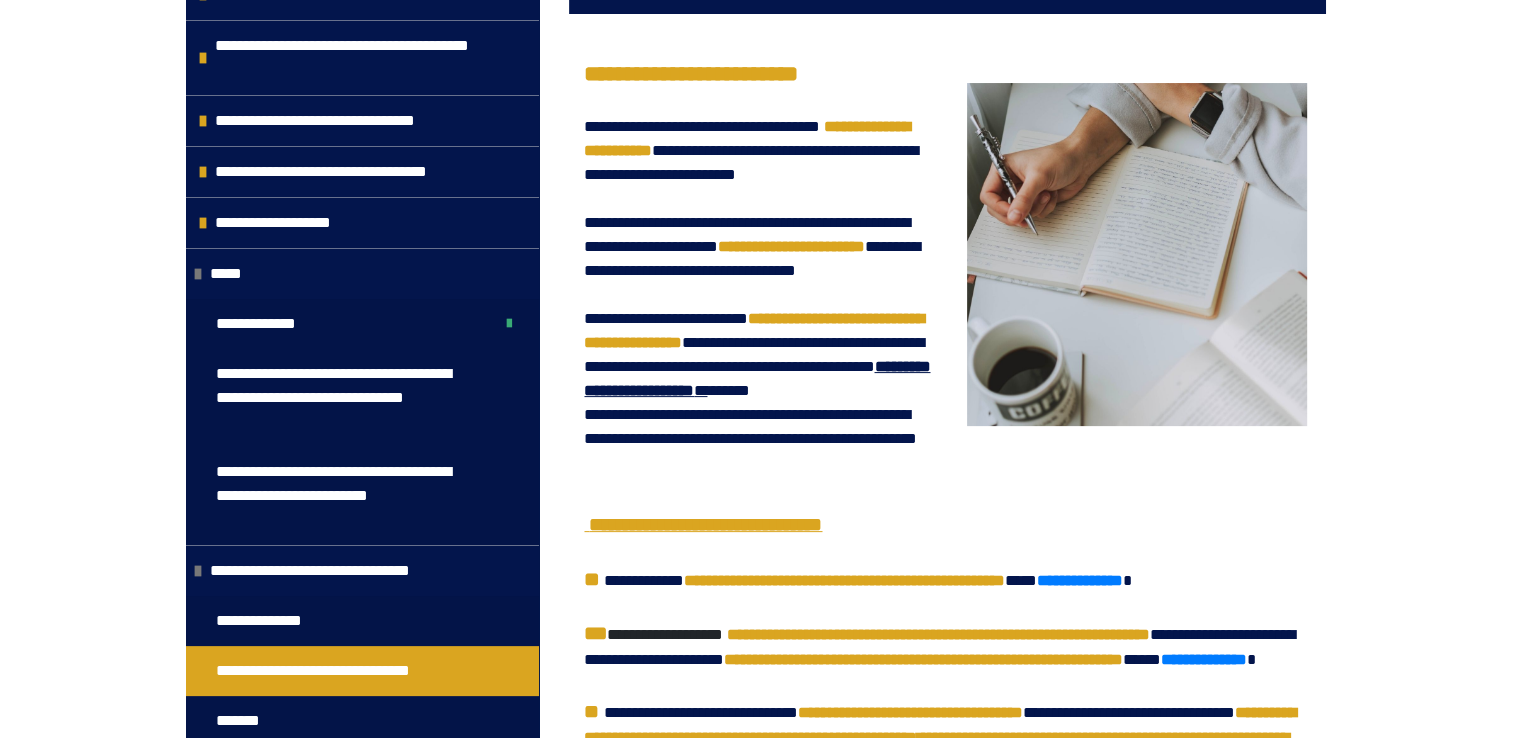 scroll, scrollTop: 270, scrollLeft: 0, axis: vertical 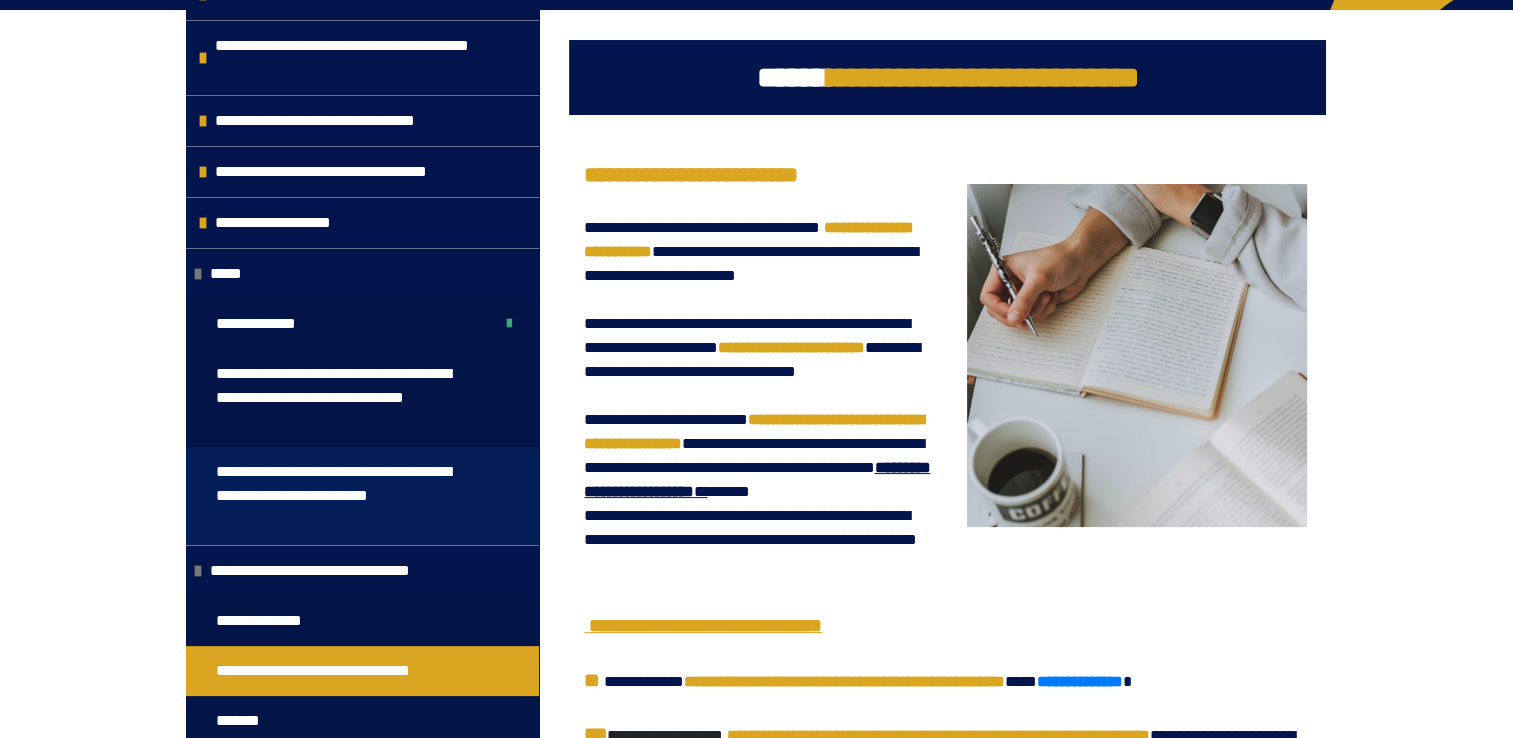 click on "**********" at bounding box center [347, 496] 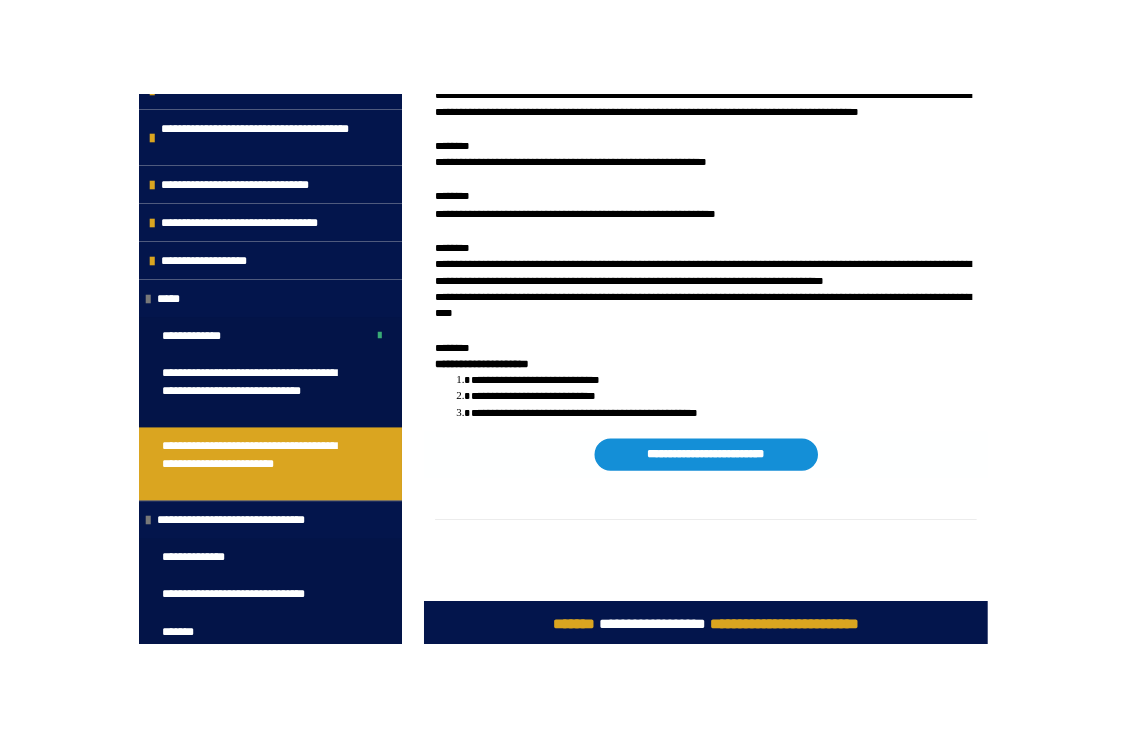 scroll, scrollTop: 3684, scrollLeft: 0, axis: vertical 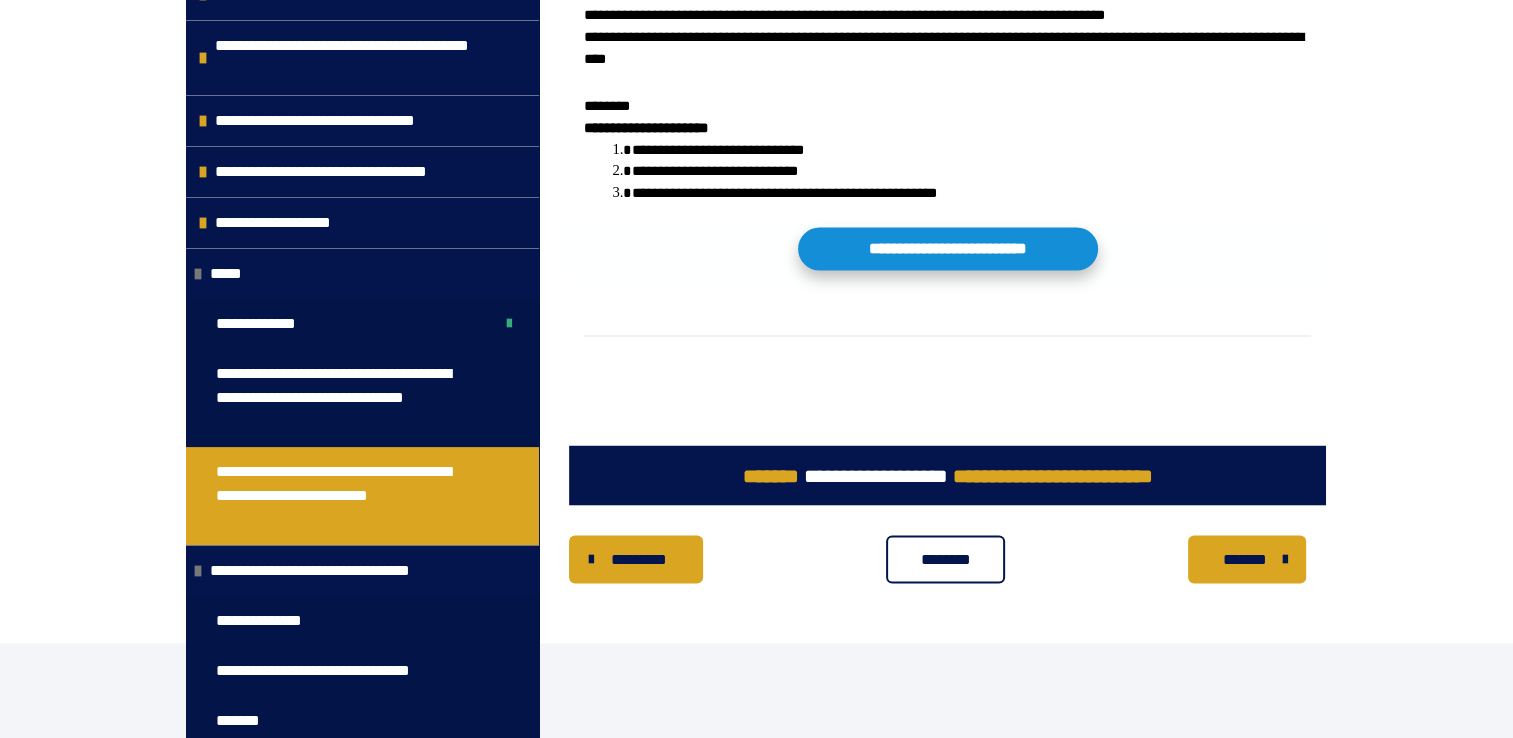 click on "**********" at bounding box center [948, 248] 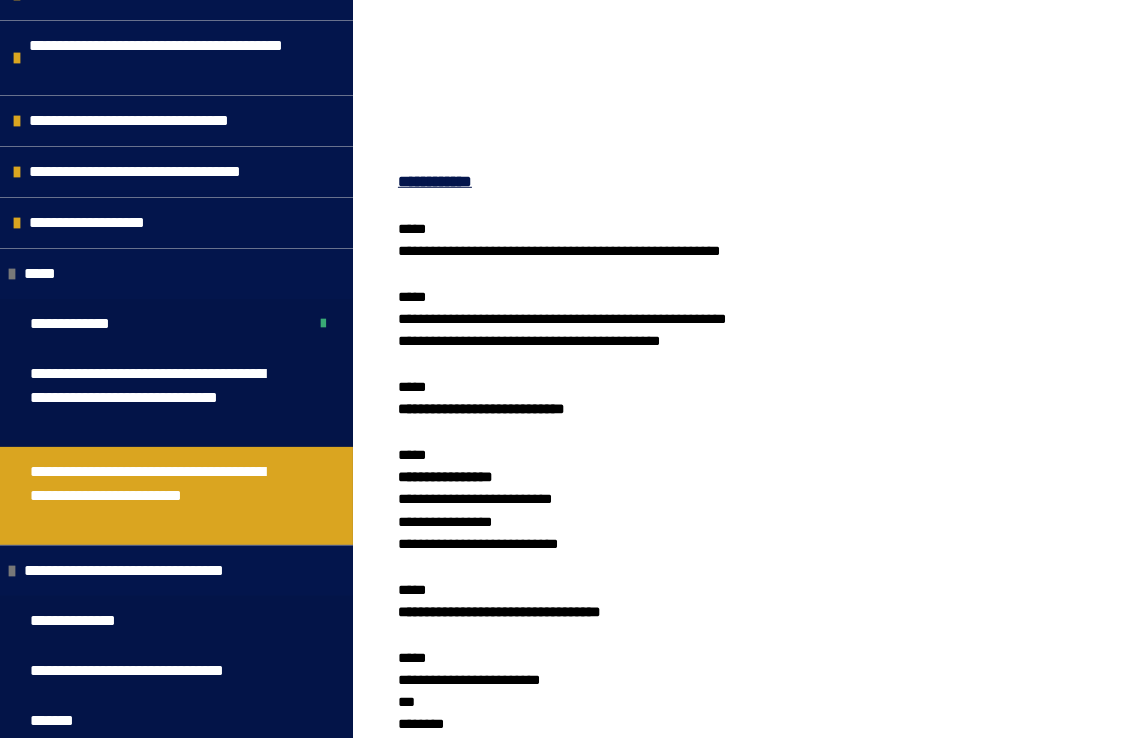 scroll, scrollTop: 1084, scrollLeft: 0, axis: vertical 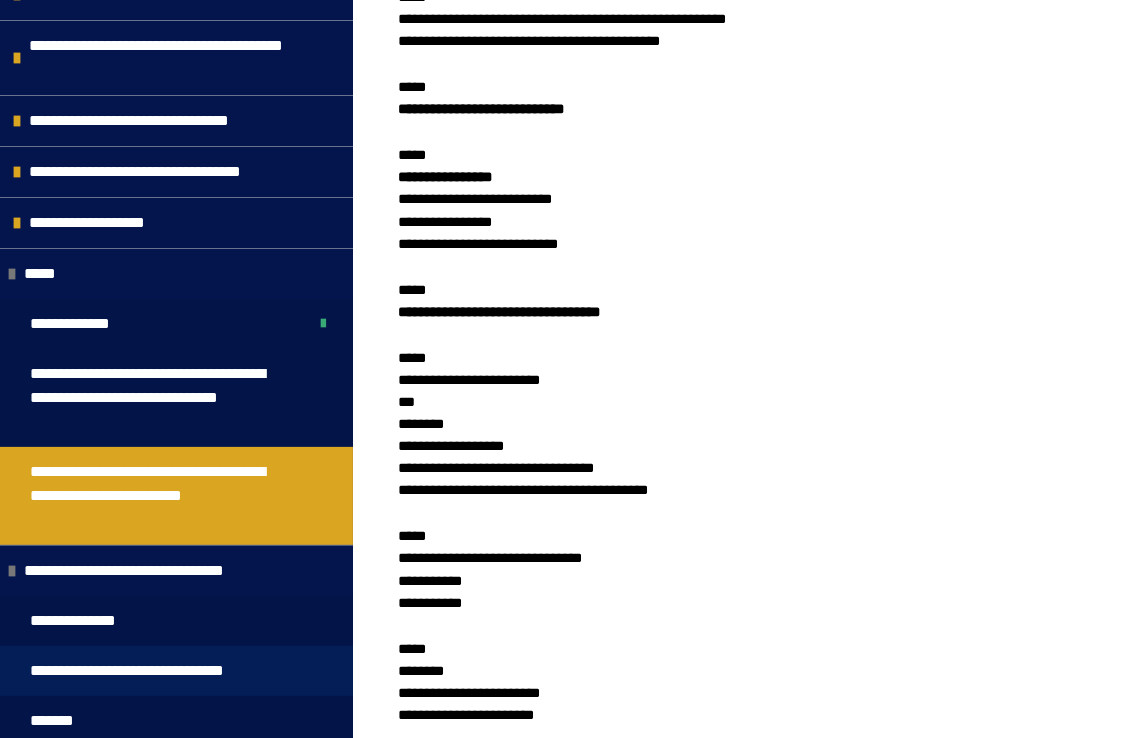 click on "**********" at bounding box center (160, 671) 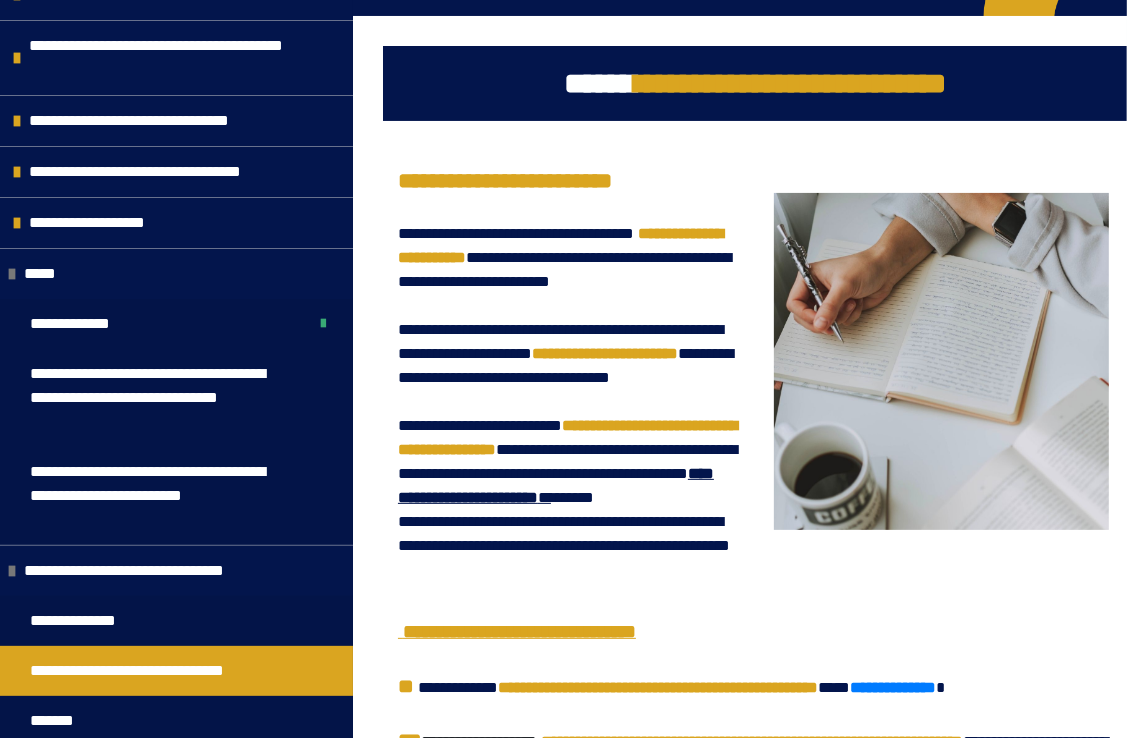 scroll, scrollTop: 124, scrollLeft: 0, axis: vertical 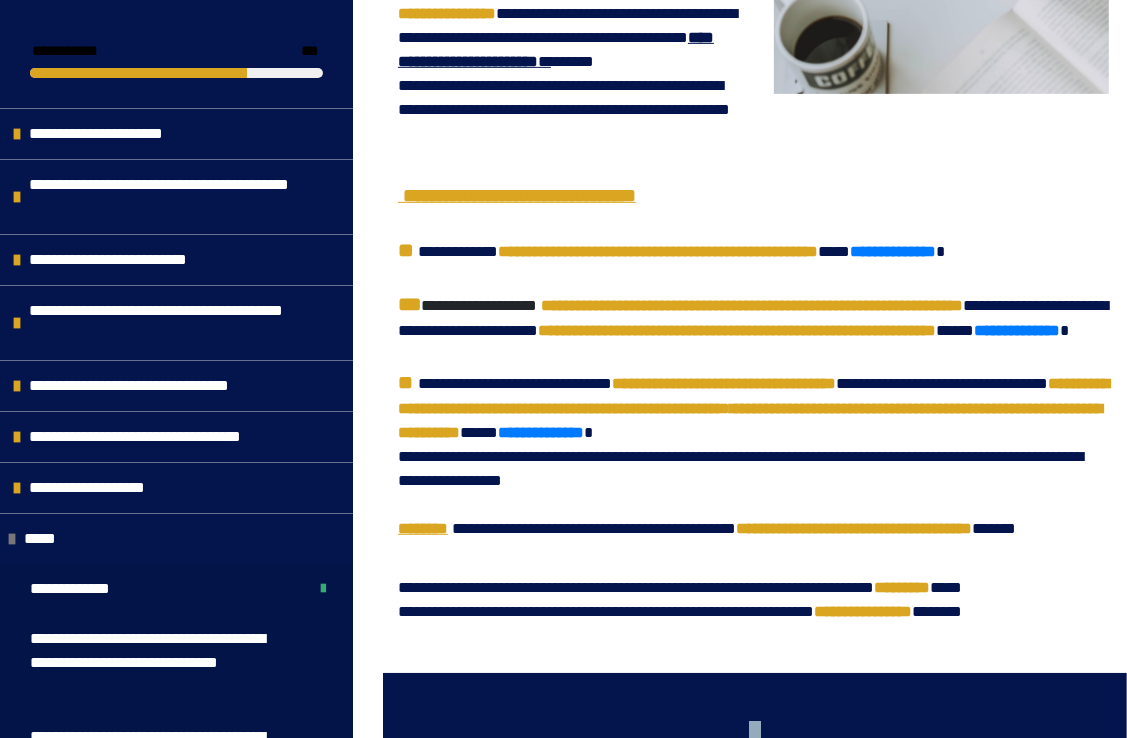 click on "**********" at bounding box center [556, 49] 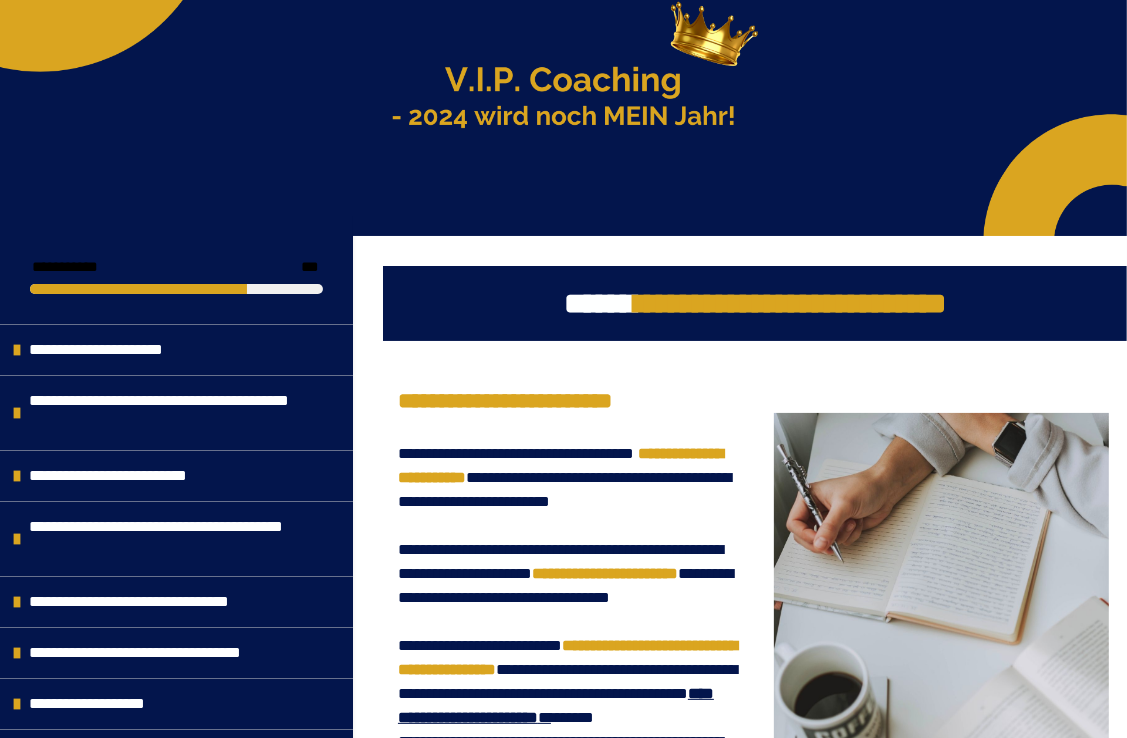 scroll, scrollTop: 0, scrollLeft: 0, axis: both 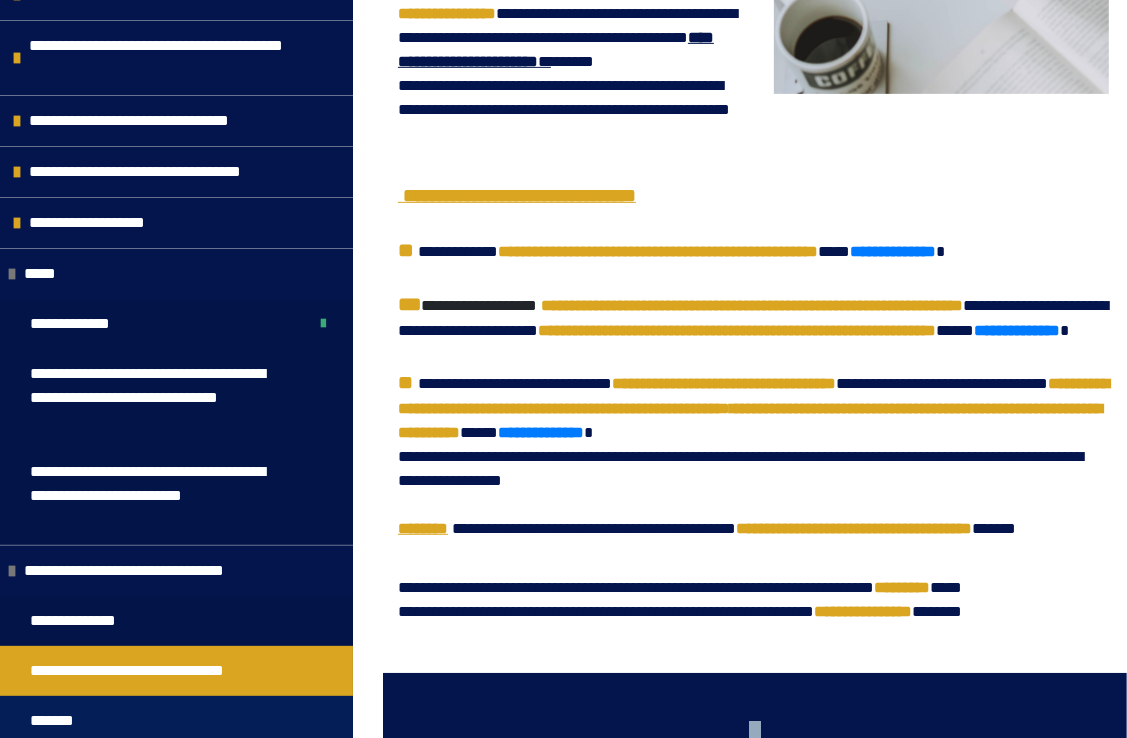 click on "*******" at bounding box center [59, 721] 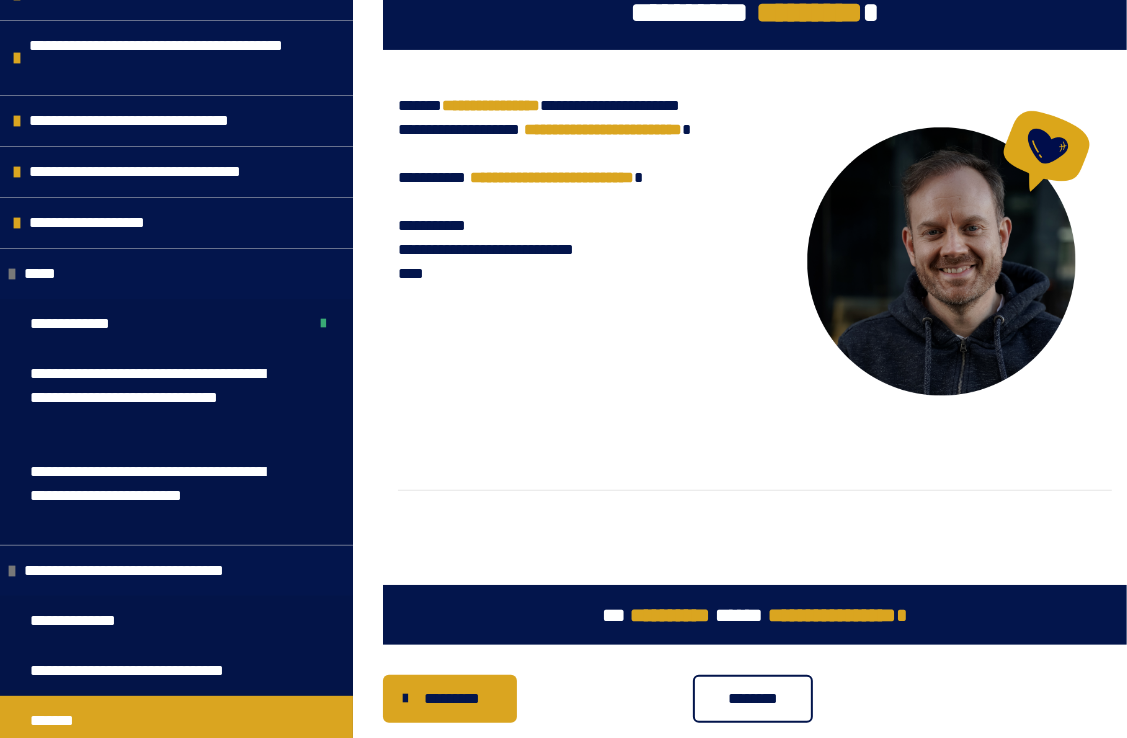 scroll, scrollTop: 379, scrollLeft: 0, axis: vertical 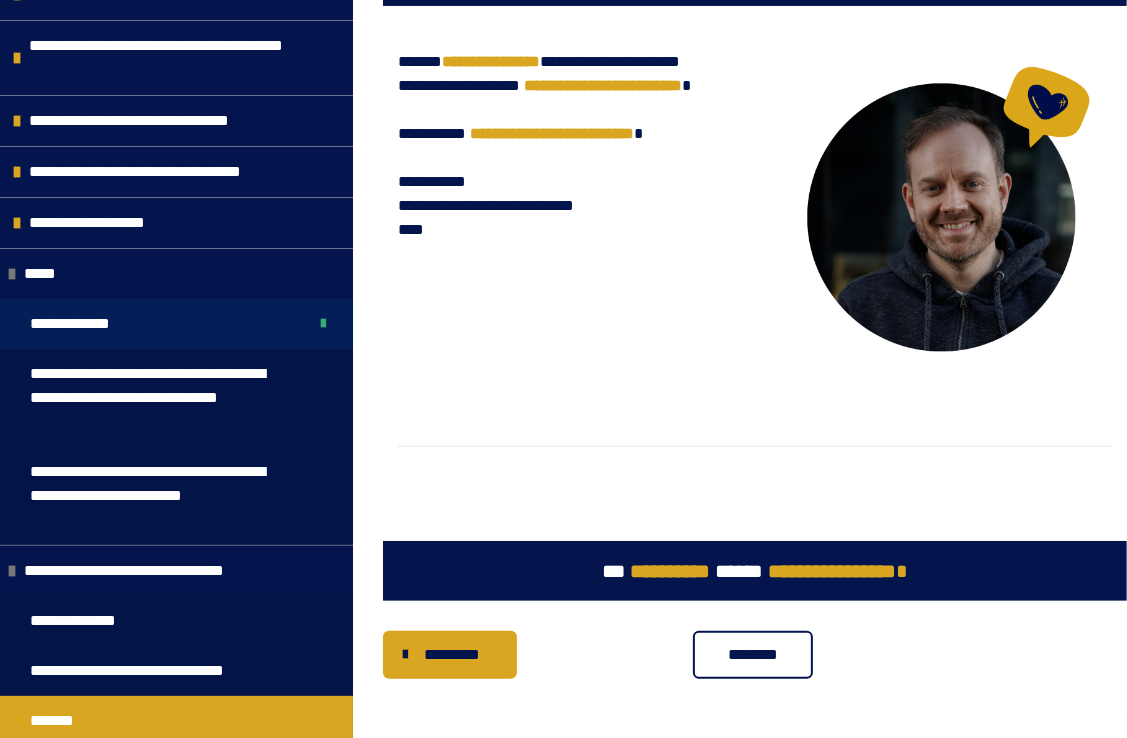 click on "**********" at bounding box center (85, 324) 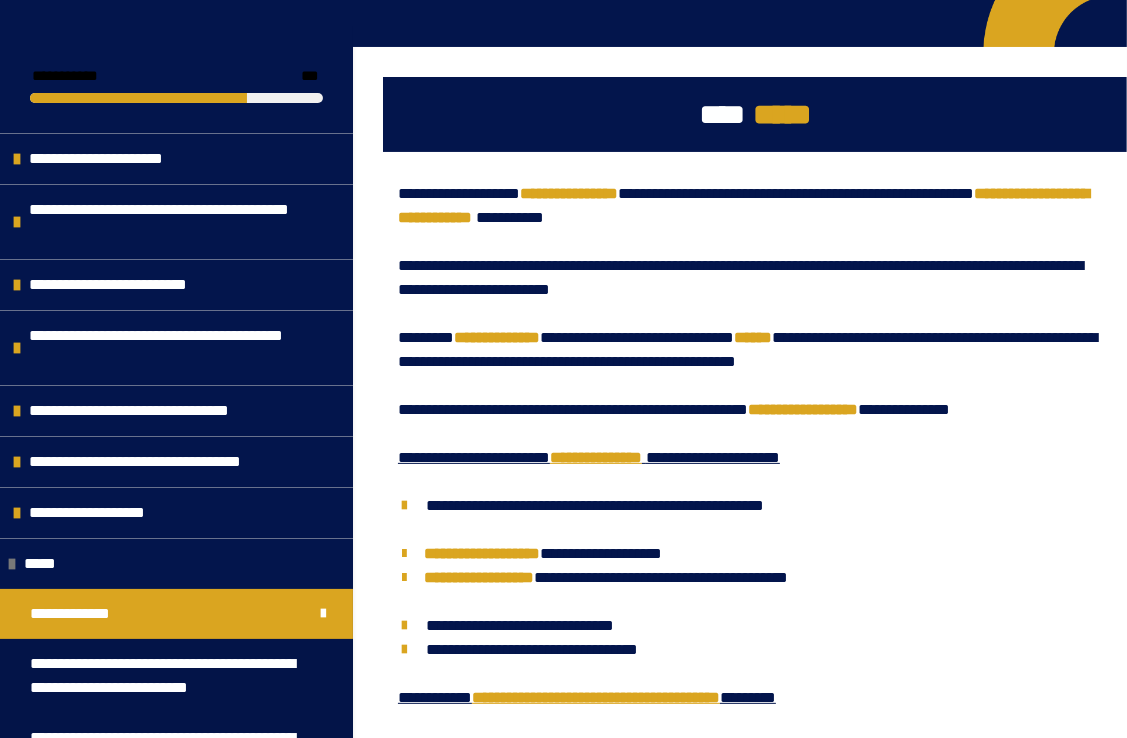 scroll, scrollTop: 180, scrollLeft: 0, axis: vertical 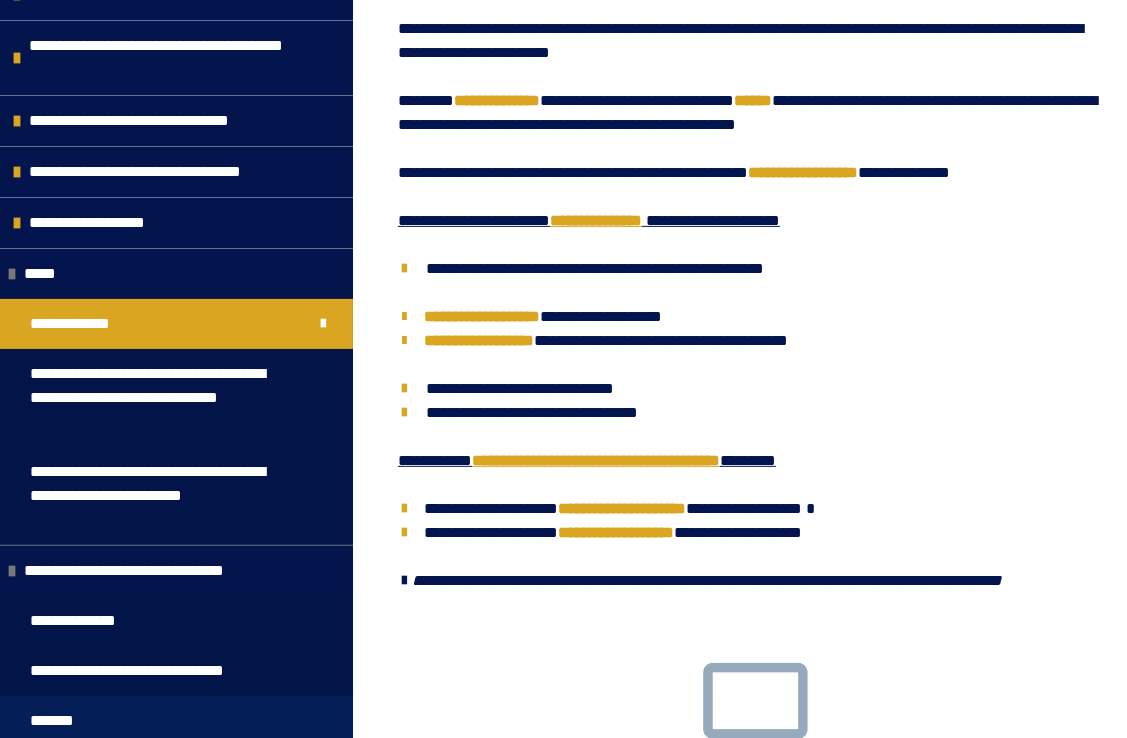 click on "*******" at bounding box center [59, 721] 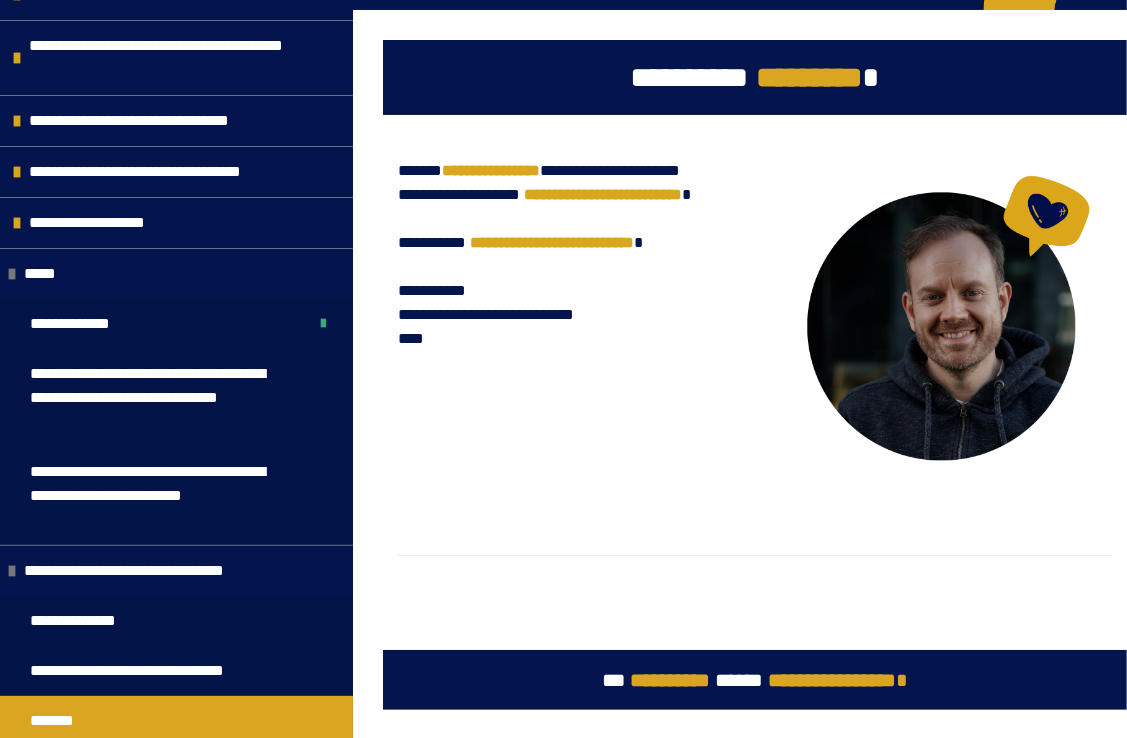 scroll, scrollTop: 265, scrollLeft: 0, axis: vertical 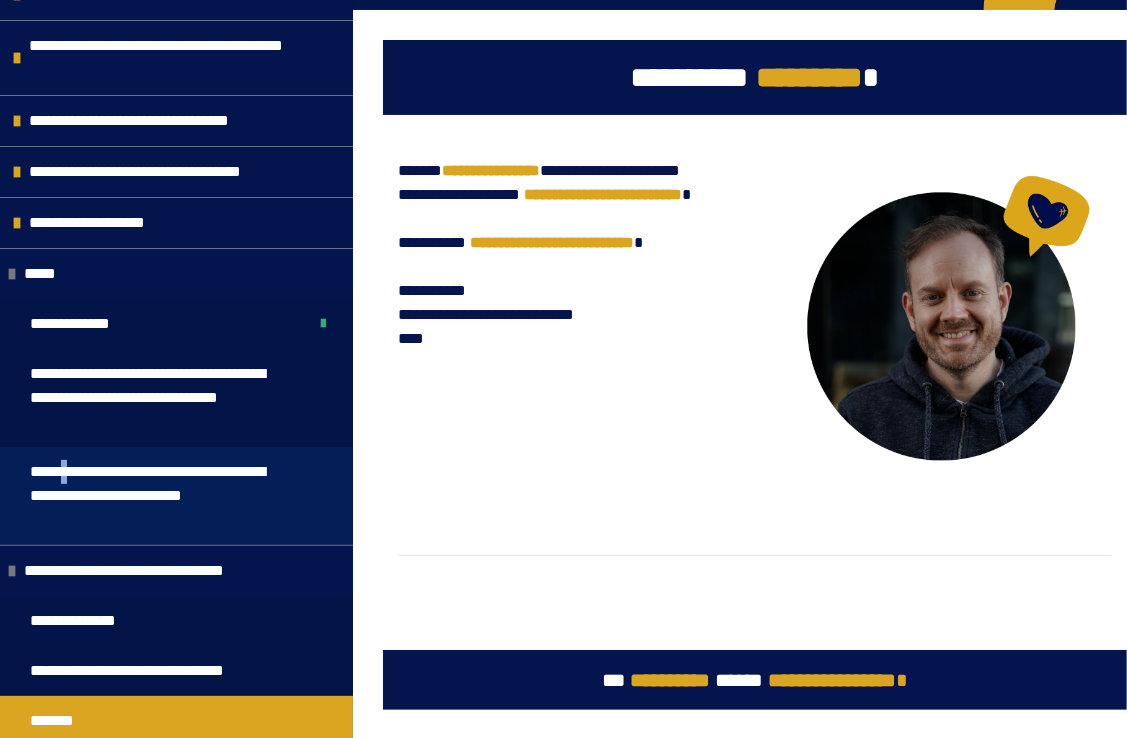 click on "**********" at bounding box center [161, 496] 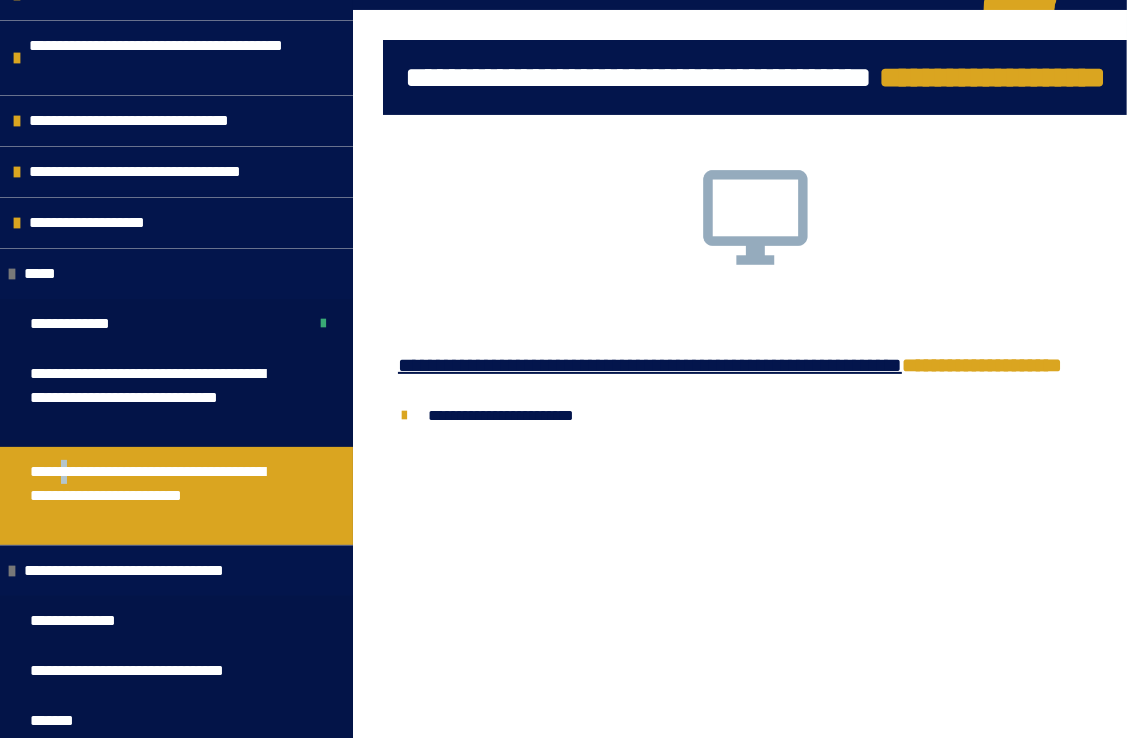 click on "**********" at bounding box center [161, 496] 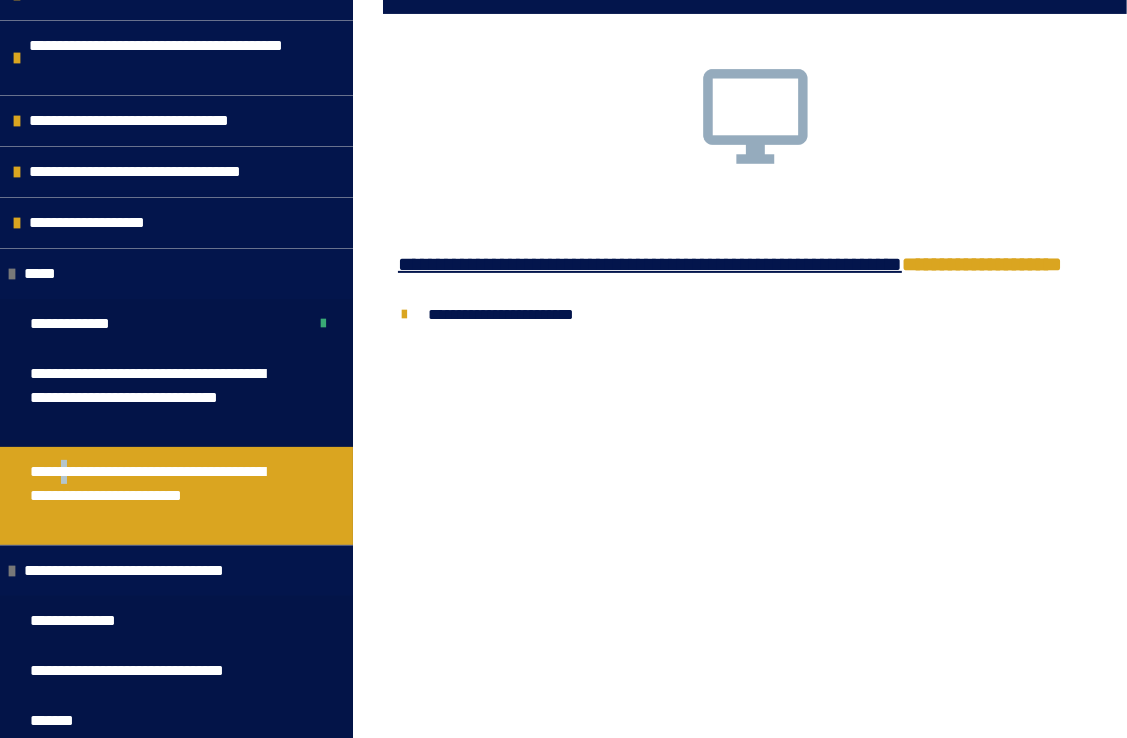 scroll, scrollTop: 370, scrollLeft: 0, axis: vertical 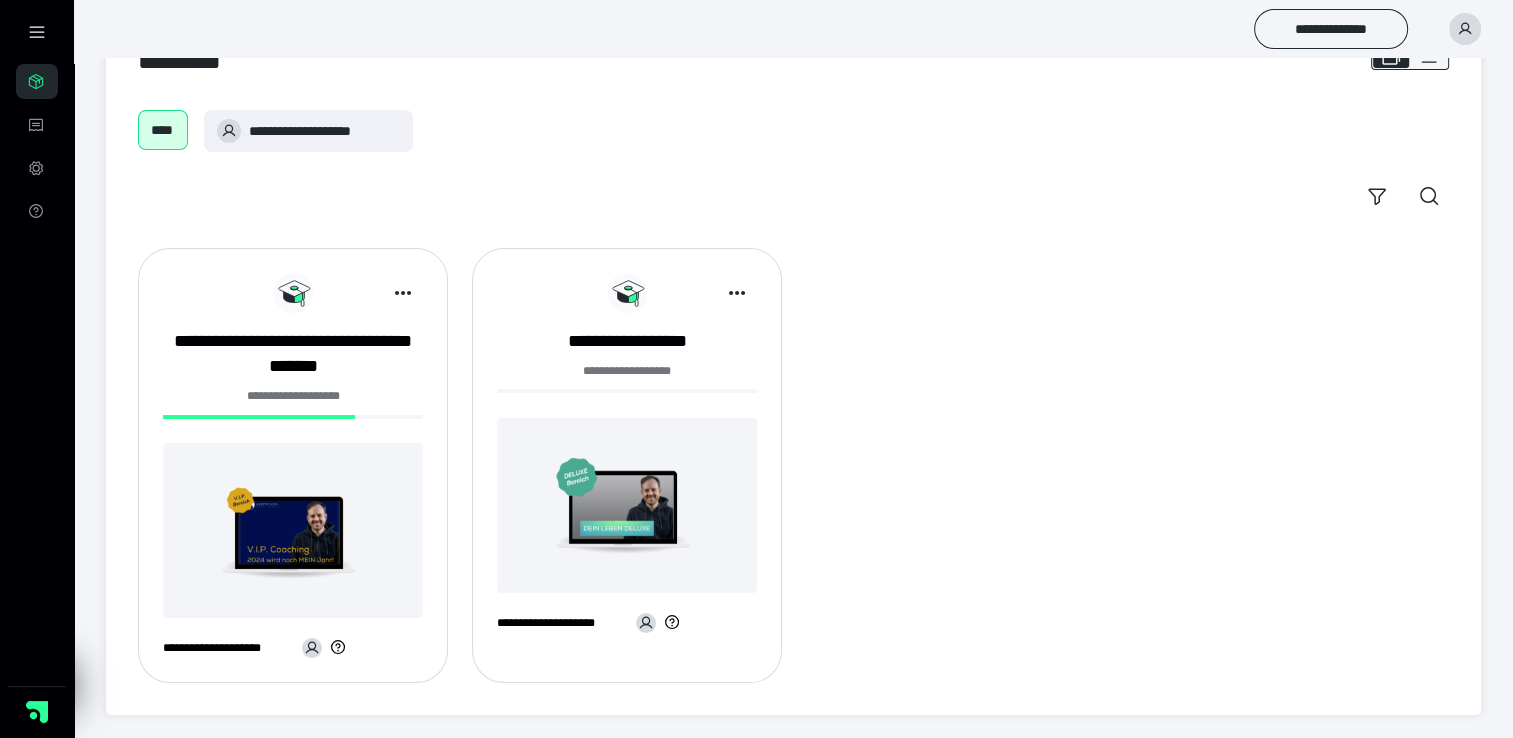 click at bounding box center (627, 505) 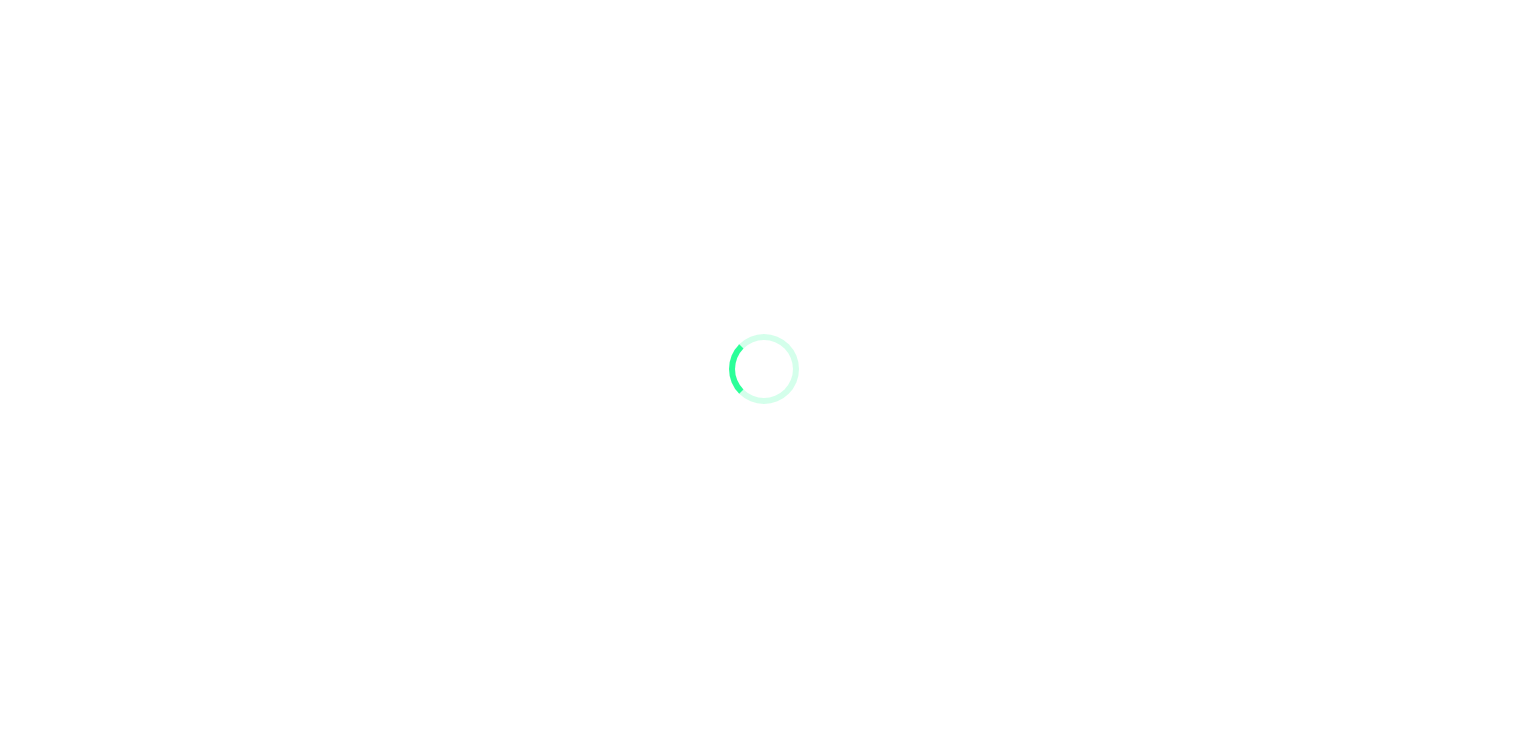 scroll, scrollTop: 0, scrollLeft: 0, axis: both 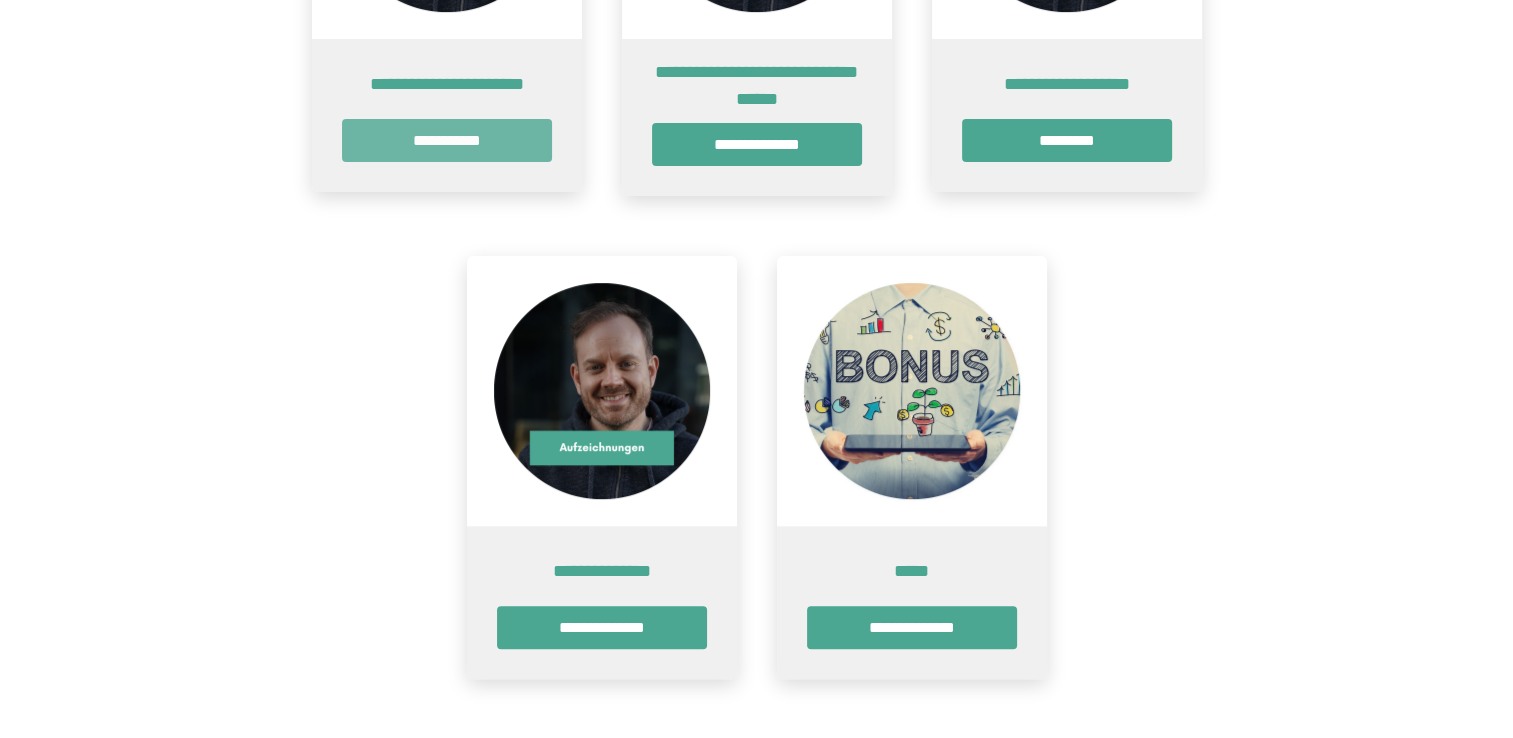 click on "**********" at bounding box center [447, 140] 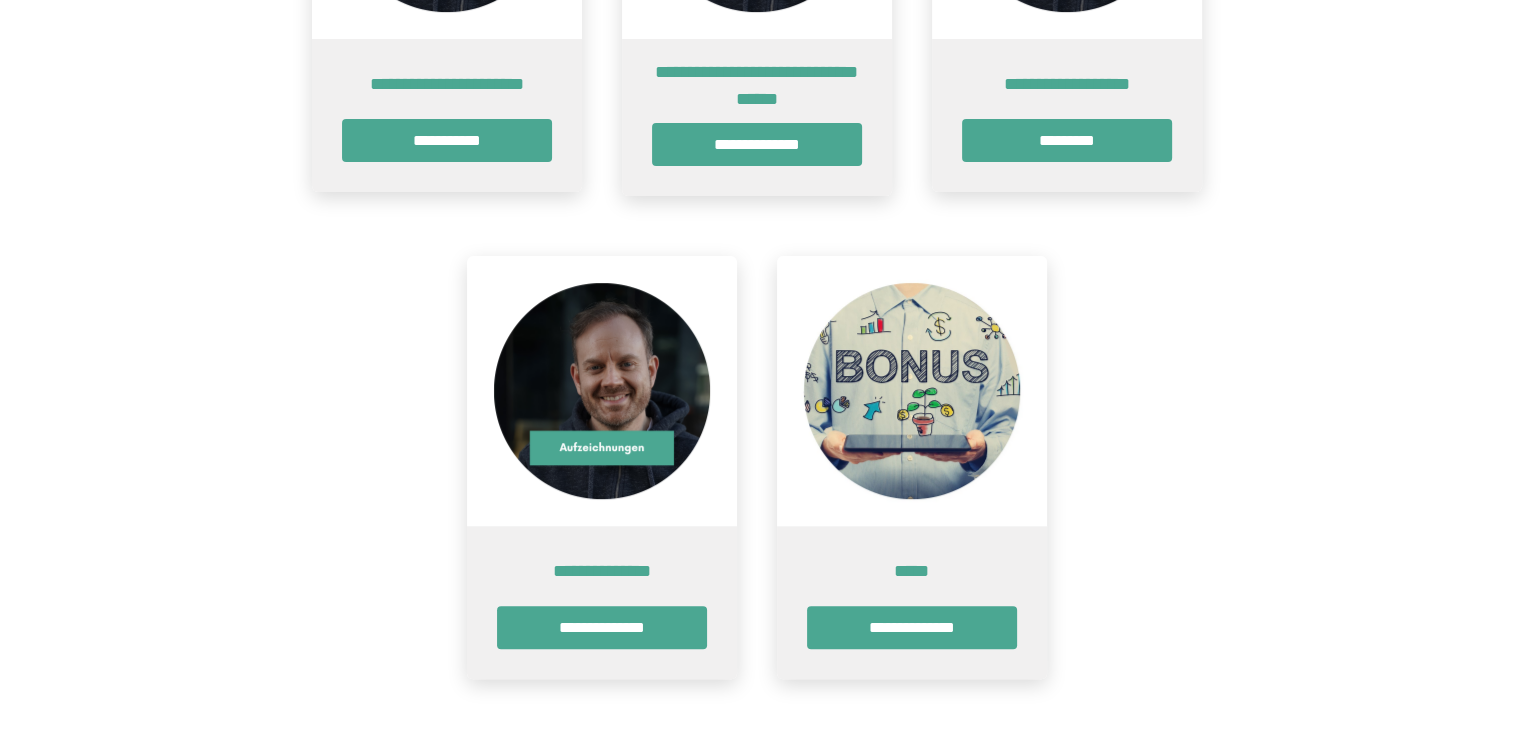 scroll, scrollTop: 0, scrollLeft: 0, axis: both 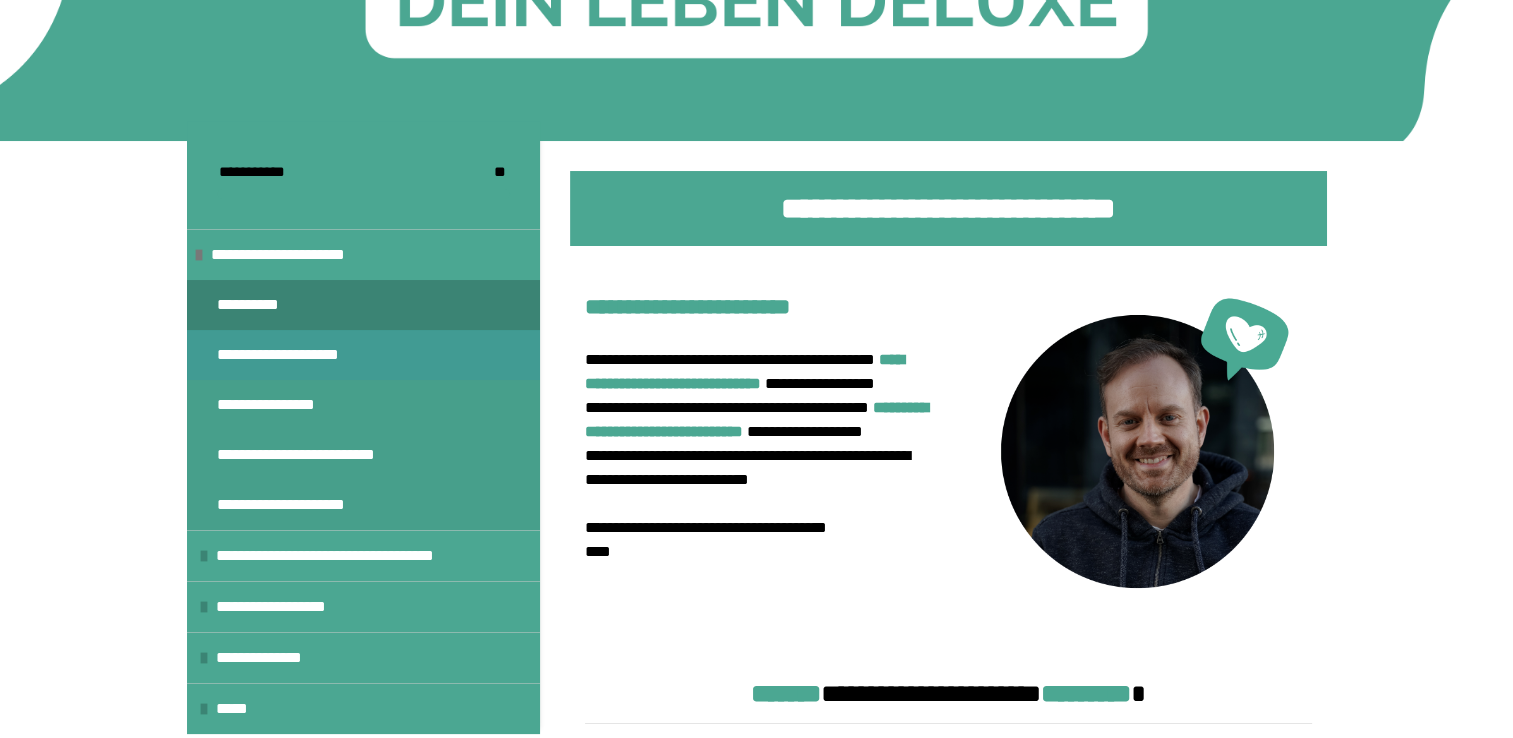 click on "**********" at bounding box center (295, 355) 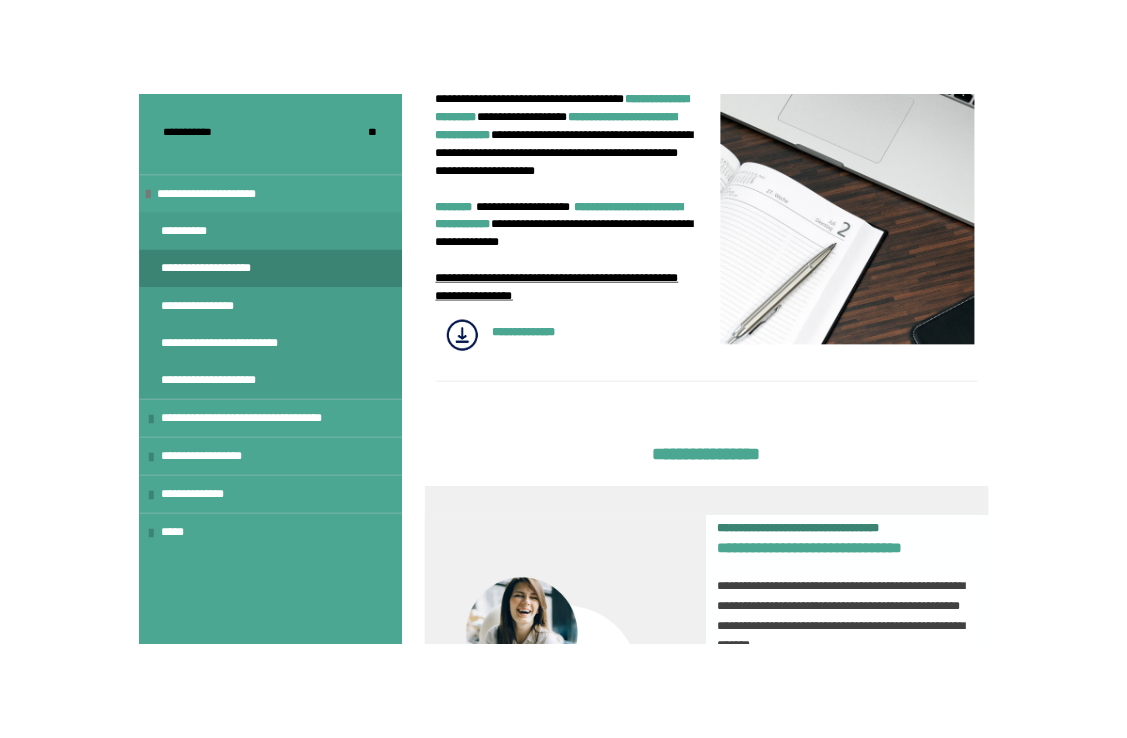 scroll, scrollTop: 539, scrollLeft: 0, axis: vertical 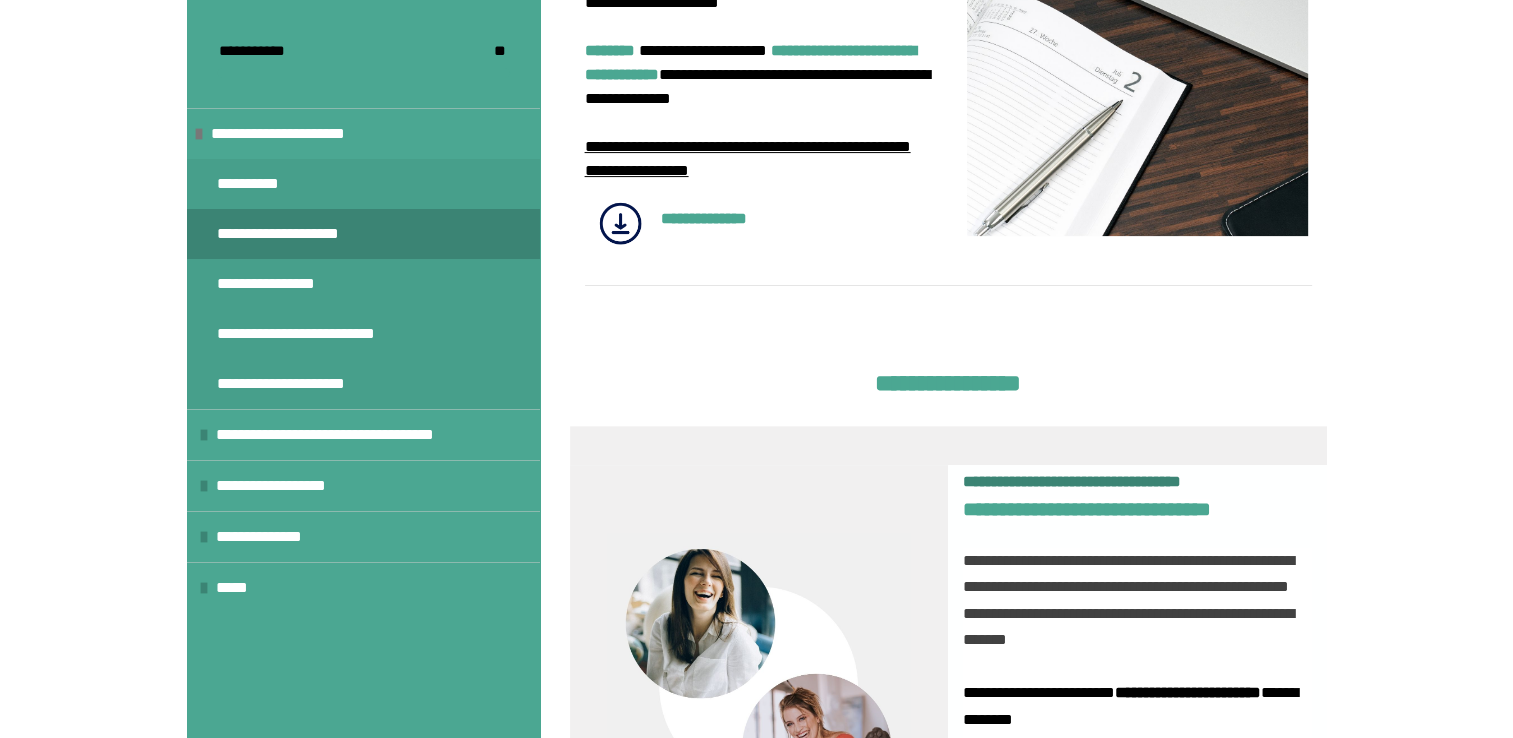 click at bounding box center [620, 223] 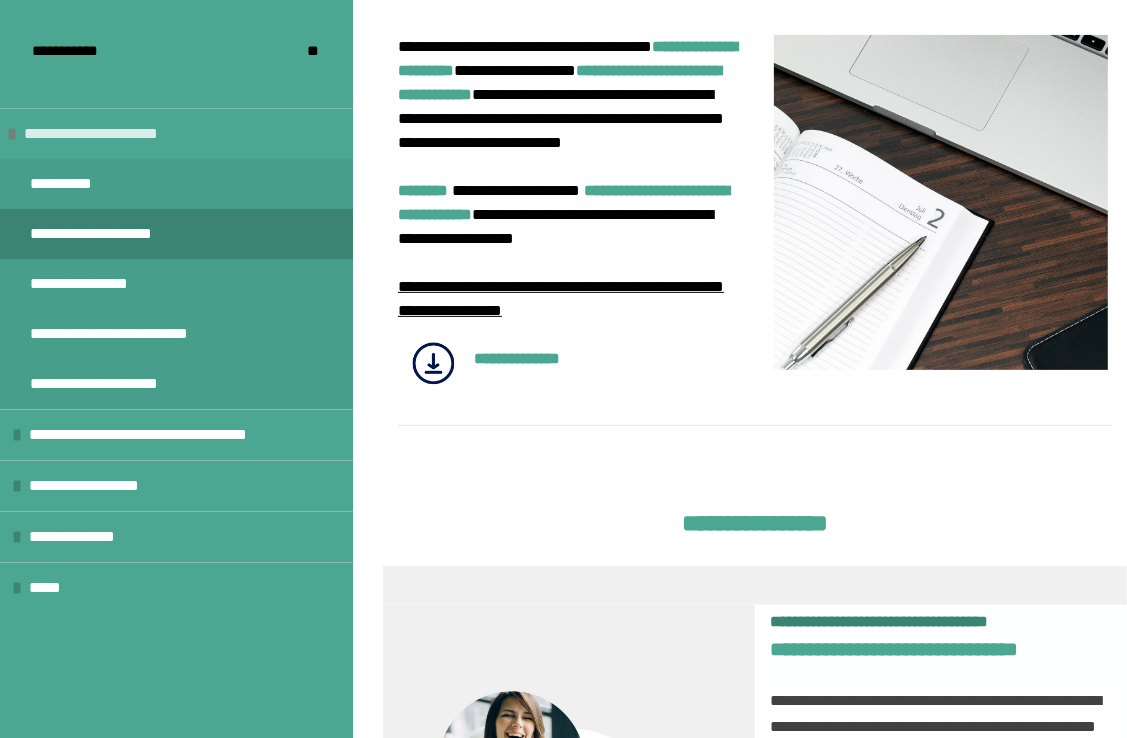 scroll, scrollTop: 339, scrollLeft: 0, axis: vertical 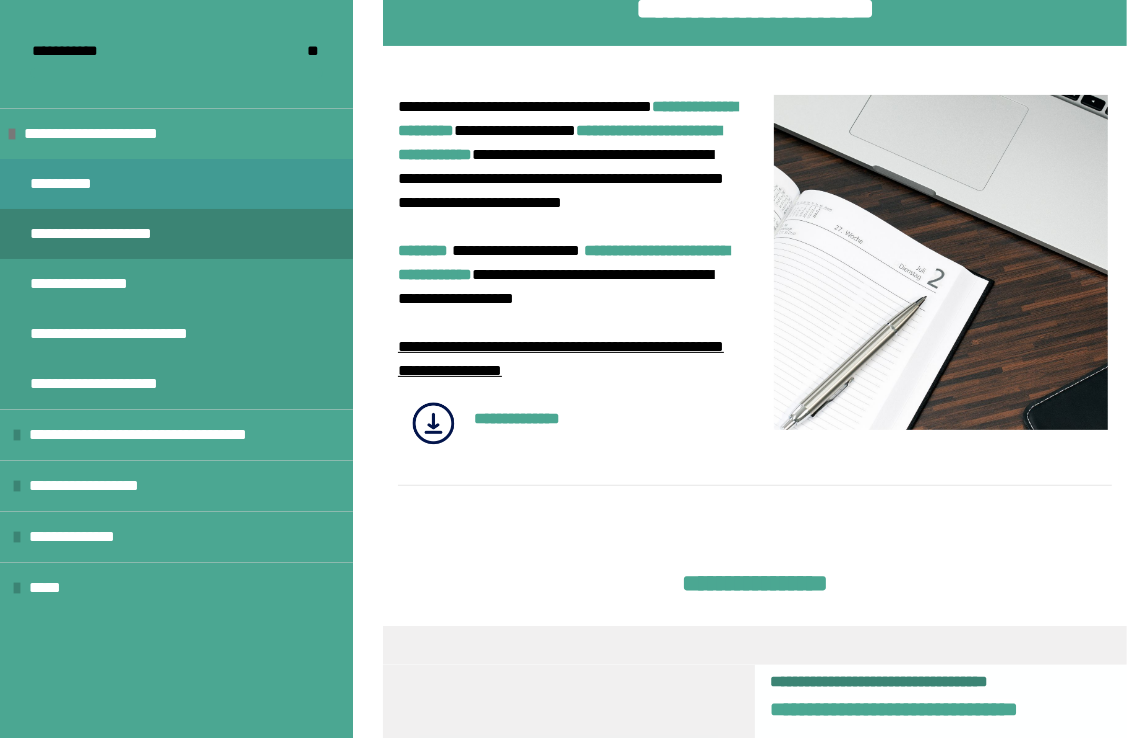 click on "**********" at bounding box center [77, 184] 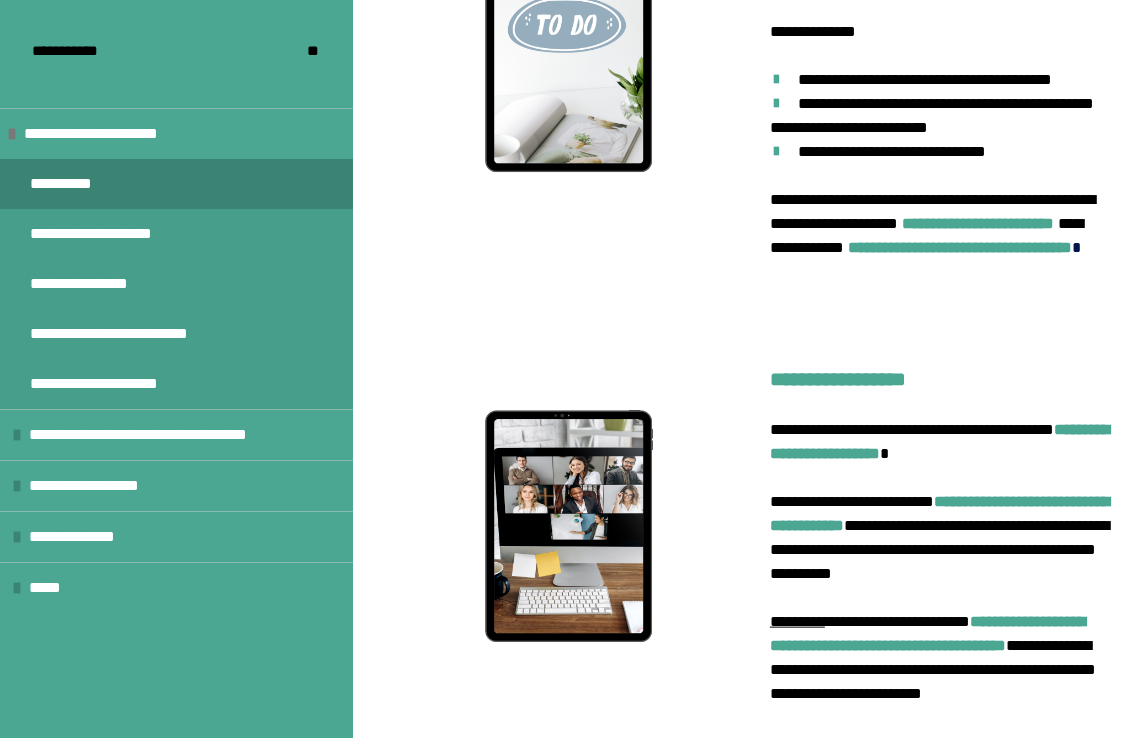scroll, scrollTop: 1458, scrollLeft: 0, axis: vertical 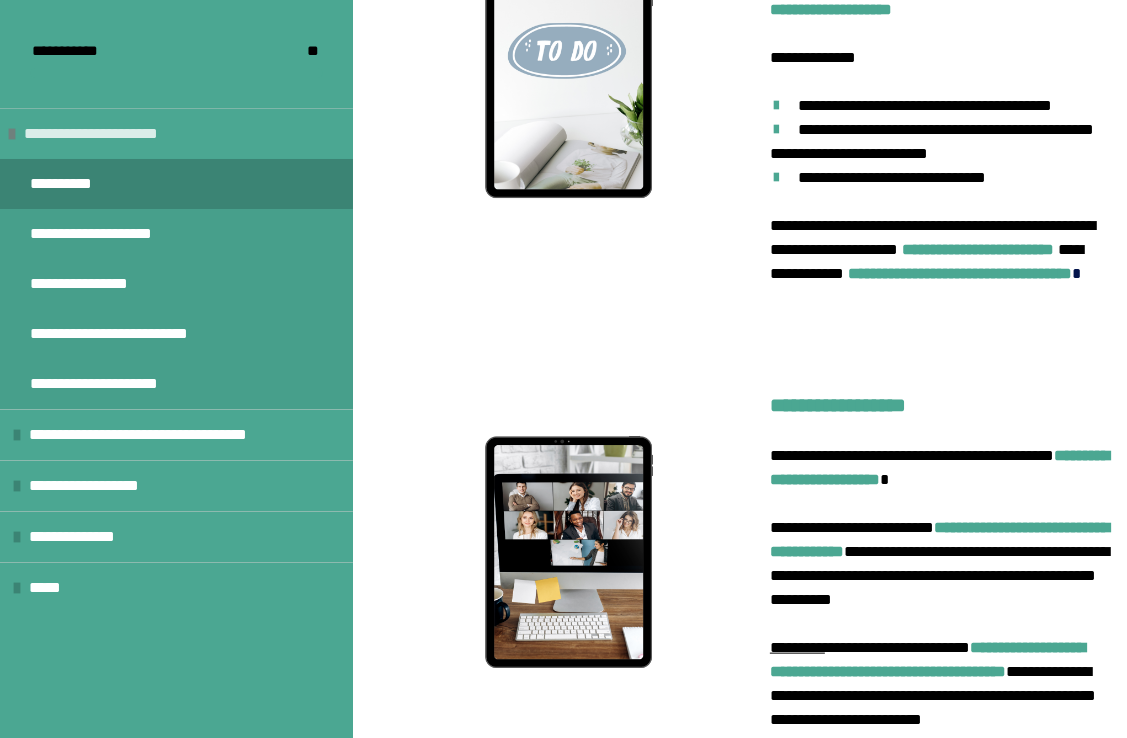 click on "**********" at bounding box center [101, 134] 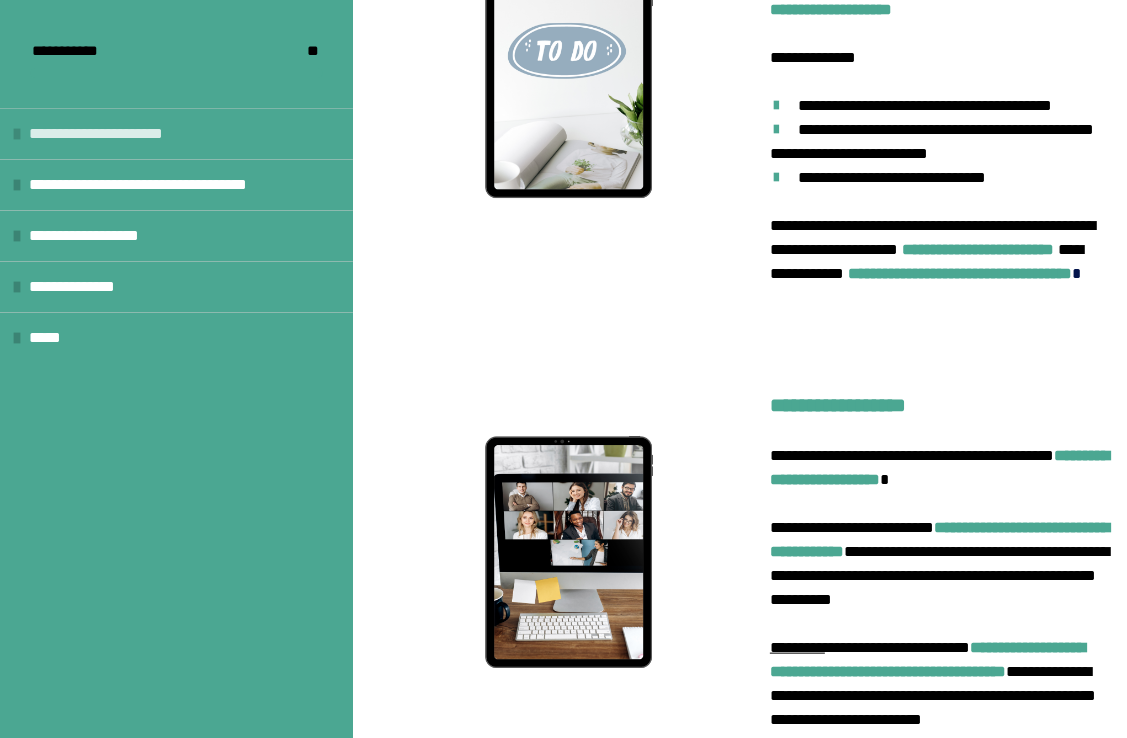 click on "**********" at bounding box center [106, 134] 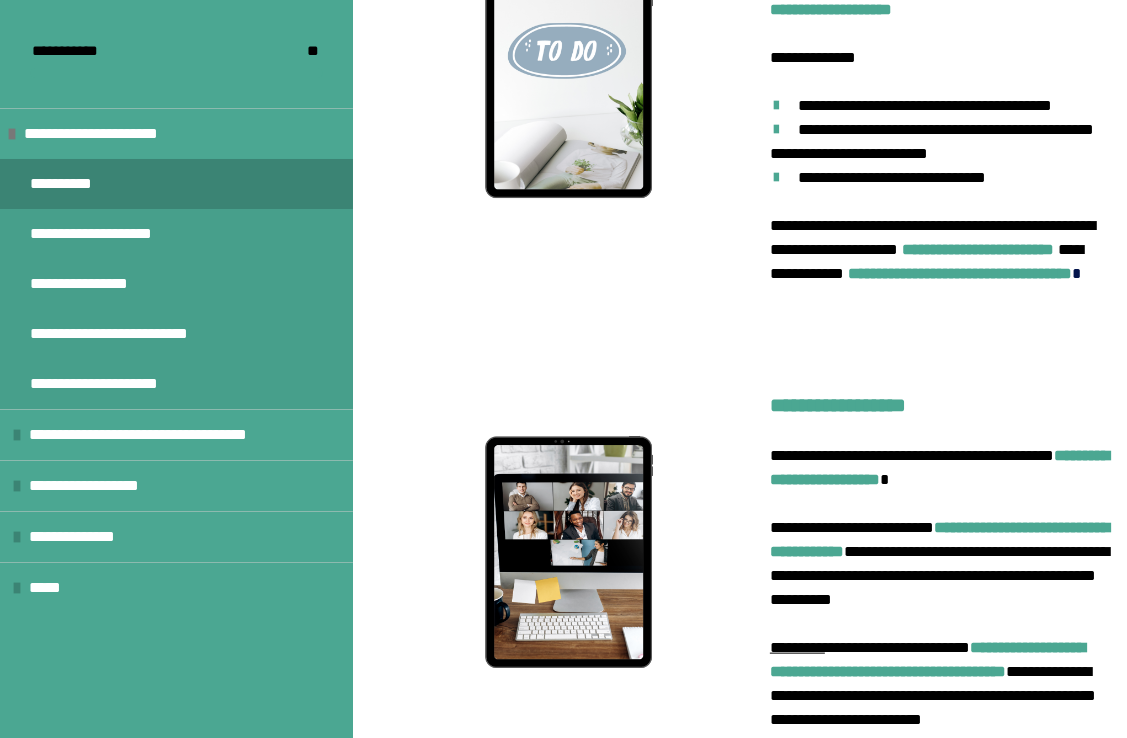 scroll, scrollTop: 1358, scrollLeft: 0, axis: vertical 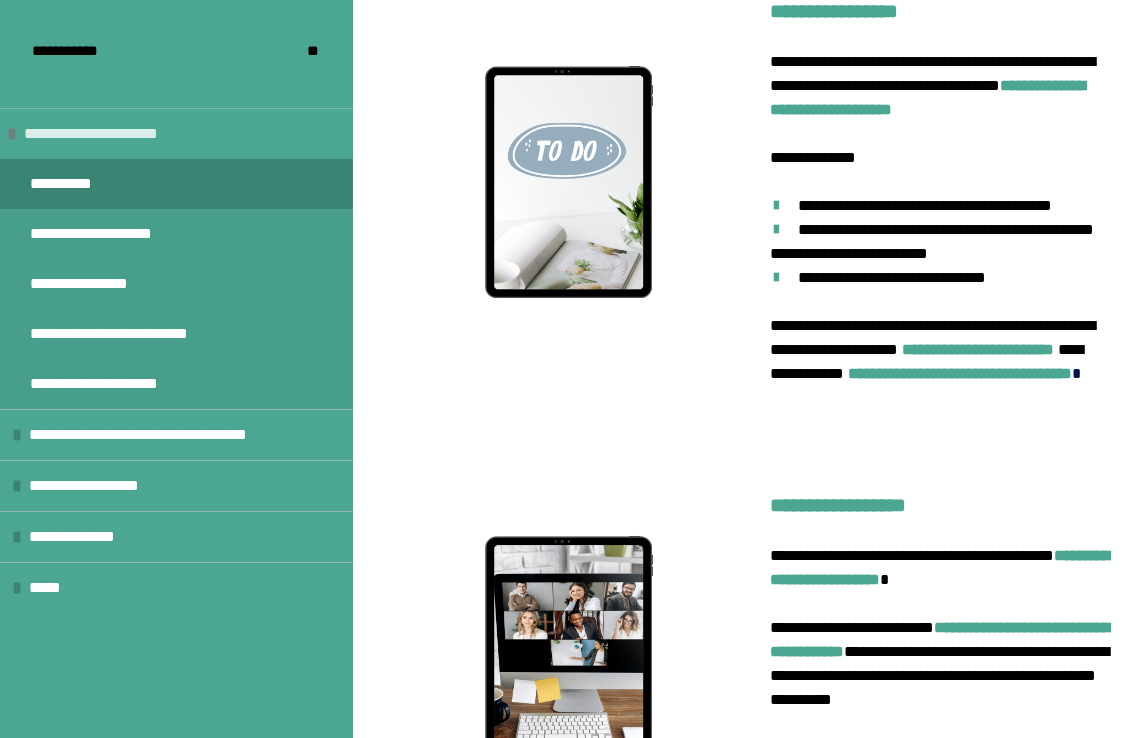 click on "**********" at bounding box center (101, 134) 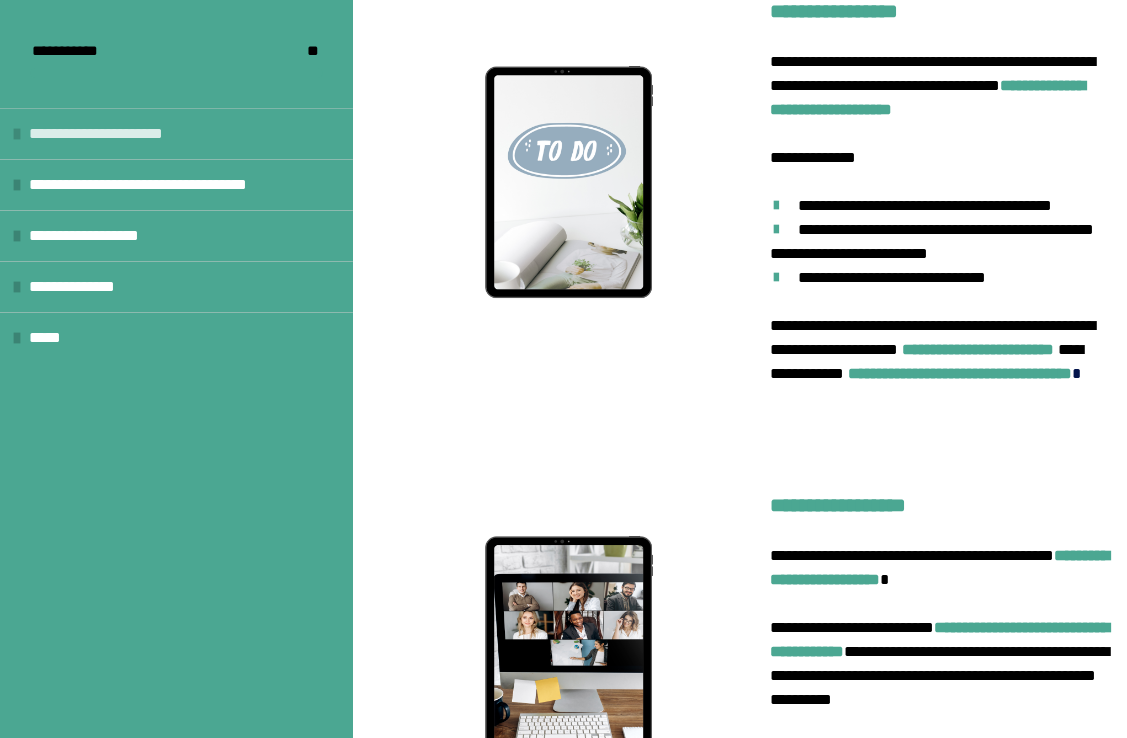 click on "**********" at bounding box center [106, 134] 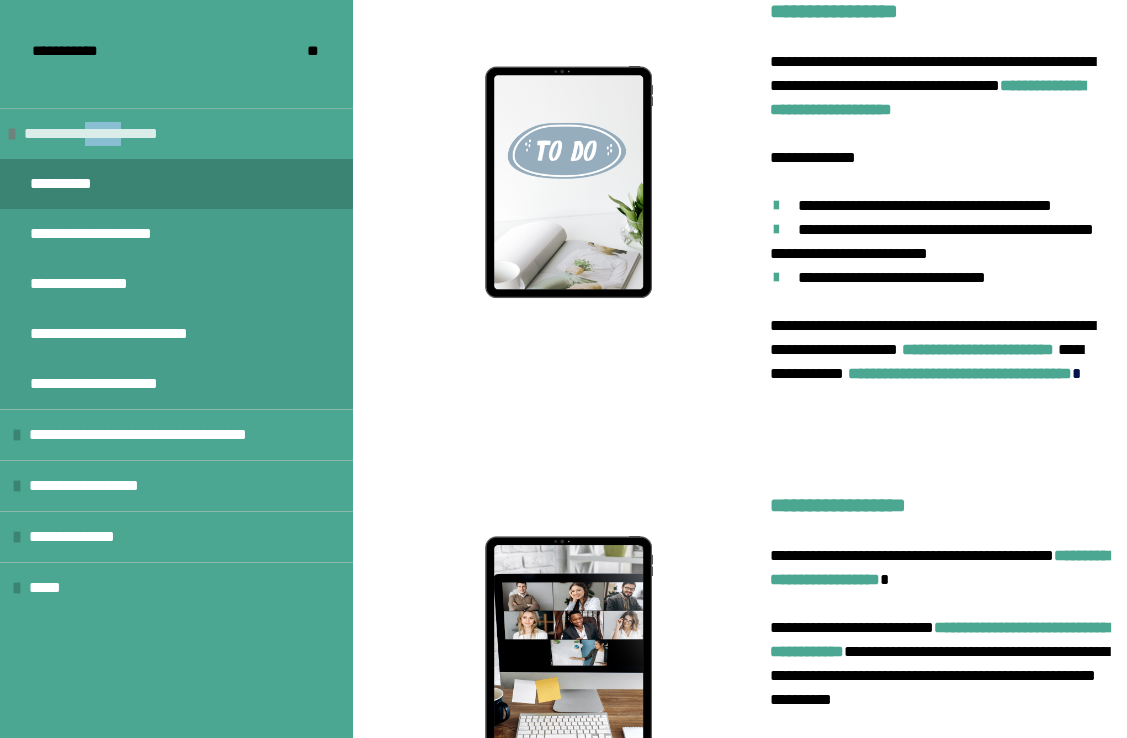 click on "**********" at bounding box center (101, 134) 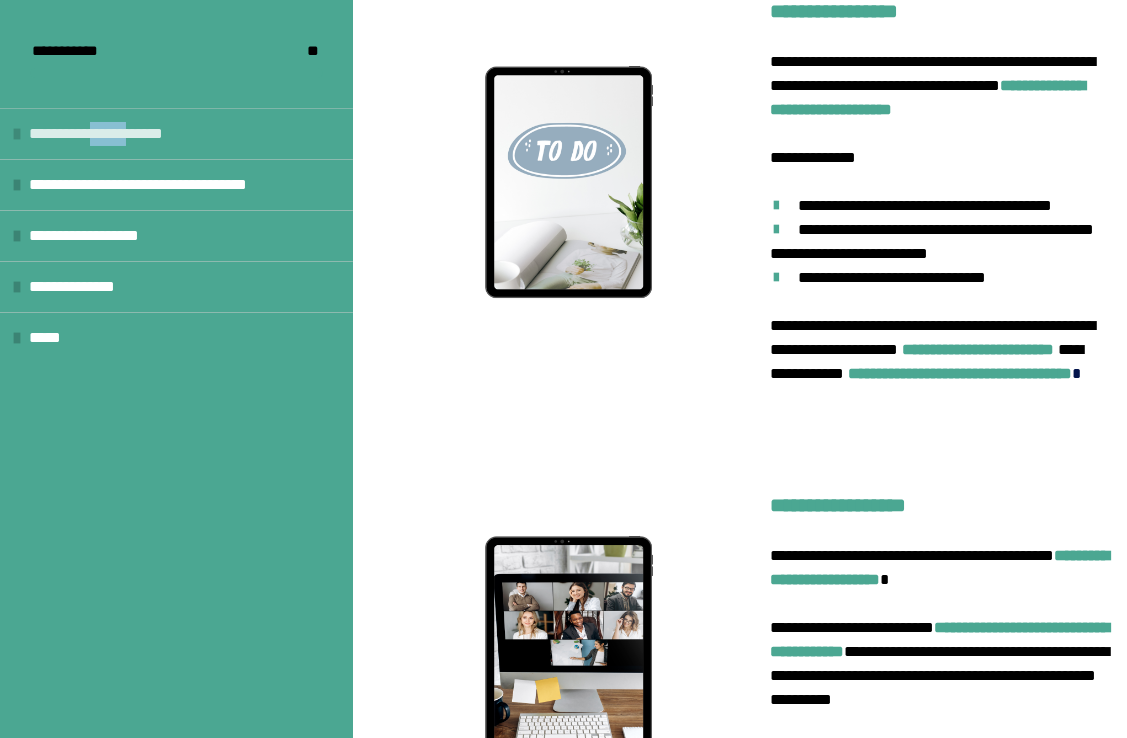 click on "**********" at bounding box center [106, 134] 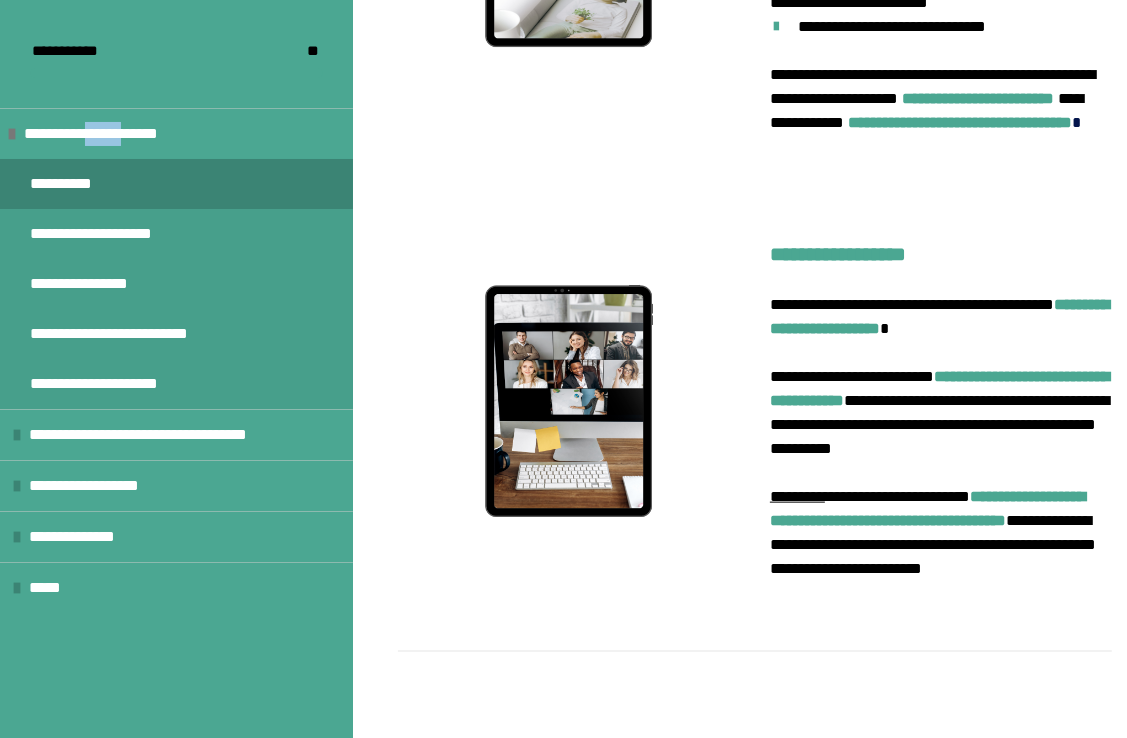 scroll, scrollTop: 1558, scrollLeft: 0, axis: vertical 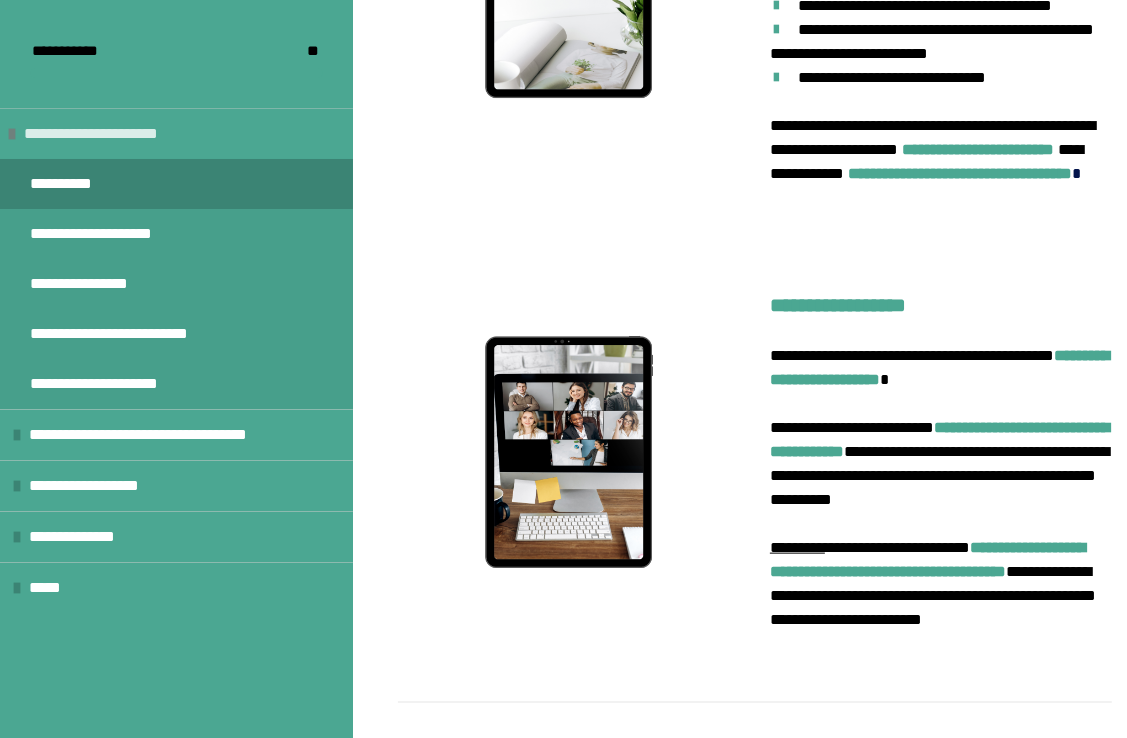 click on "**********" at bounding box center [101, 134] 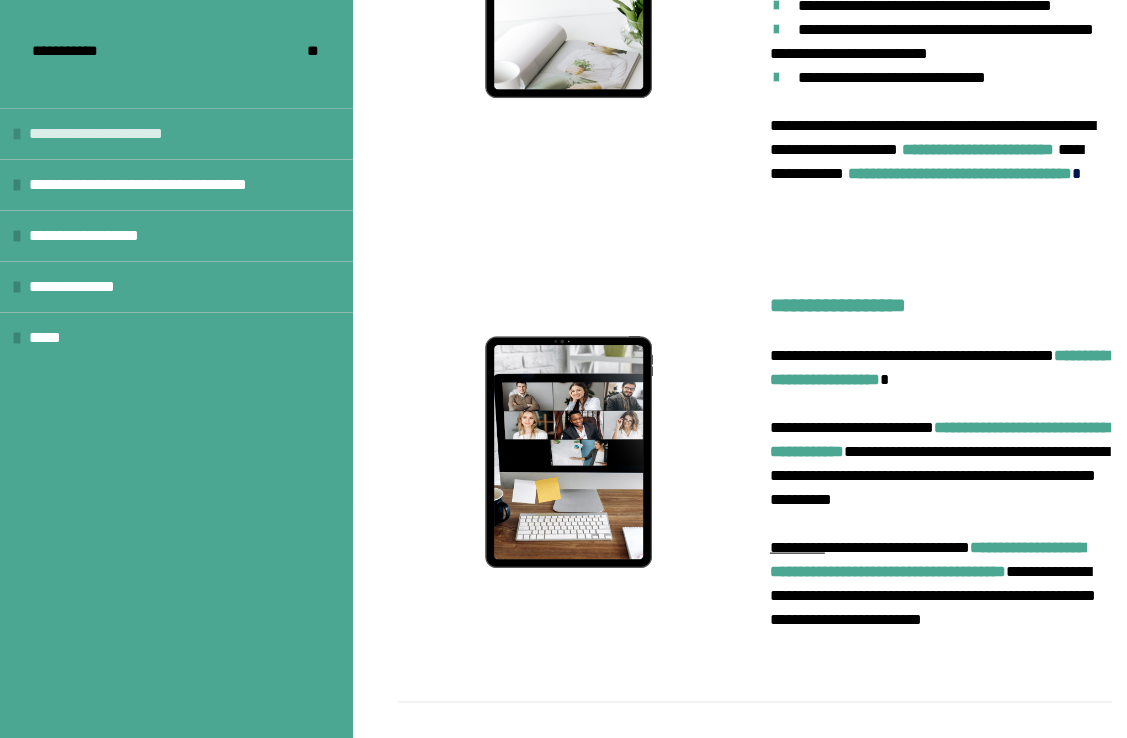 click on "**********" at bounding box center (106, 134) 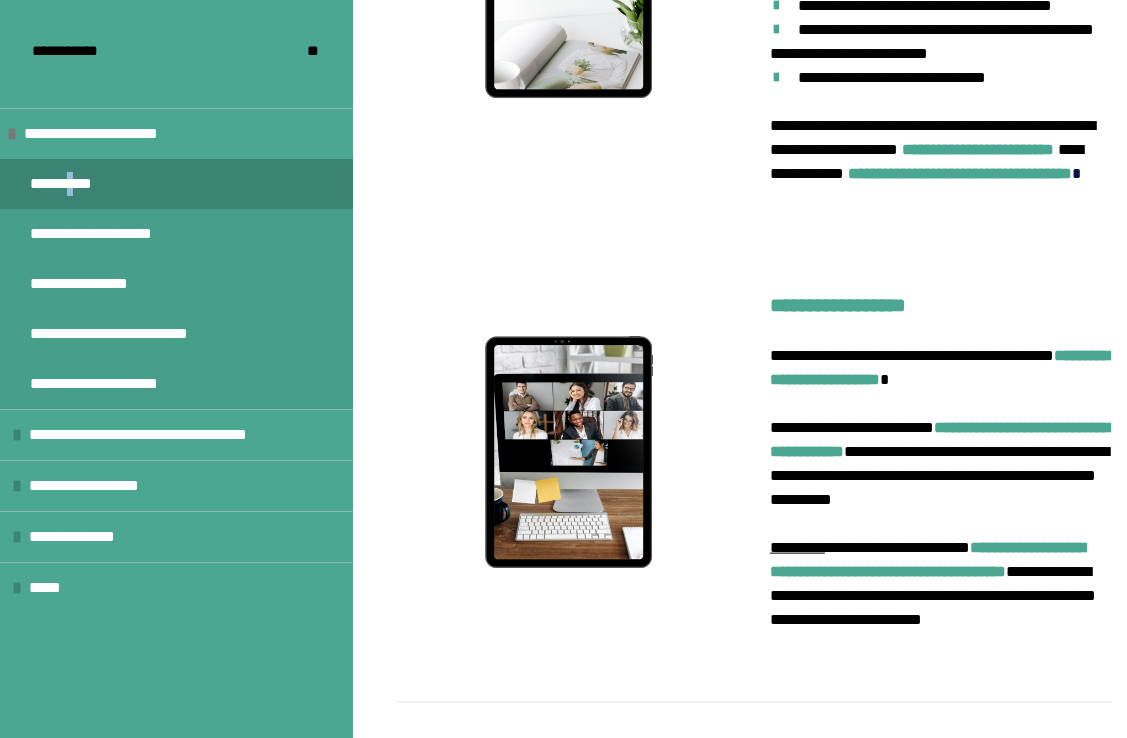 click on "**********" at bounding box center [77, 184] 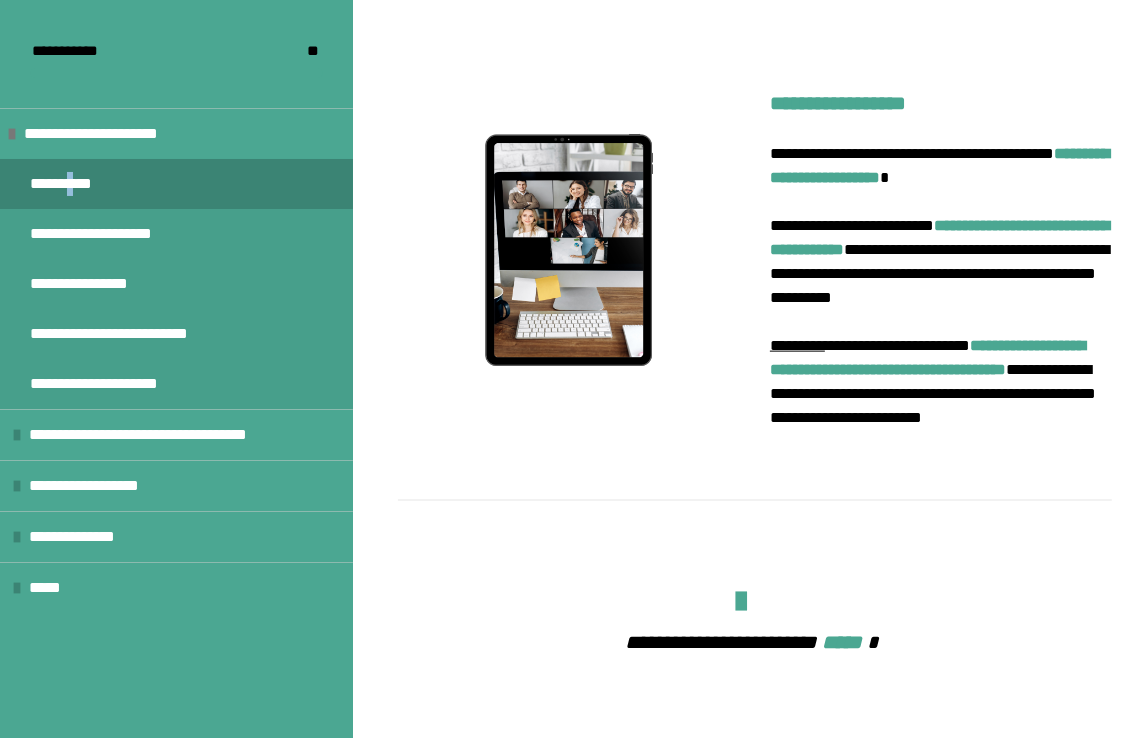scroll, scrollTop: 1758, scrollLeft: 0, axis: vertical 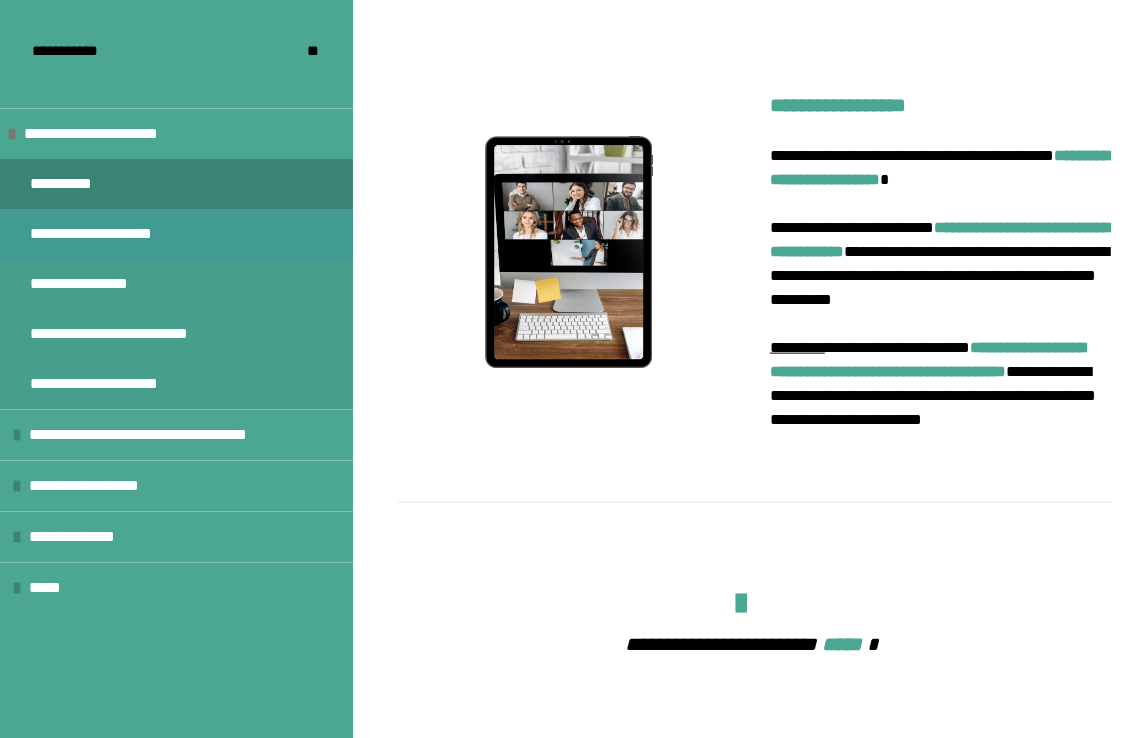 click on "**********" at bounding box center [108, 234] 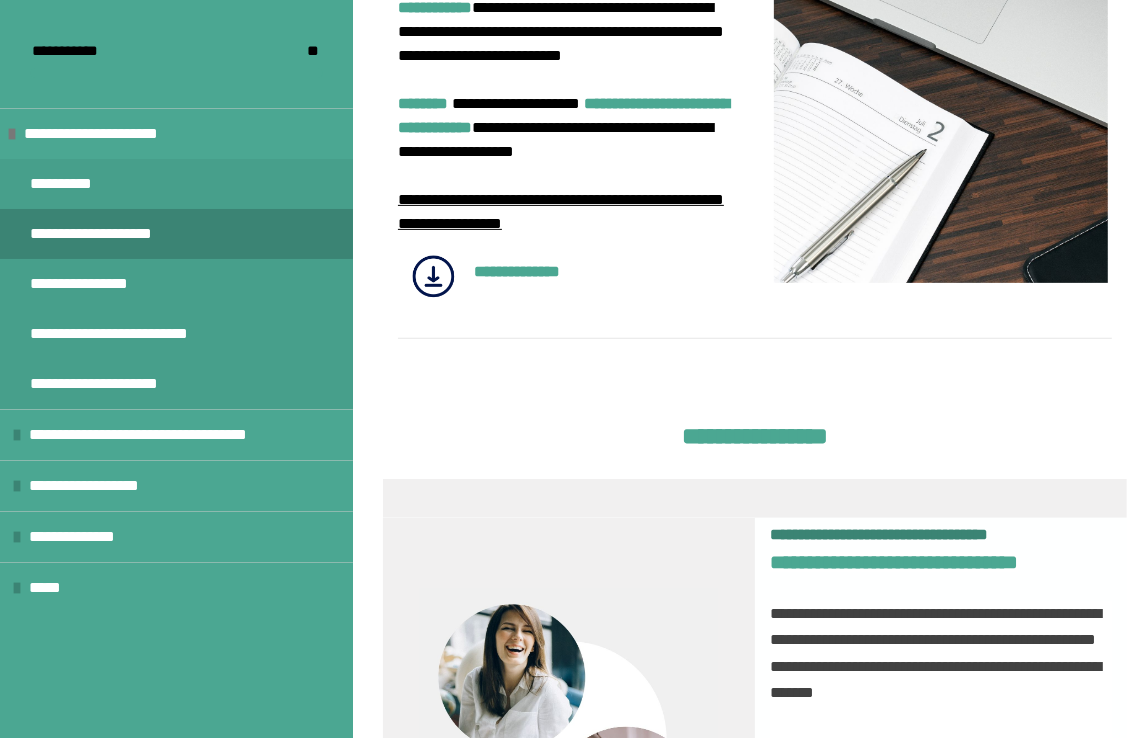 scroll, scrollTop: 485, scrollLeft: 0, axis: vertical 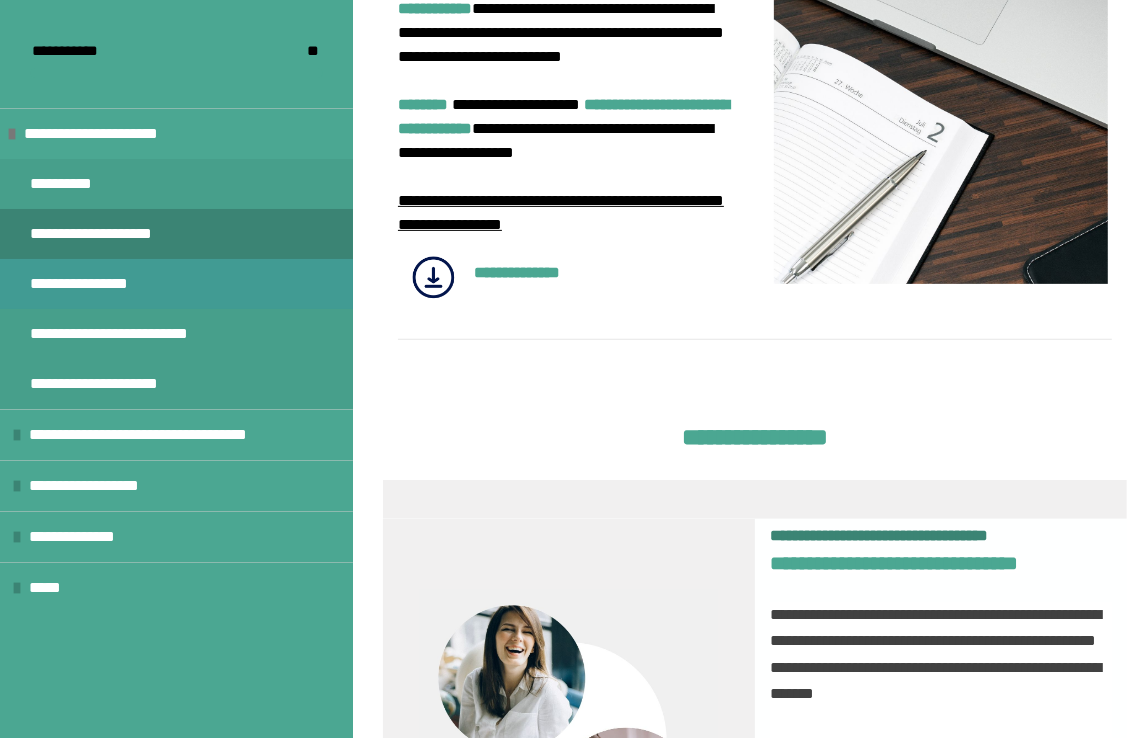 click on "**********" at bounding box center (88, 284) 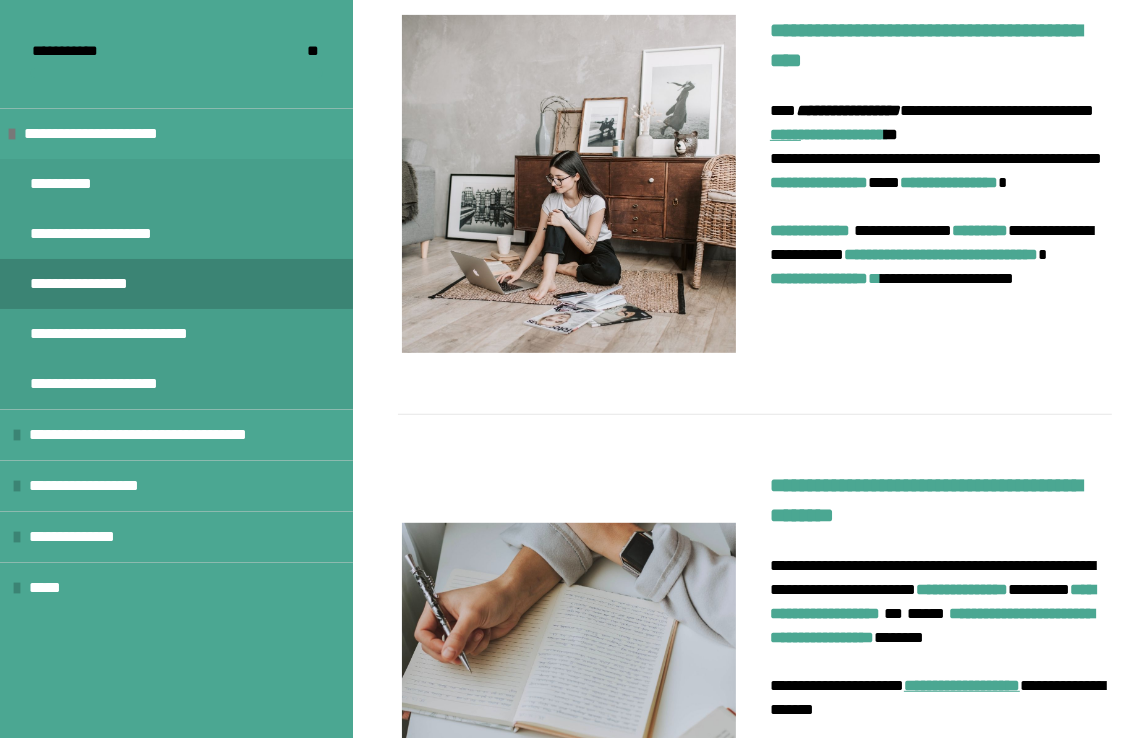 scroll, scrollTop: 600, scrollLeft: 0, axis: vertical 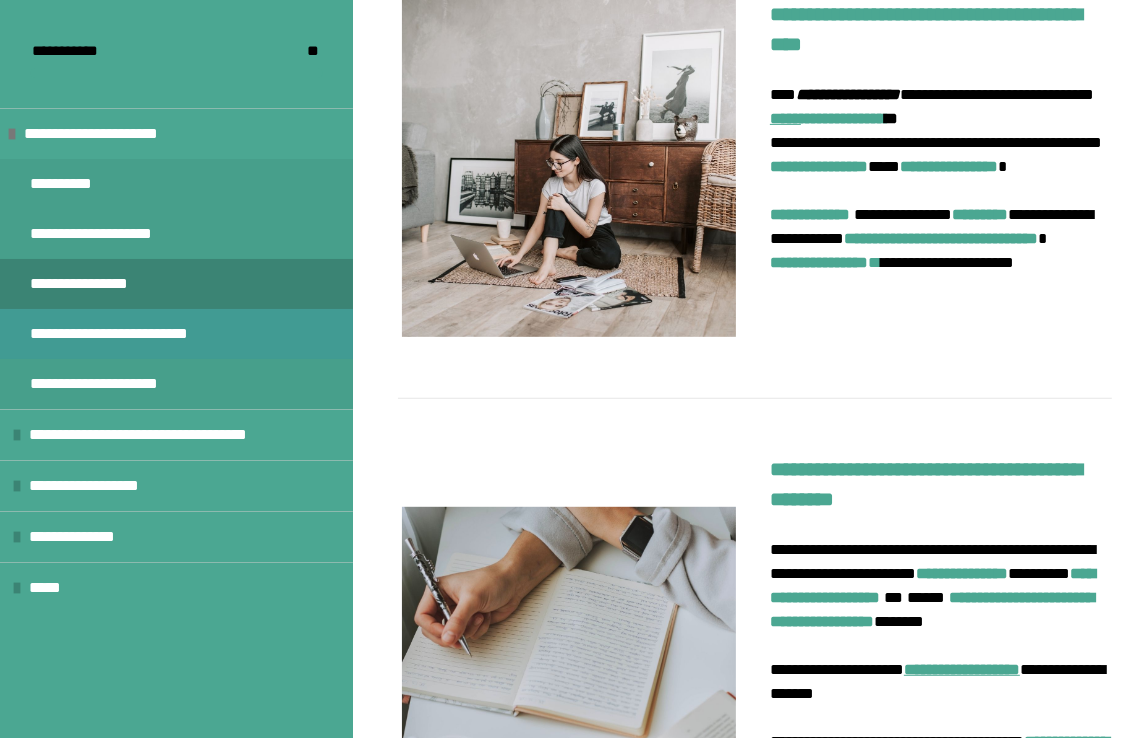 click on "**********" at bounding box center (129, 334) 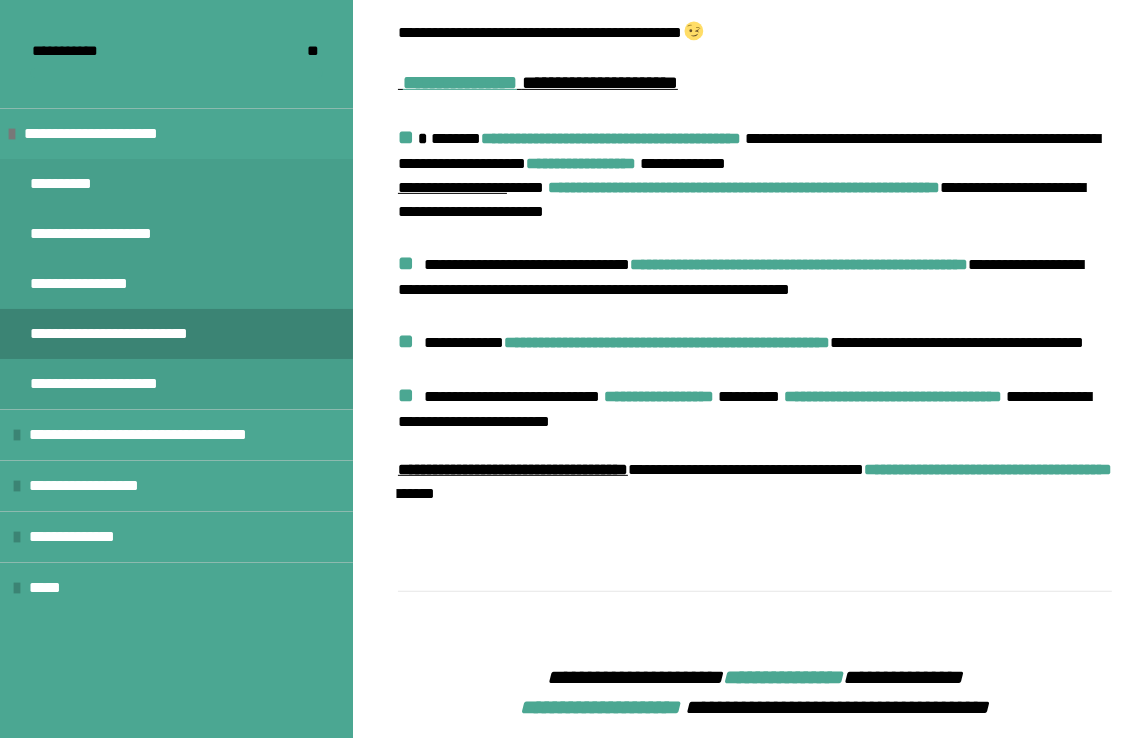 scroll, scrollTop: 644, scrollLeft: 0, axis: vertical 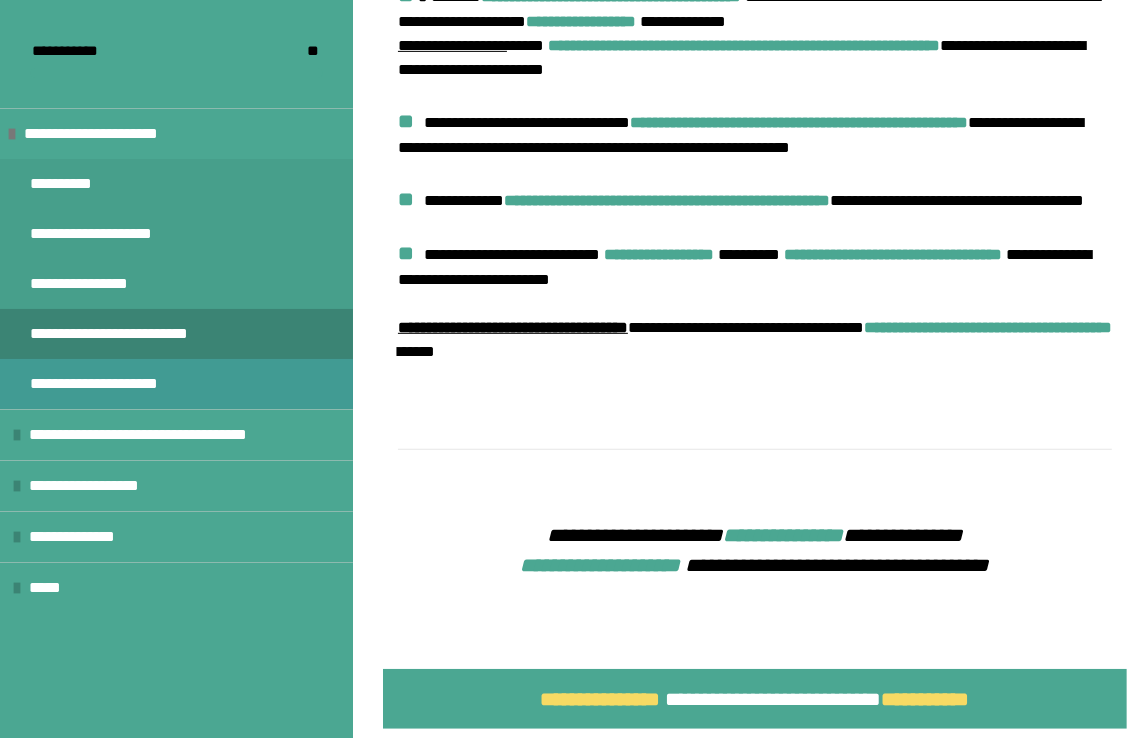 click on "**********" at bounding box center [109, 384] 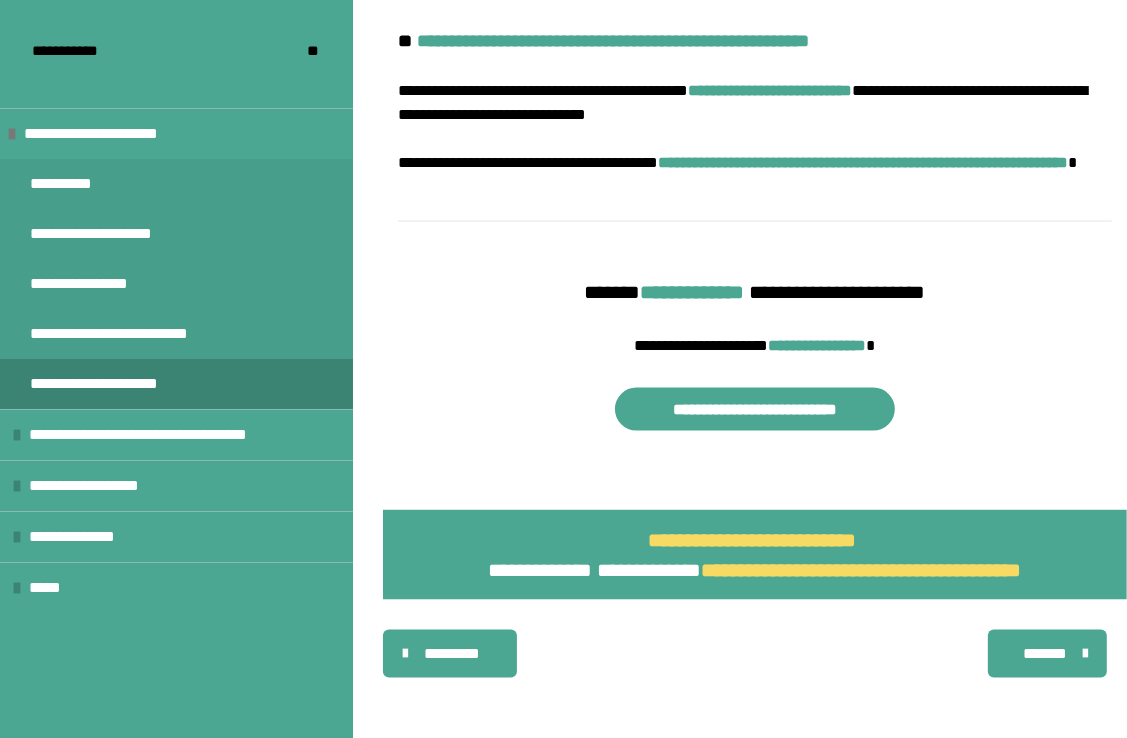 scroll, scrollTop: 2006, scrollLeft: 0, axis: vertical 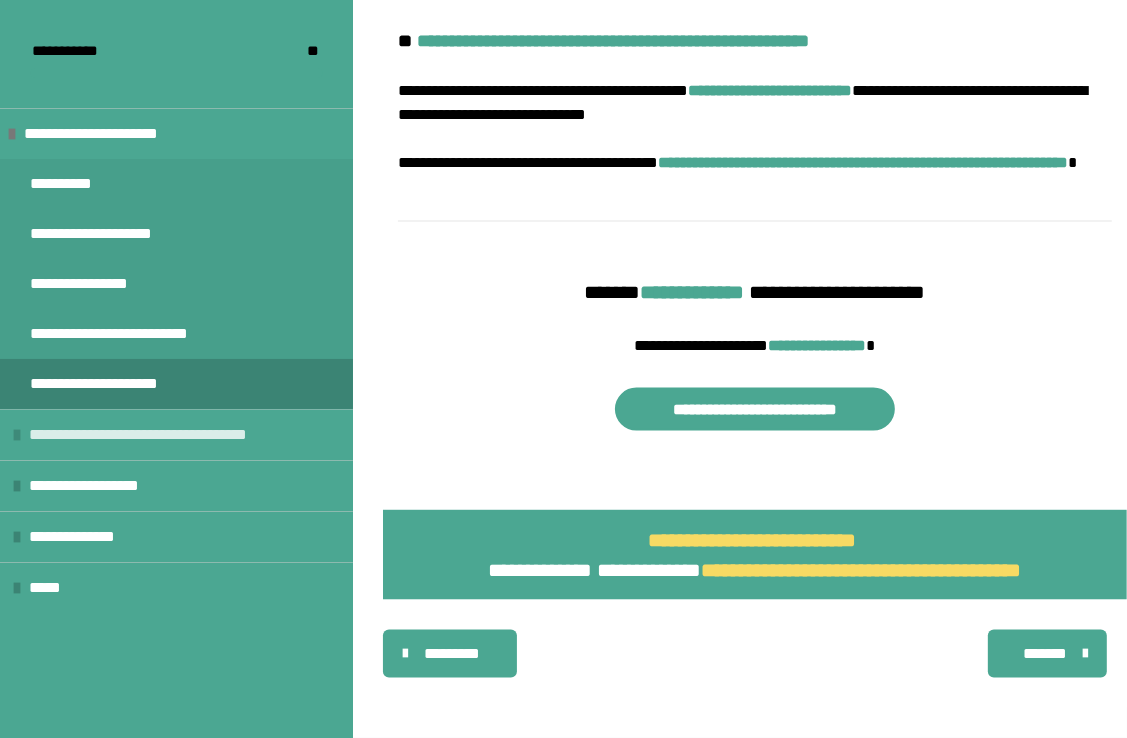 click on "**********" at bounding box center (176, 435) 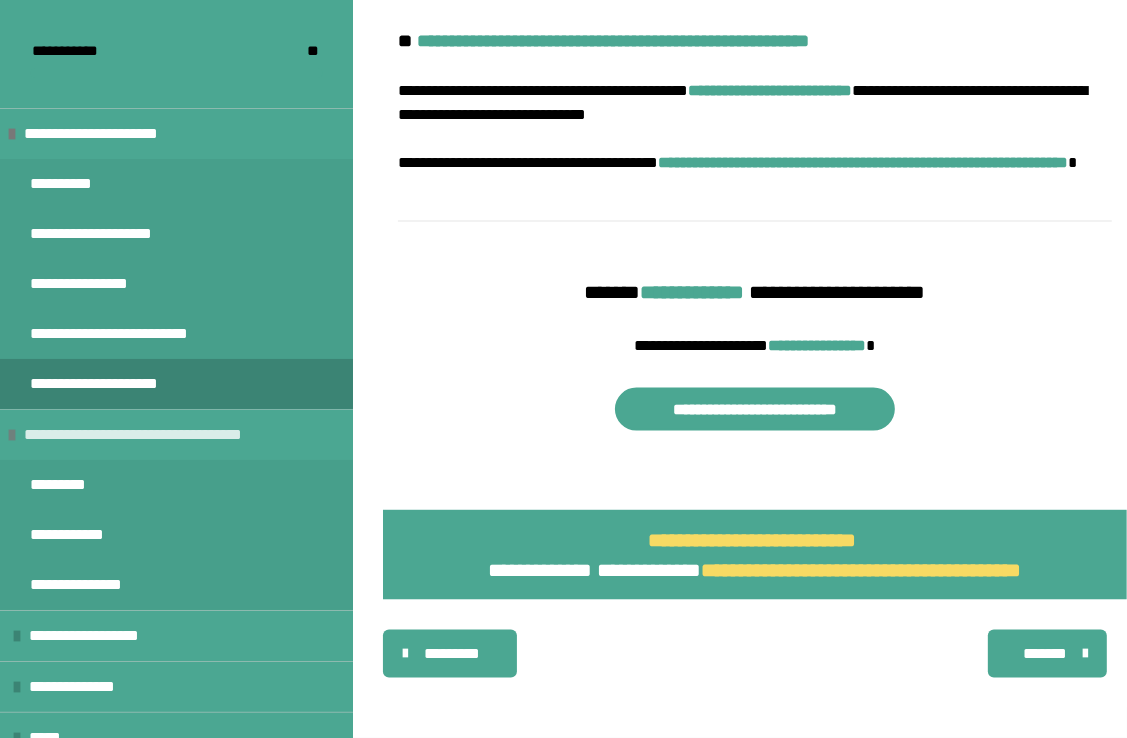 click on "**********" at bounding box center (171, 435) 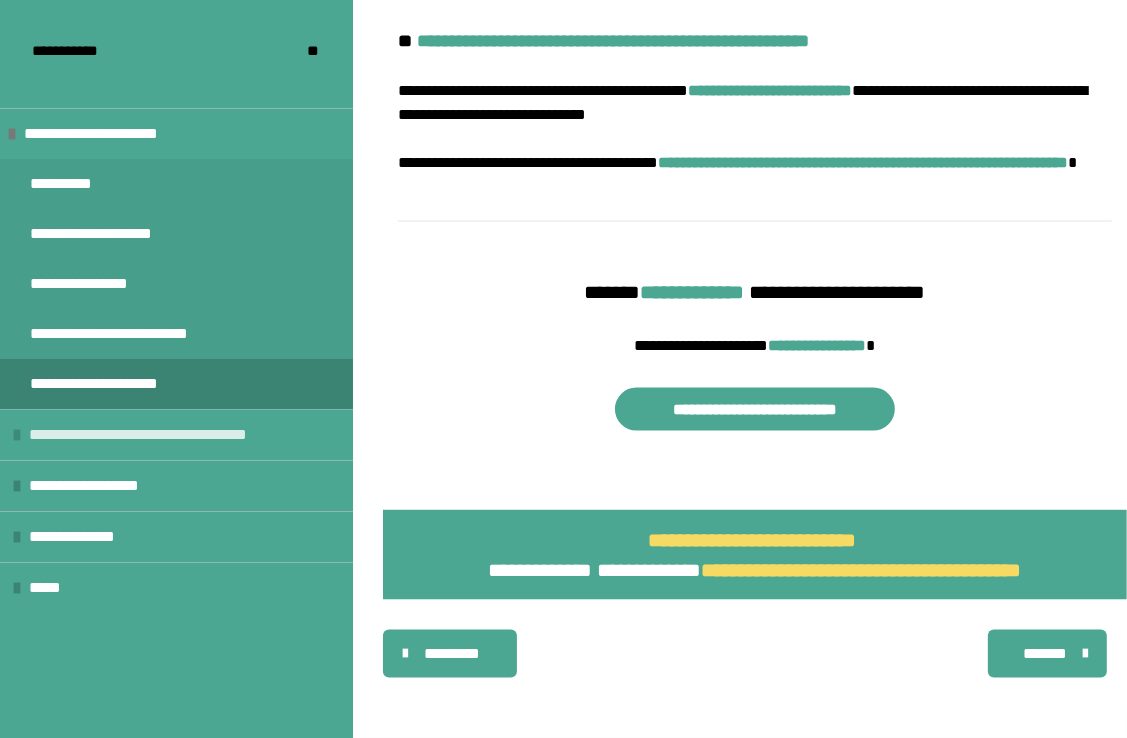 click on "**********" at bounding box center [176, 435] 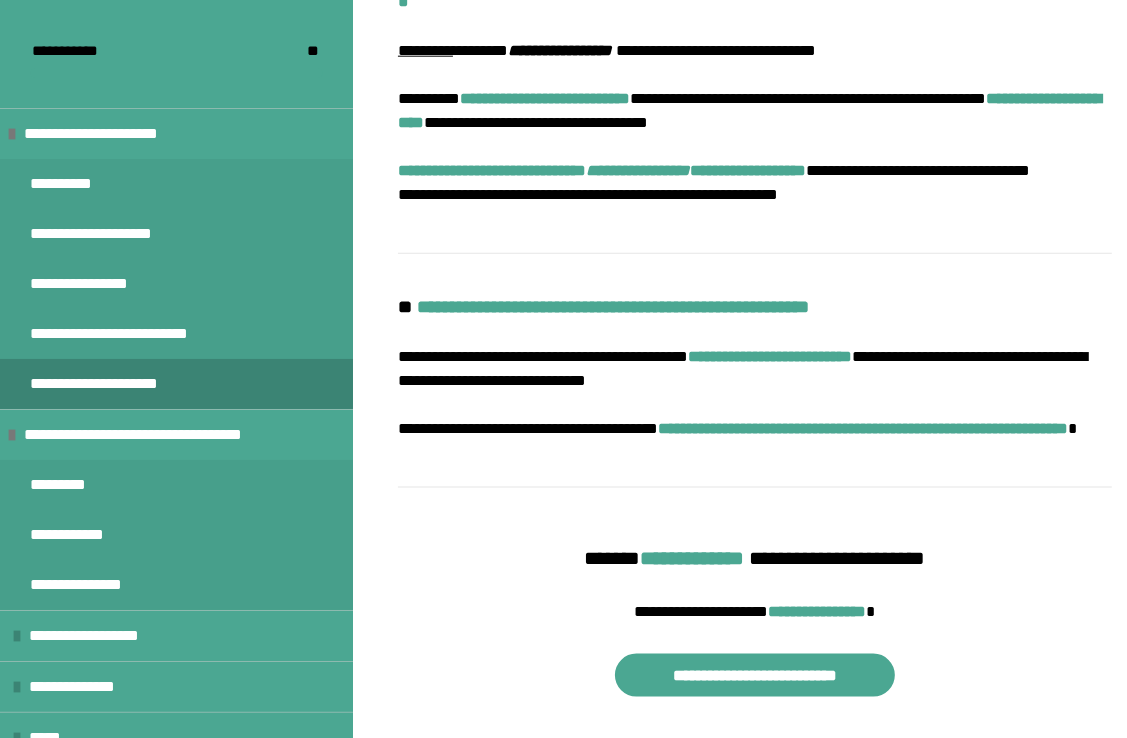 scroll, scrollTop: 1706, scrollLeft: 0, axis: vertical 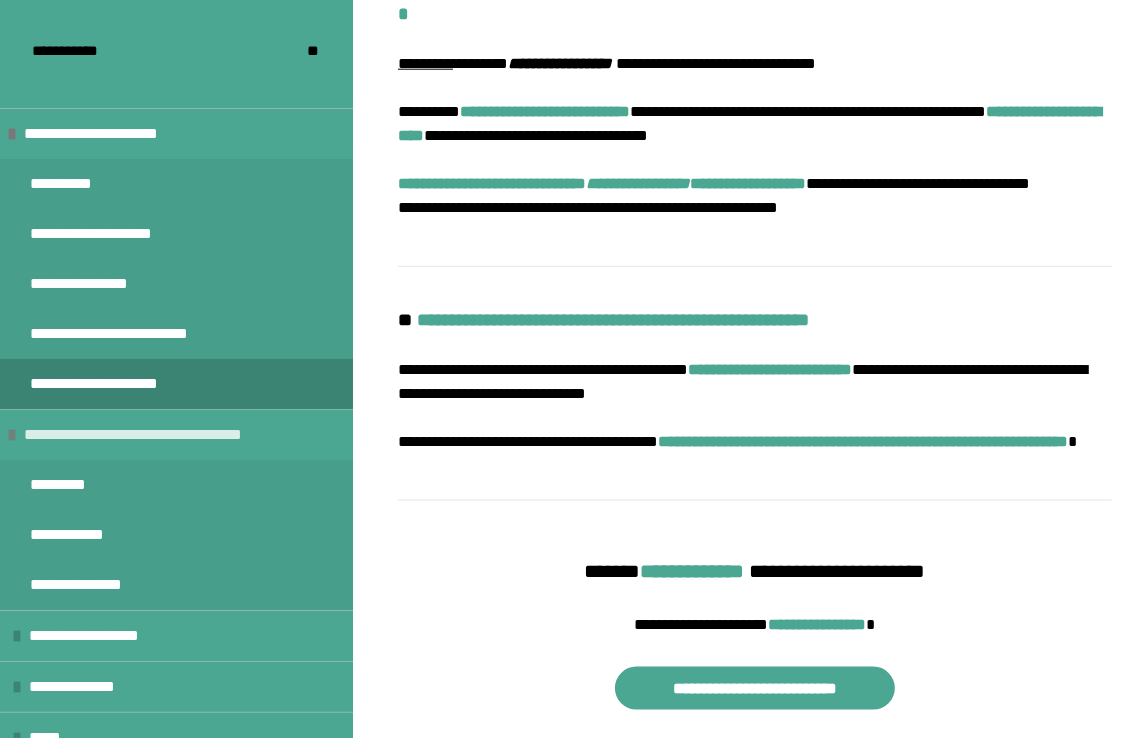 click on "**********" at bounding box center (171, 435) 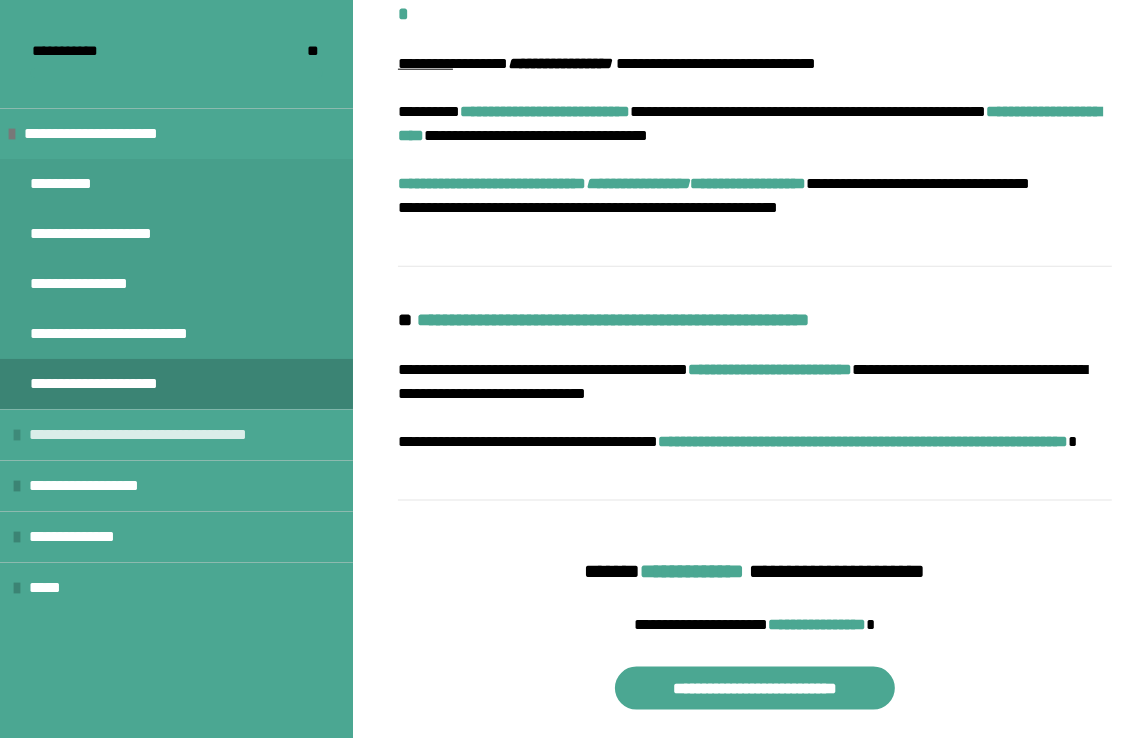 click on "**********" at bounding box center [176, 435] 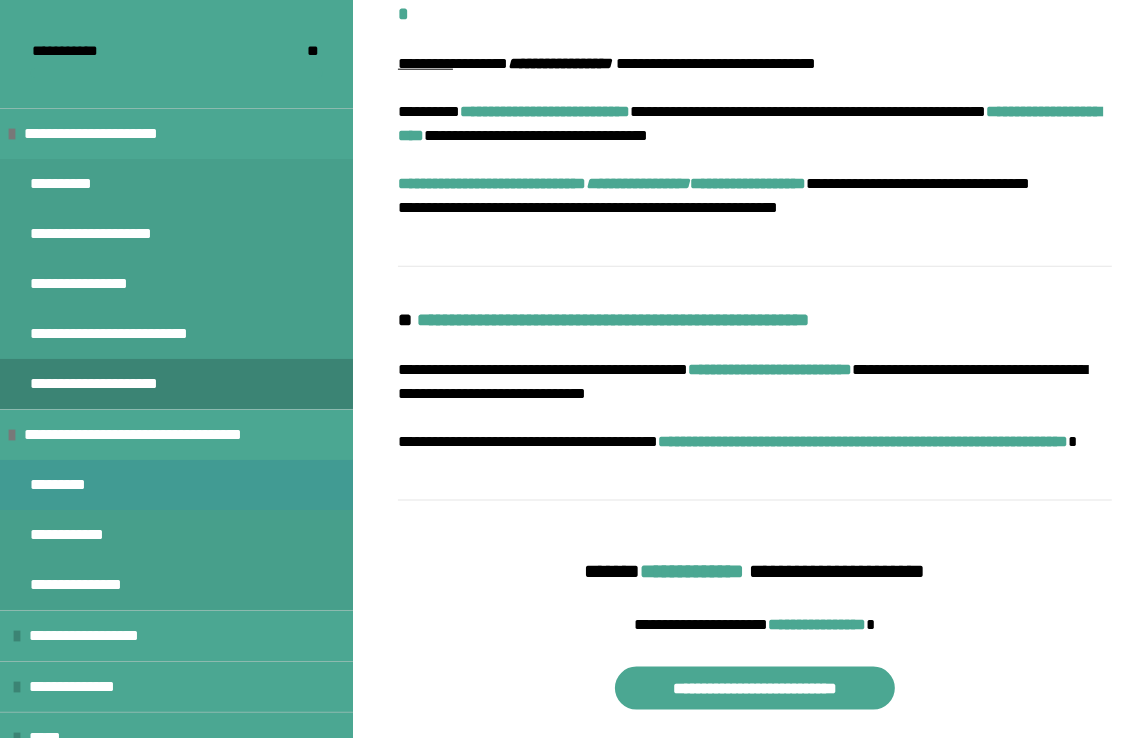 click on "*********" at bounding box center (70, 485) 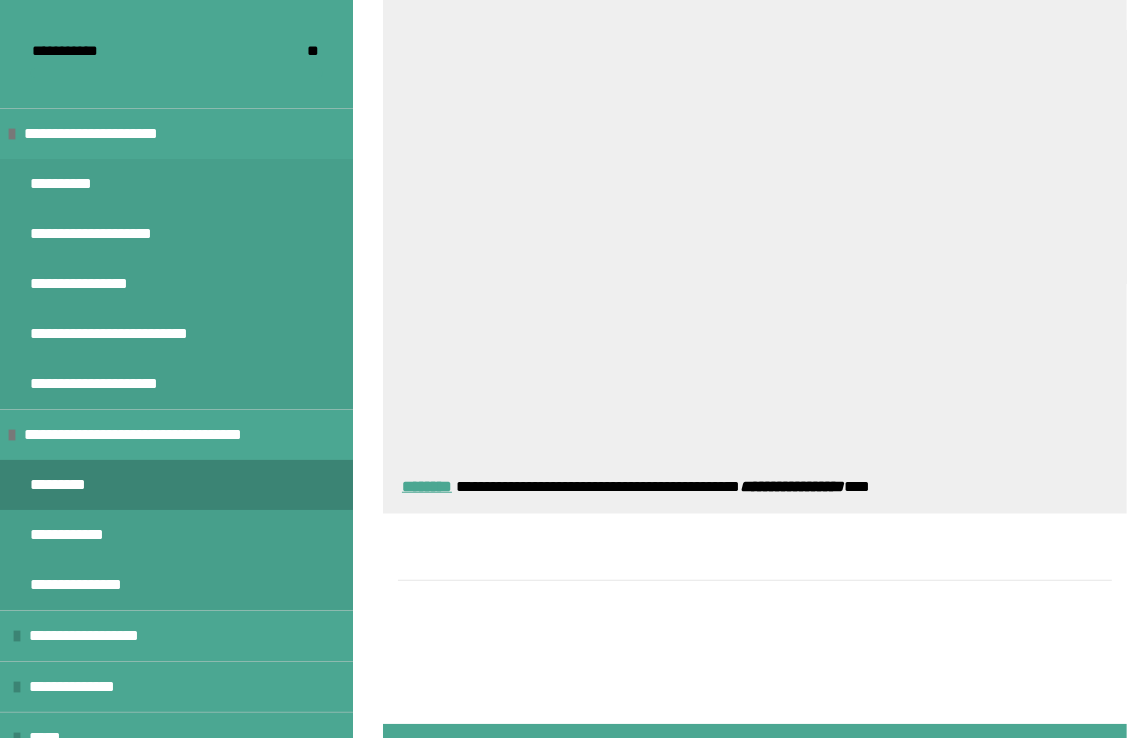 scroll, scrollTop: 970, scrollLeft: 0, axis: vertical 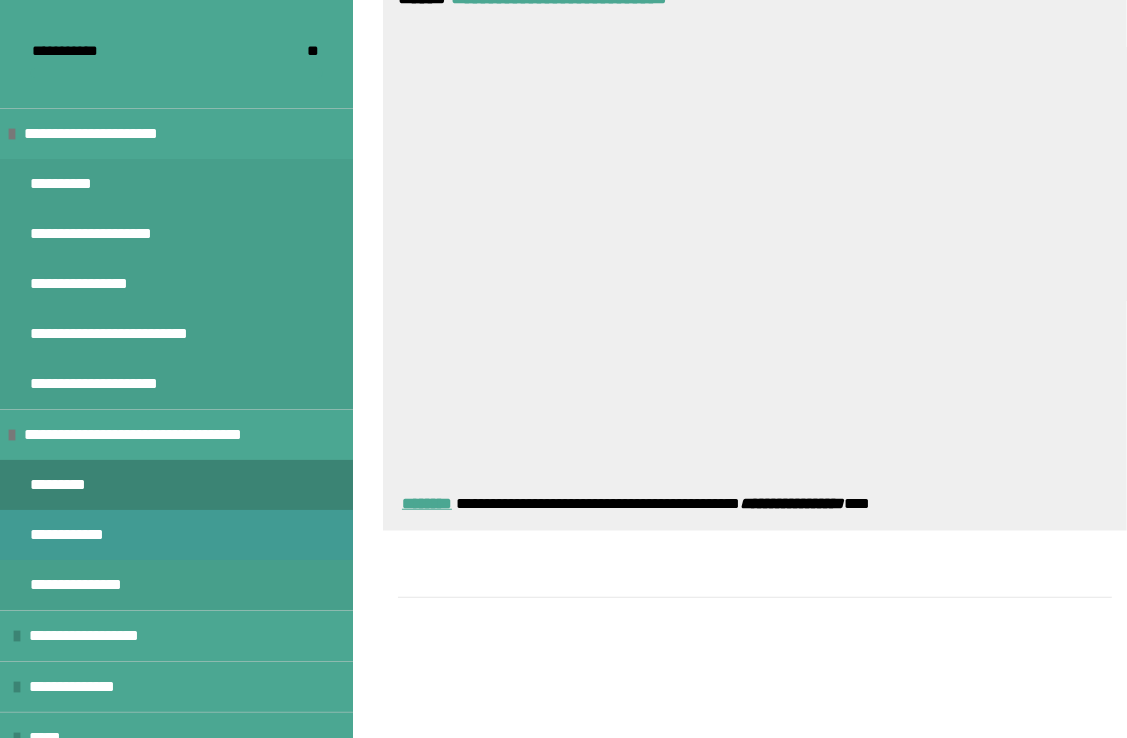 click on "**********" at bounding box center [82, 535] 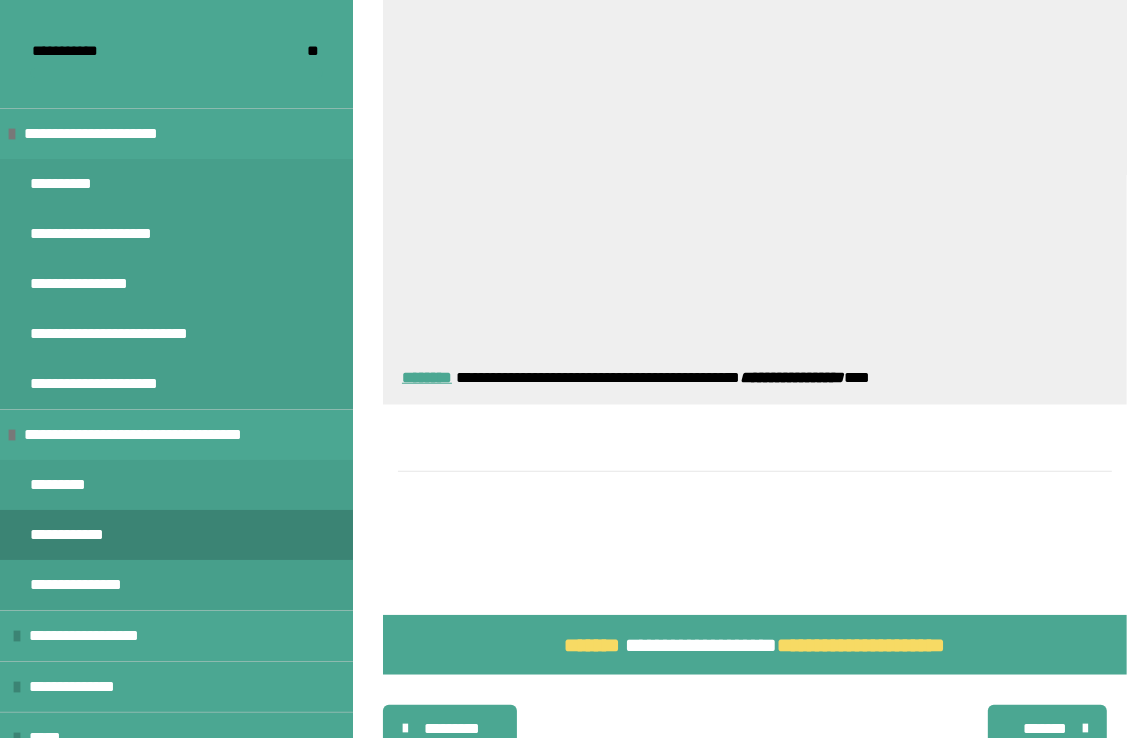 scroll, scrollTop: 1170, scrollLeft: 0, axis: vertical 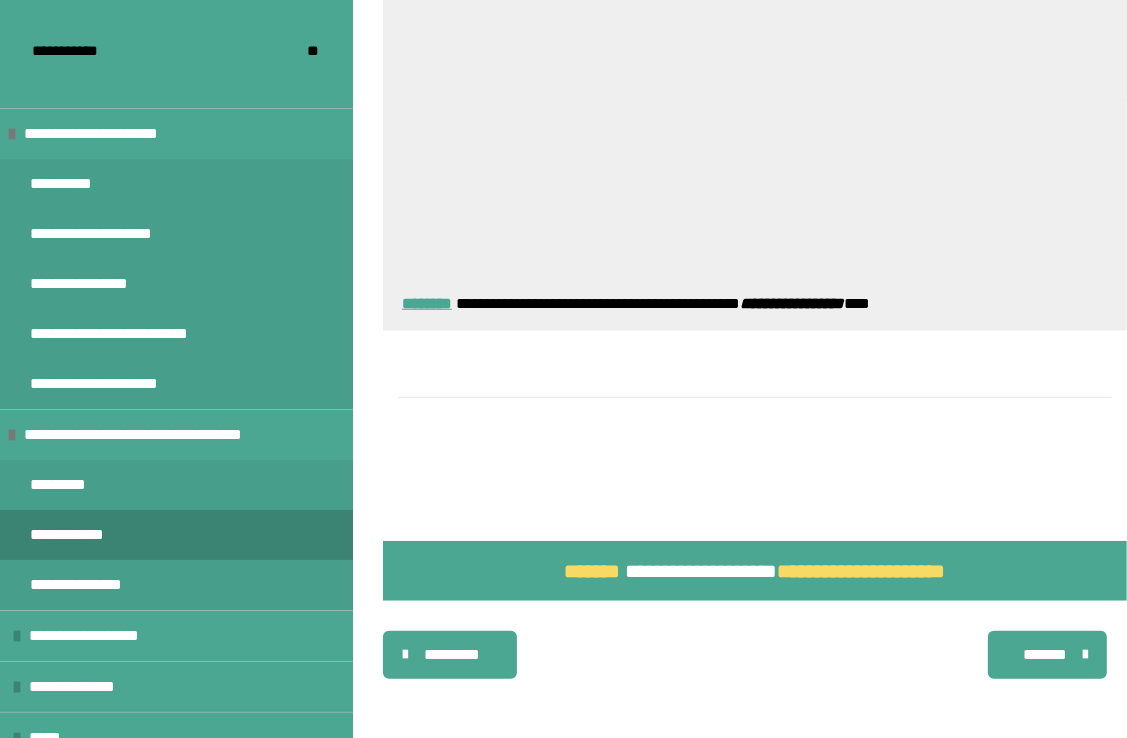 click on "*******" at bounding box center (1045, 655) 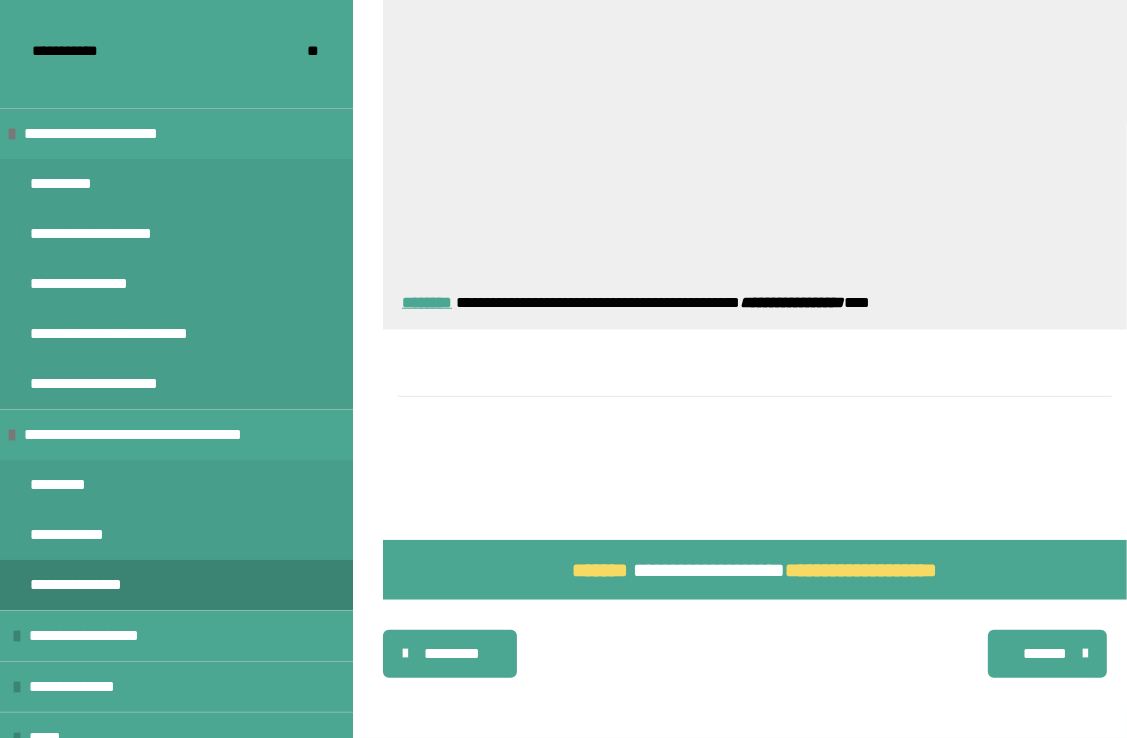 click on "*******" at bounding box center (1045, 654) 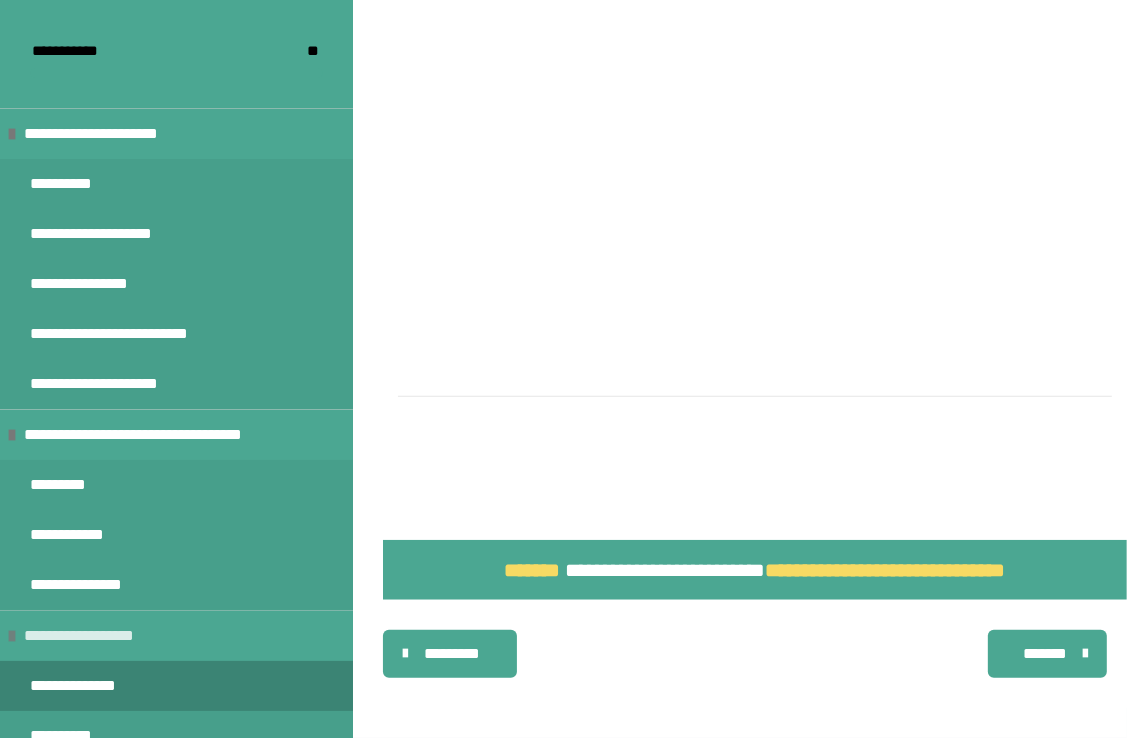 click on "**********" at bounding box center [100, 636] 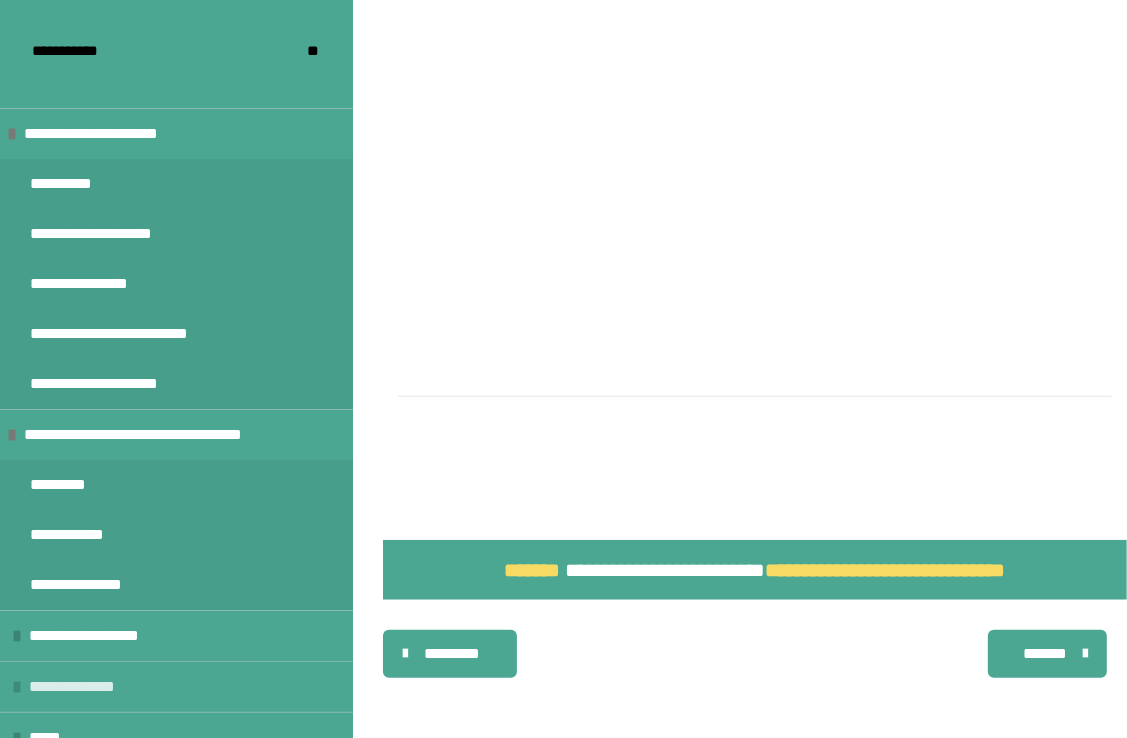 click on "**********" at bounding box center (89, 687) 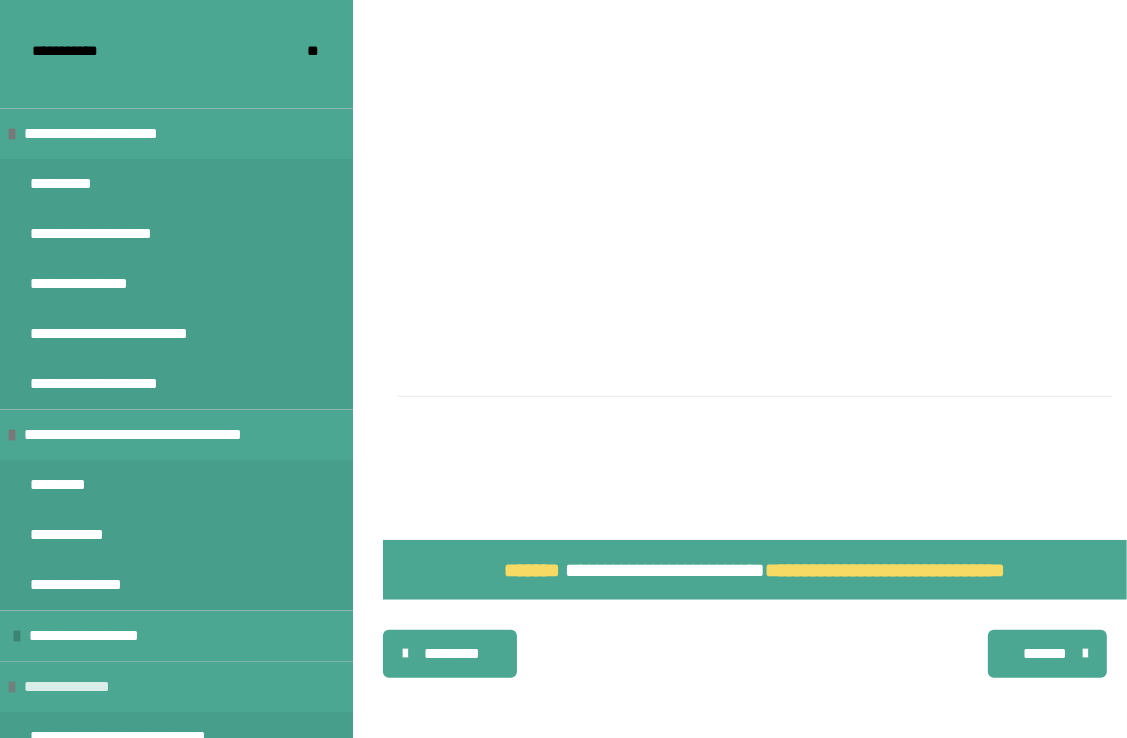 click on "**********" at bounding box center (84, 687) 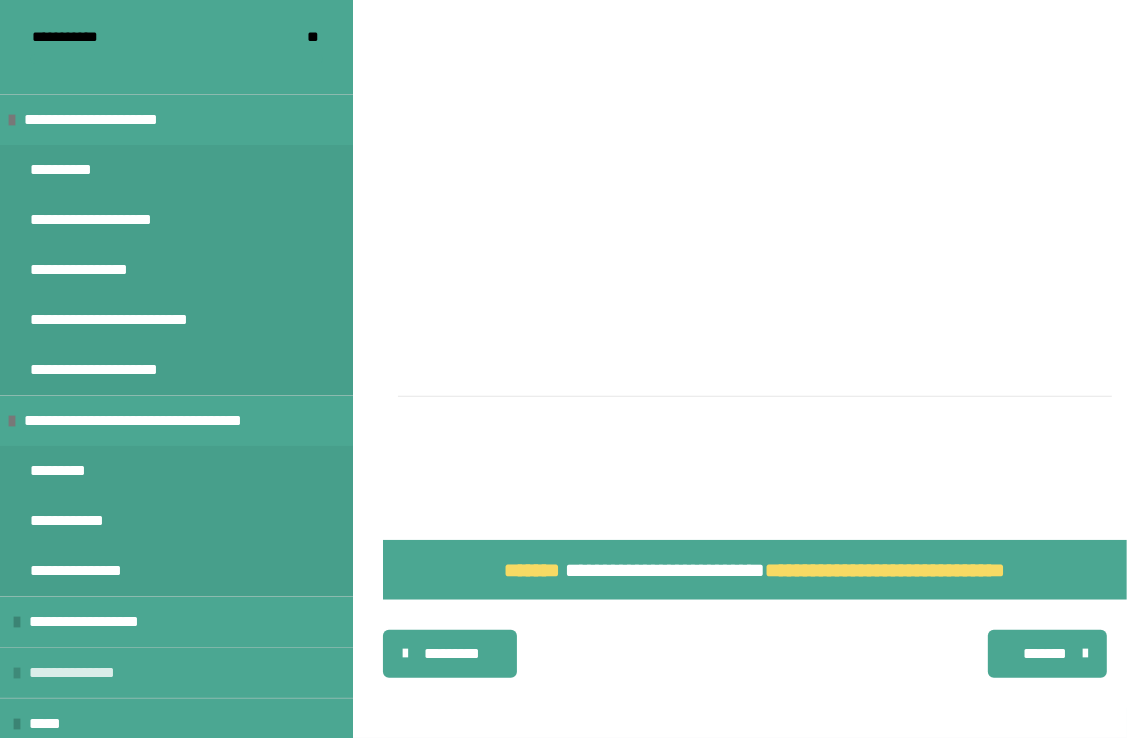 scroll, scrollTop: 18, scrollLeft: 0, axis: vertical 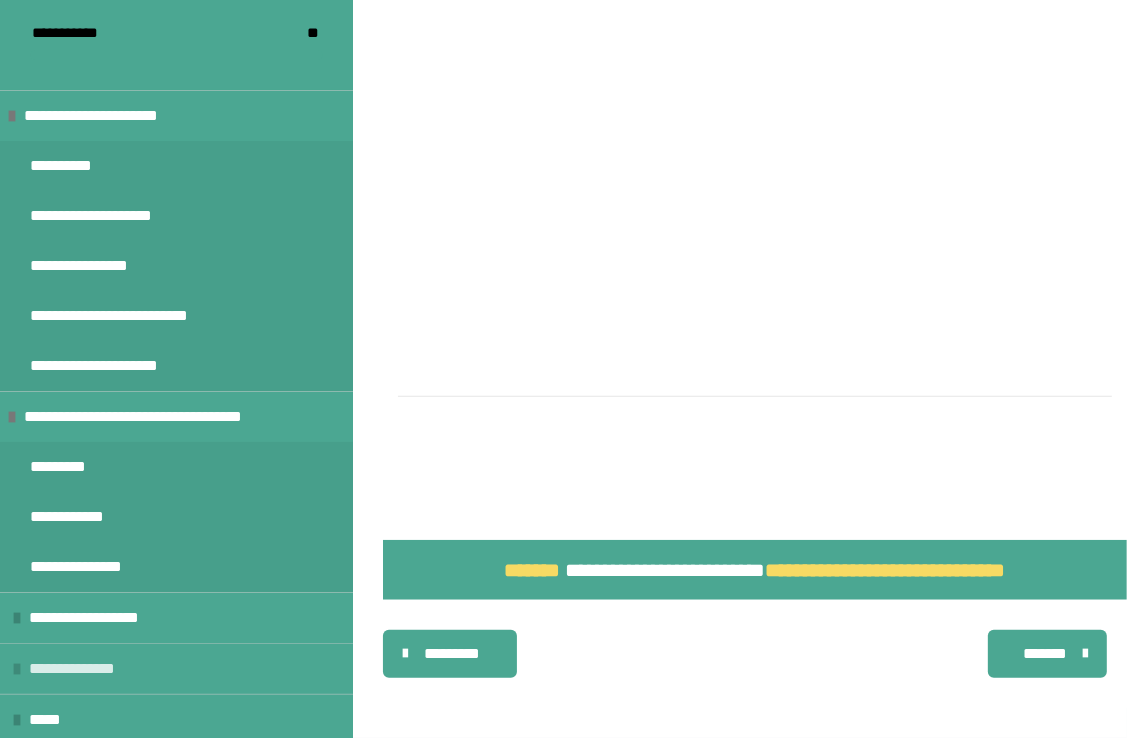 click on "**********" at bounding box center [89, 669] 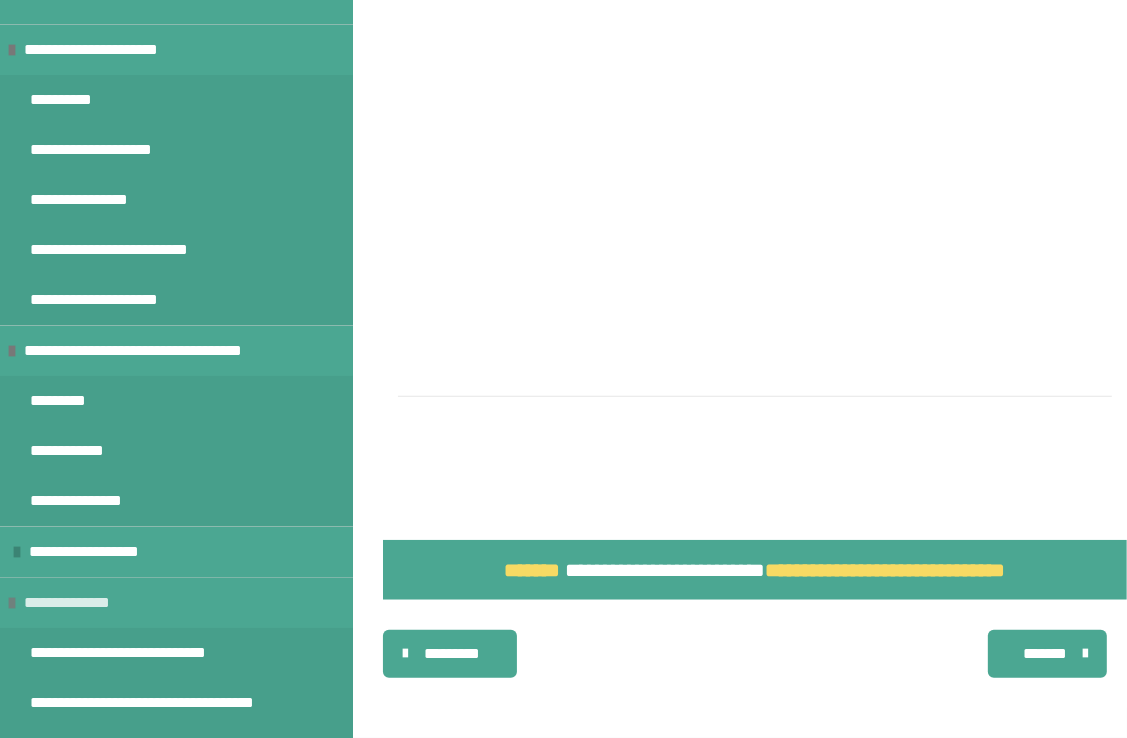 scroll, scrollTop: 218, scrollLeft: 0, axis: vertical 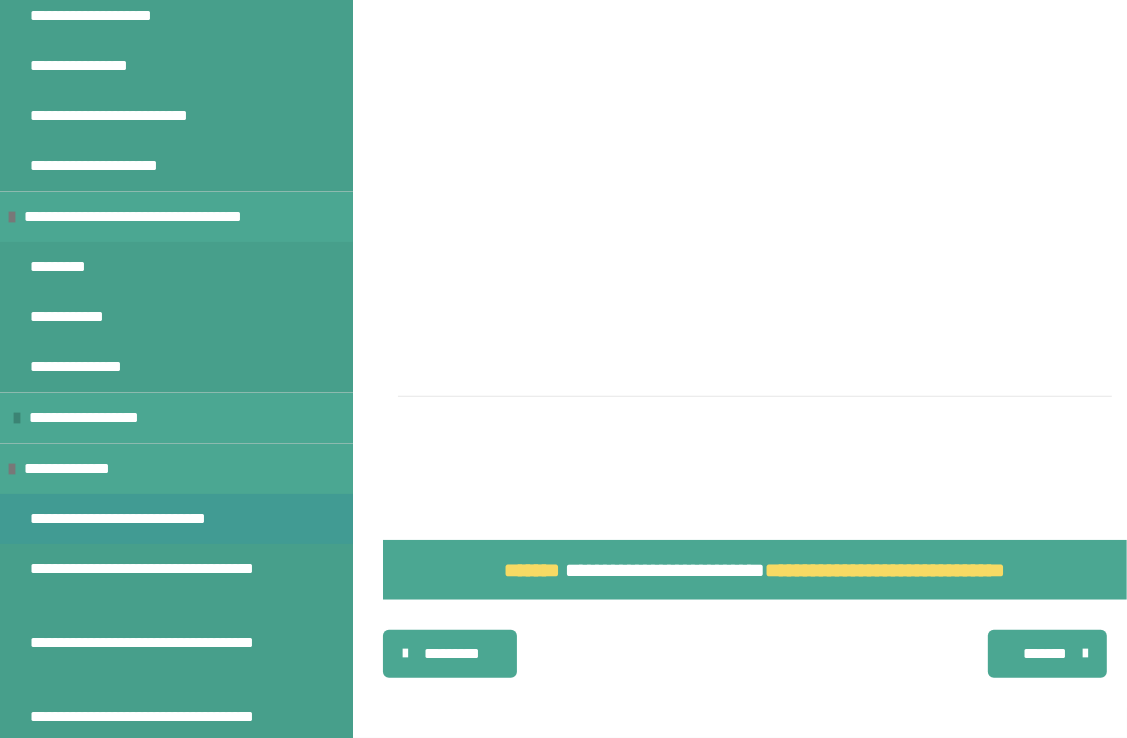 click on "**********" at bounding box center [144, 519] 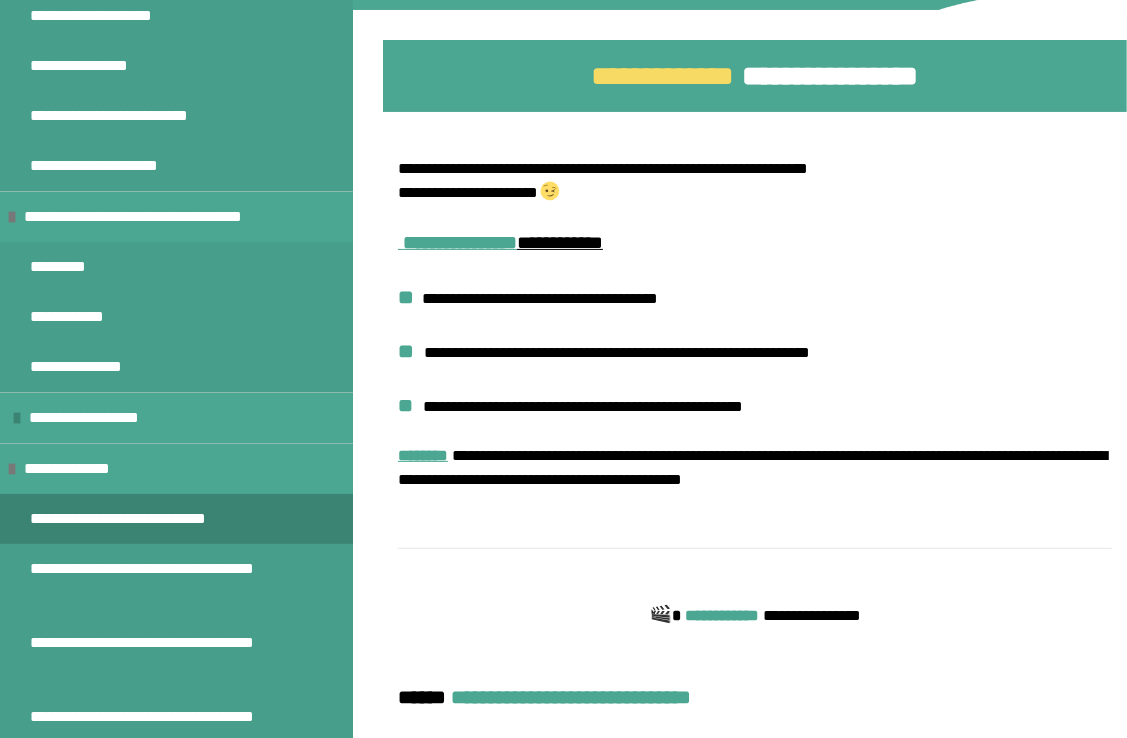scroll, scrollTop: 318, scrollLeft: 0, axis: vertical 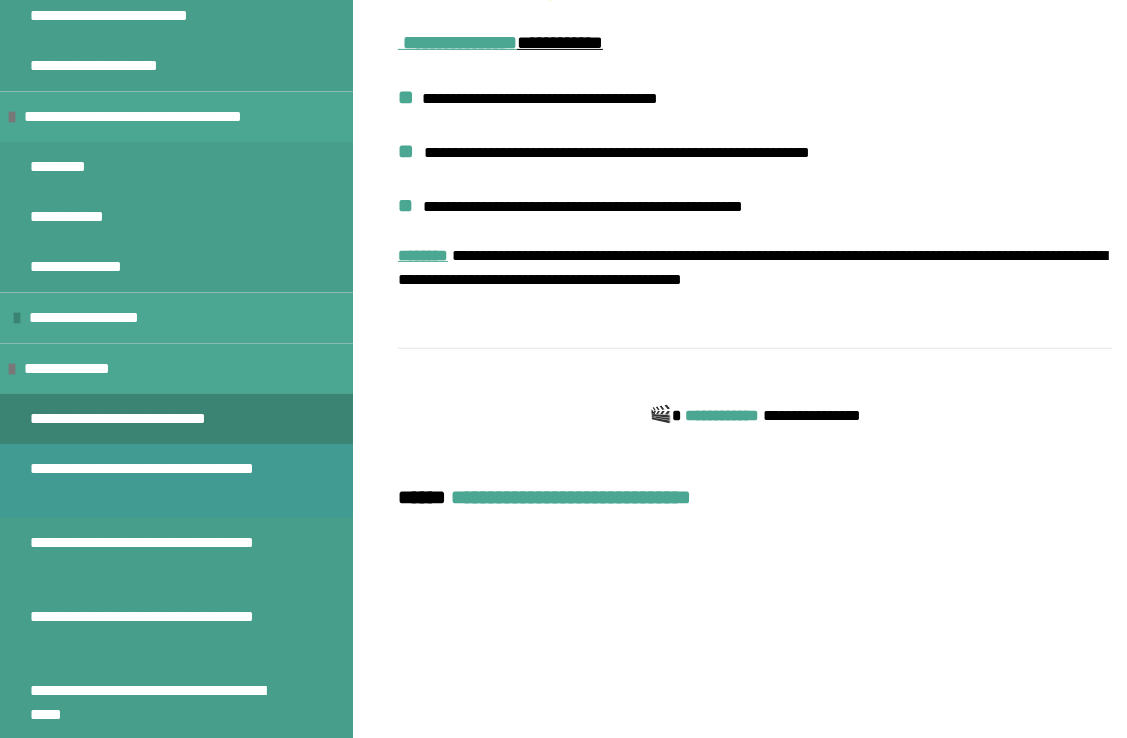click on "**********" at bounding box center [161, 481] 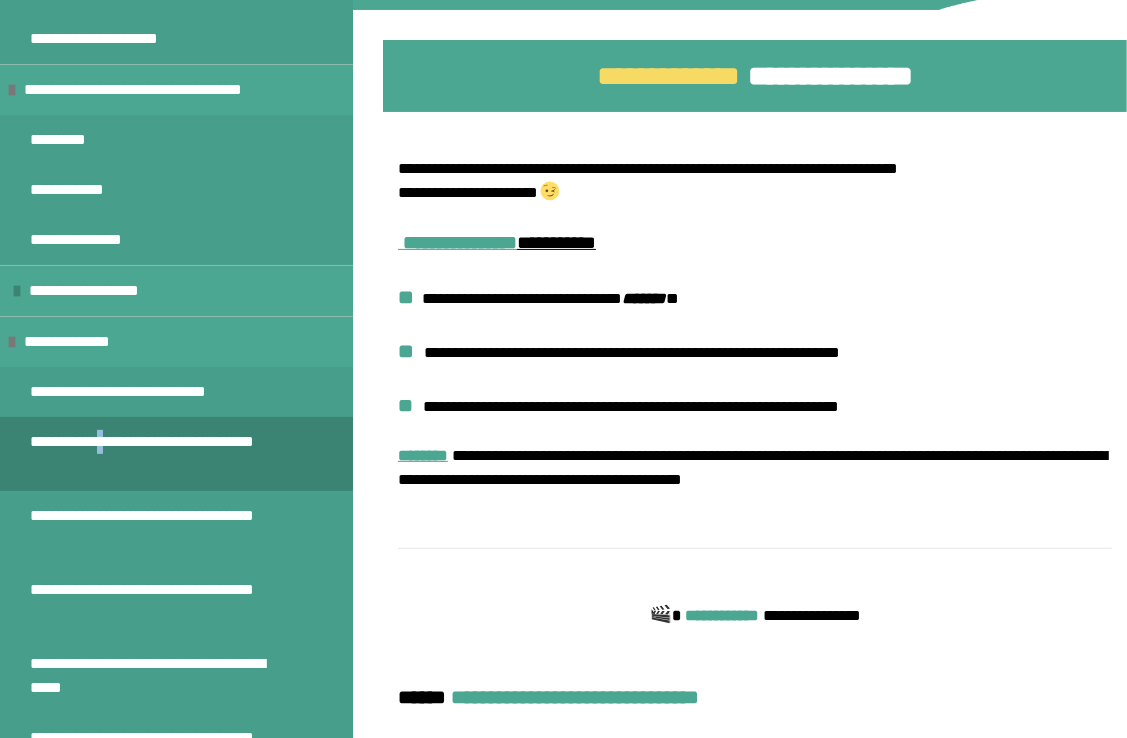 scroll, scrollTop: 418, scrollLeft: 0, axis: vertical 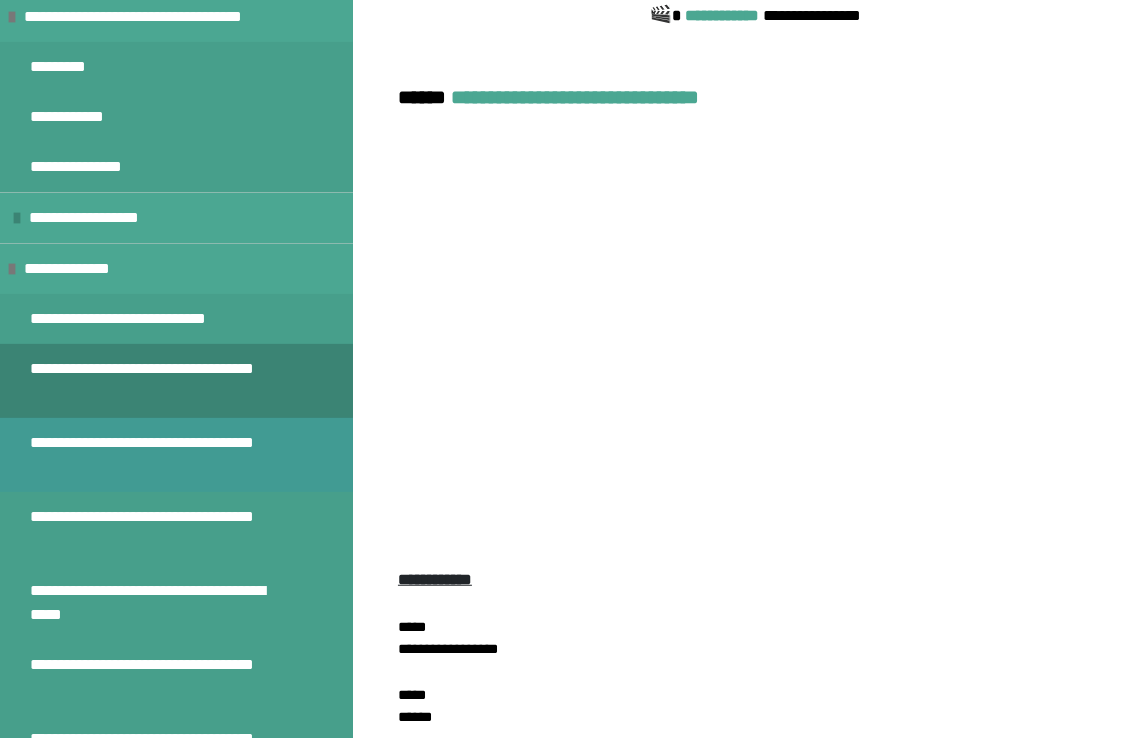 click on "**********" at bounding box center [161, 455] 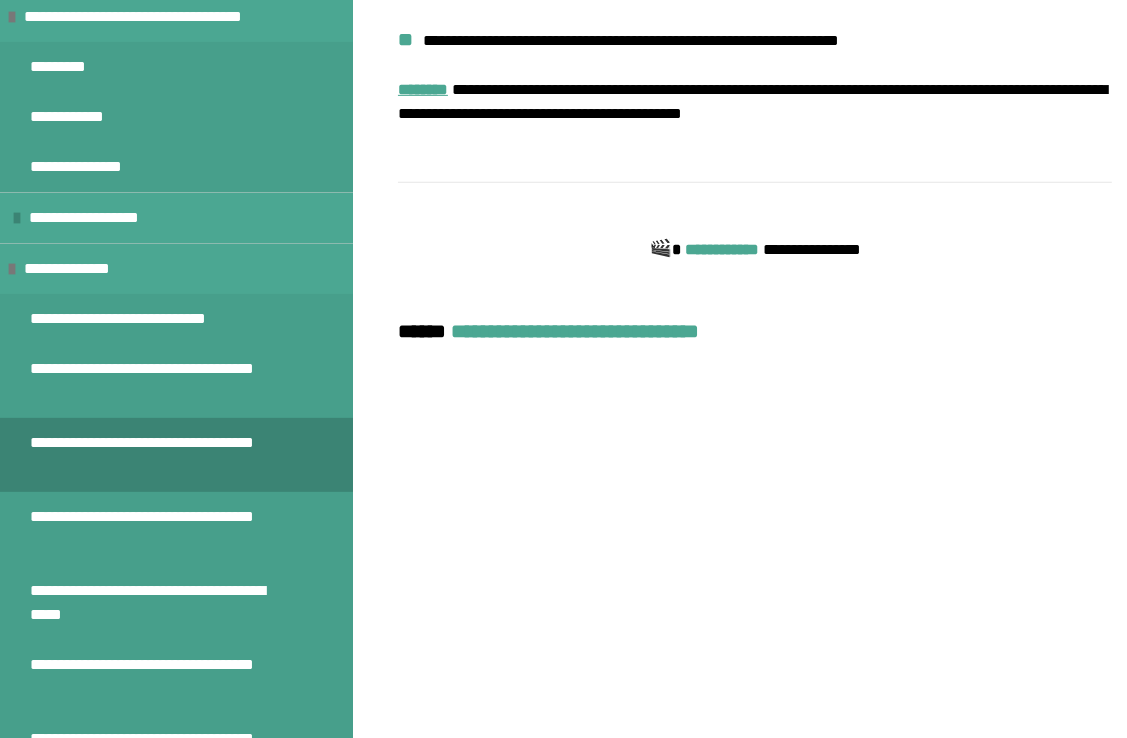 scroll, scrollTop: 670, scrollLeft: 0, axis: vertical 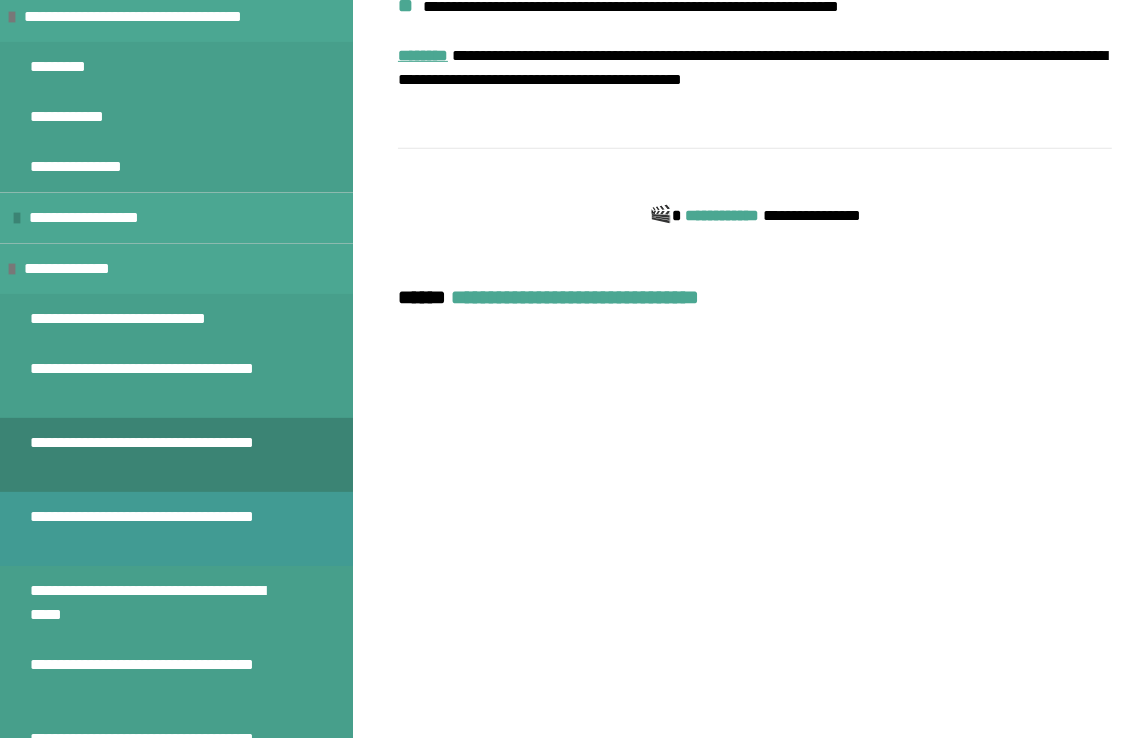 click on "**********" at bounding box center [161, 529] 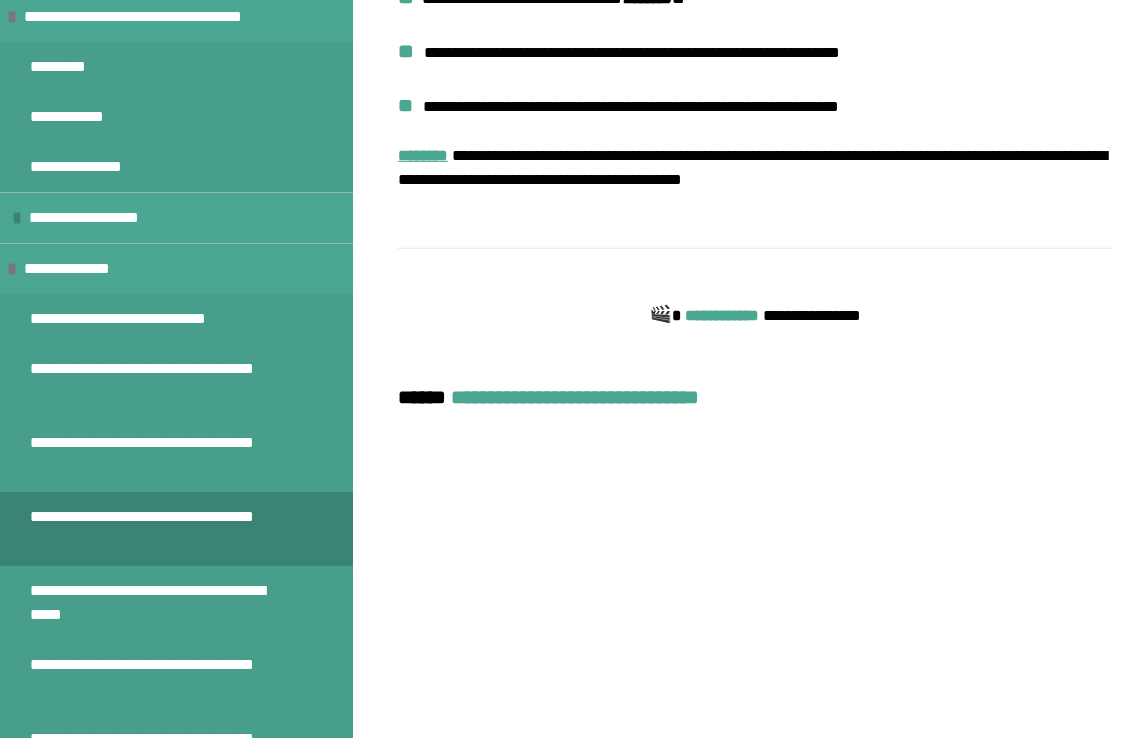 scroll, scrollTop: 670, scrollLeft: 0, axis: vertical 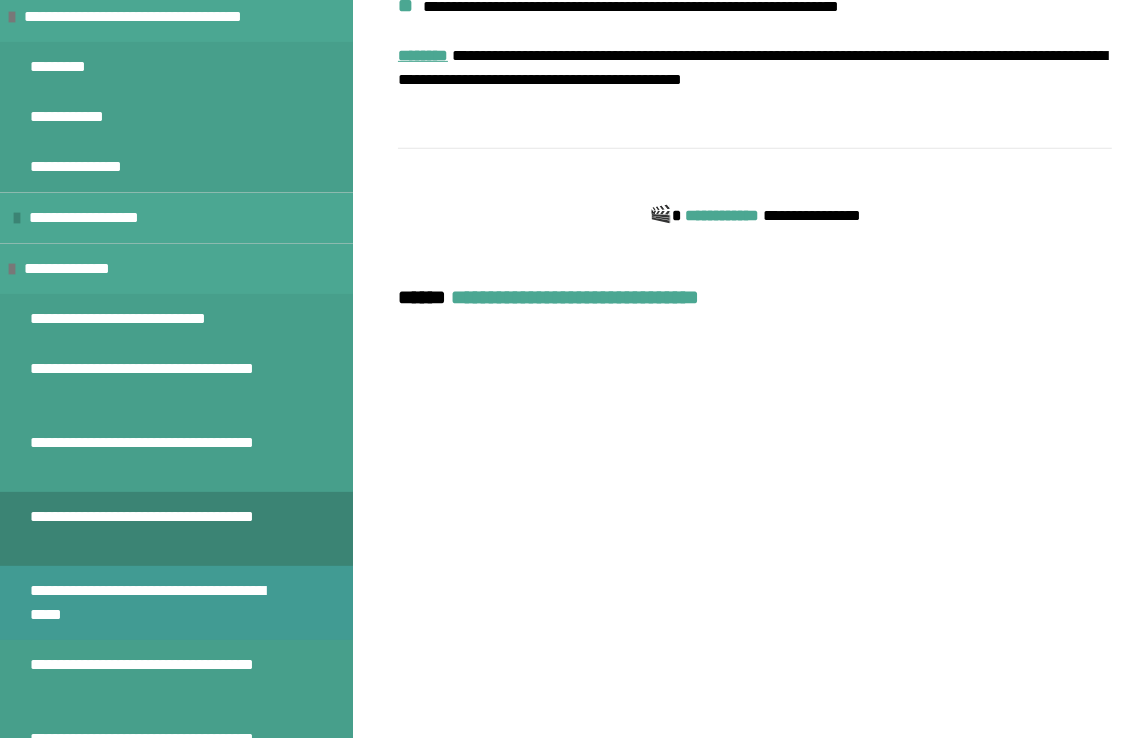 click on "**********" at bounding box center [161, 603] 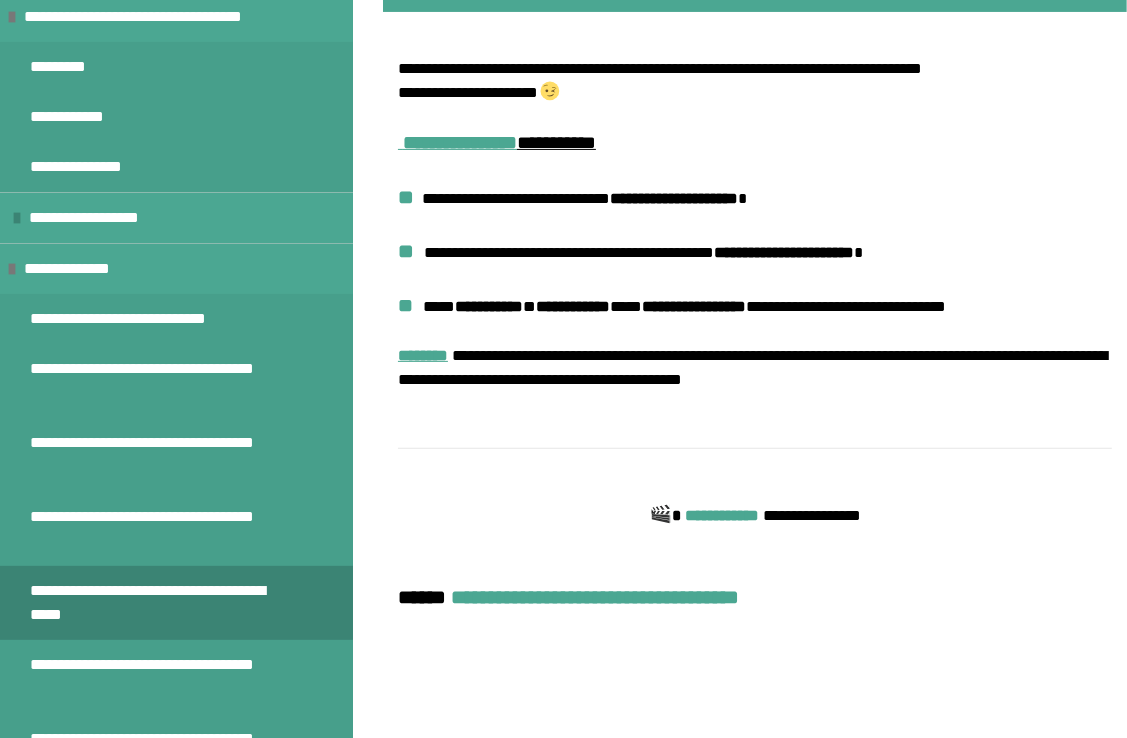 scroll, scrollTop: 470, scrollLeft: 0, axis: vertical 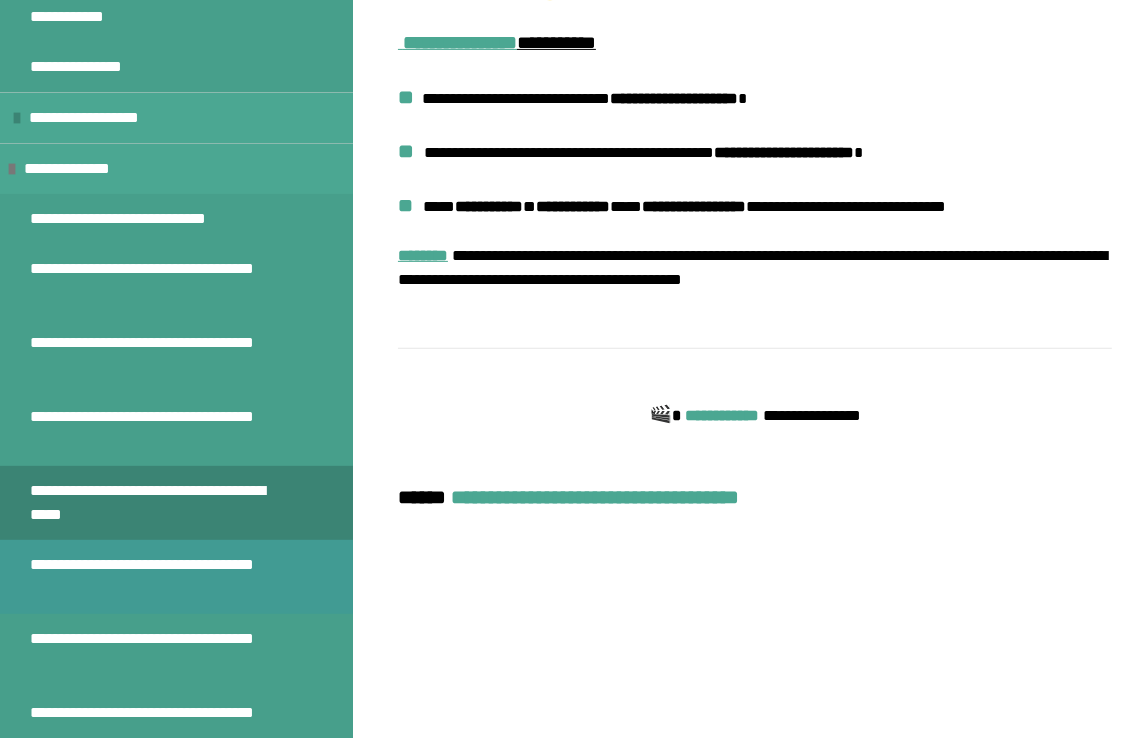 click on "**********" at bounding box center [161, 577] 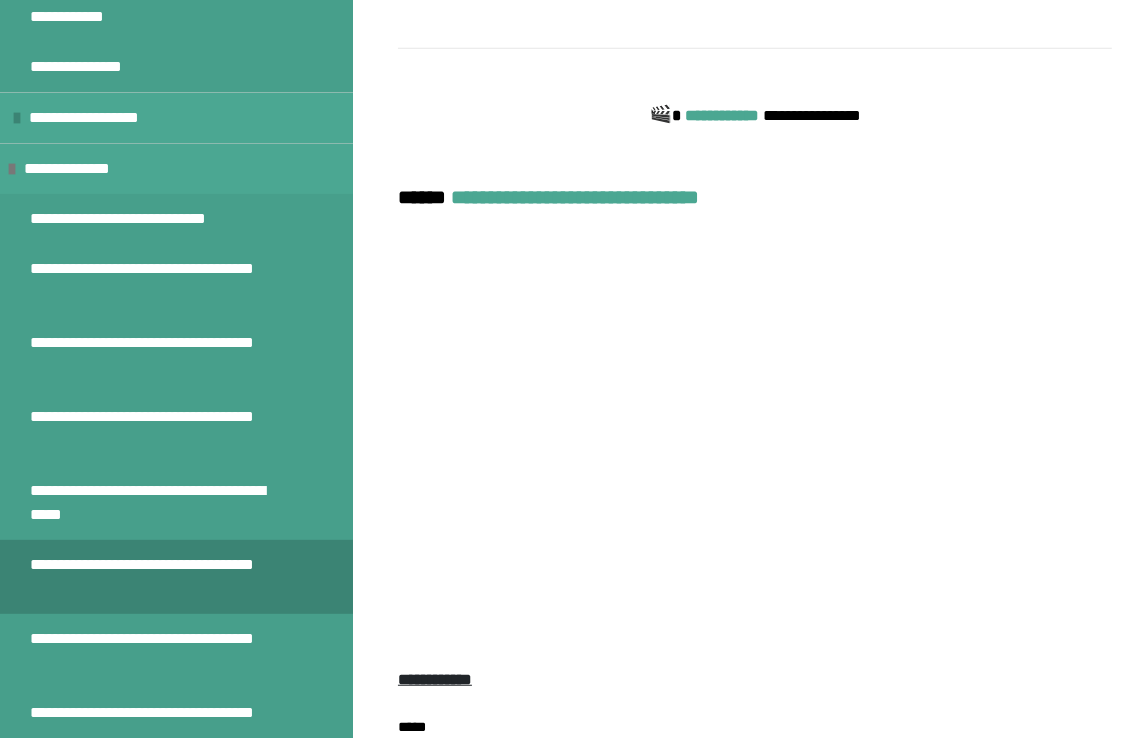 scroll, scrollTop: 870, scrollLeft: 0, axis: vertical 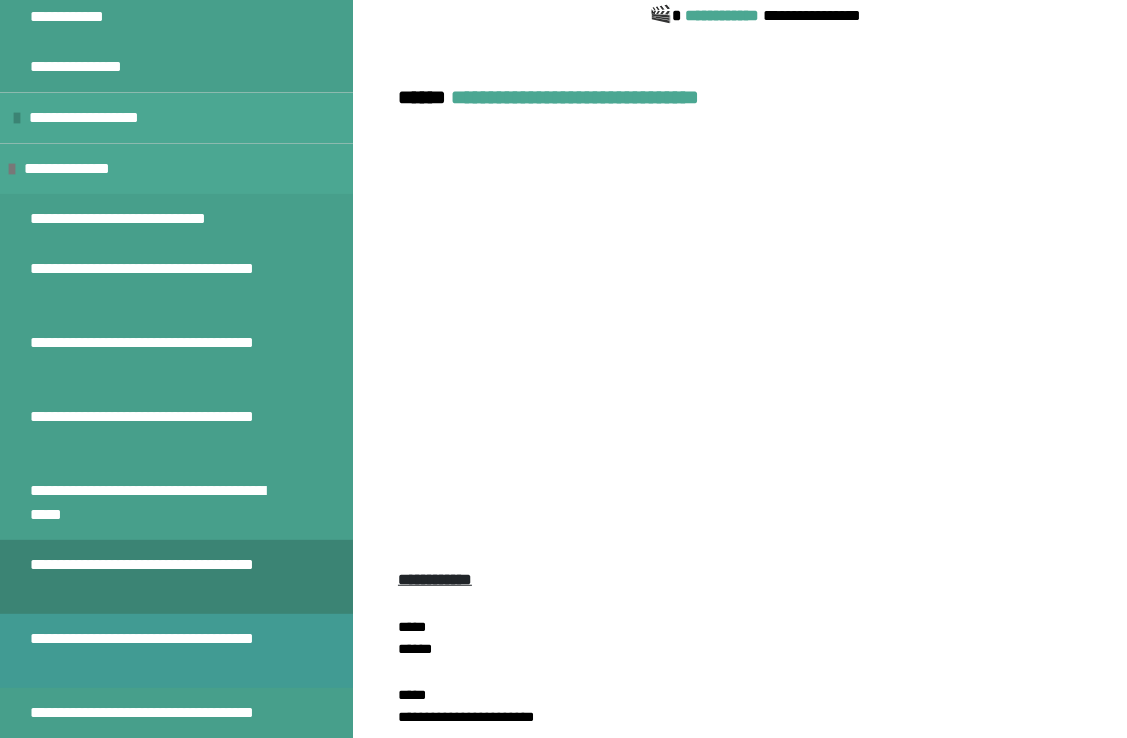 click on "**********" at bounding box center [161, 651] 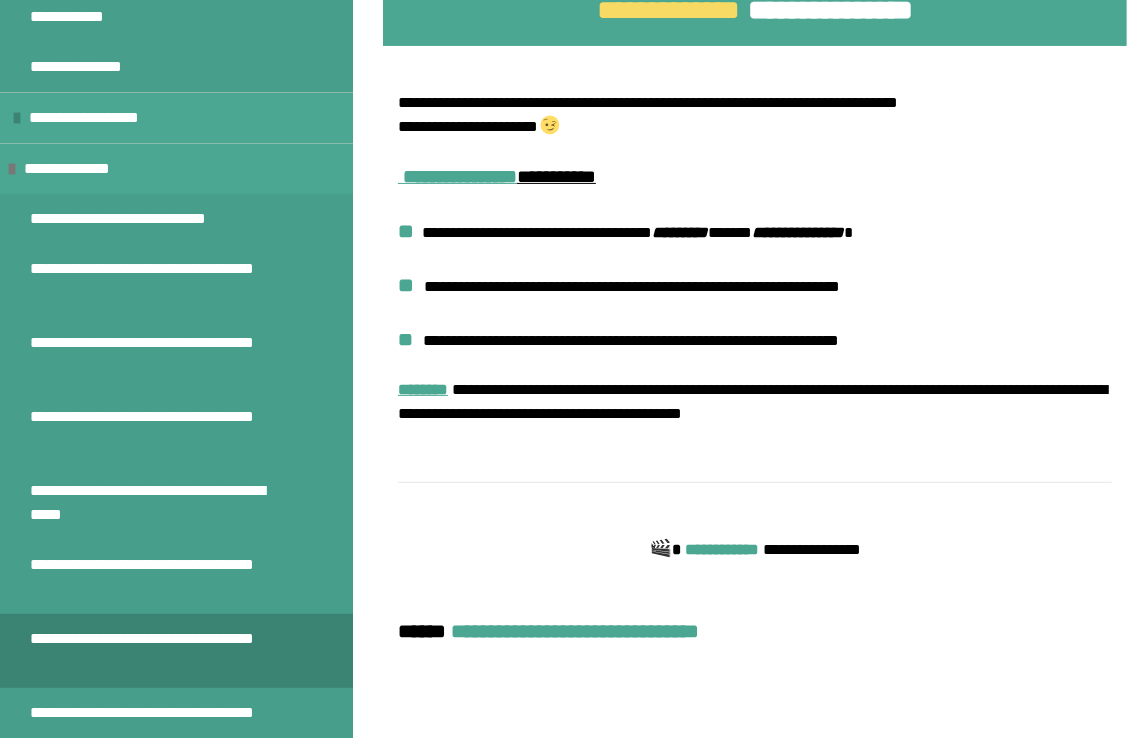scroll, scrollTop: 370, scrollLeft: 0, axis: vertical 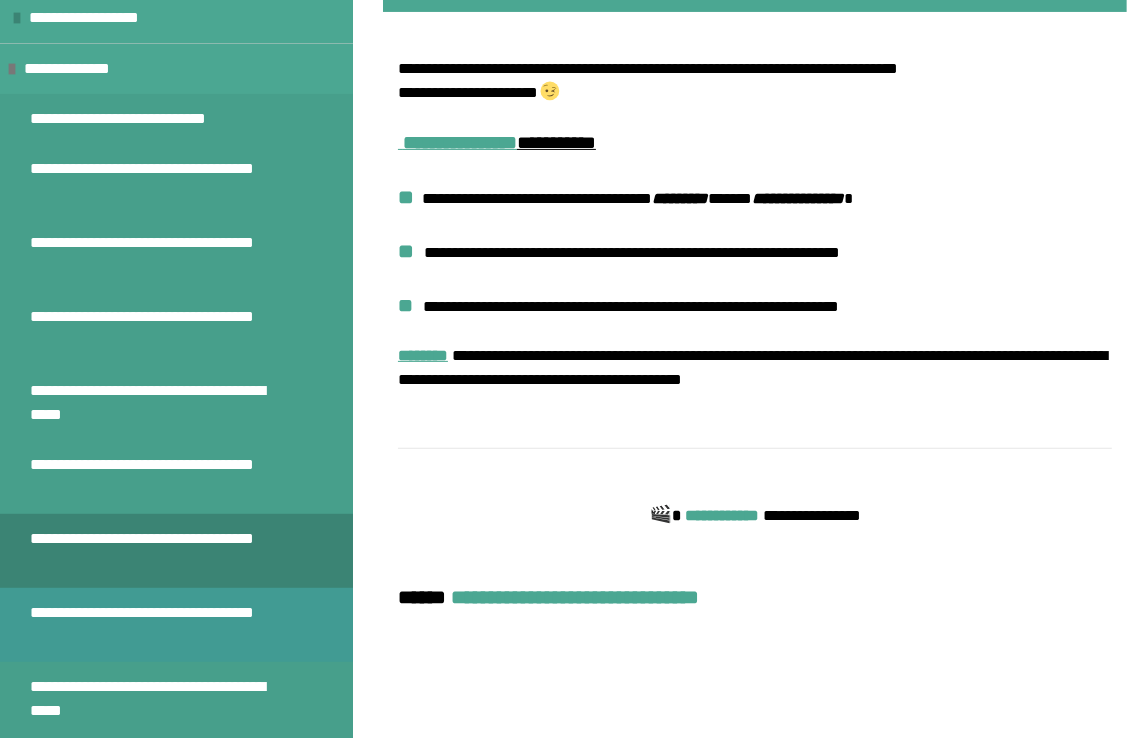 click on "**********" at bounding box center (161, 625) 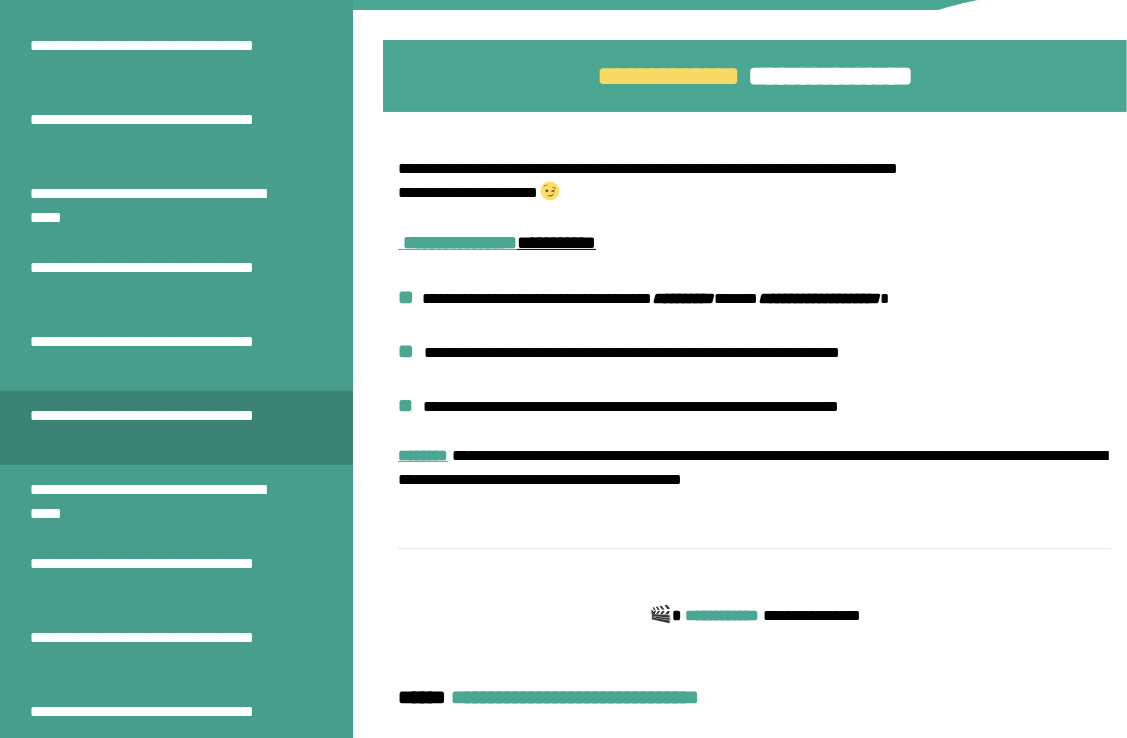 scroll, scrollTop: 818, scrollLeft: 0, axis: vertical 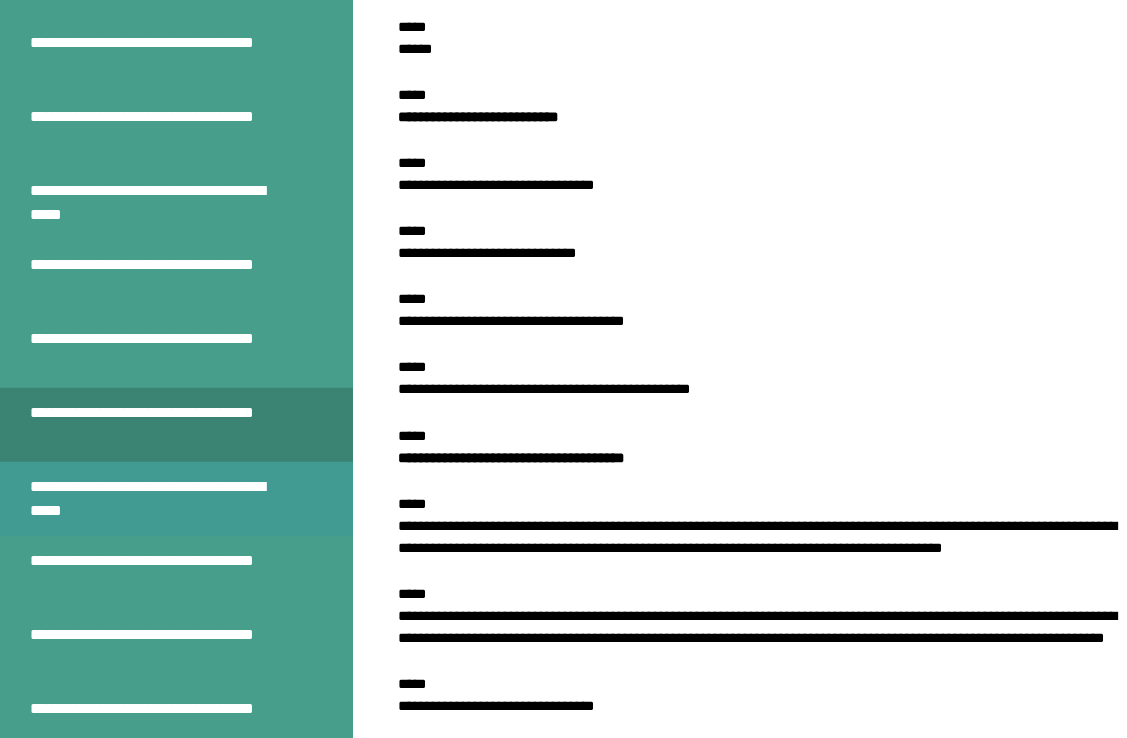 click on "**********" at bounding box center (161, 499) 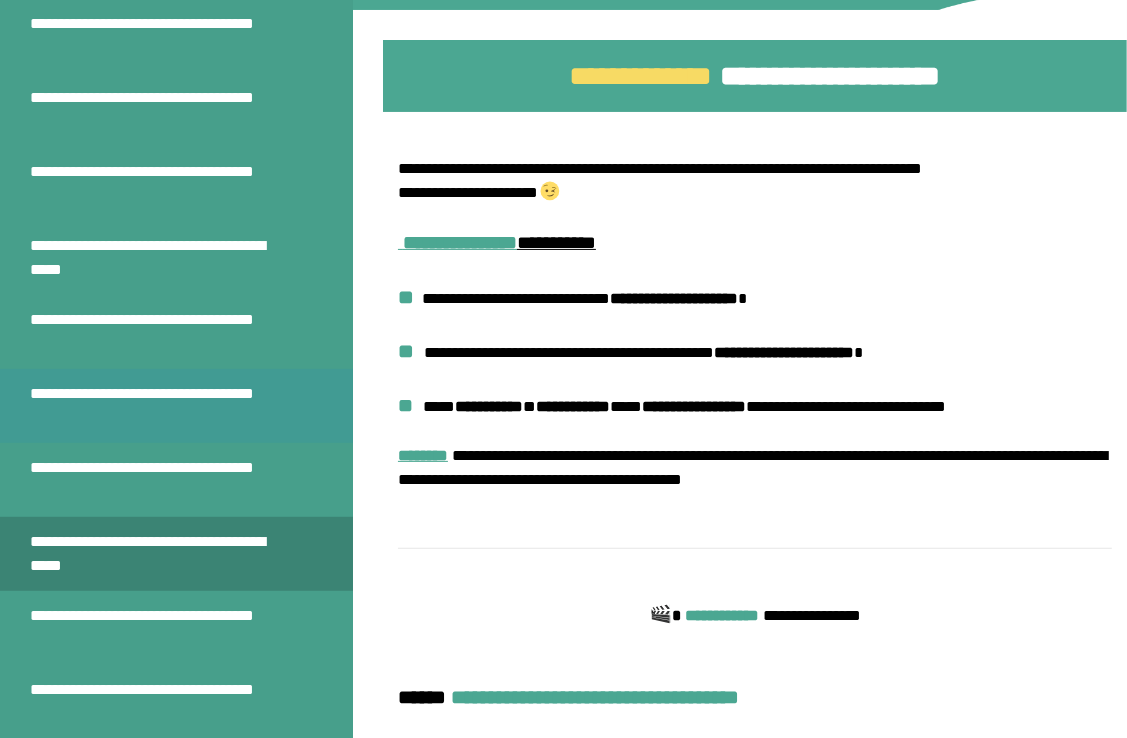 scroll, scrollTop: 718, scrollLeft: 0, axis: vertical 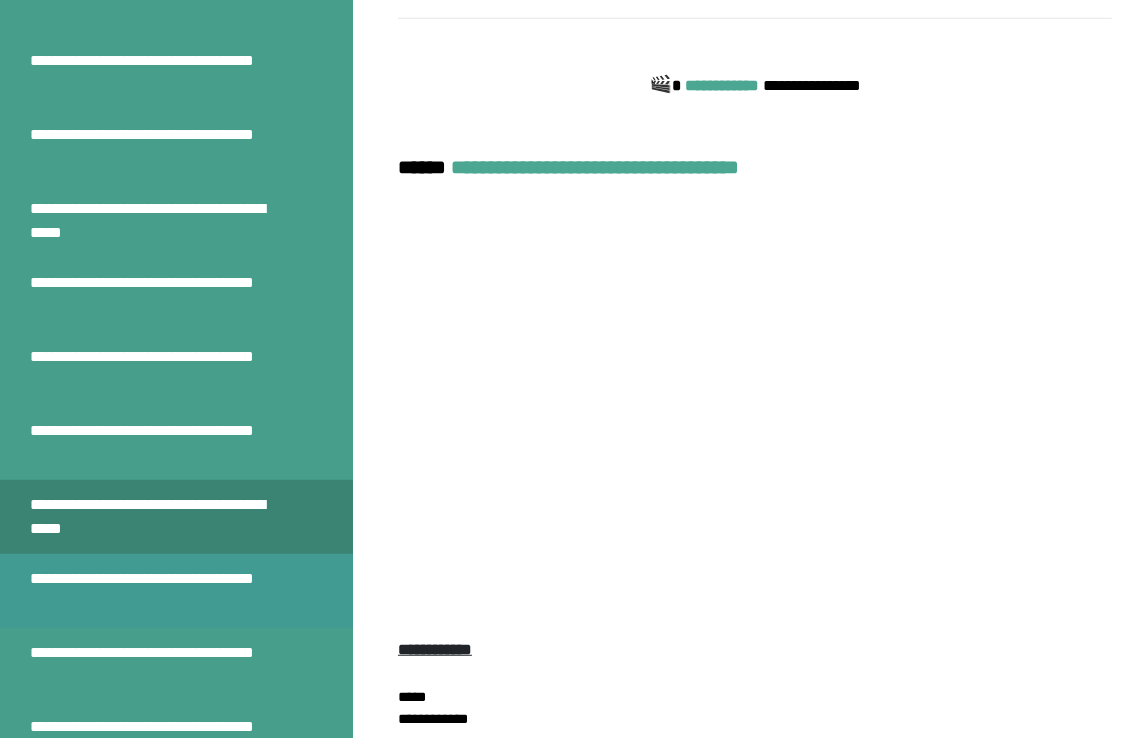 click on "**********" at bounding box center (161, 591) 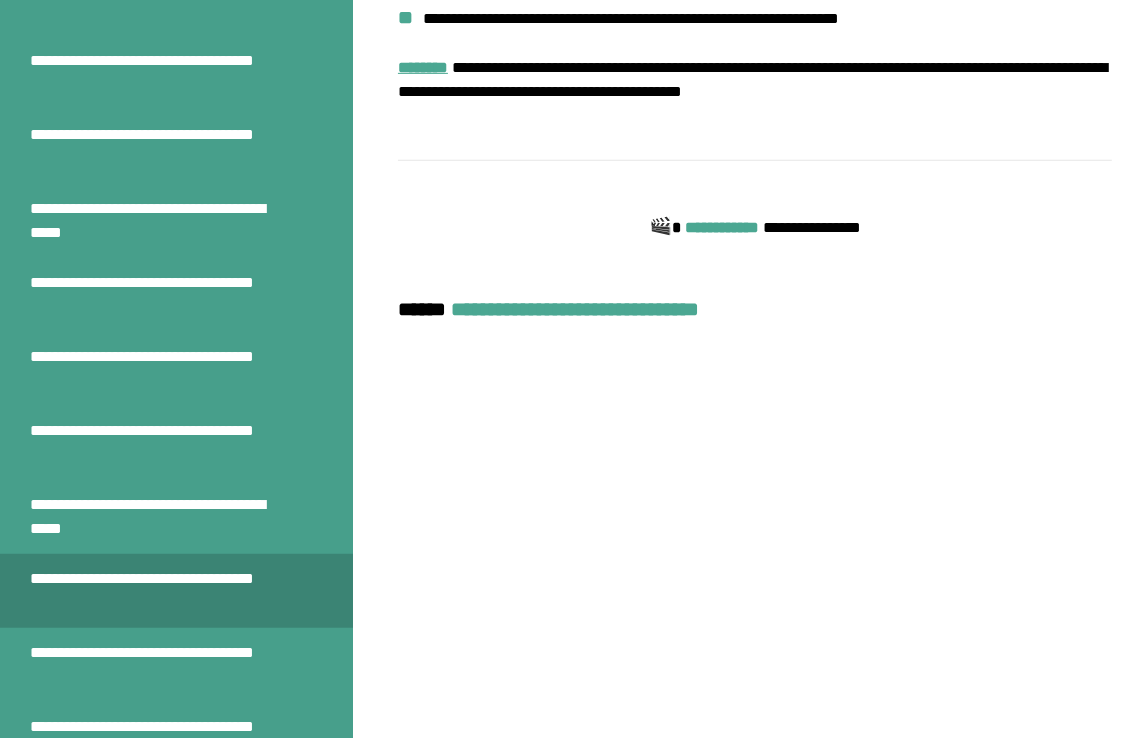 scroll, scrollTop: 670, scrollLeft: 0, axis: vertical 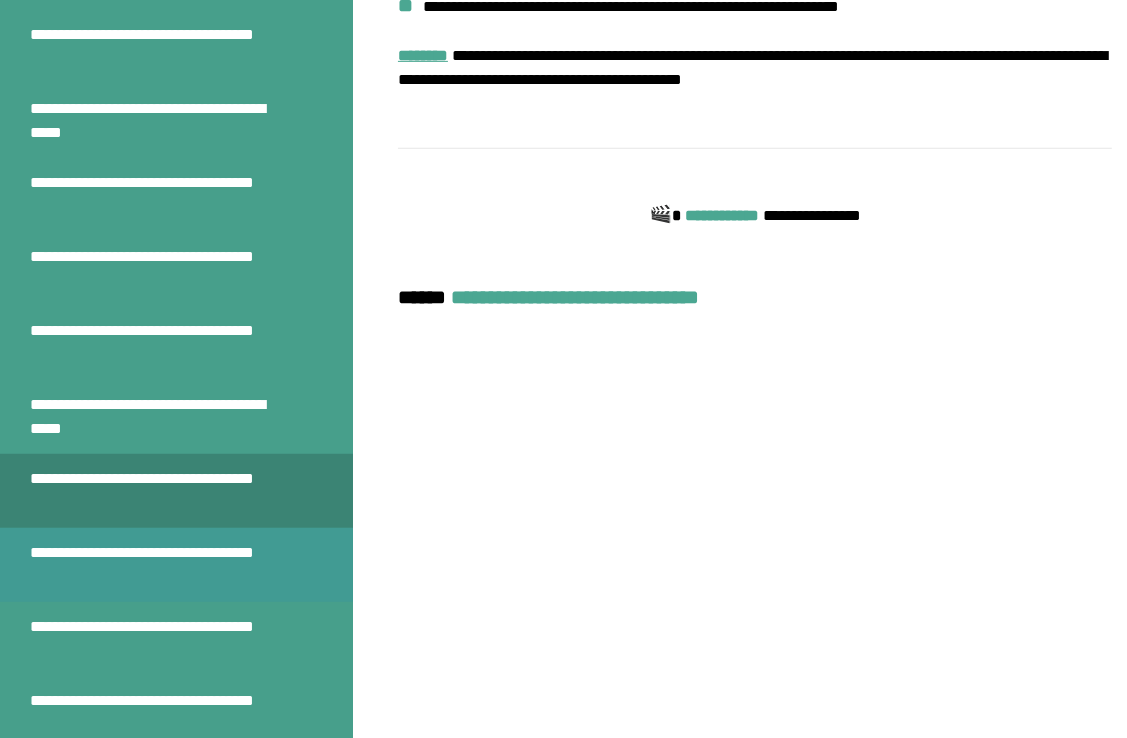click on "**********" at bounding box center (161, 565) 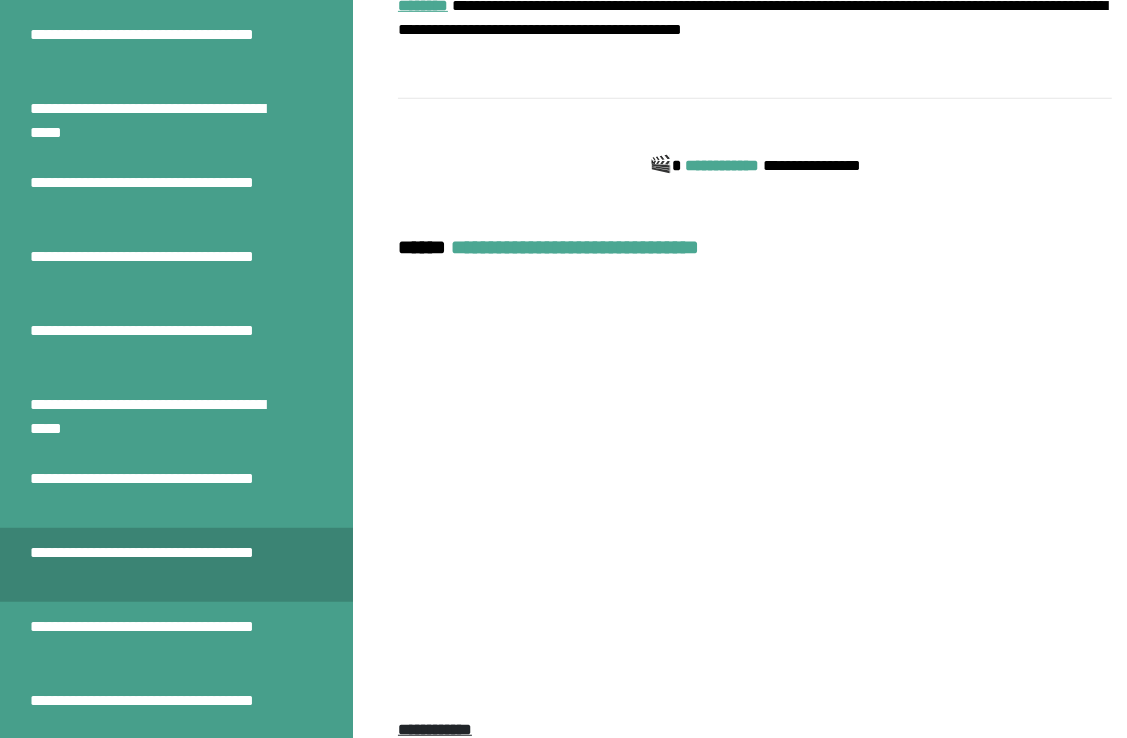 scroll, scrollTop: 770, scrollLeft: 0, axis: vertical 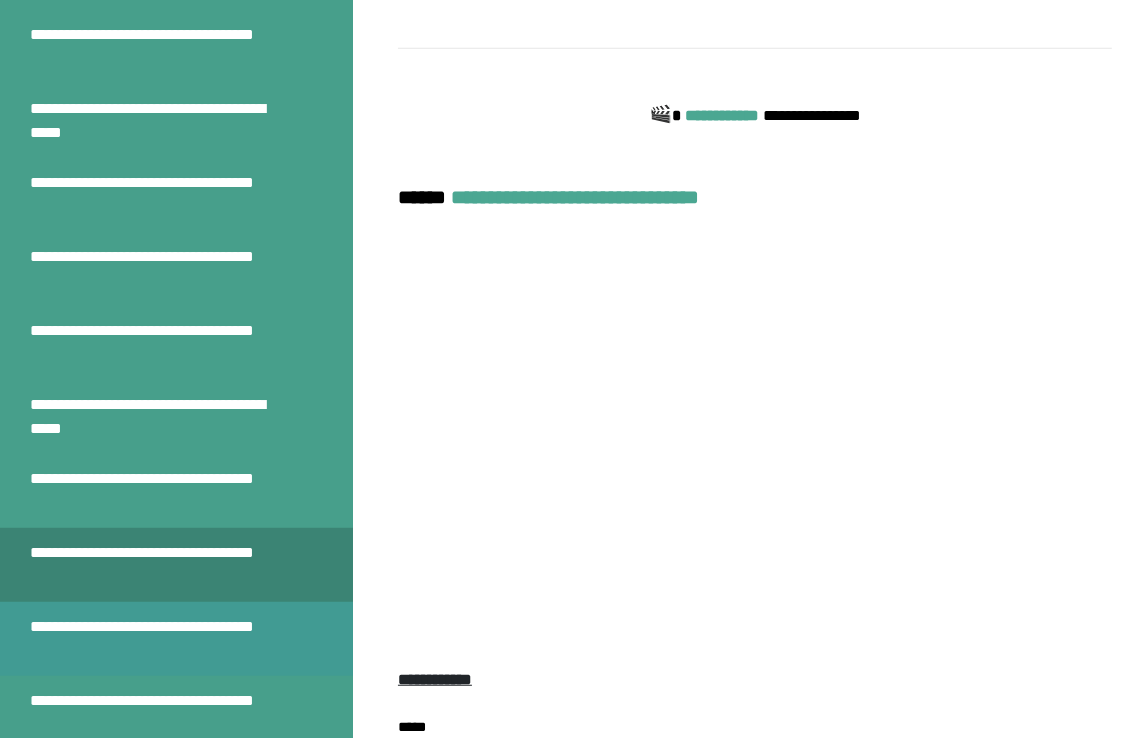 click on "**********" at bounding box center [161, 639] 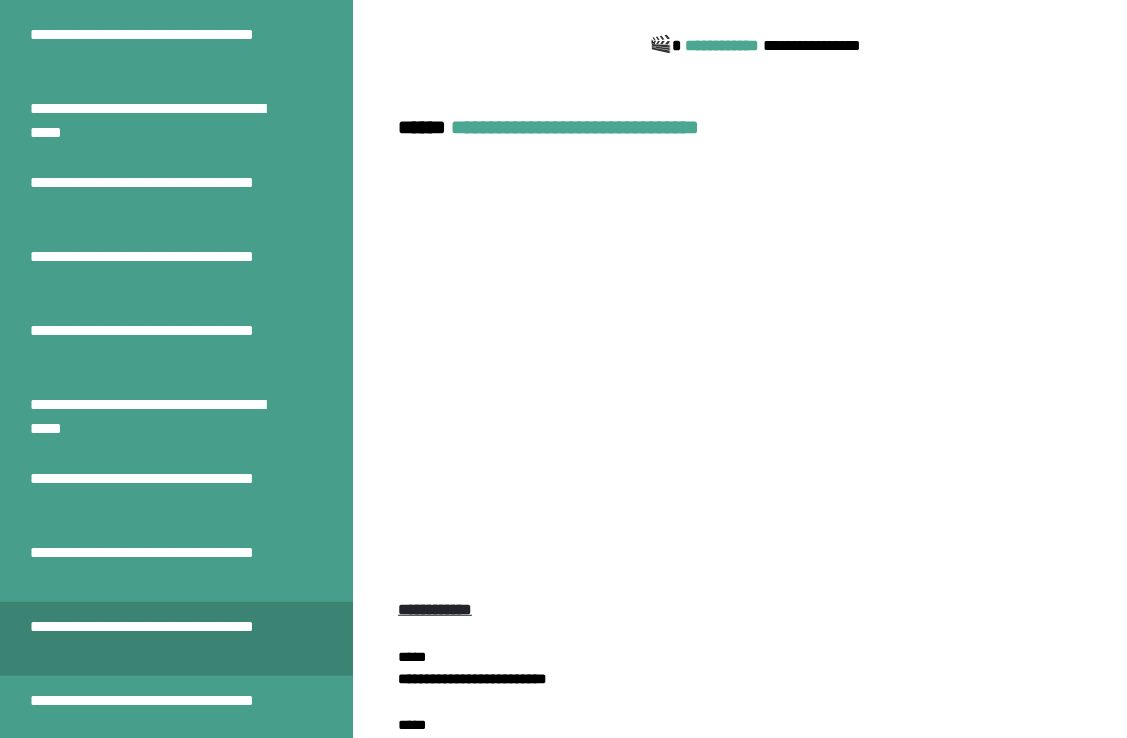 scroll, scrollTop: 870, scrollLeft: 0, axis: vertical 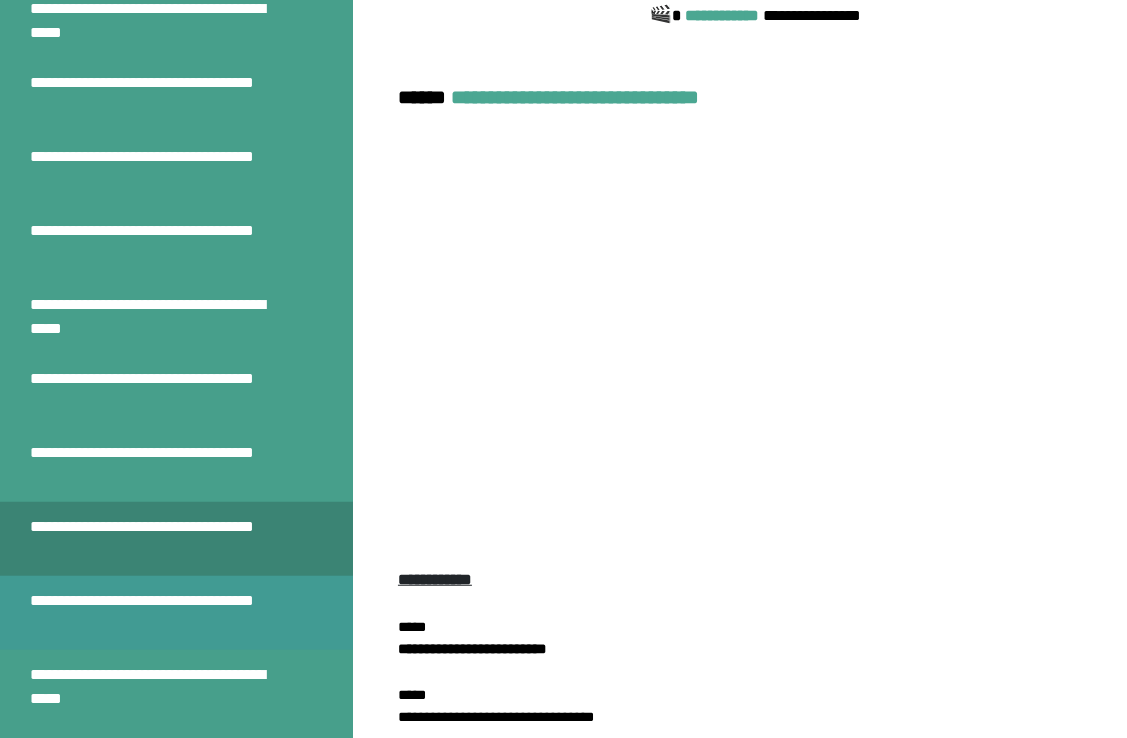 click on "**********" at bounding box center [161, 613] 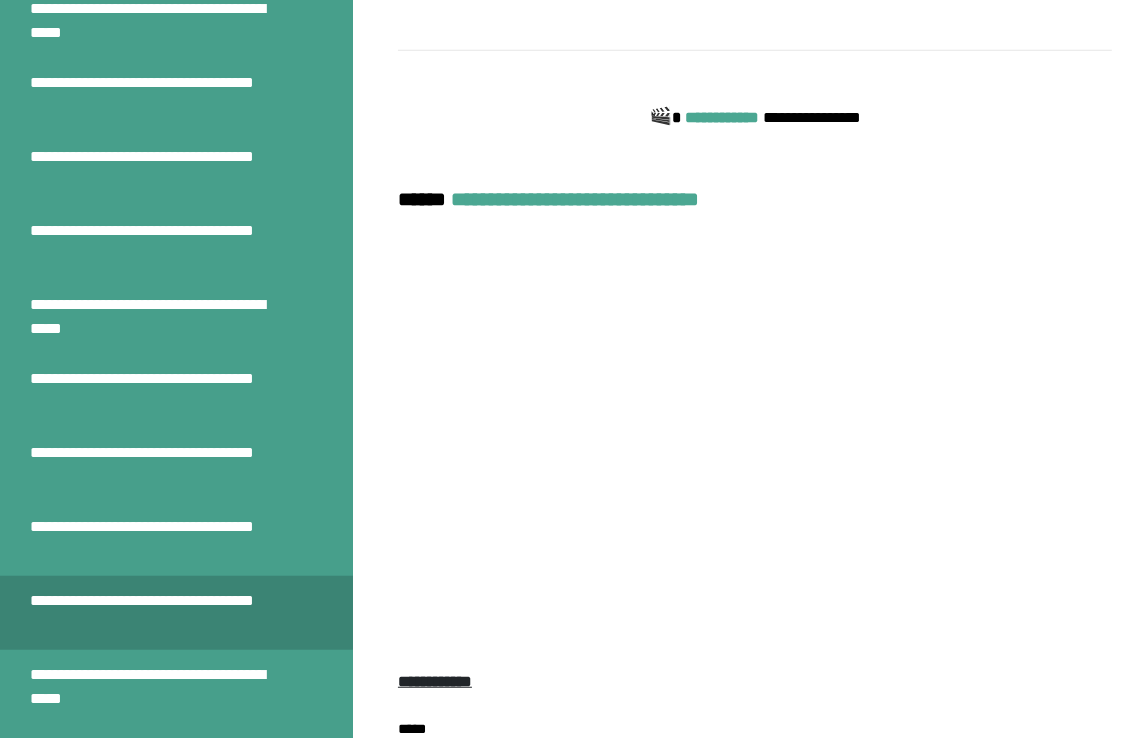 scroll, scrollTop: 870, scrollLeft: 0, axis: vertical 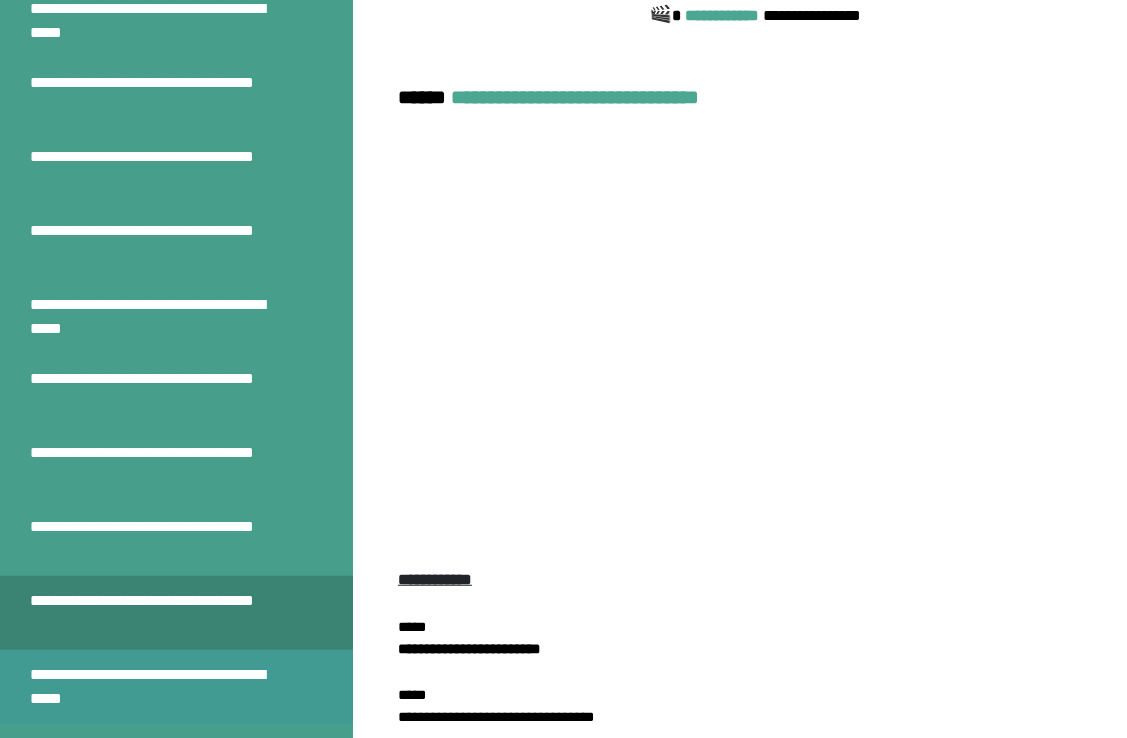 click on "**********" at bounding box center [161, 687] 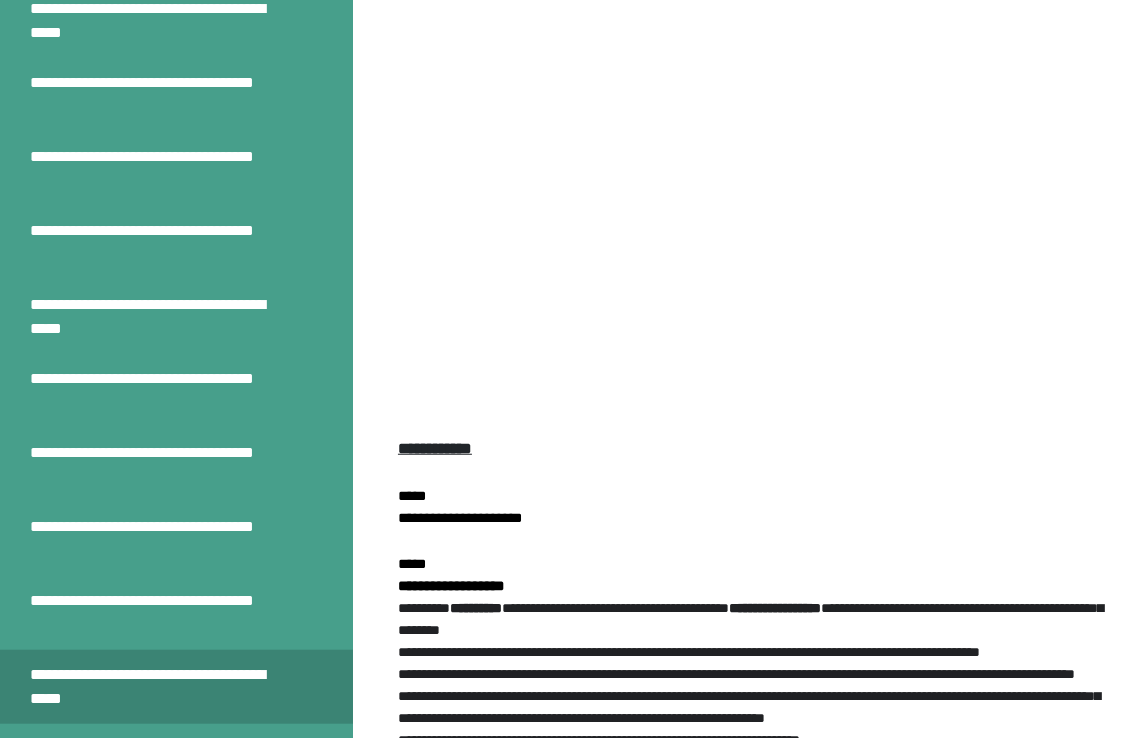 scroll, scrollTop: 934, scrollLeft: 0, axis: vertical 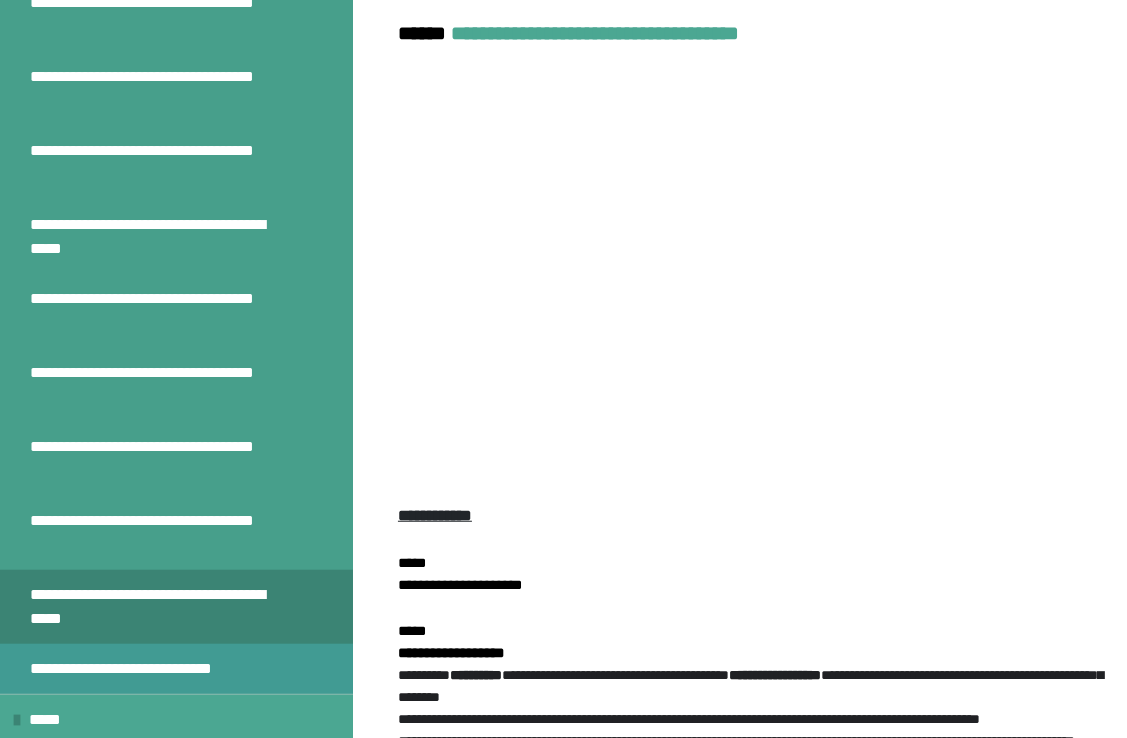 click on "**********" at bounding box center [155, 669] 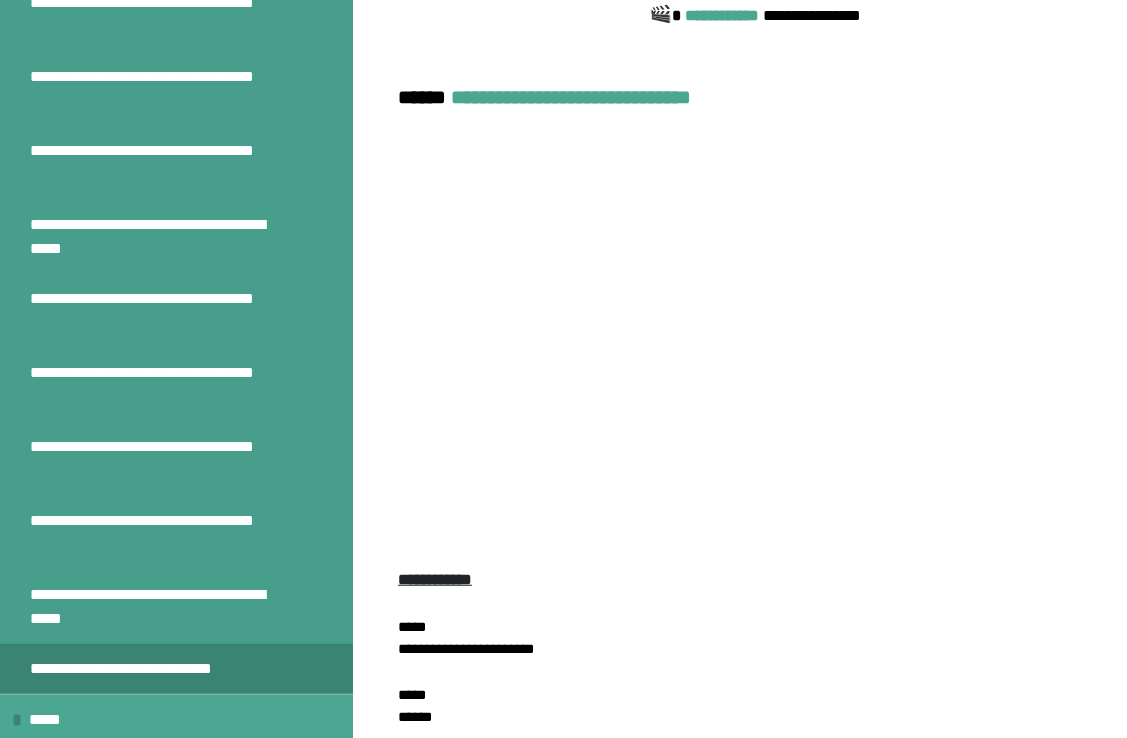 scroll, scrollTop: 970, scrollLeft: 0, axis: vertical 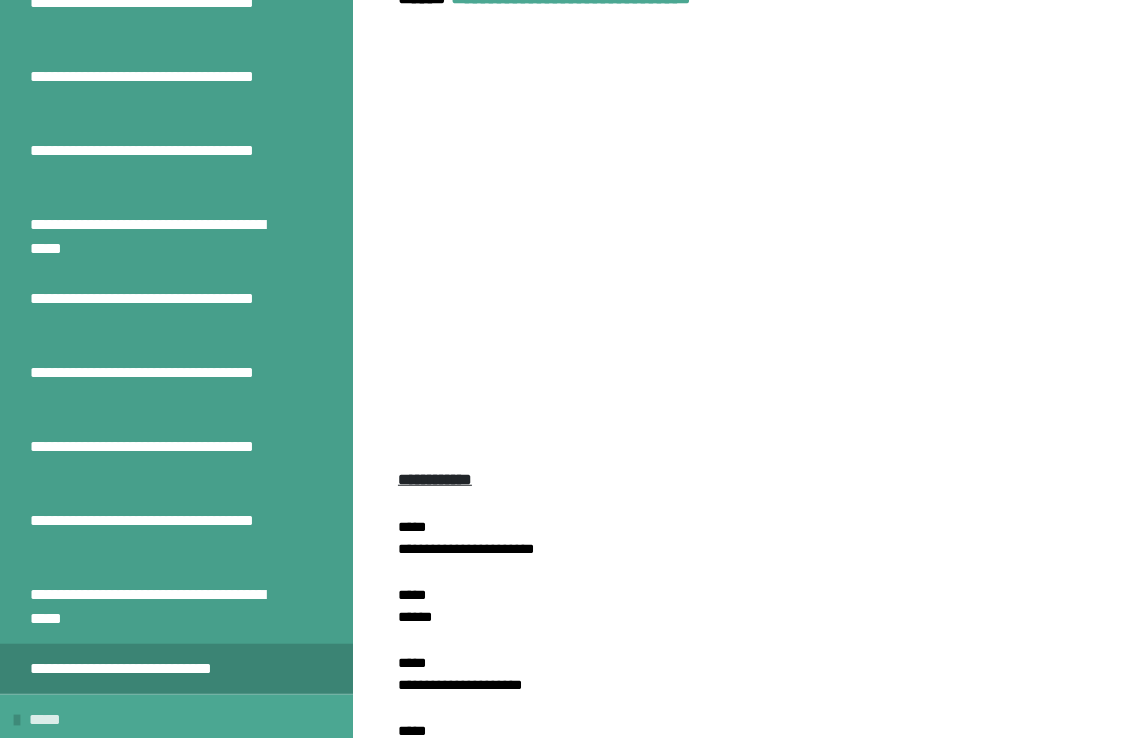 click on "*****" at bounding box center (52, 720) 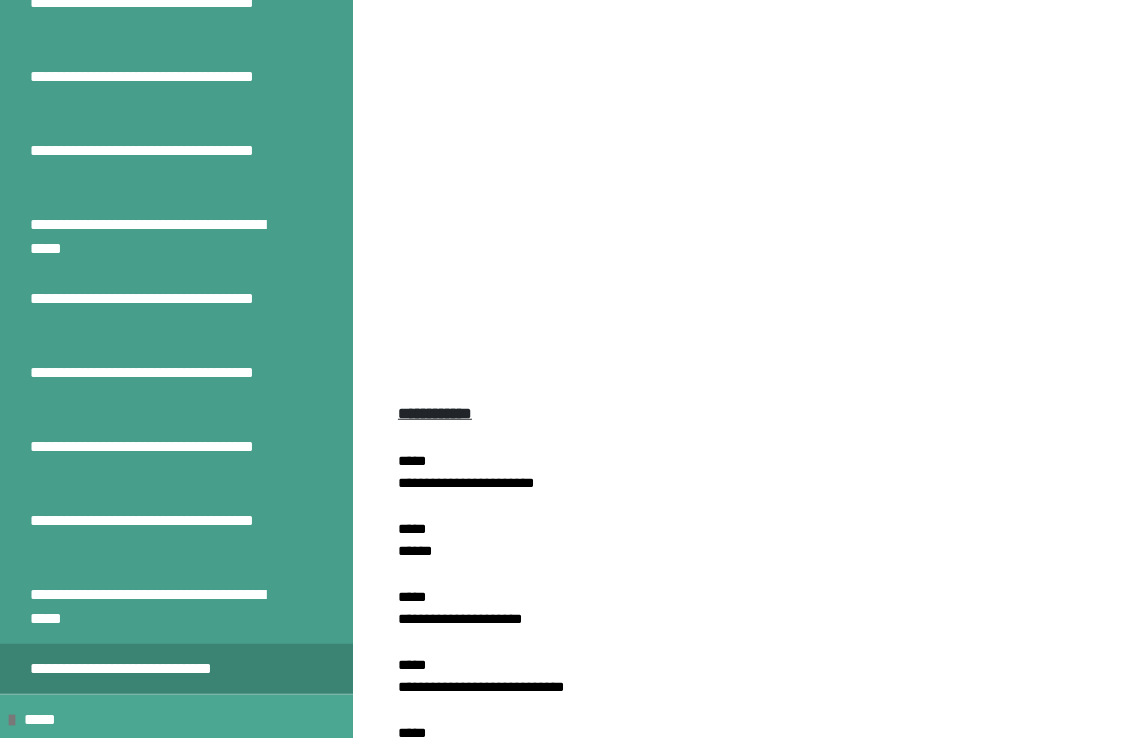 scroll, scrollTop: 1070, scrollLeft: 0, axis: vertical 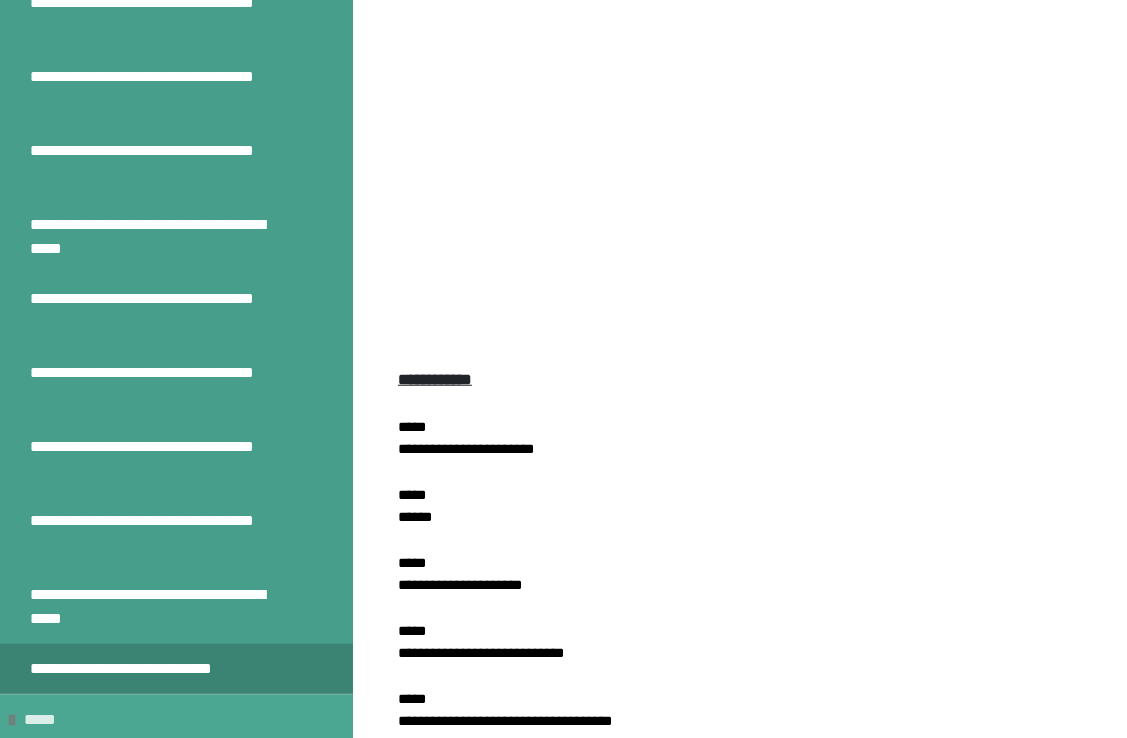 click on "*****" at bounding box center [47, 720] 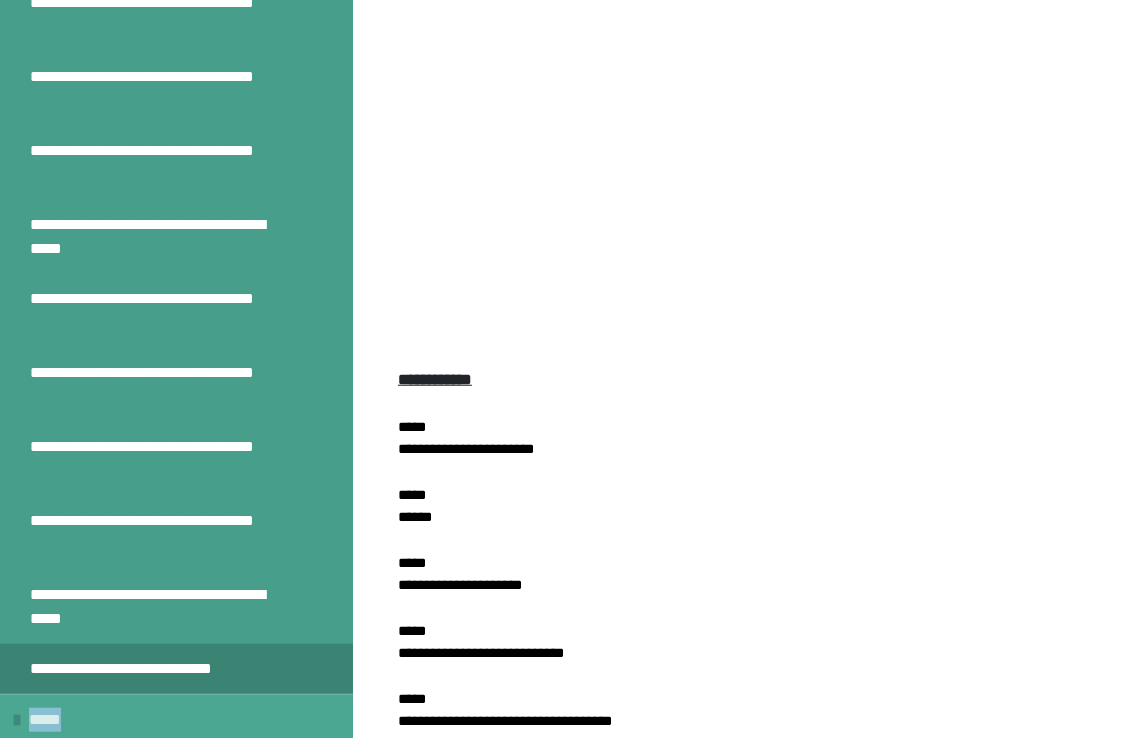click on "*****" at bounding box center [52, 720] 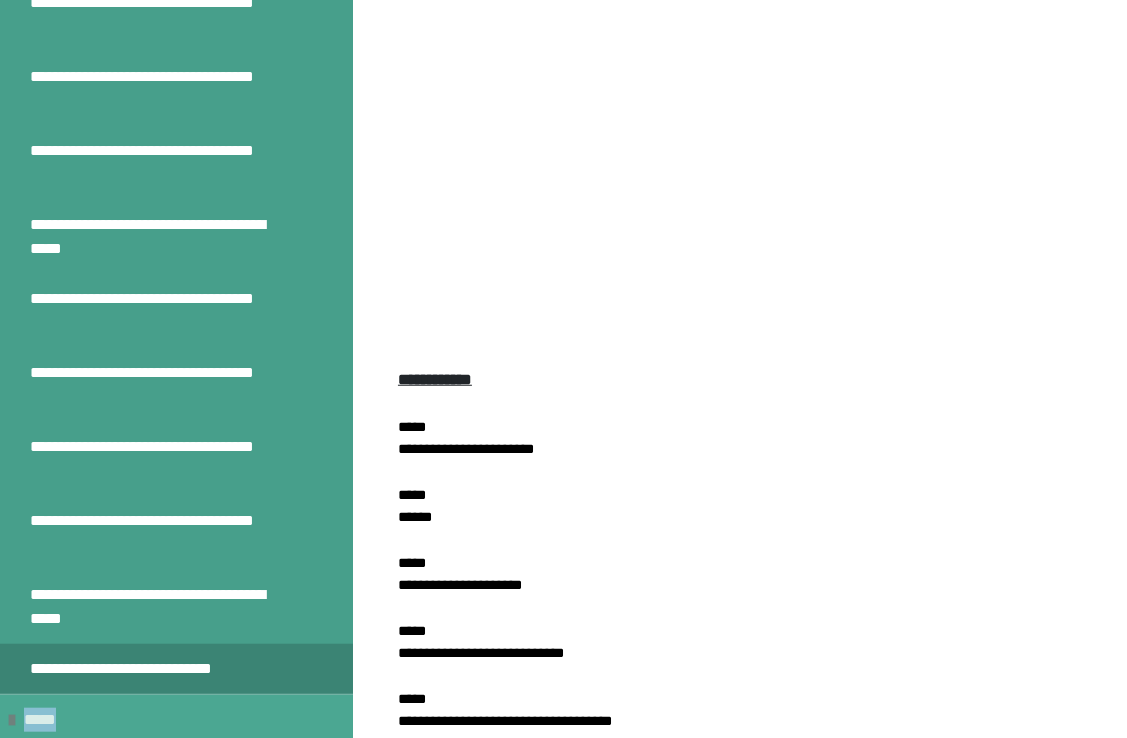 click on "*****" at bounding box center (47, 720) 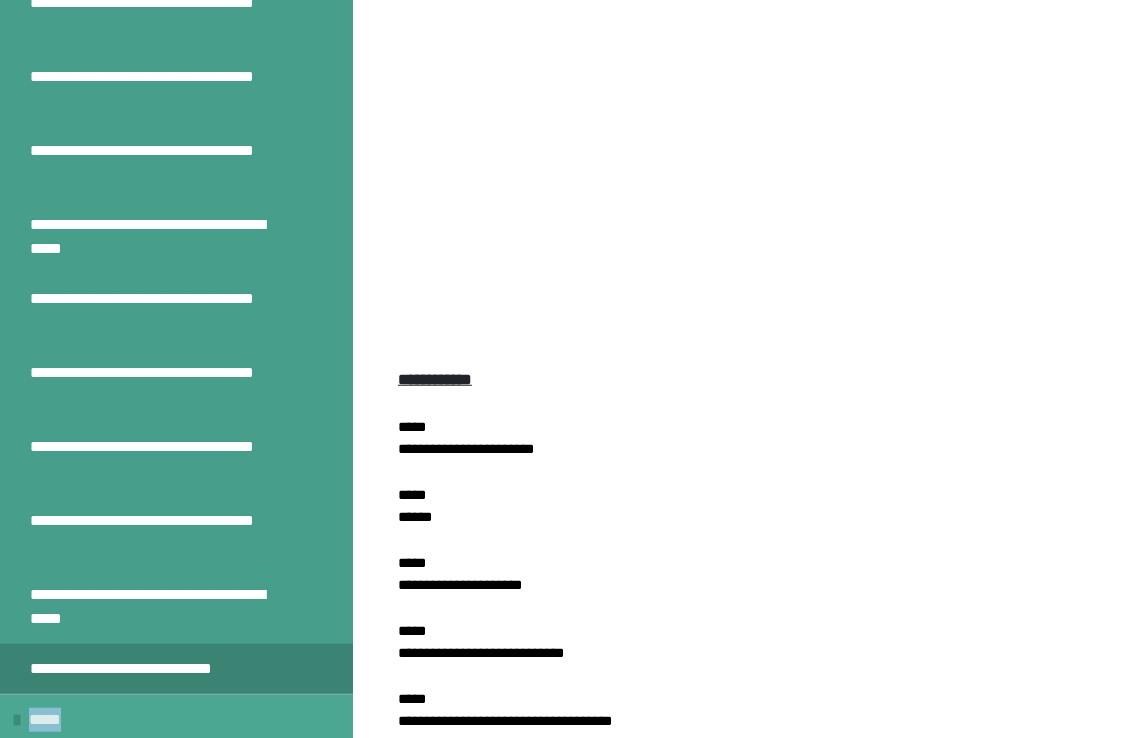 click on "*****" at bounding box center (52, 720) 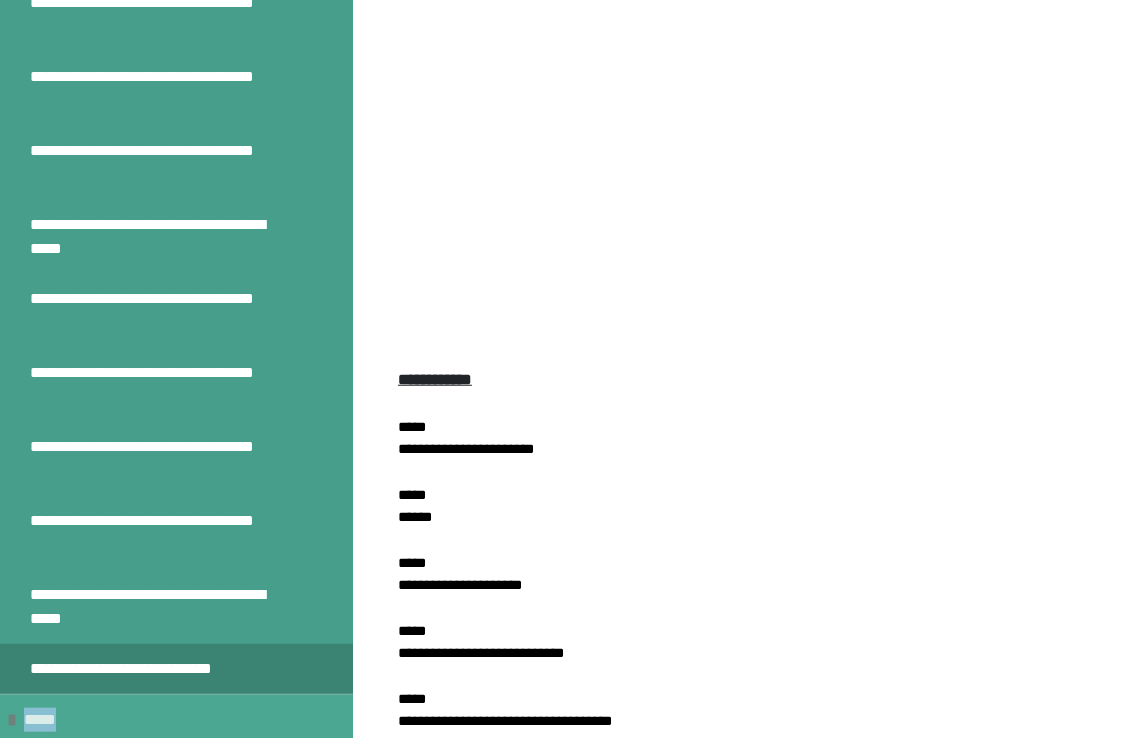 click on "*****" at bounding box center (47, 720) 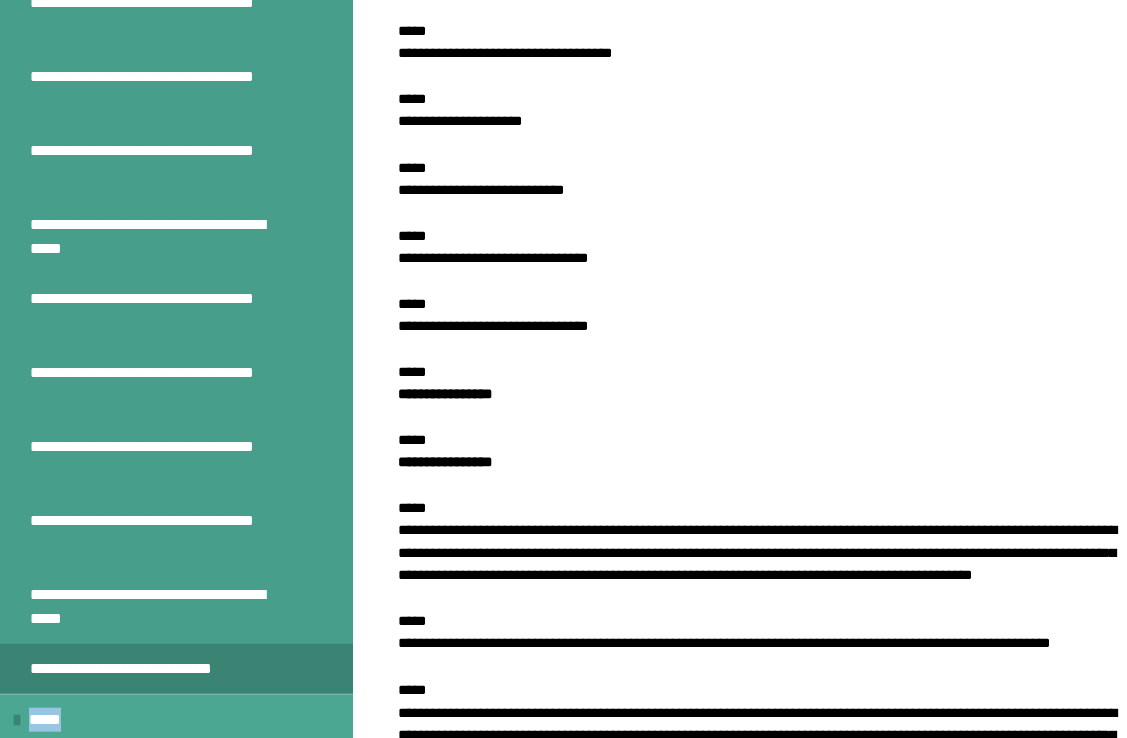 scroll, scrollTop: 1770, scrollLeft: 0, axis: vertical 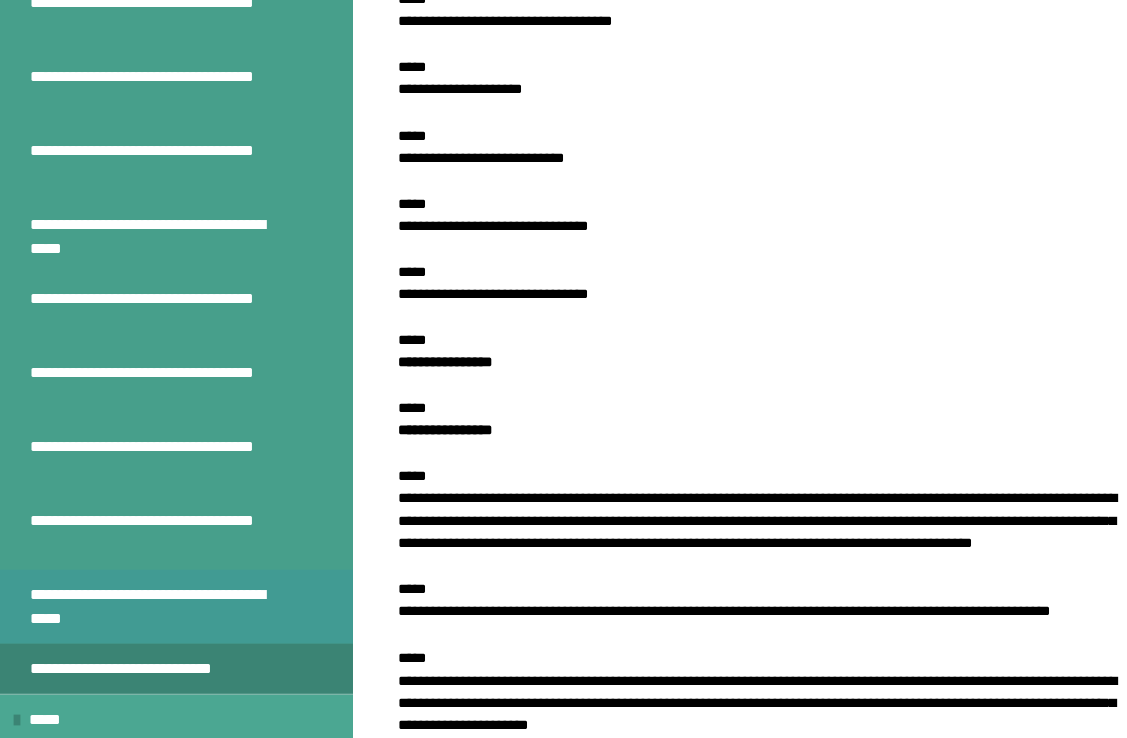 click on "**********" at bounding box center [161, 607] 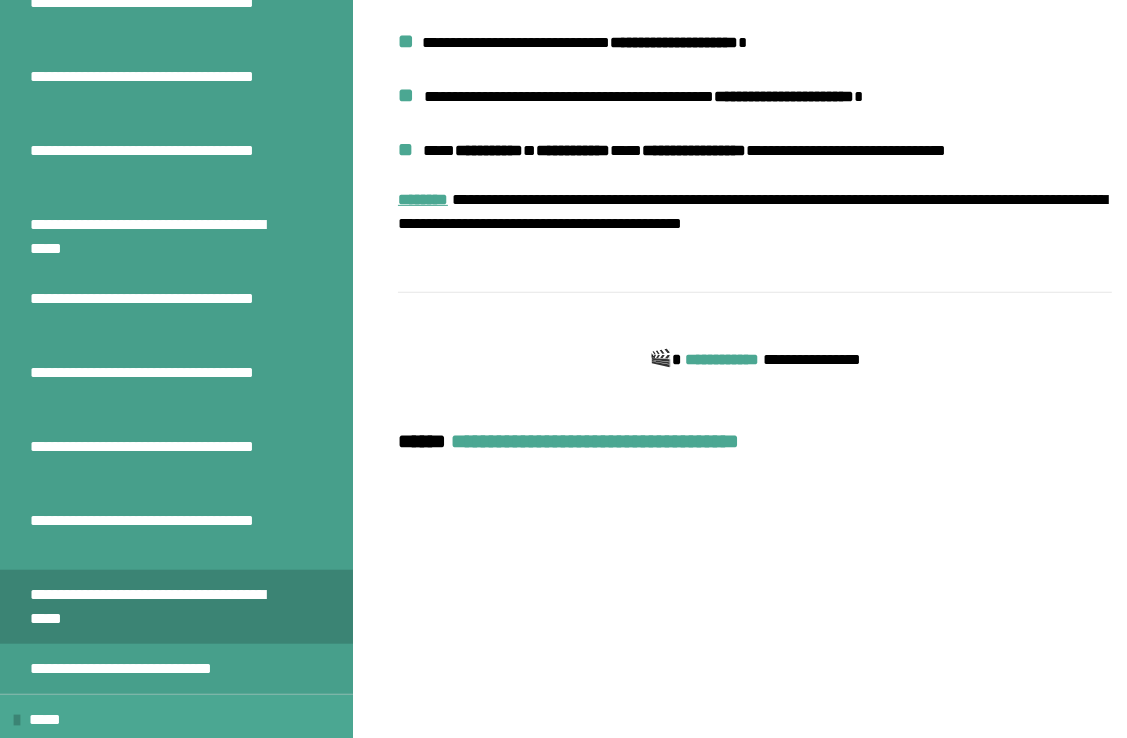 scroll, scrollTop: 570, scrollLeft: 0, axis: vertical 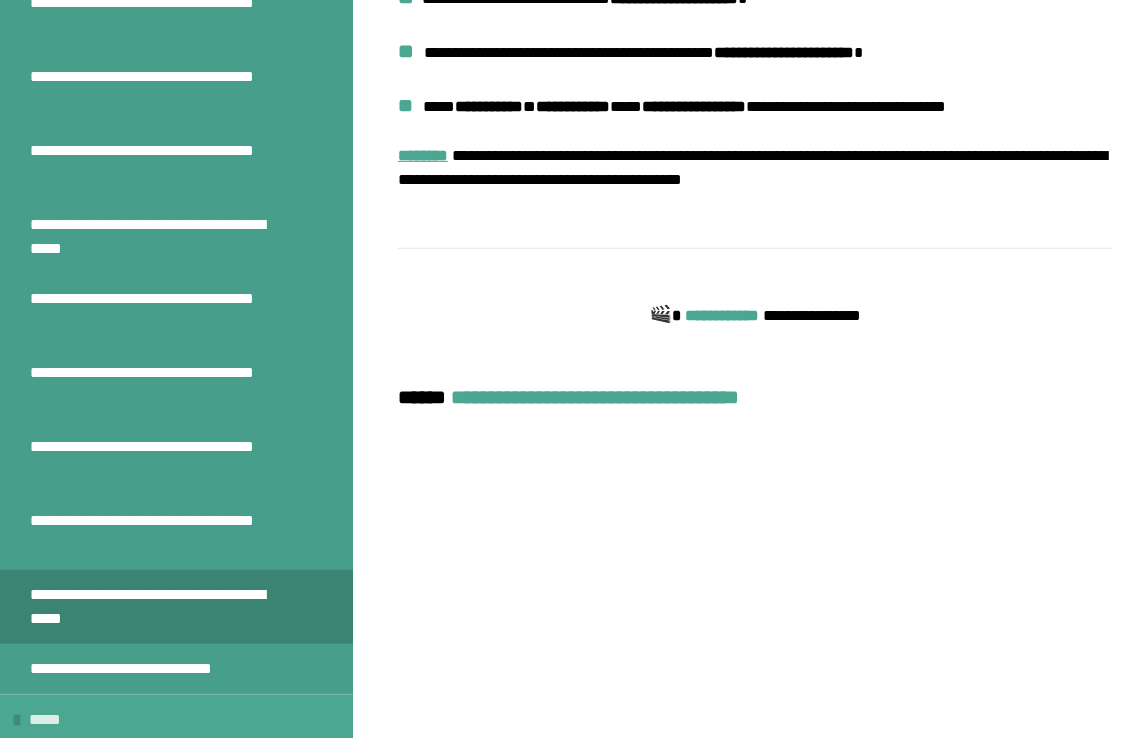 click on "*****" at bounding box center [52, 720] 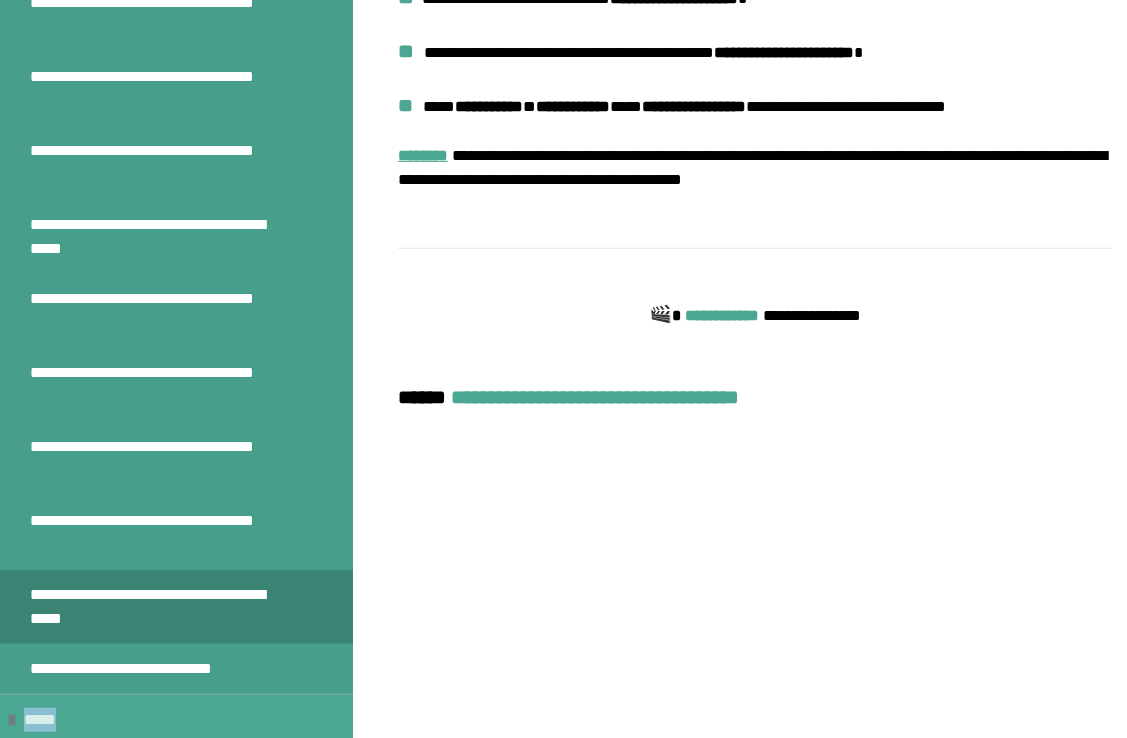 click on "*****" at bounding box center [47, 720] 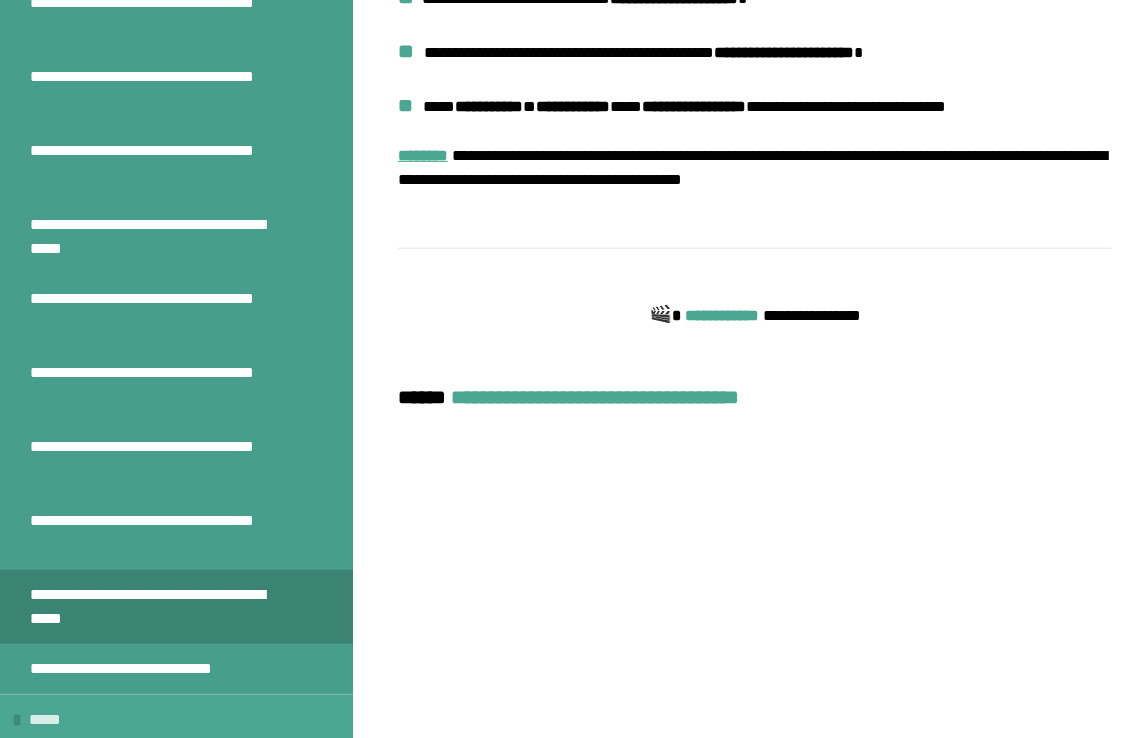 drag, startPoint x: 55, startPoint y: 716, endPoint x: 16, endPoint y: 714, distance: 39.051247 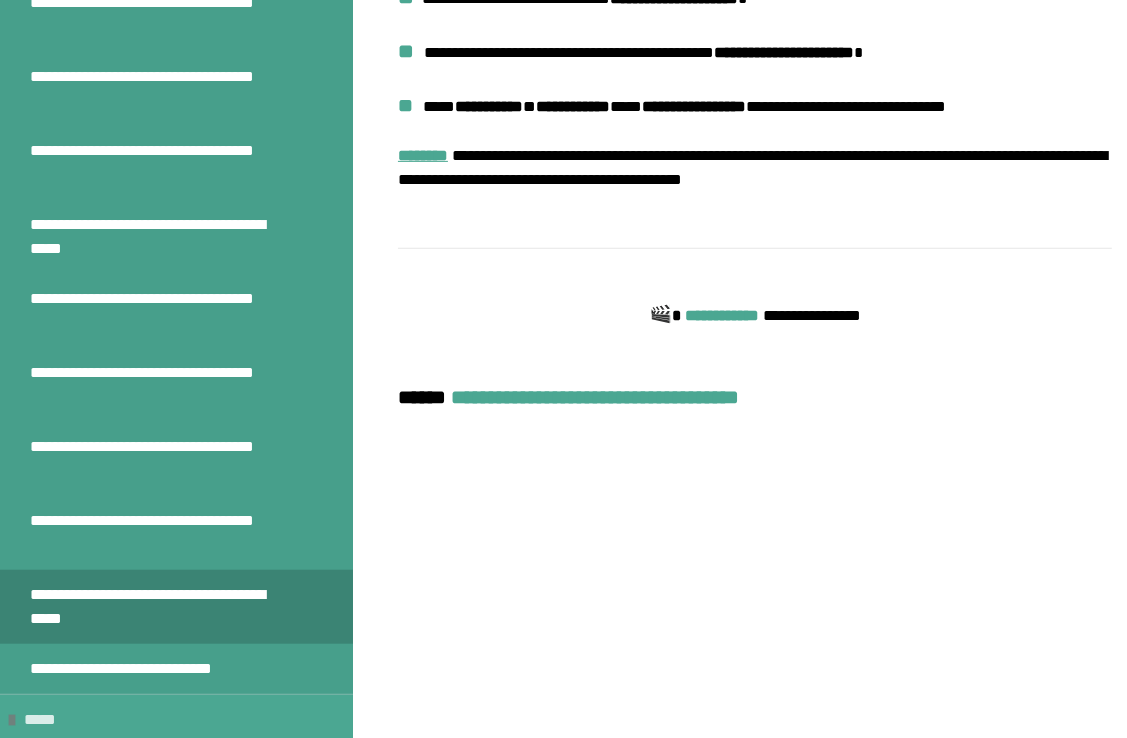 click at bounding box center [12, 720] 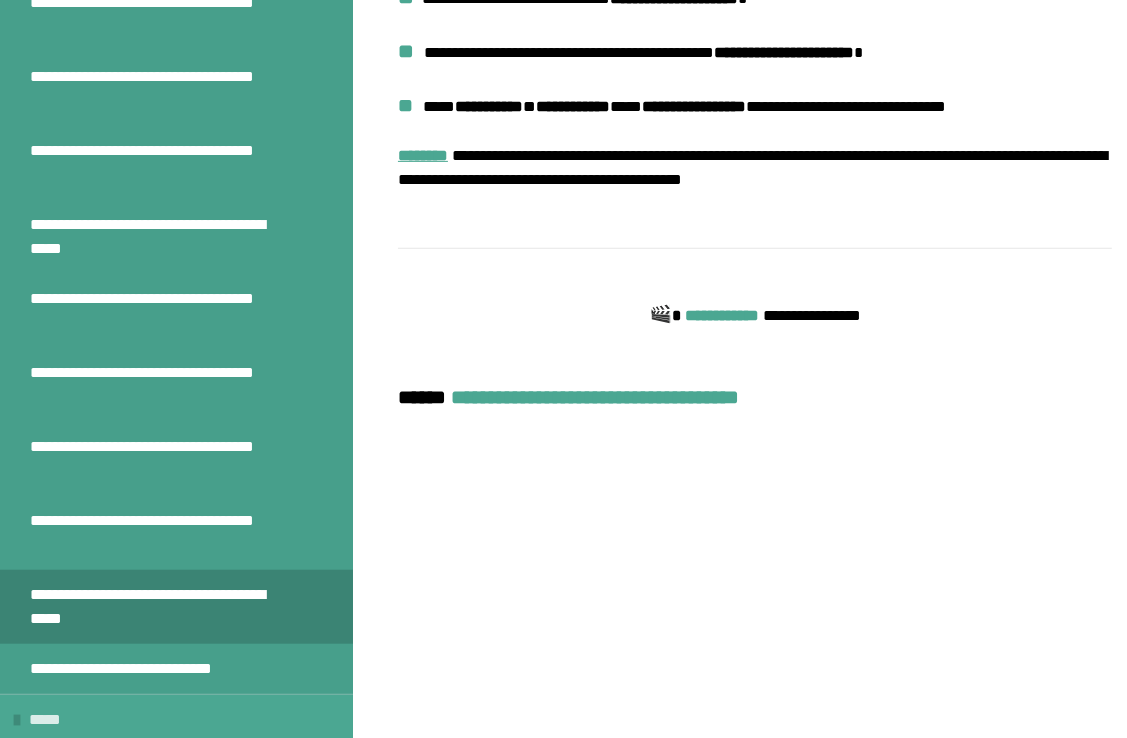 click at bounding box center (17, 720) 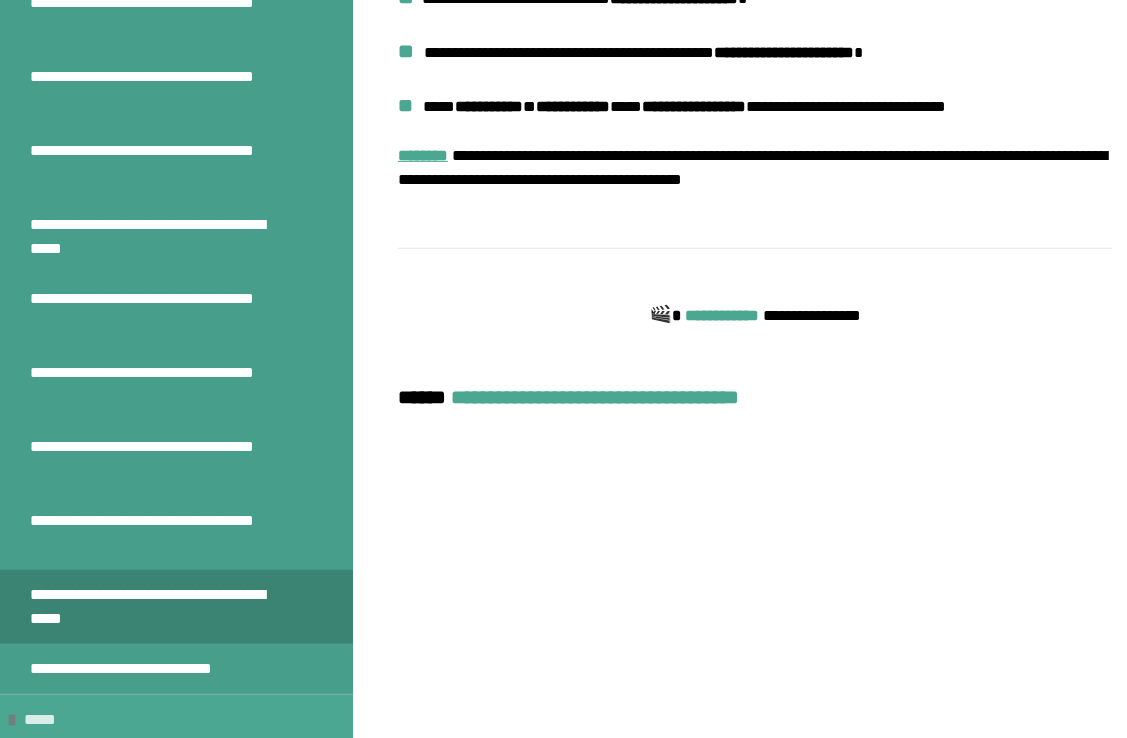 click at bounding box center [12, 720] 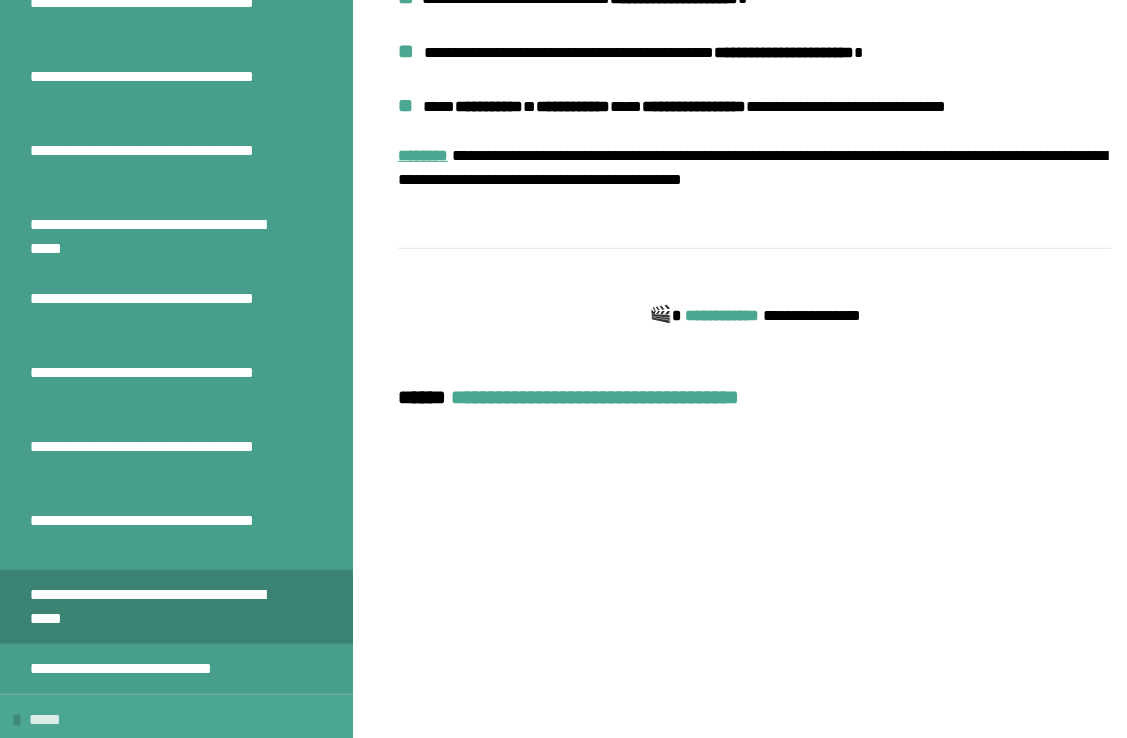 click at bounding box center (17, 720) 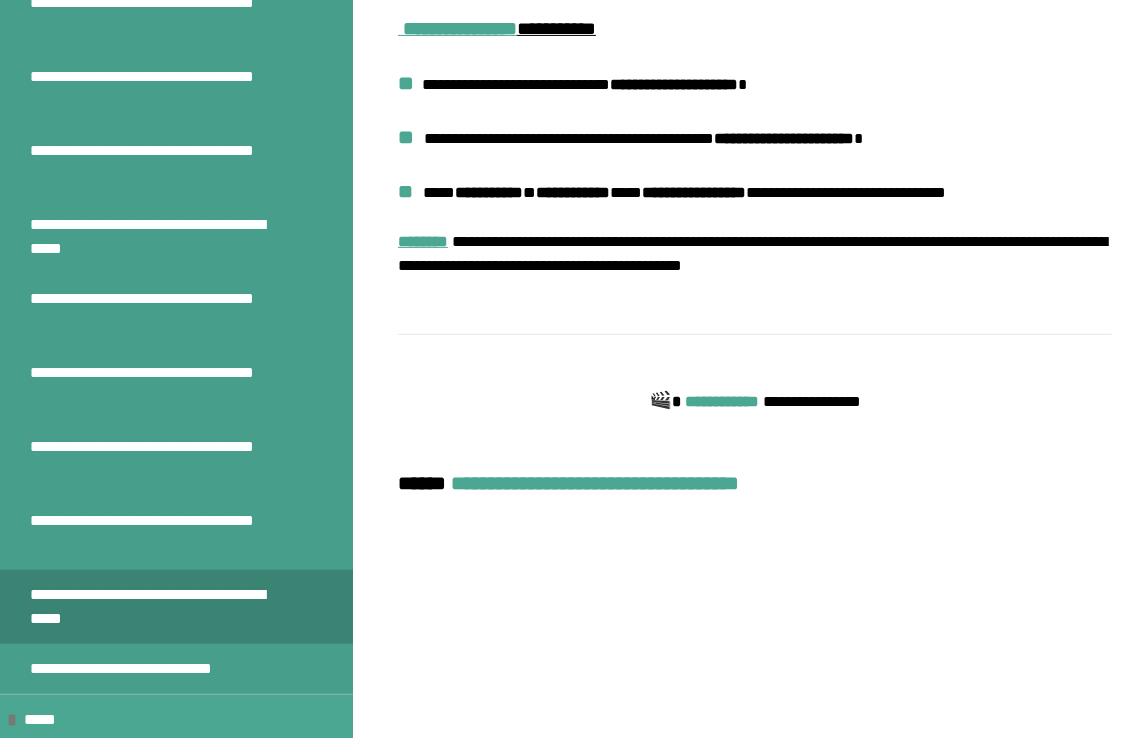 scroll, scrollTop: 470, scrollLeft: 0, axis: vertical 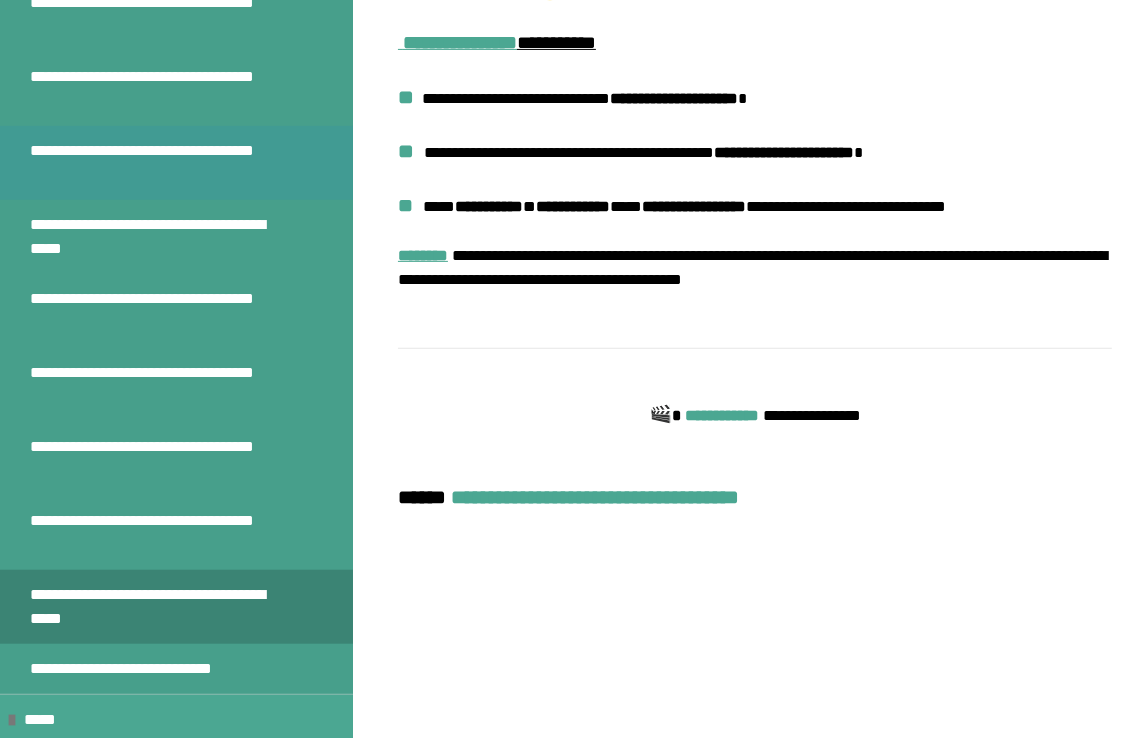 drag, startPoint x: 28, startPoint y: 134, endPoint x: 55, endPoint y: 130, distance: 27.294687 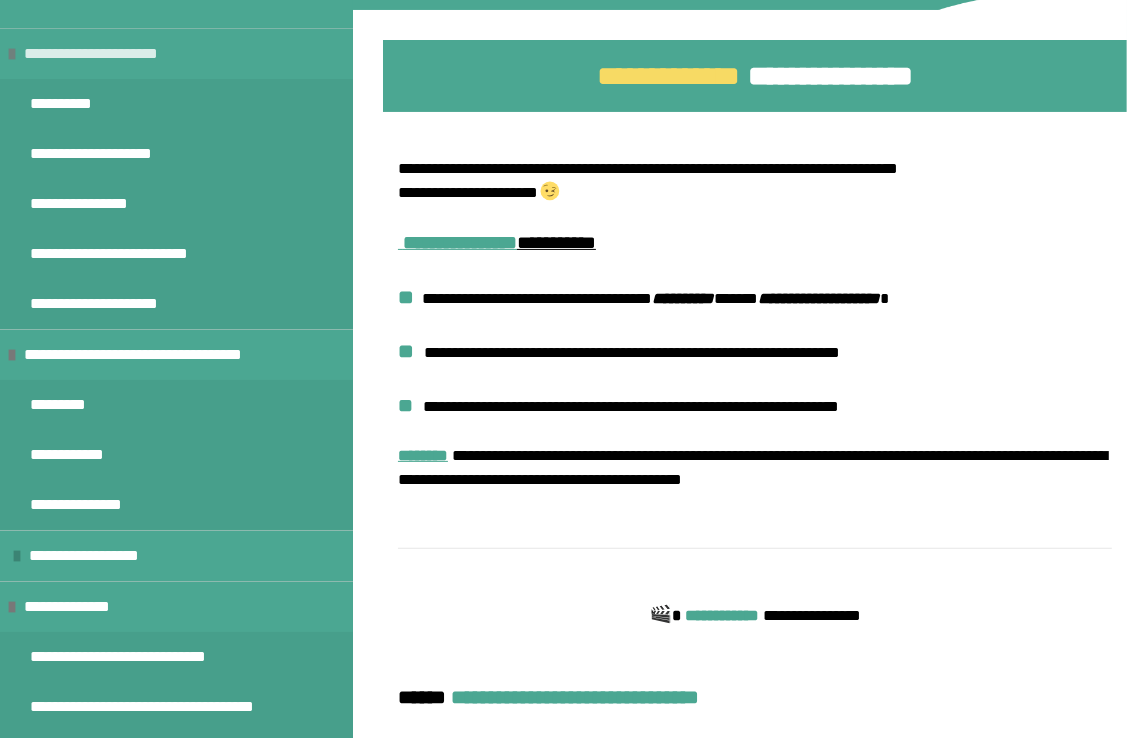 scroll, scrollTop: 0, scrollLeft: 0, axis: both 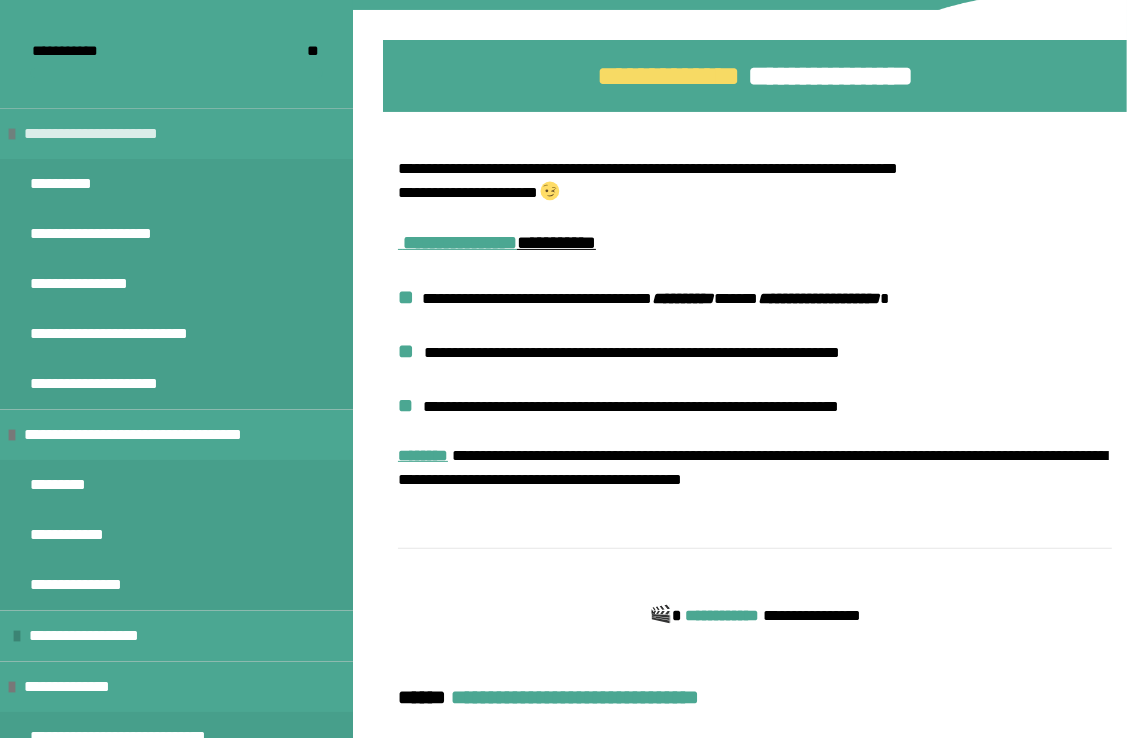 click on "**********" at bounding box center [101, 134] 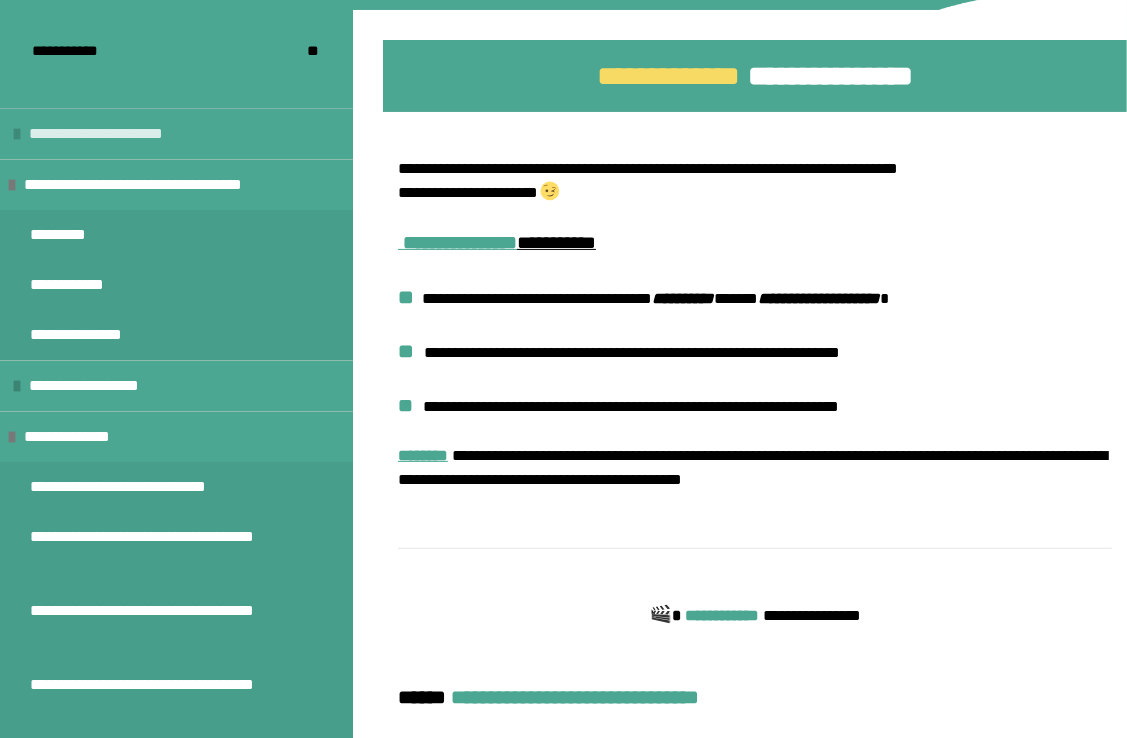 click on "**********" at bounding box center (106, 134) 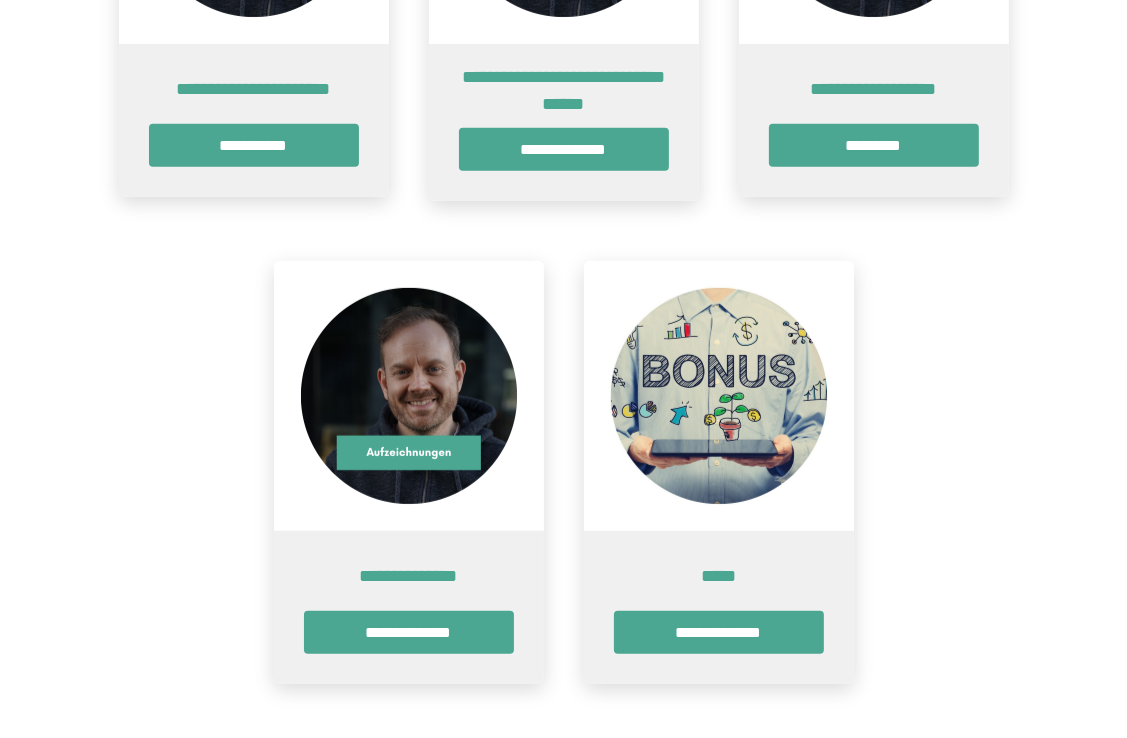 scroll, scrollTop: 661, scrollLeft: 0, axis: vertical 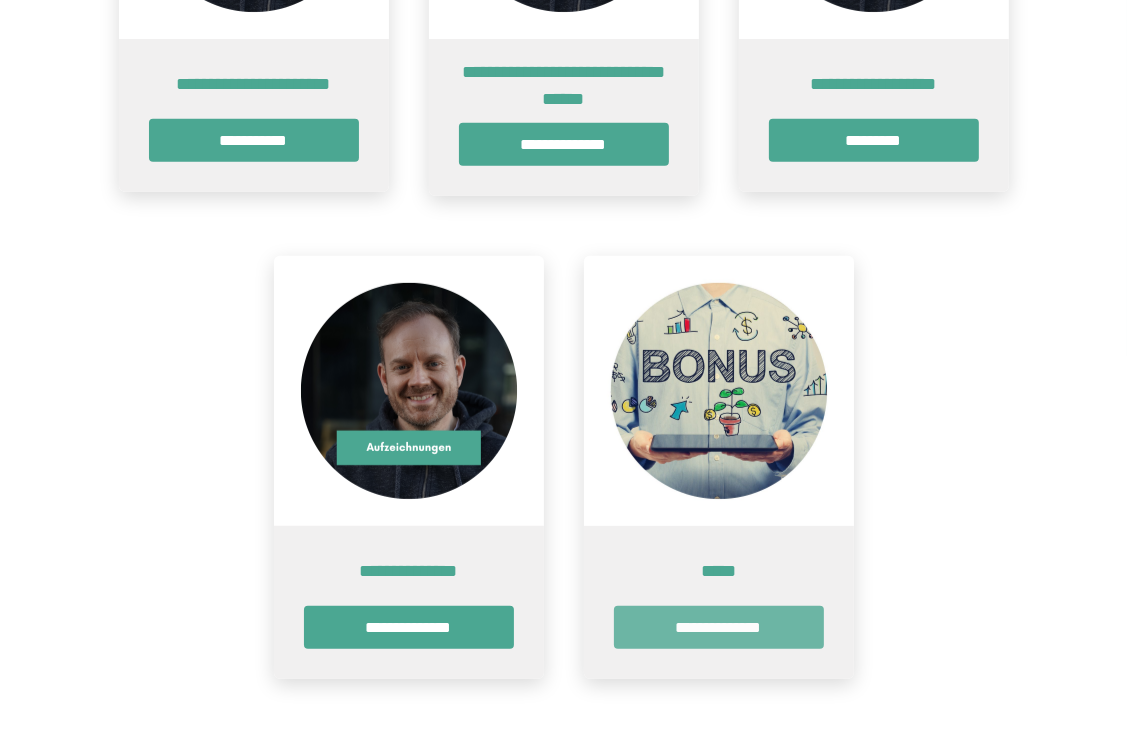 click on "**********" at bounding box center [719, 627] 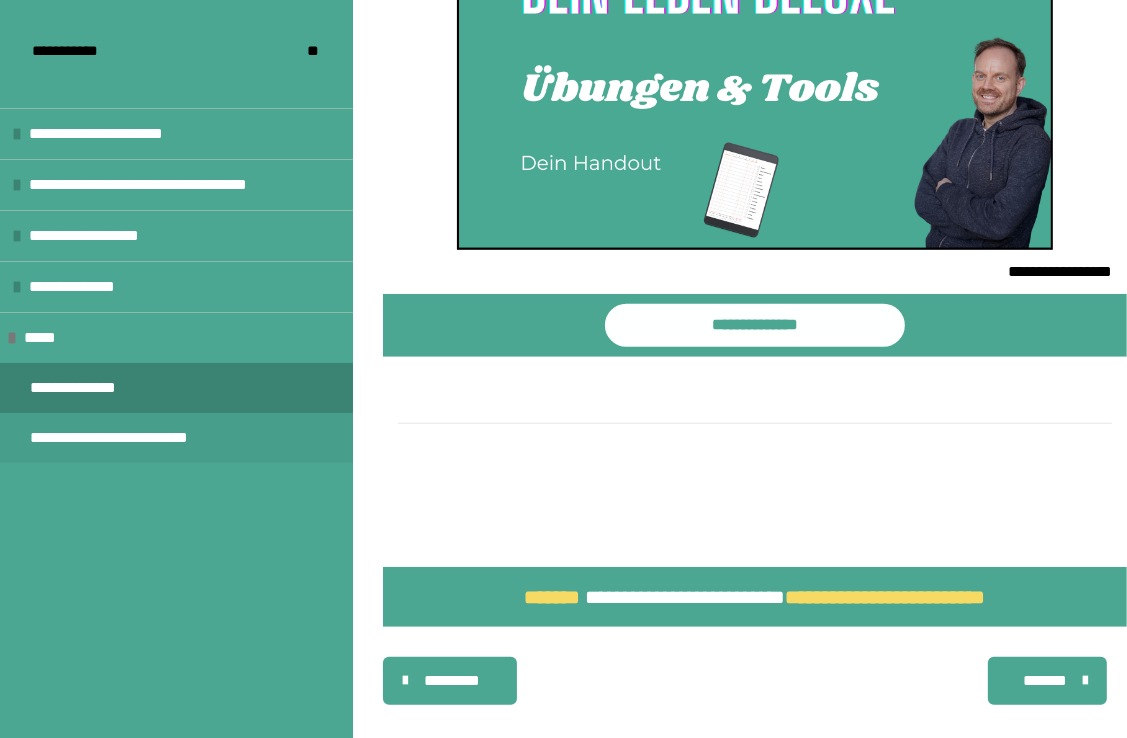 scroll, scrollTop: 688, scrollLeft: 0, axis: vertical 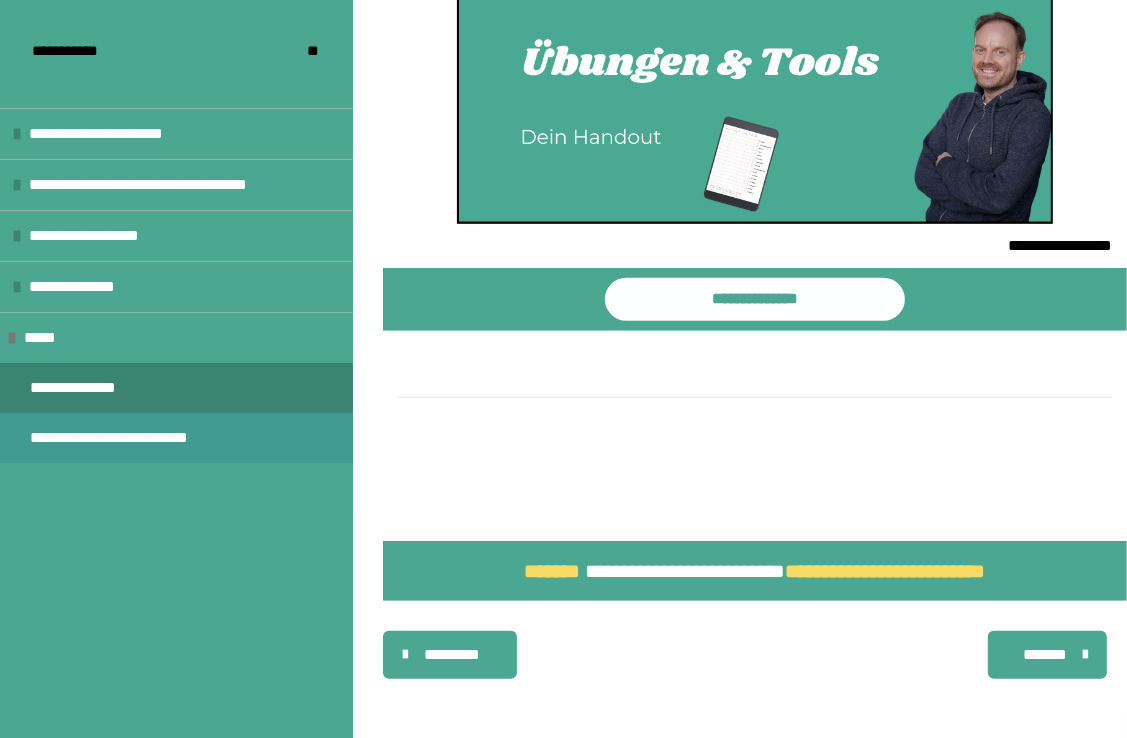 click on "**********" at bounding box center (135, 438) 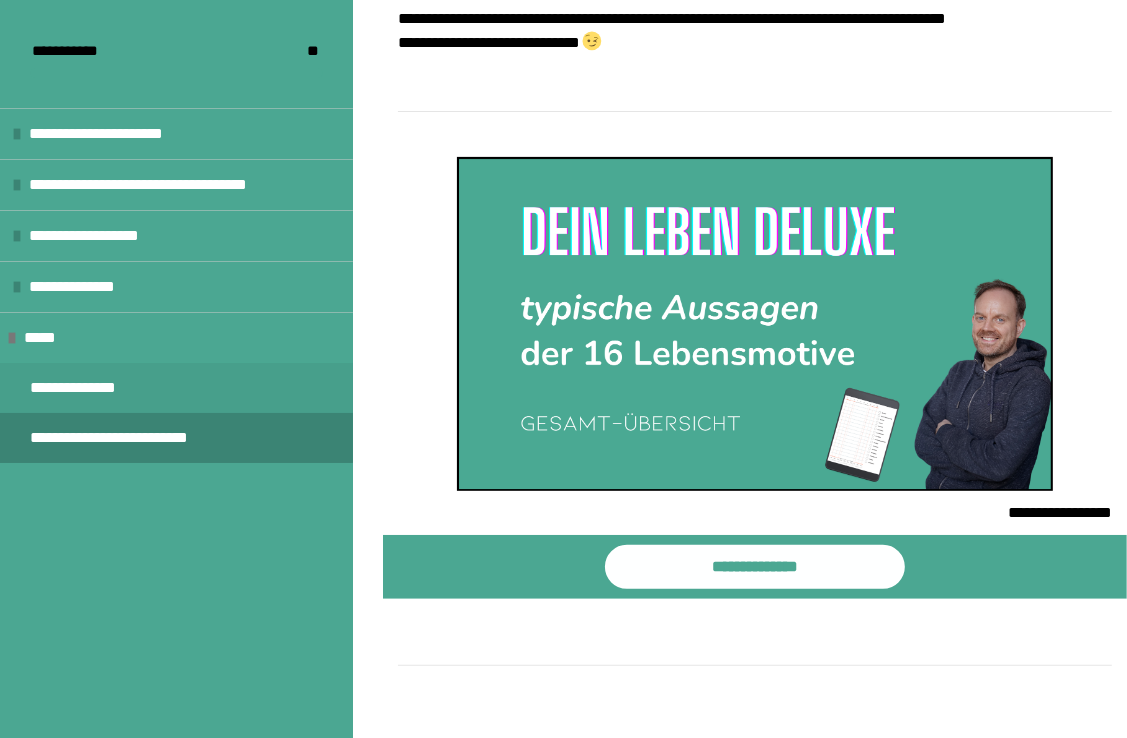 scroll, scrollTop: 470, scrollLeft: 0, axis: vertical 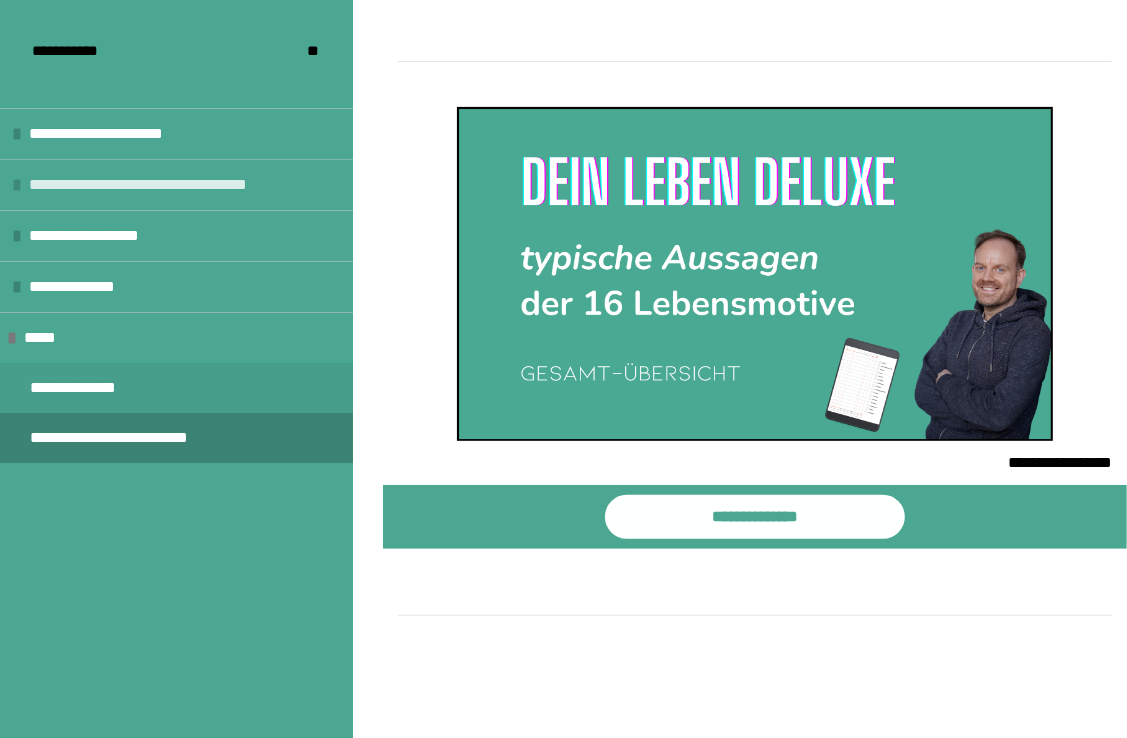click on "**********" at bounding box center (176, 185) 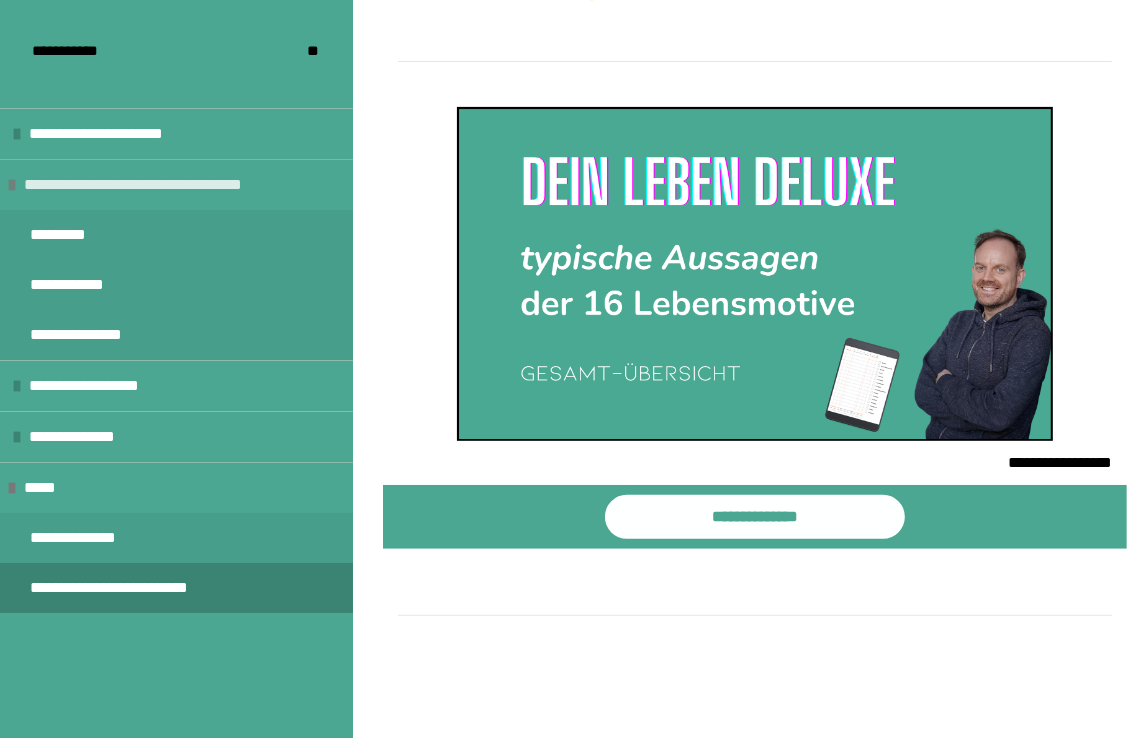 click on "**********" at bounding box center (171, 185) 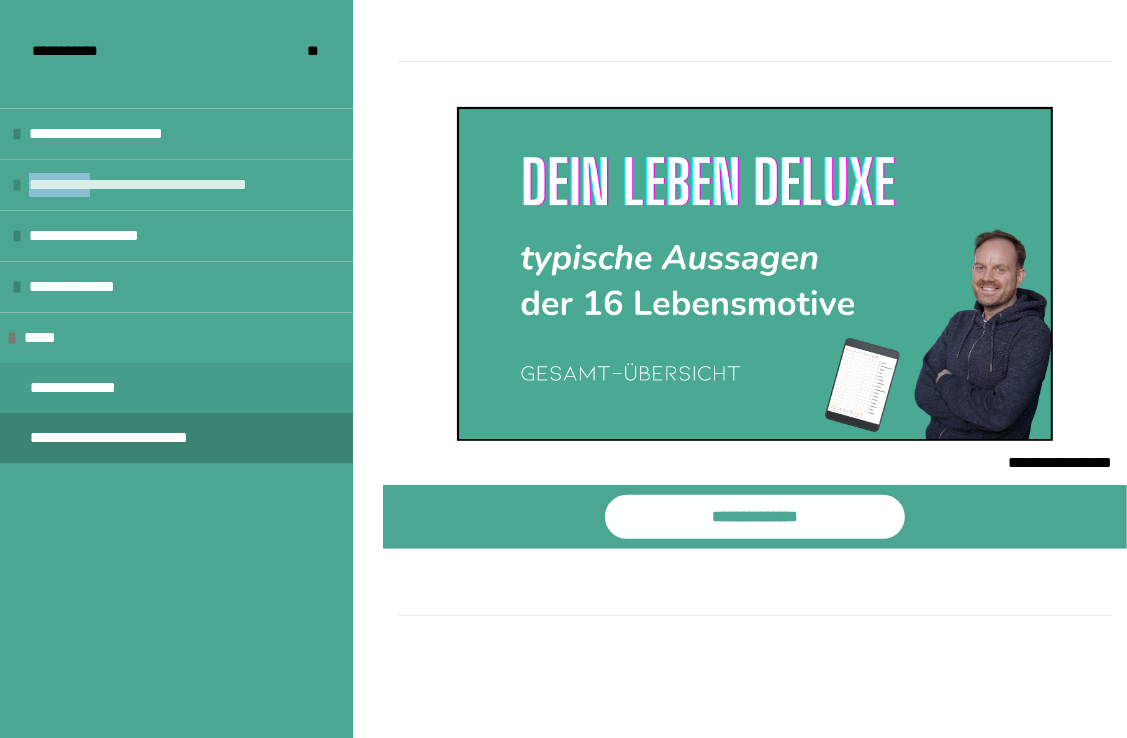 click on "**********" at bounding box center [176, 185] 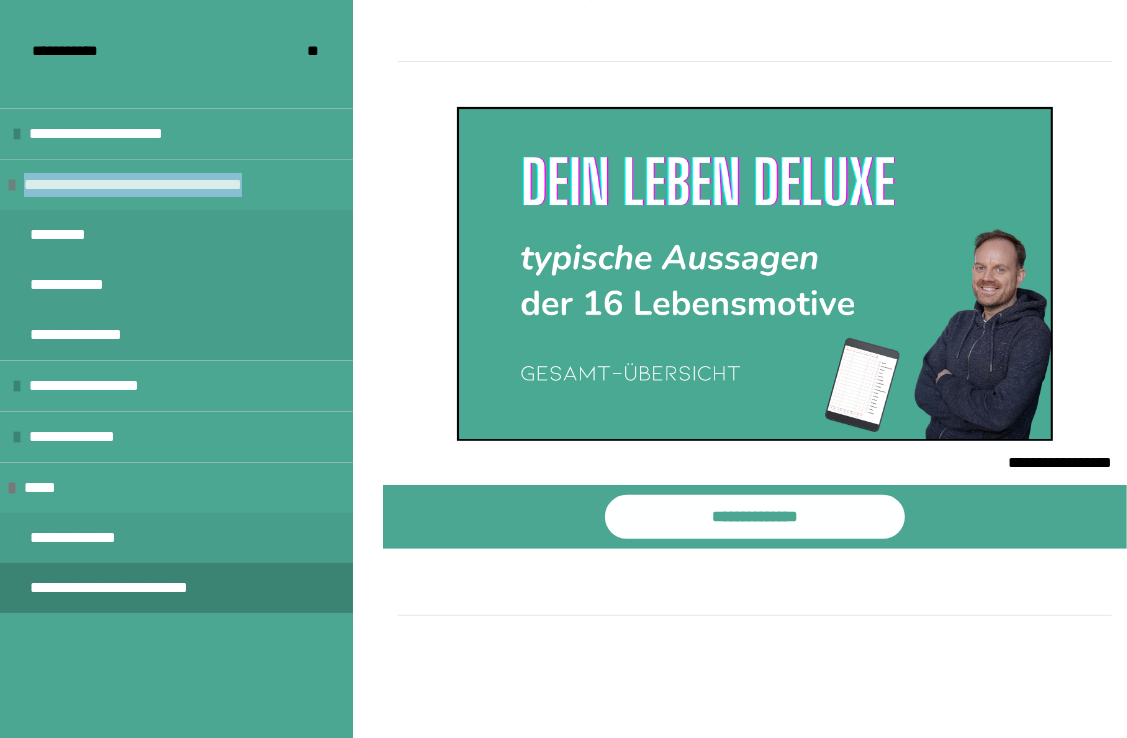 click on "**********" at bounding box center [171, 185] 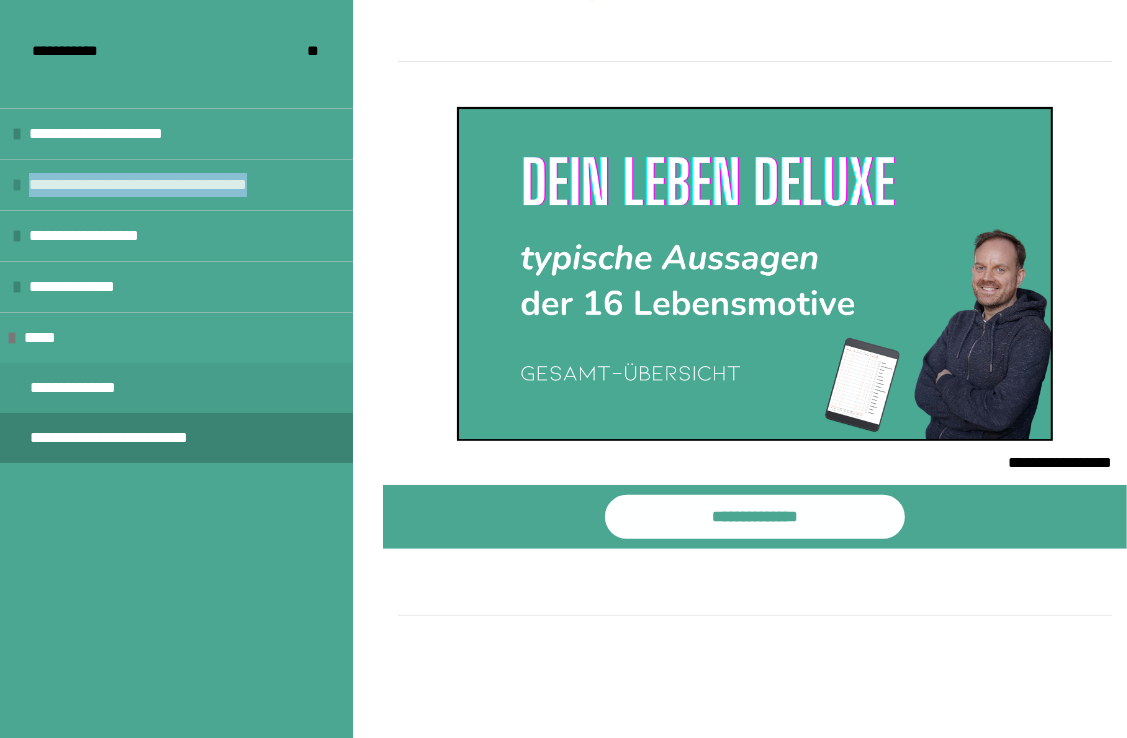 click on "**********" at bounding box center [176, 185] 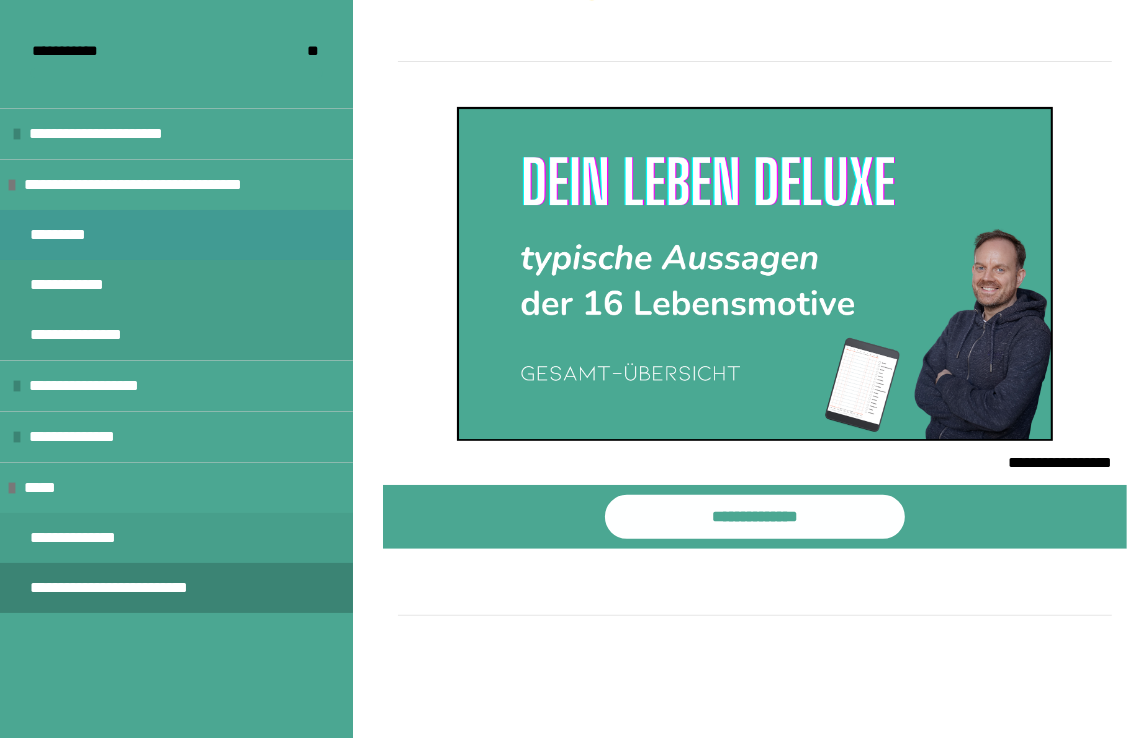click on "*********" at bounding box center [70, 235] 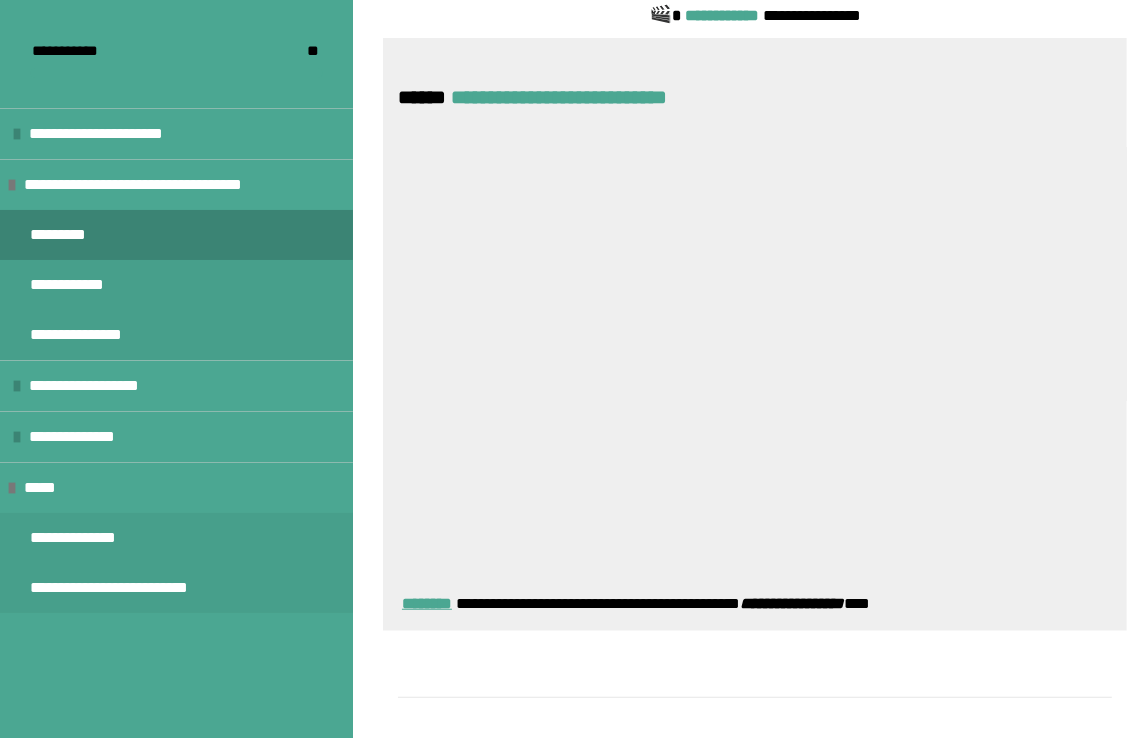 scroll, scrollTop: 1170, scrollLeft: 0, axis: vertical 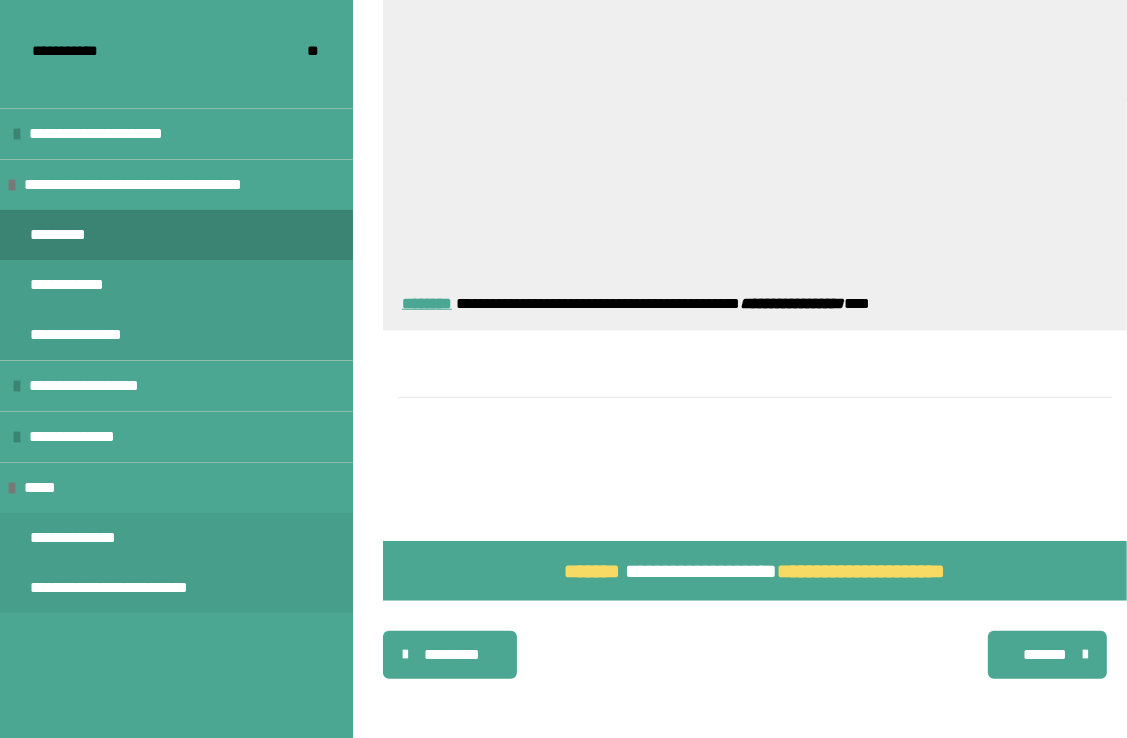 click on "*******" at bounding box center (1045, 655) 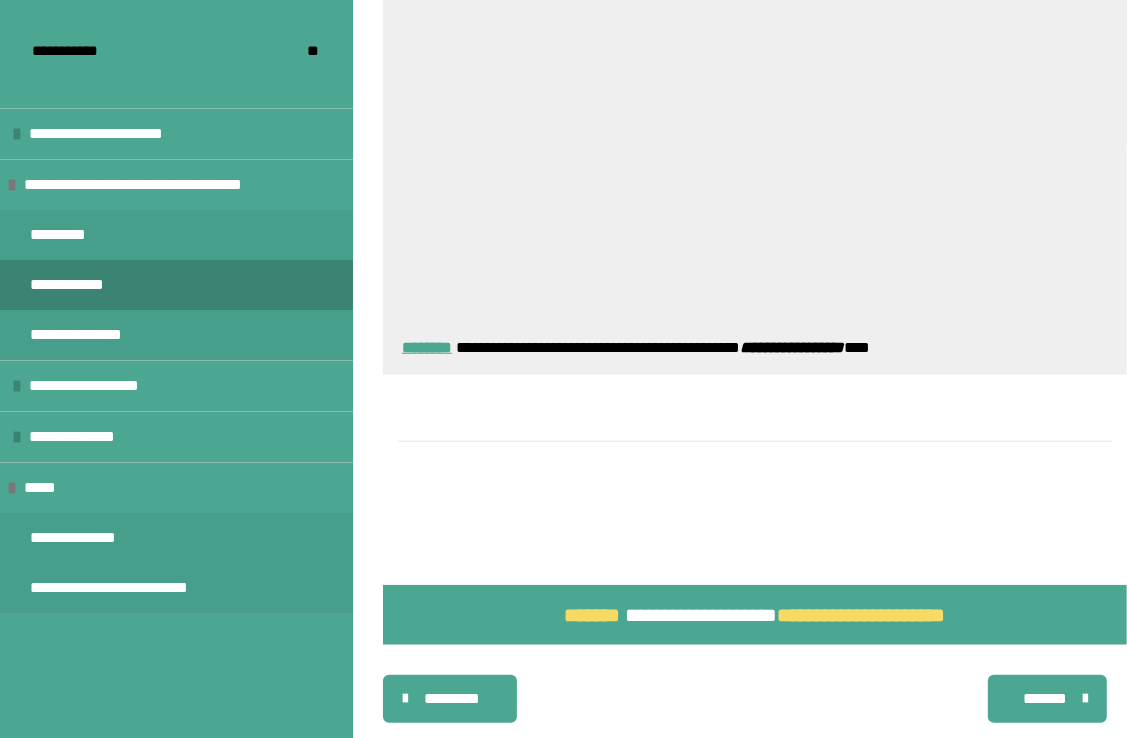 scroll, scrollTop: 1170, scrollLeft: 0, axis: vertical 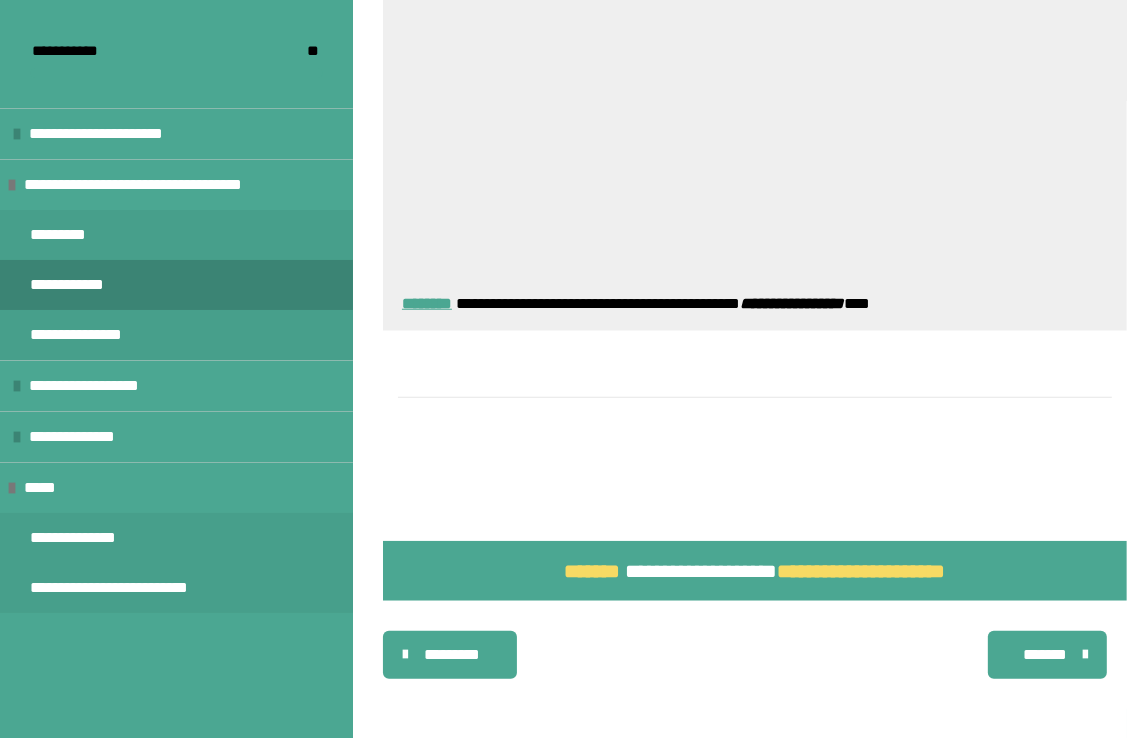 click on "*******" at bounding box center (1045, 655) 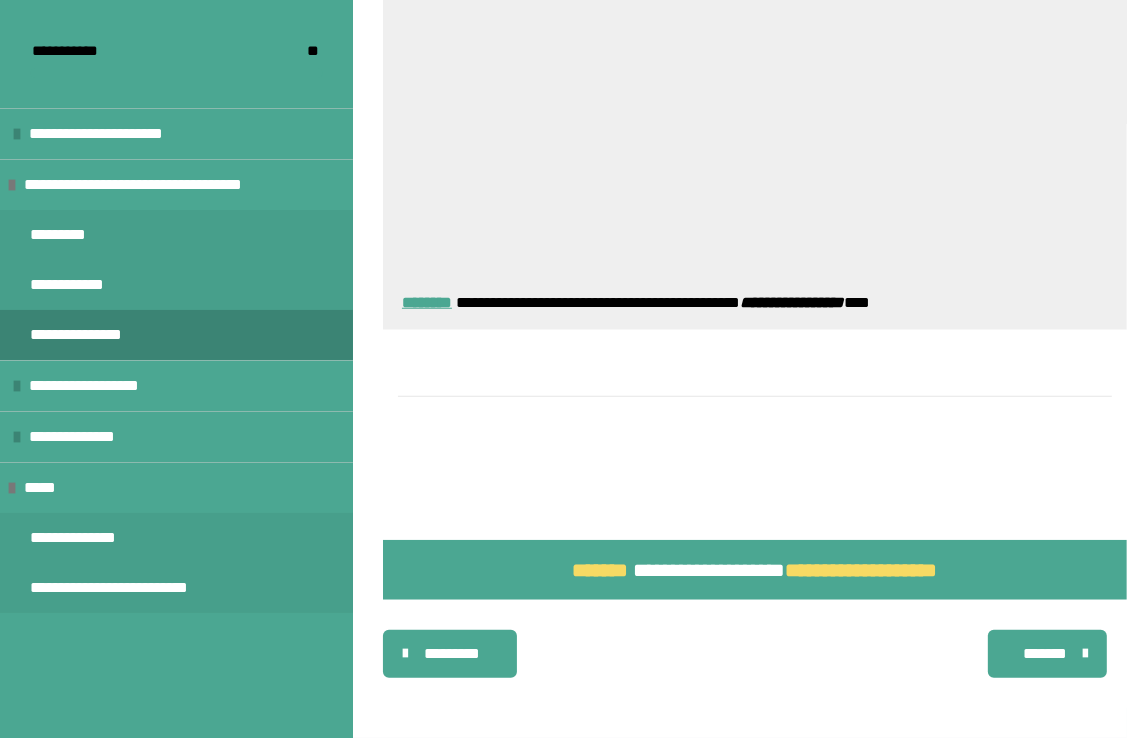 click on "*******" at bounding box center (1045, 654) 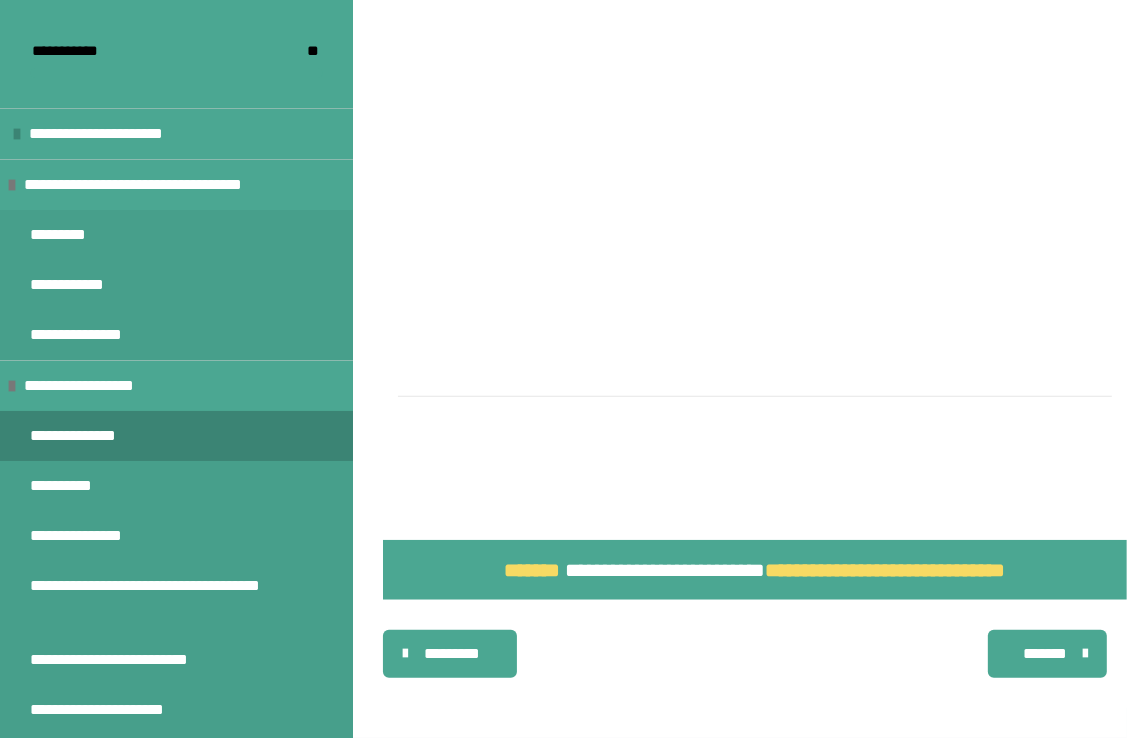click on "**********" at bounding box center [79, 436] 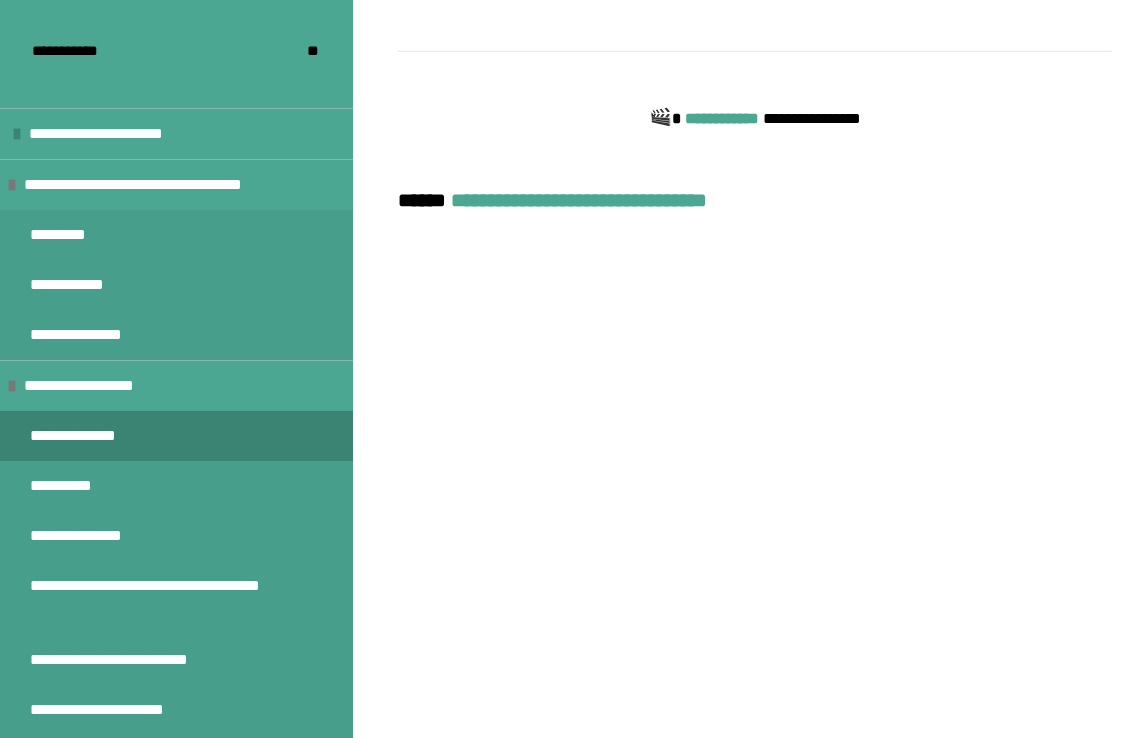 scroll, scrollTop: 770, scrollLeft: 0, axis: vertical 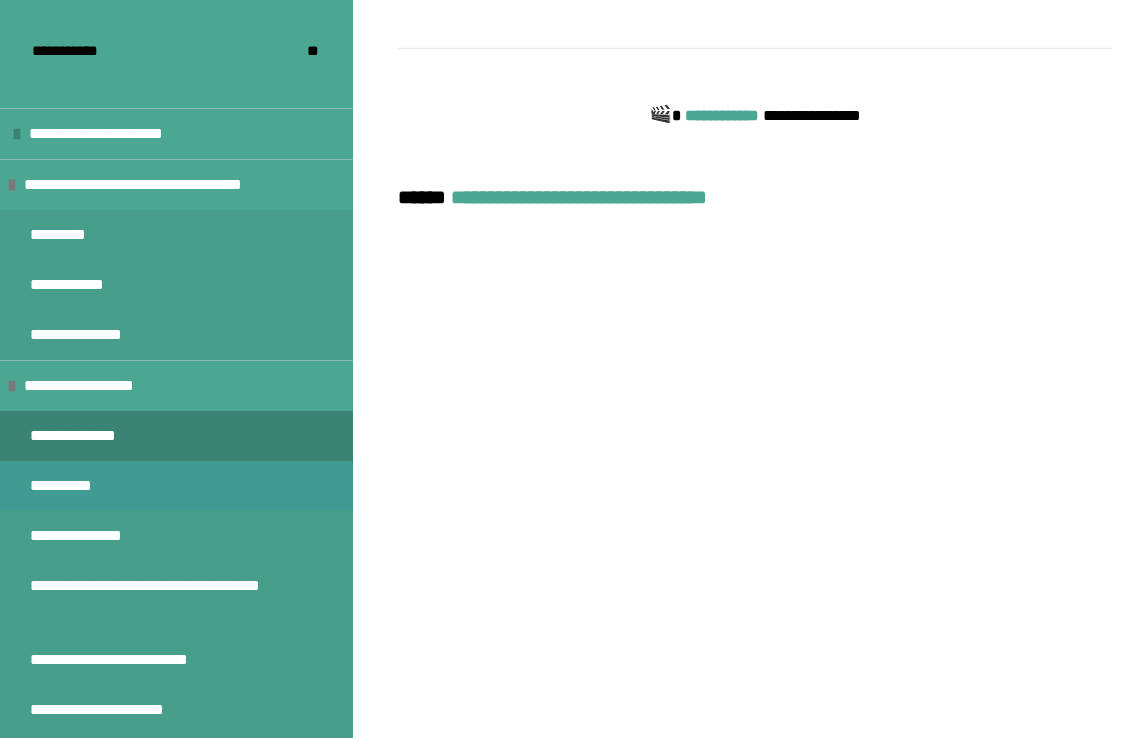 click on "**********" at bounding box center (70, 486) 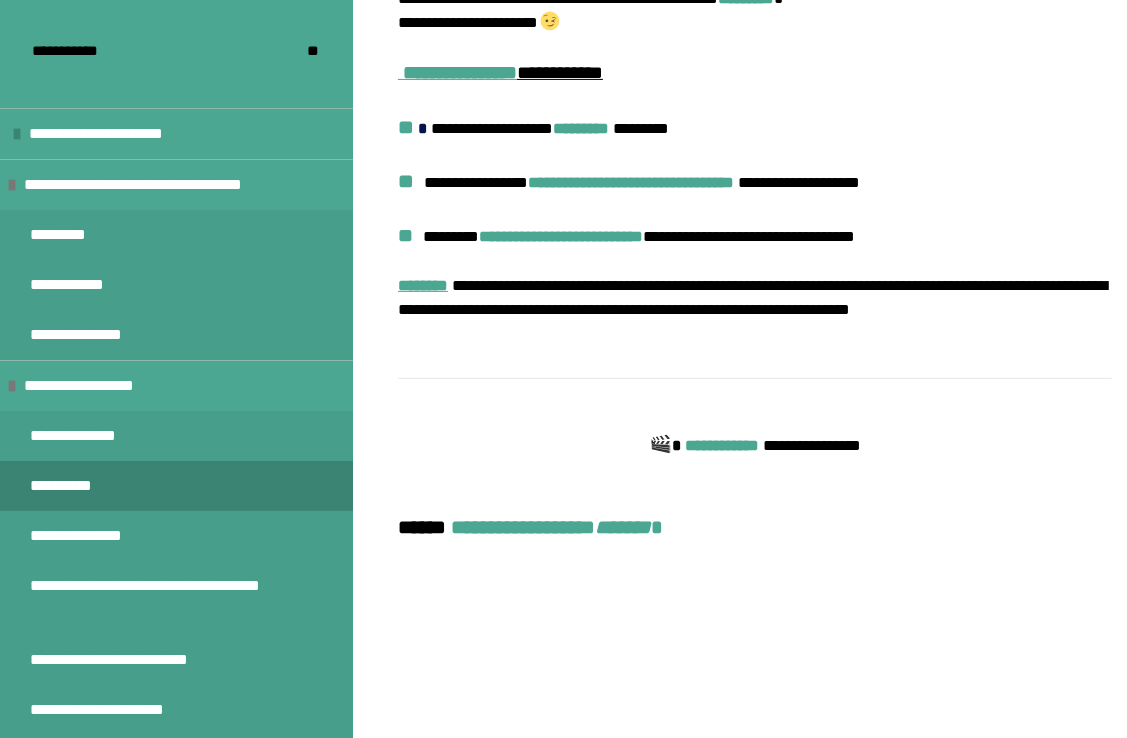 scroll, scrollTop: 470, scrollLeft: 0, axis: vertical 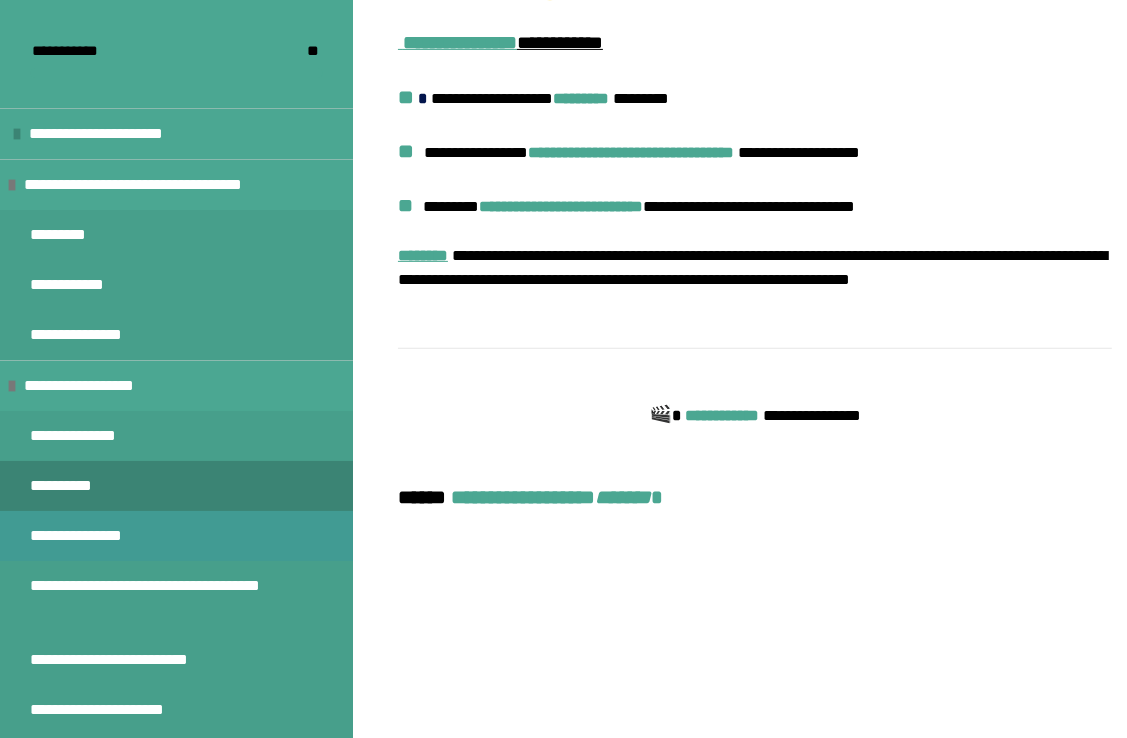 click on "**********" at bounding box center (90, 536) 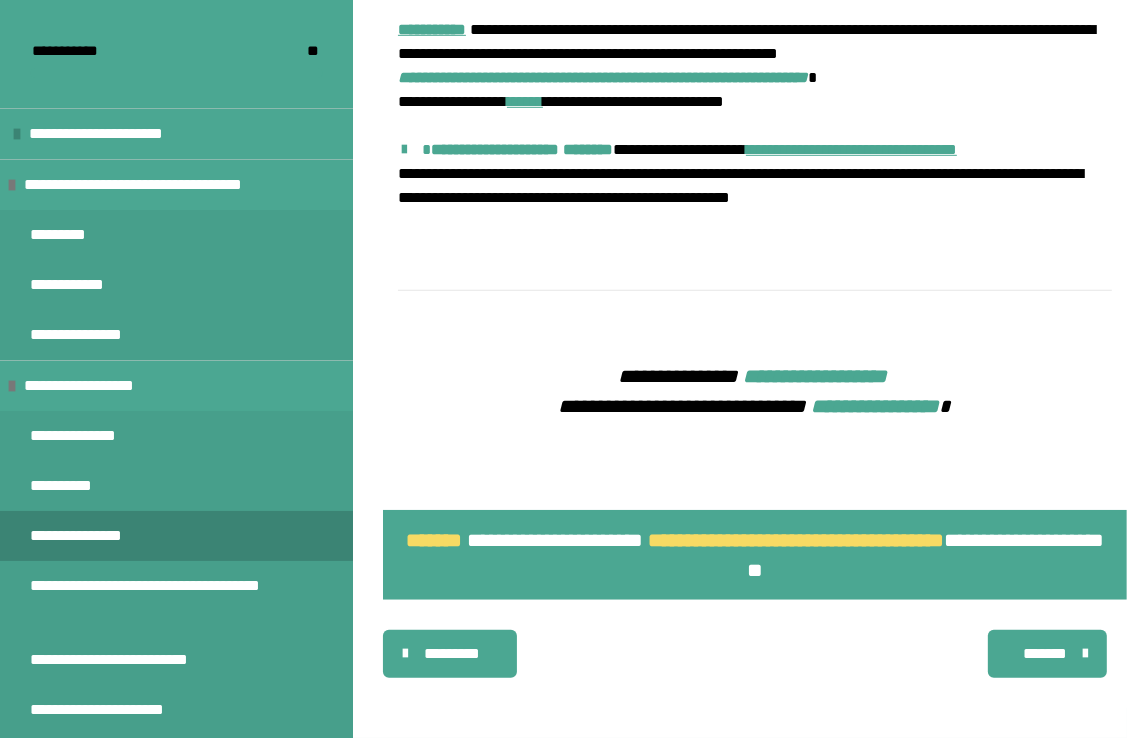 scroll, scrollTop: 1032, scrollLeft: 0, axis: vertical 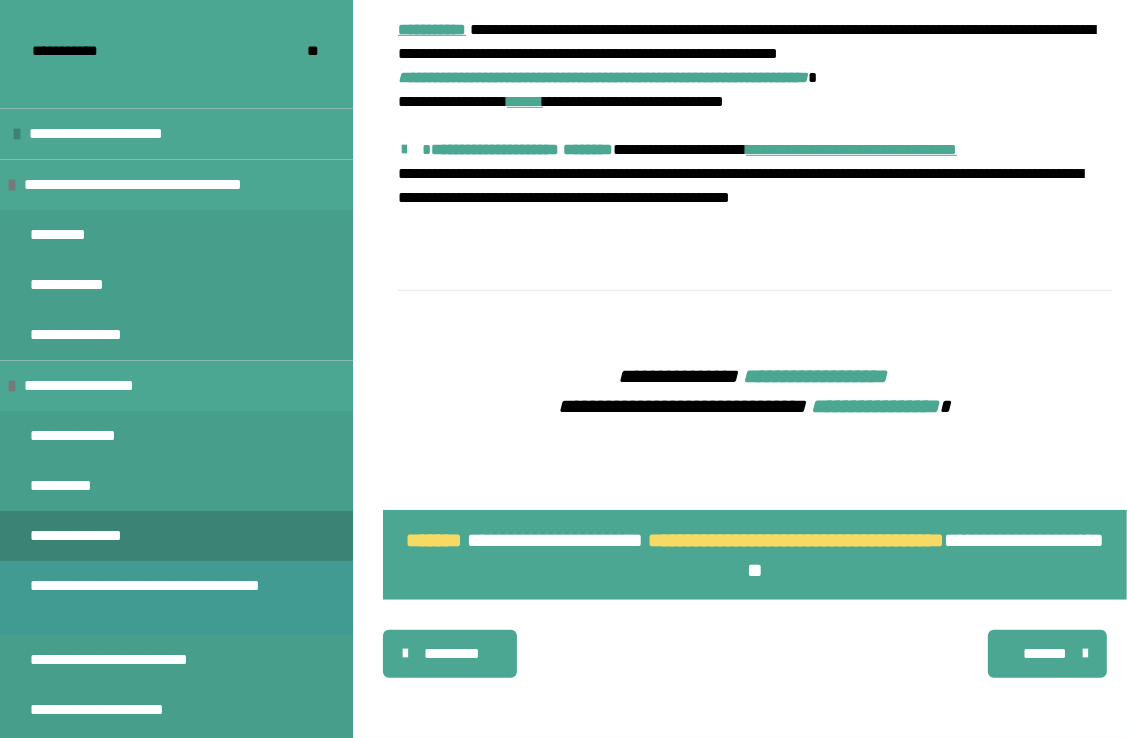 click on "**********" at bounding box center (161, 598) 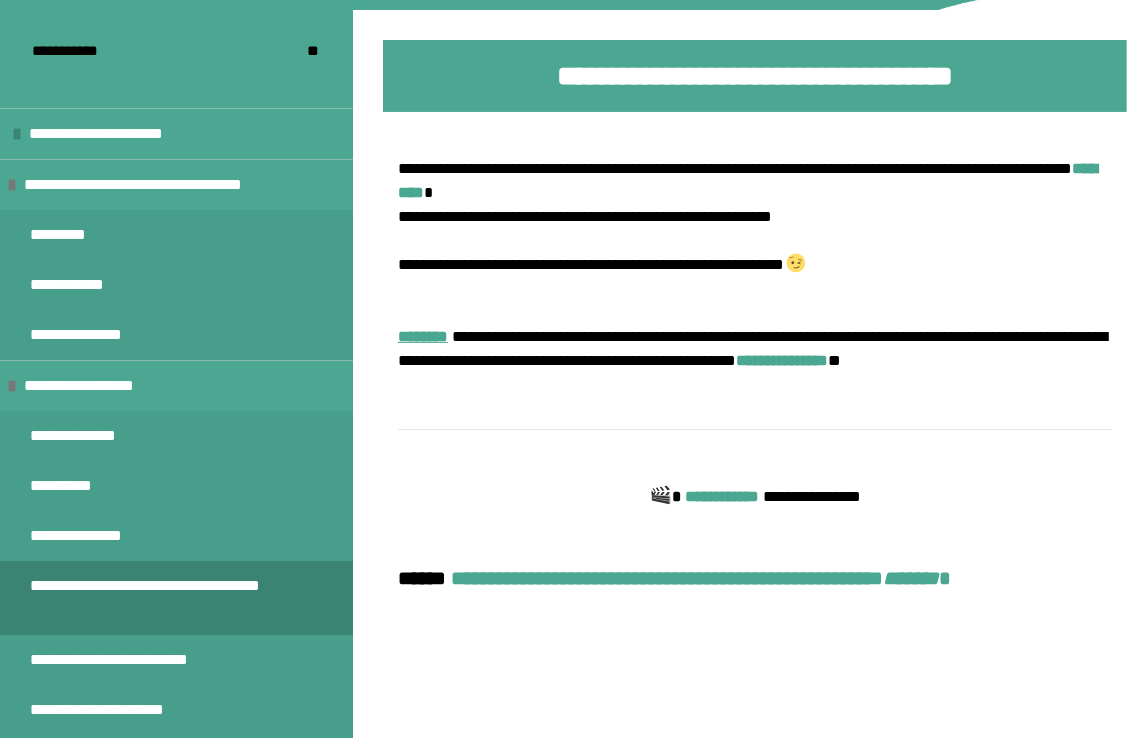 scroll, scrollTop: 100, scrollLeft: 0, axis: vertical 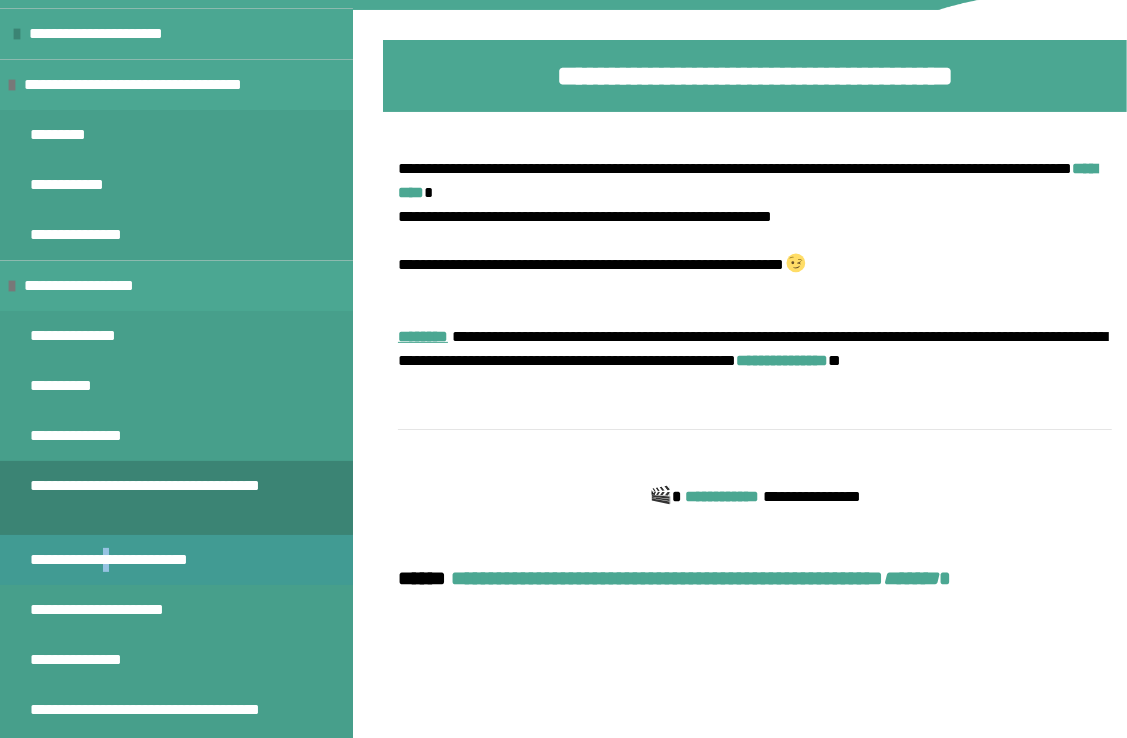click on "**********" at bounding box center (137, 560) 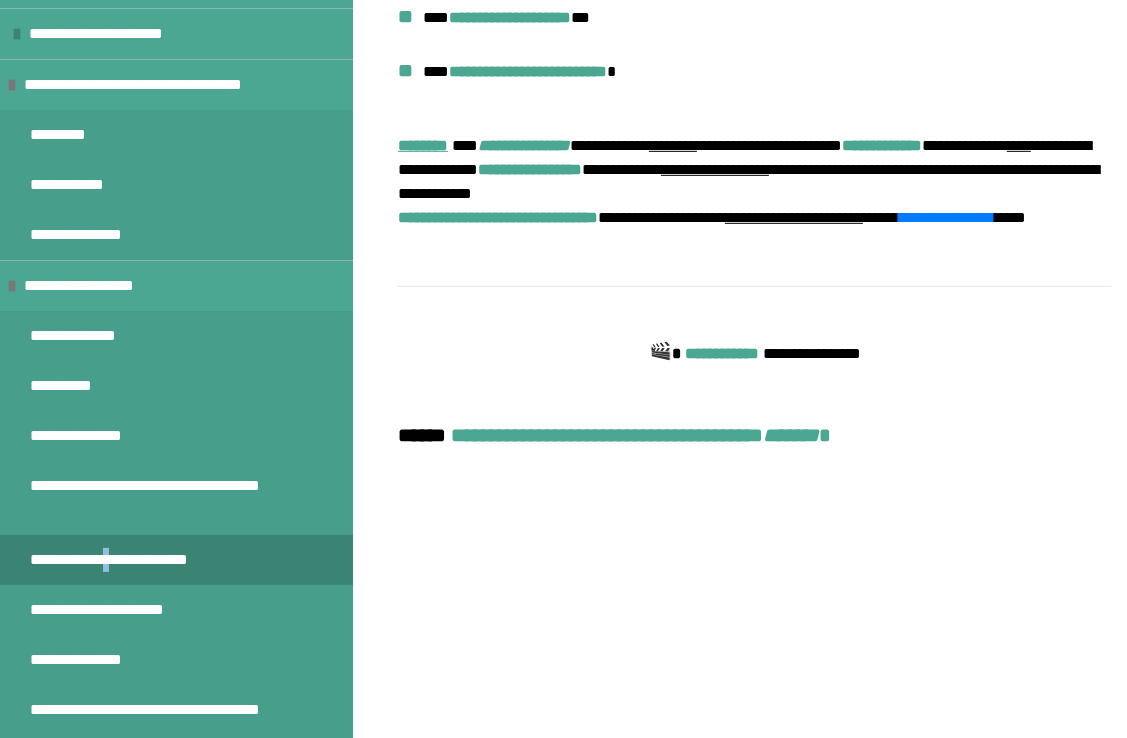 scroll, scrollTop: 770, scrollLeft: 0, axis: vertical 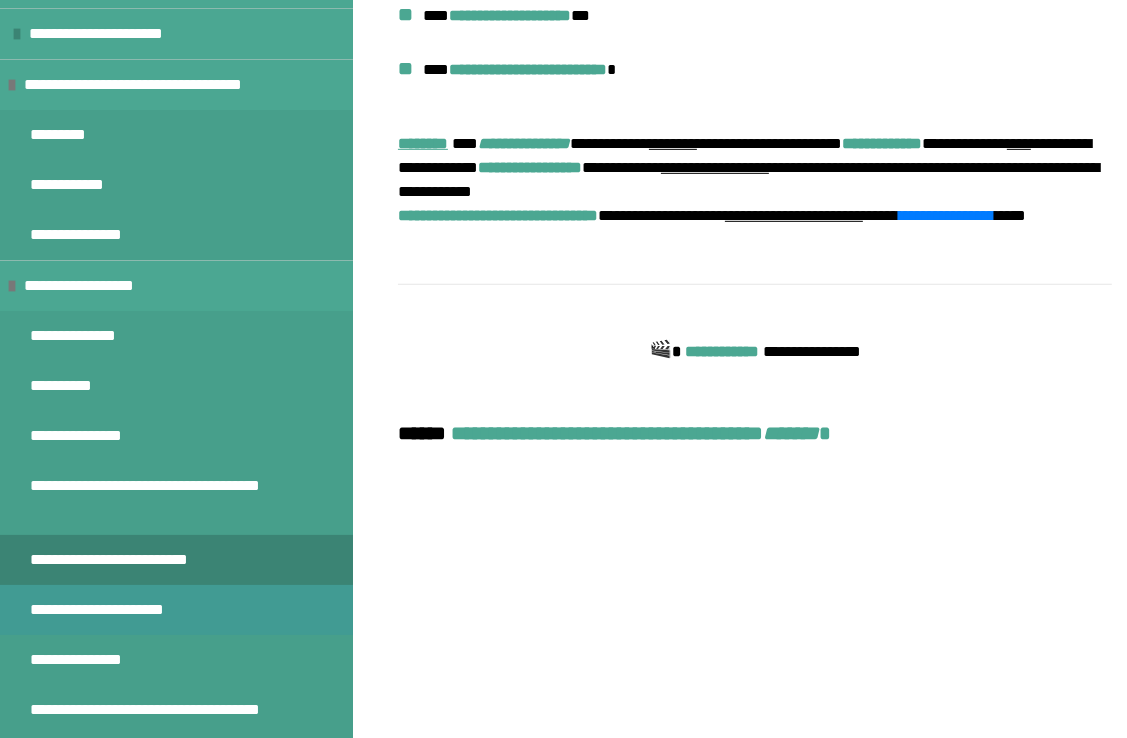 click on "**********" at bounding box center (118, 610) 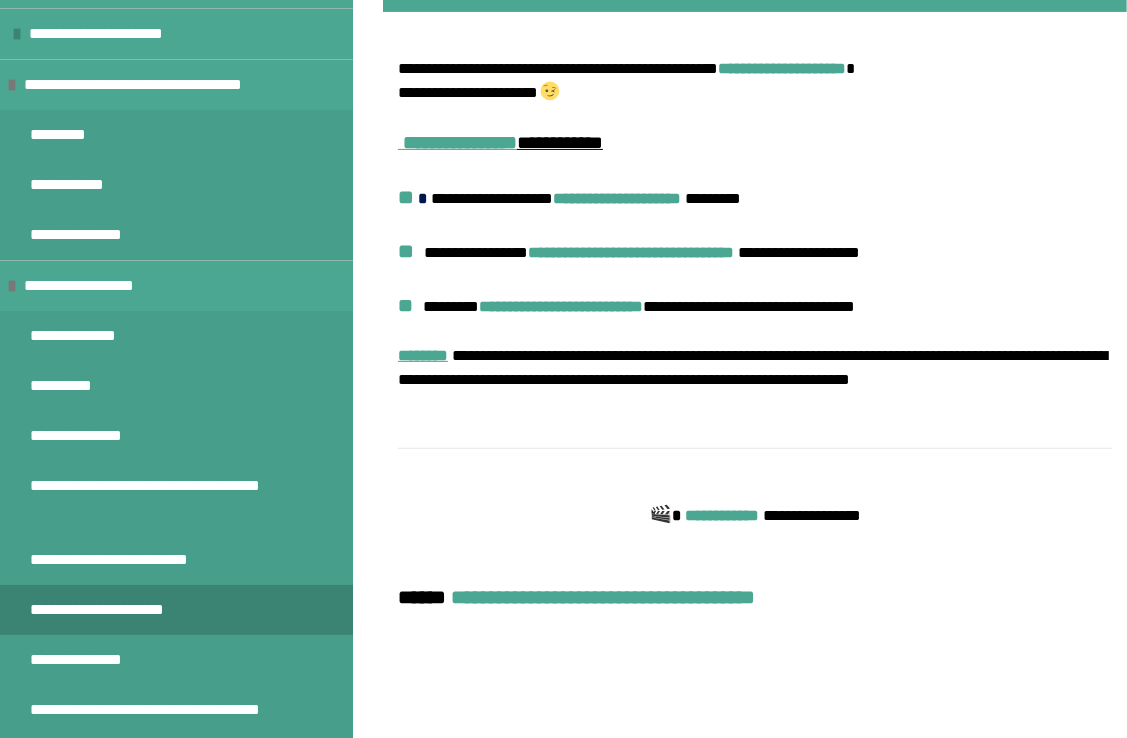 scroll, scrollTop: 470, scrollLeft: 0, axis: vertical 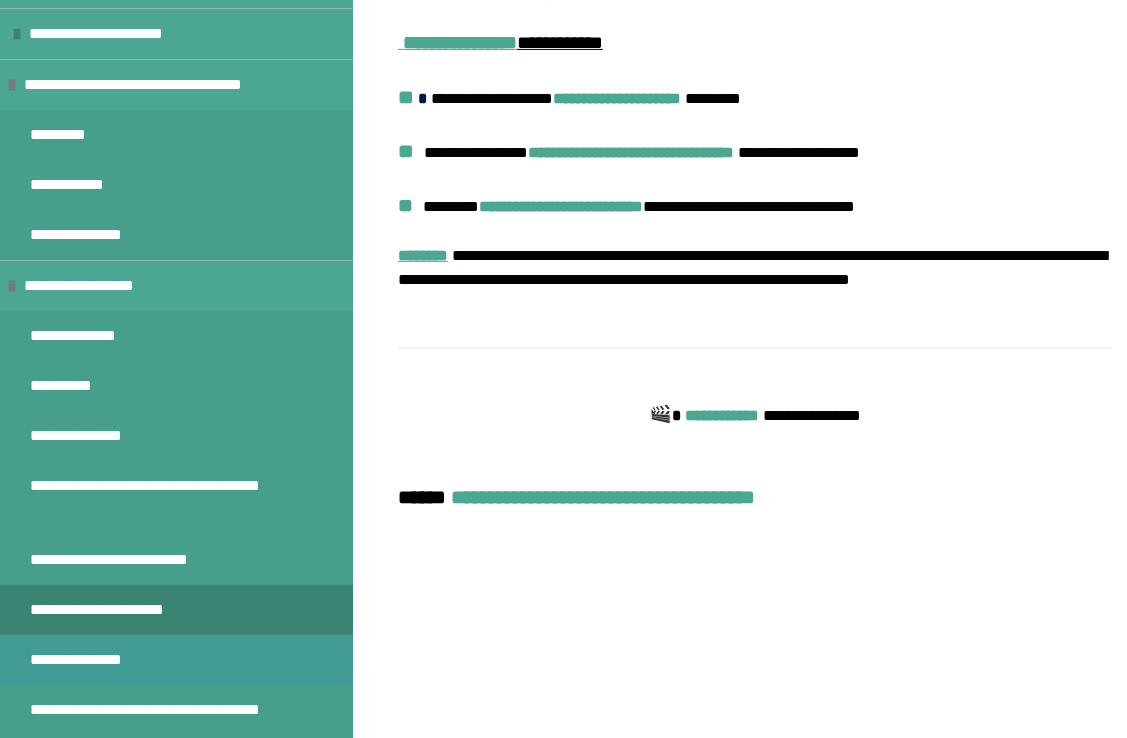 click on "**********" at bounding box center [90, 660] 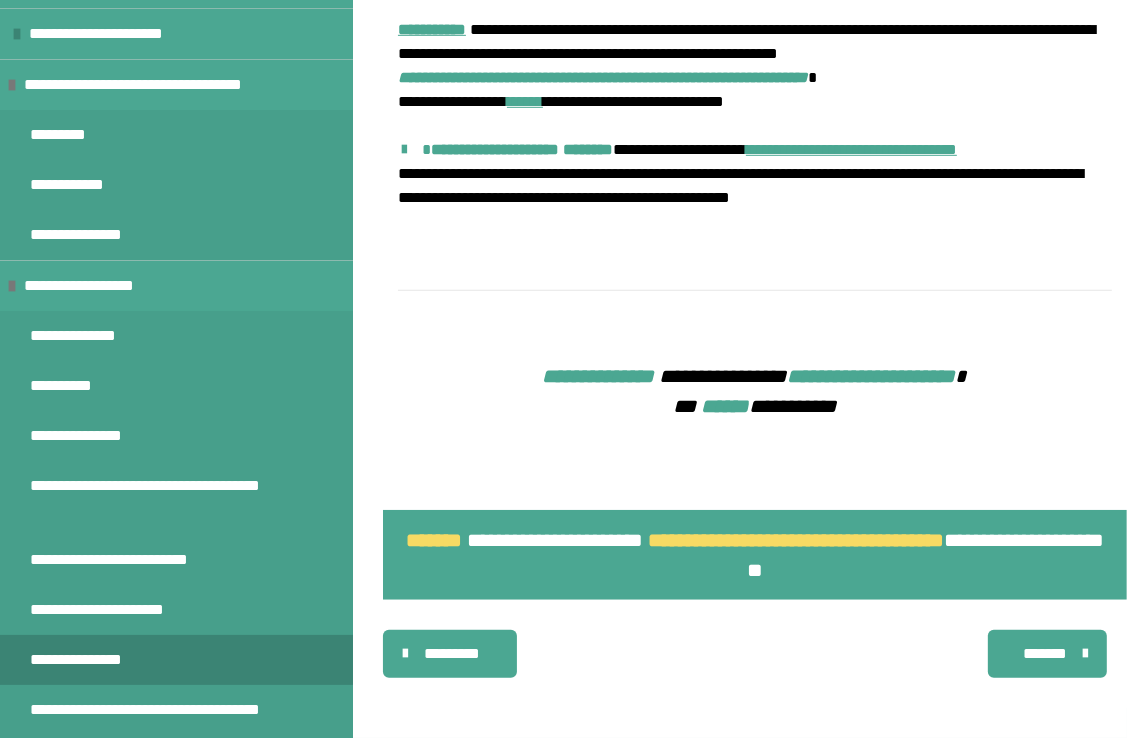 scroll, scrollTop: 1032, scrollLeft: 0, axis: vertical 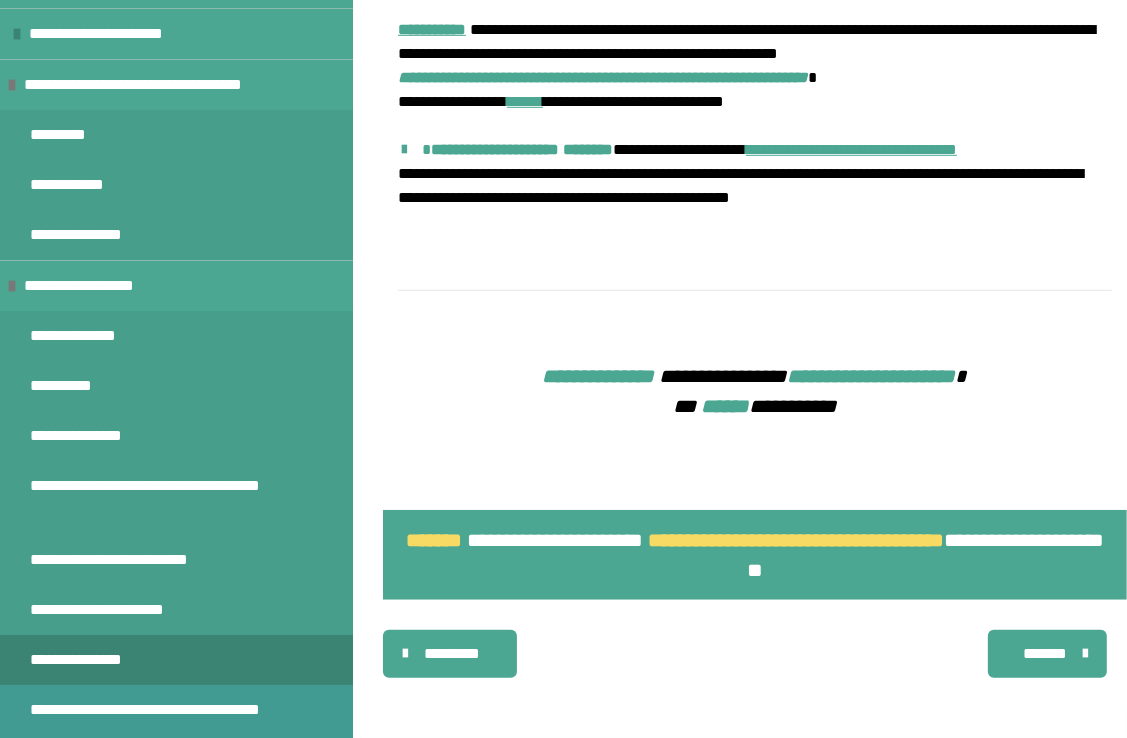 click on "**********" at bounding box center (161, 722) 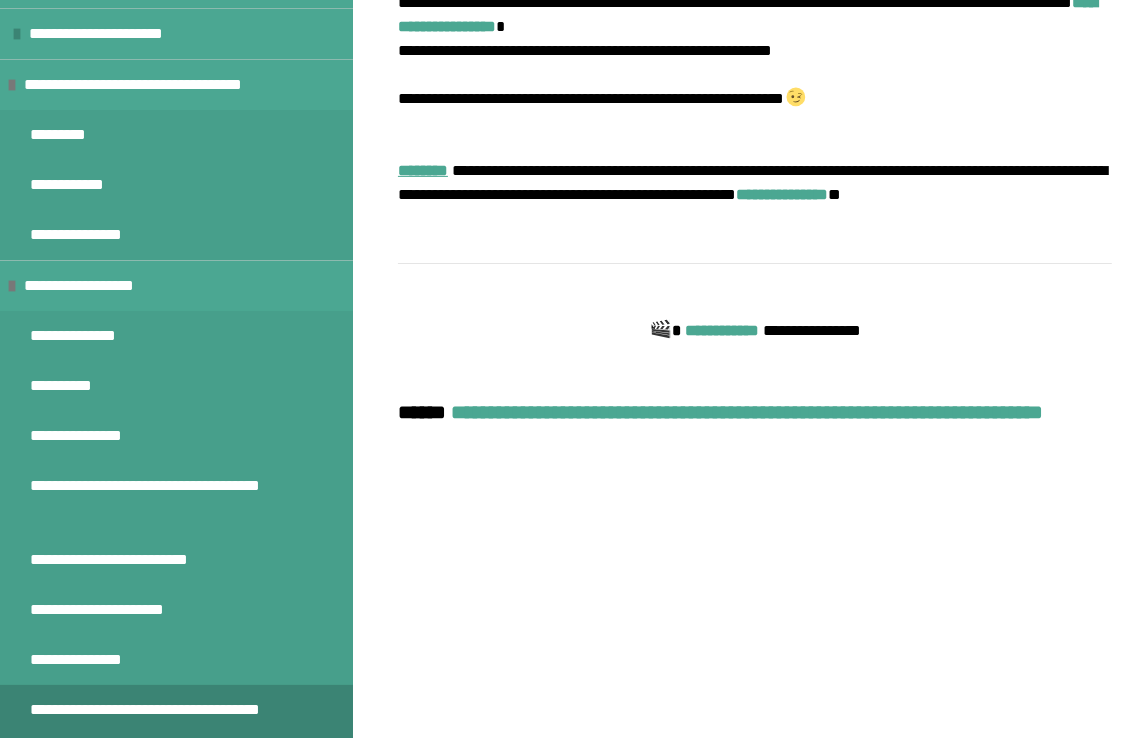scroll, scrollTop: 470, scrollLeft: 0, axis: vertical 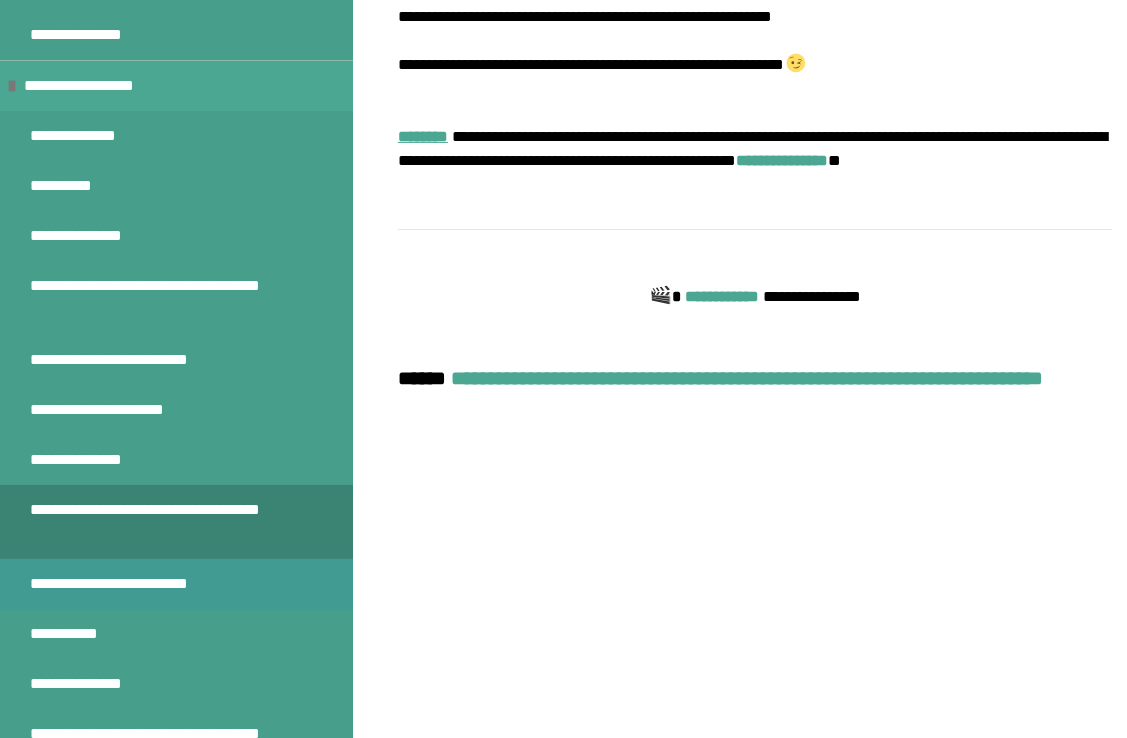 click on "**********" at bounding box center [137, 584] 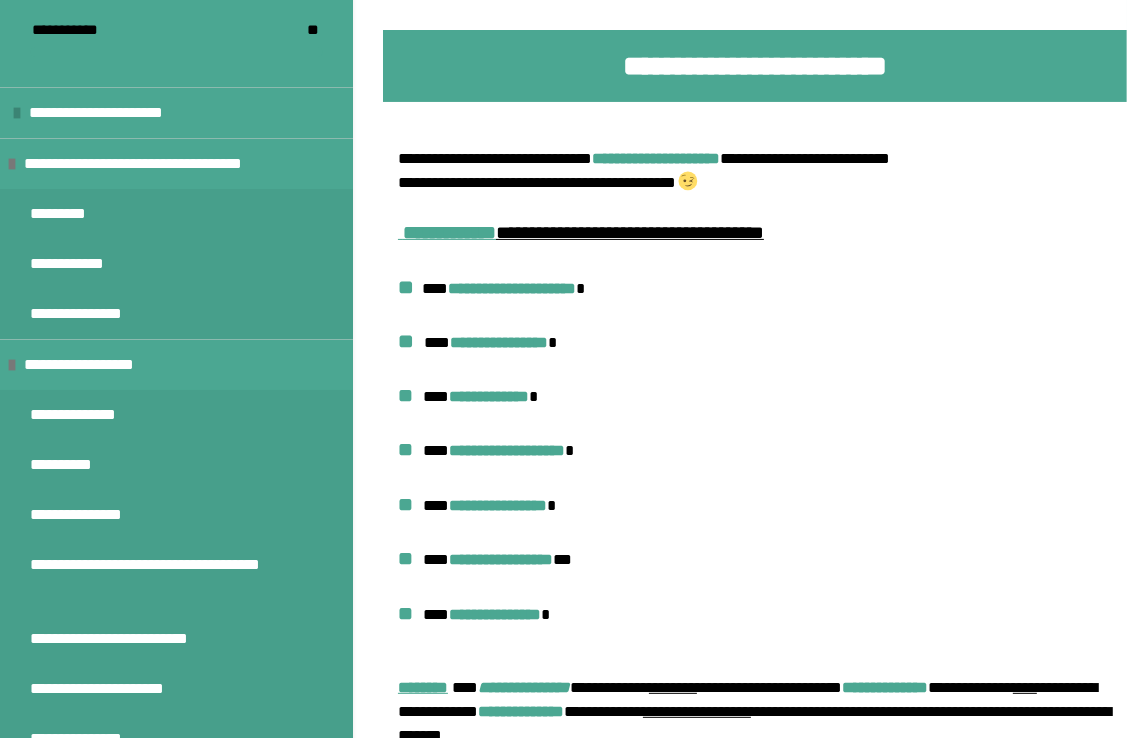 scroll, scrollTop: 170, scrollLeft: 0, axis: vertical 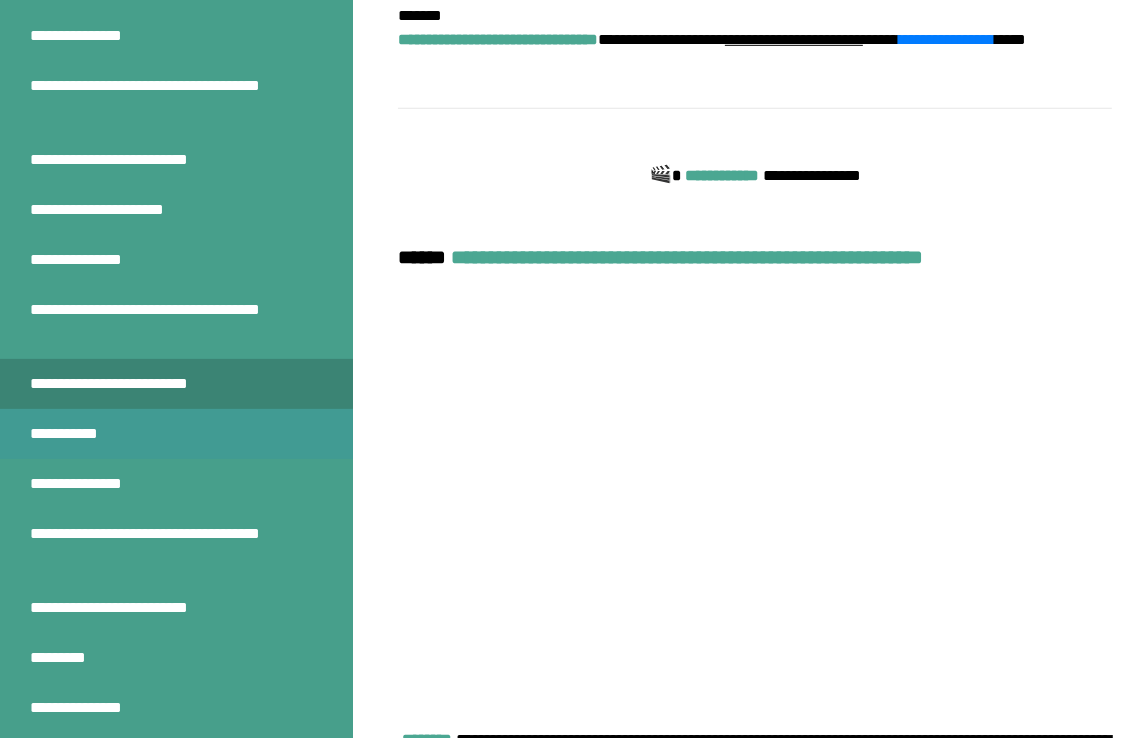 click on "**********" at bounding box center (69, 434) 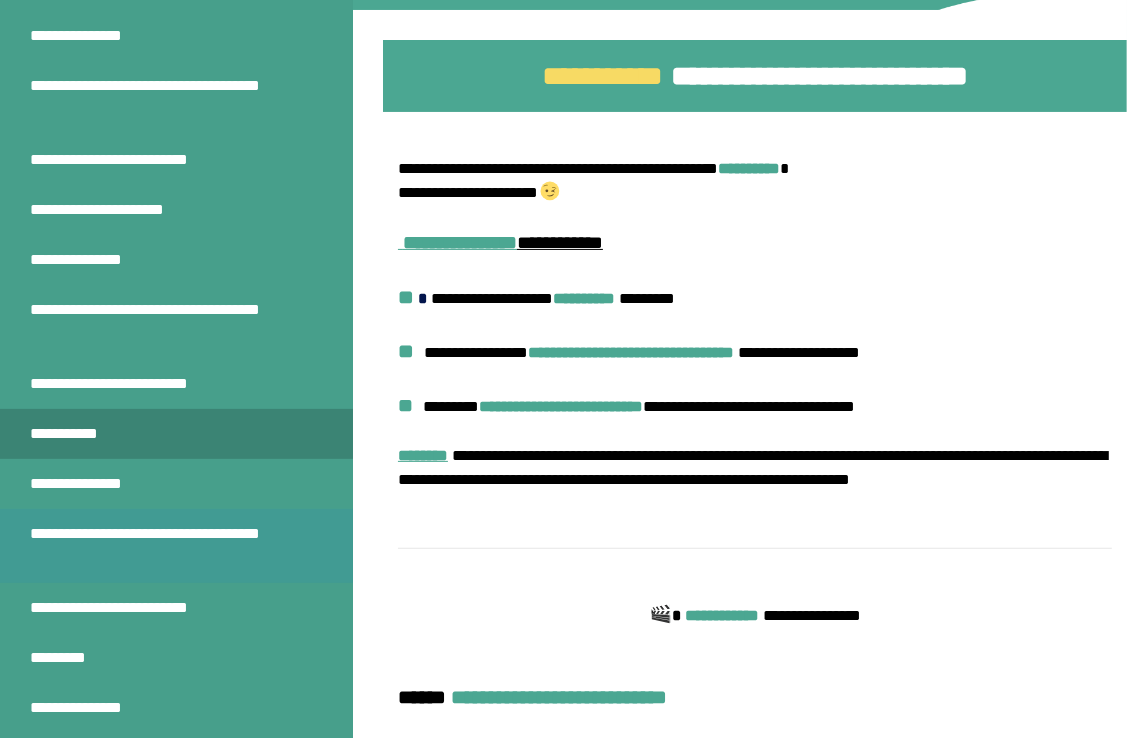 click on "**********" at bounding box center (161, 546) 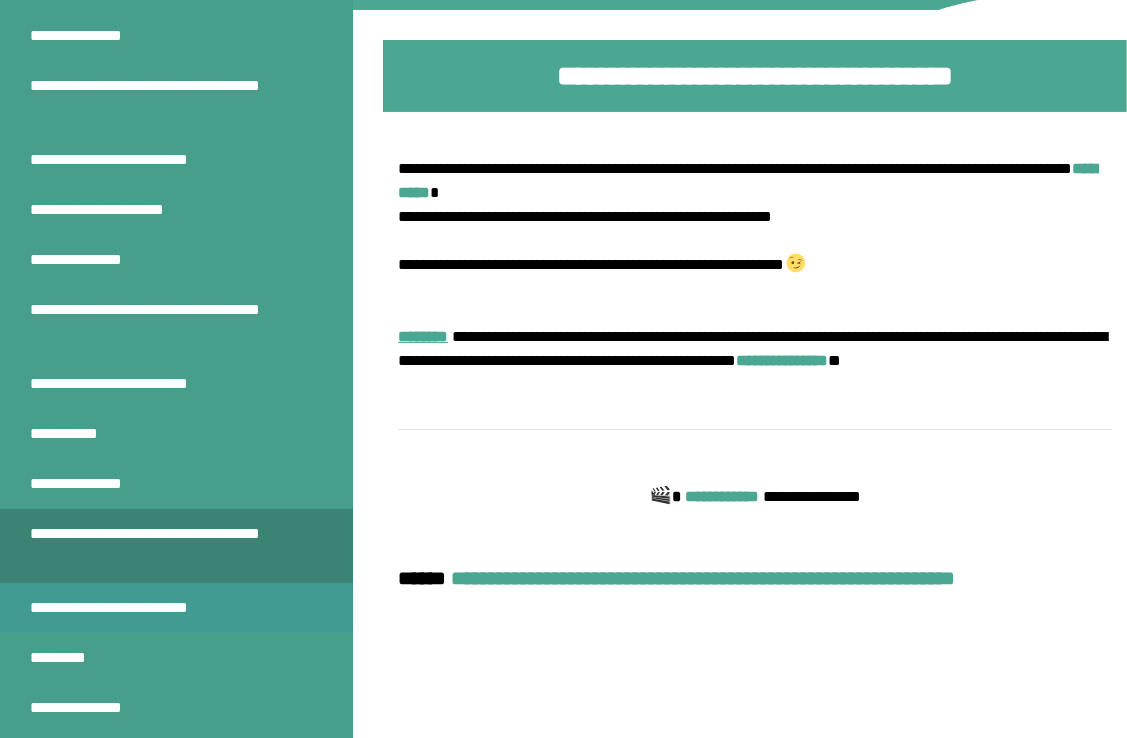 click on "**********" at bounding box center (137, 608) 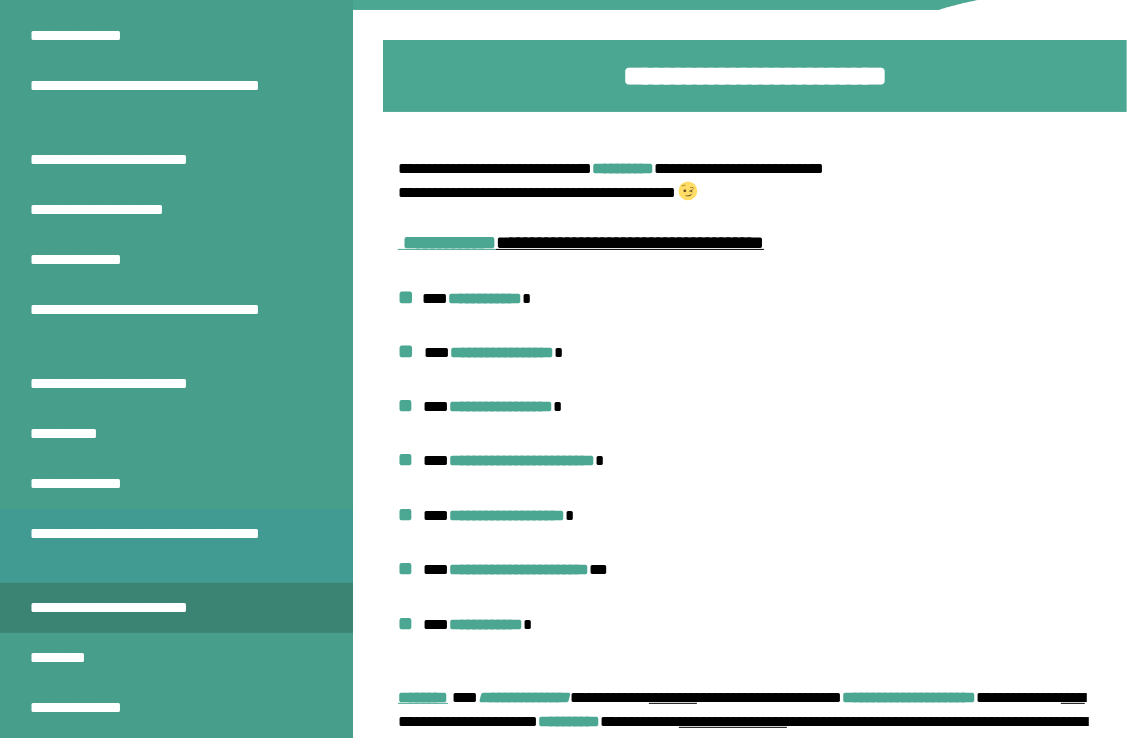 click on "**********" at bounding box center (161, 546) 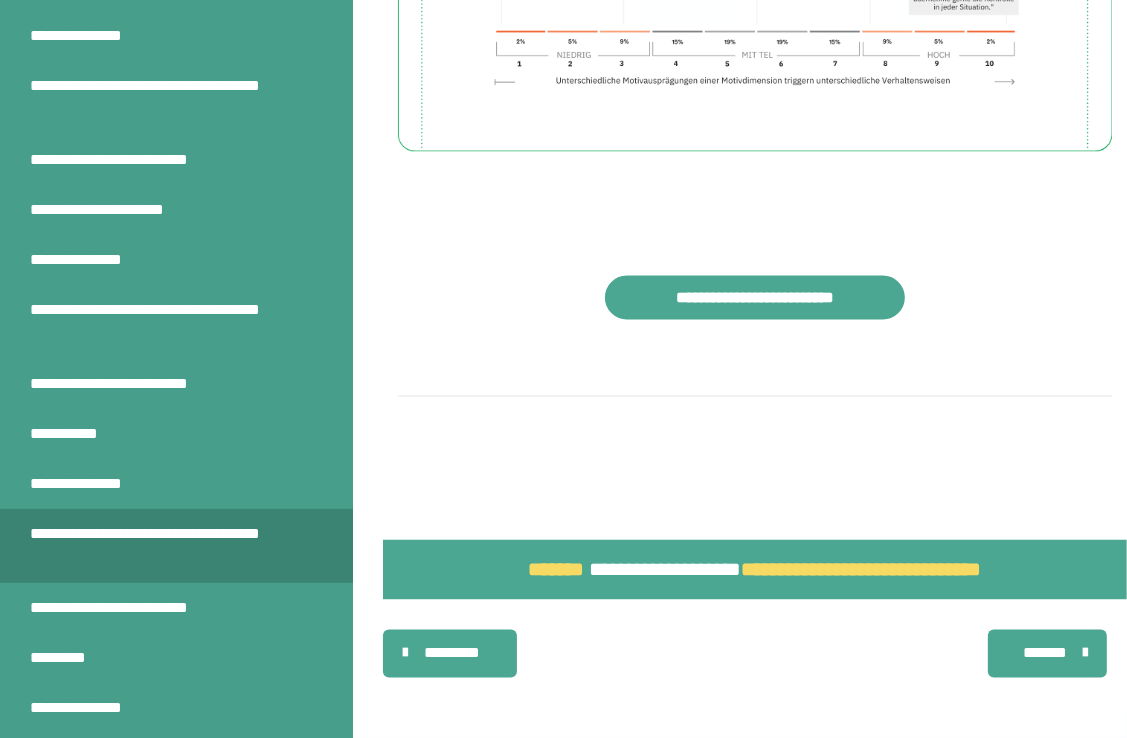 scroll, scrollTop: 2272, scrollLeft: 0, axis: vertical 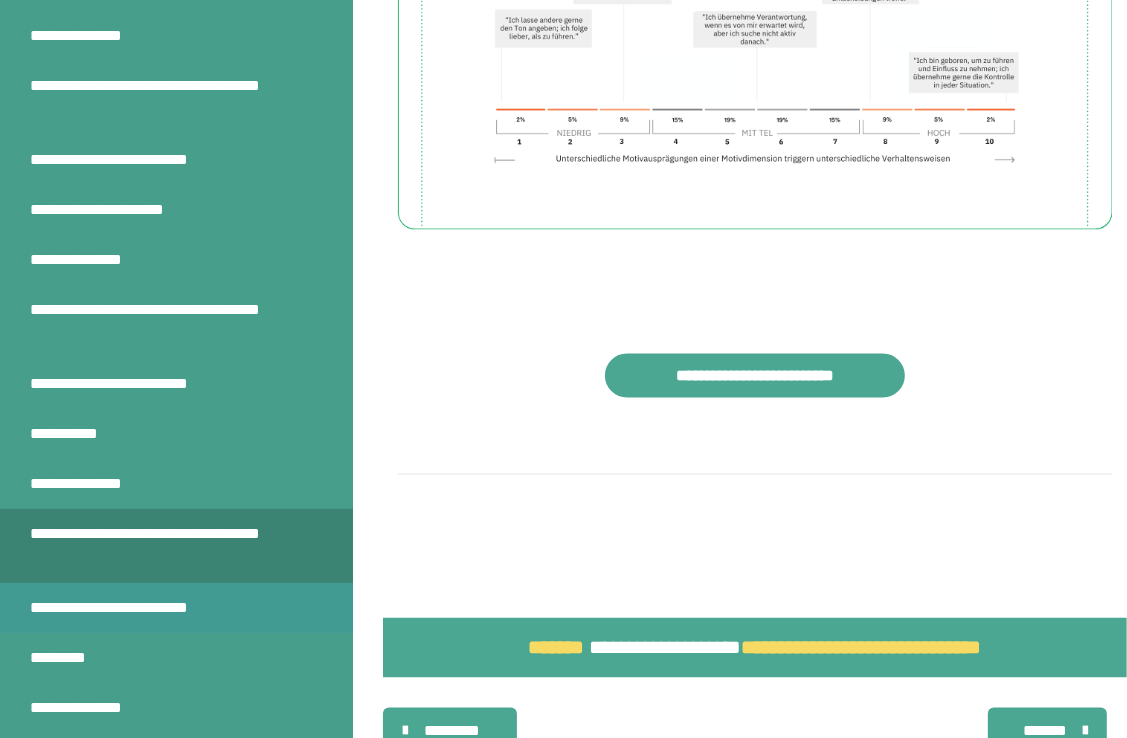 click on "**********" at bounding box center [137, 608] 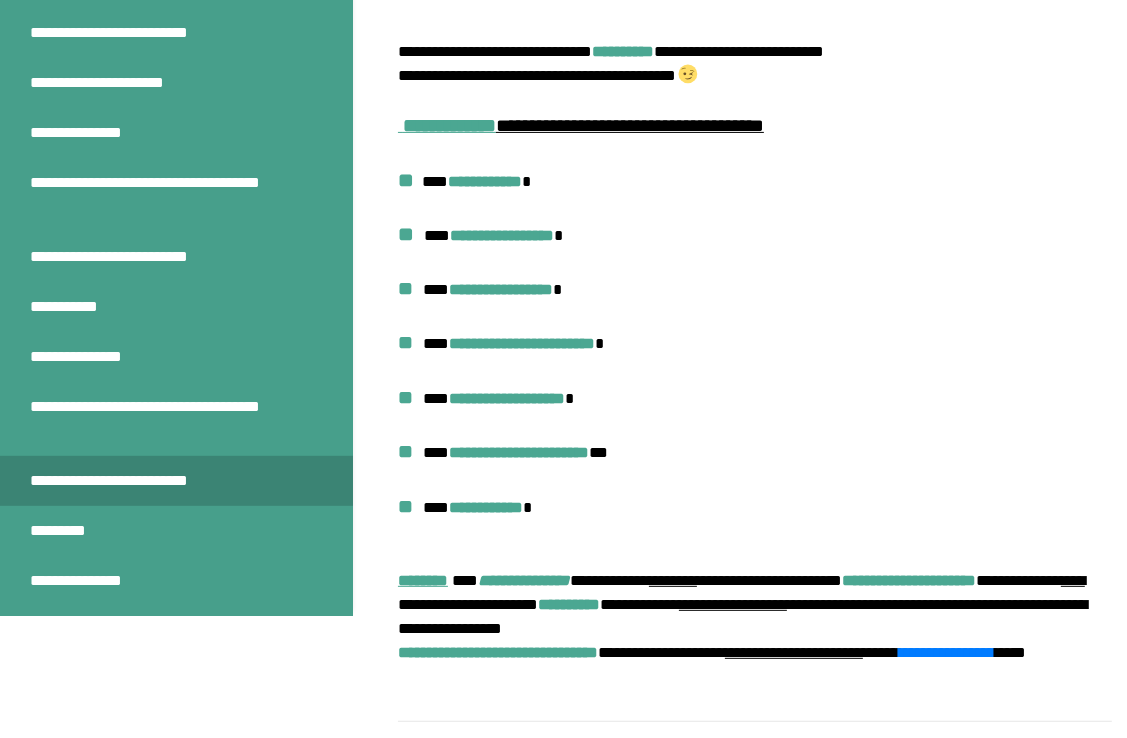 scroll, scrollTop: 70, scrollLeft: 0, axis: vertical 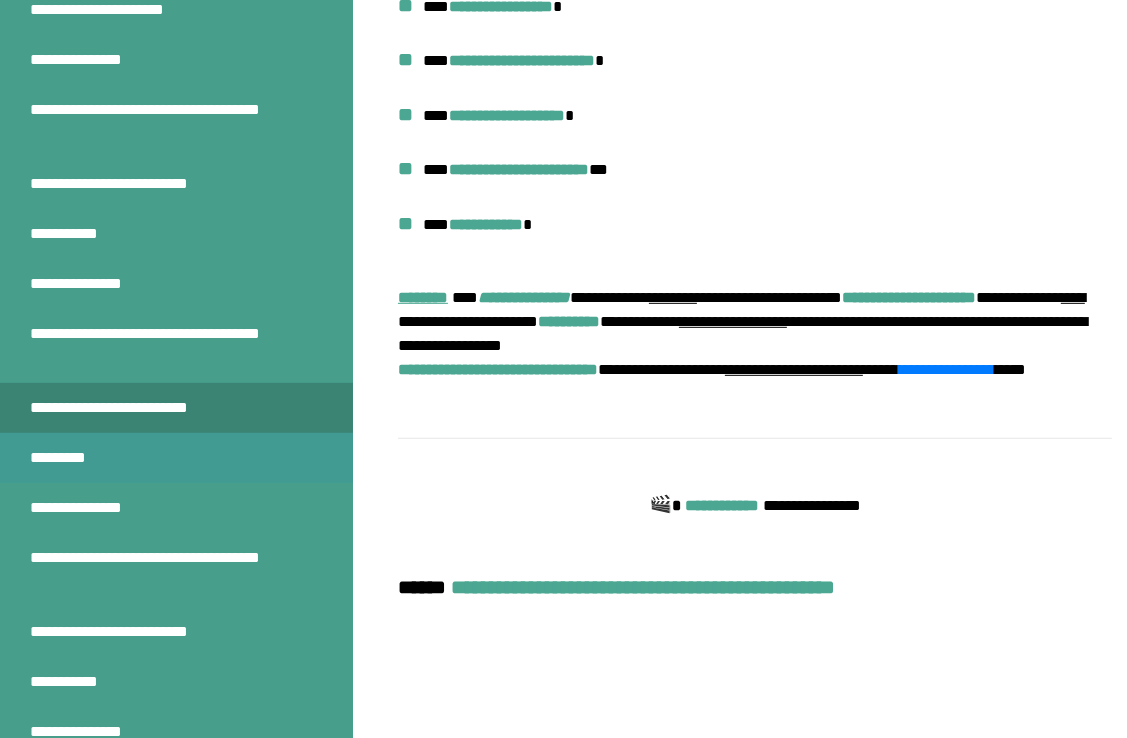 click on "*********" at bounding box center [64, 458] 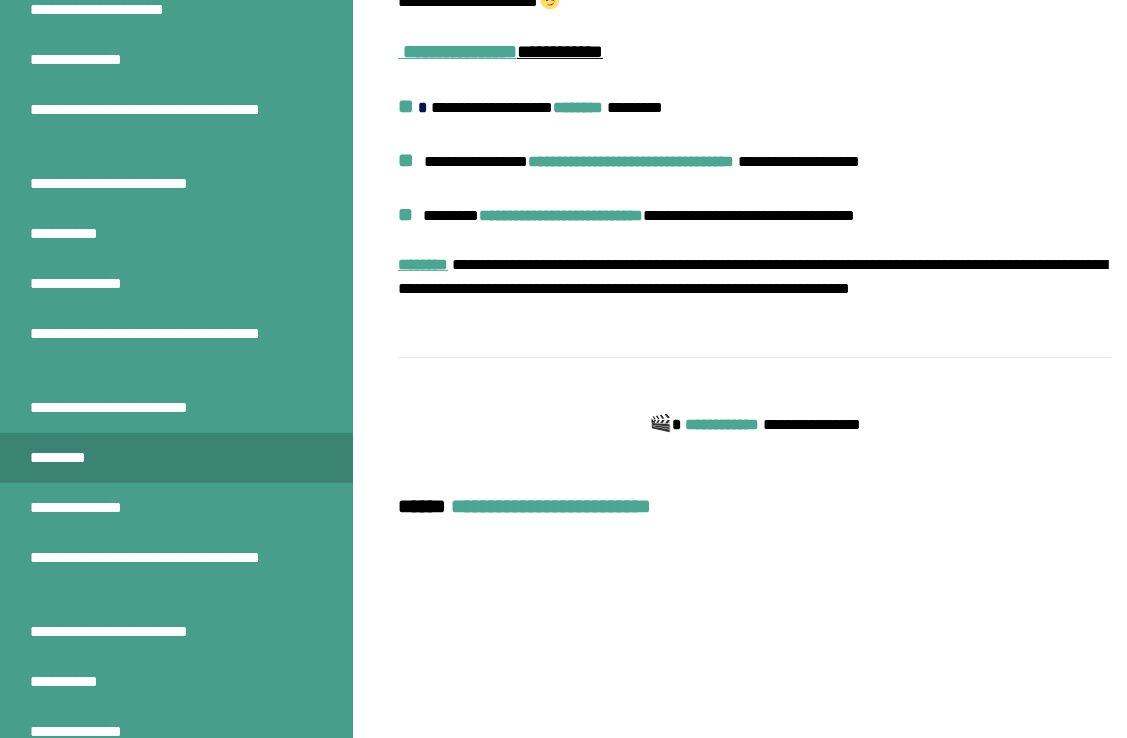 scroll, scrollTop: 470, scrollLeft: 0, axis: vertical 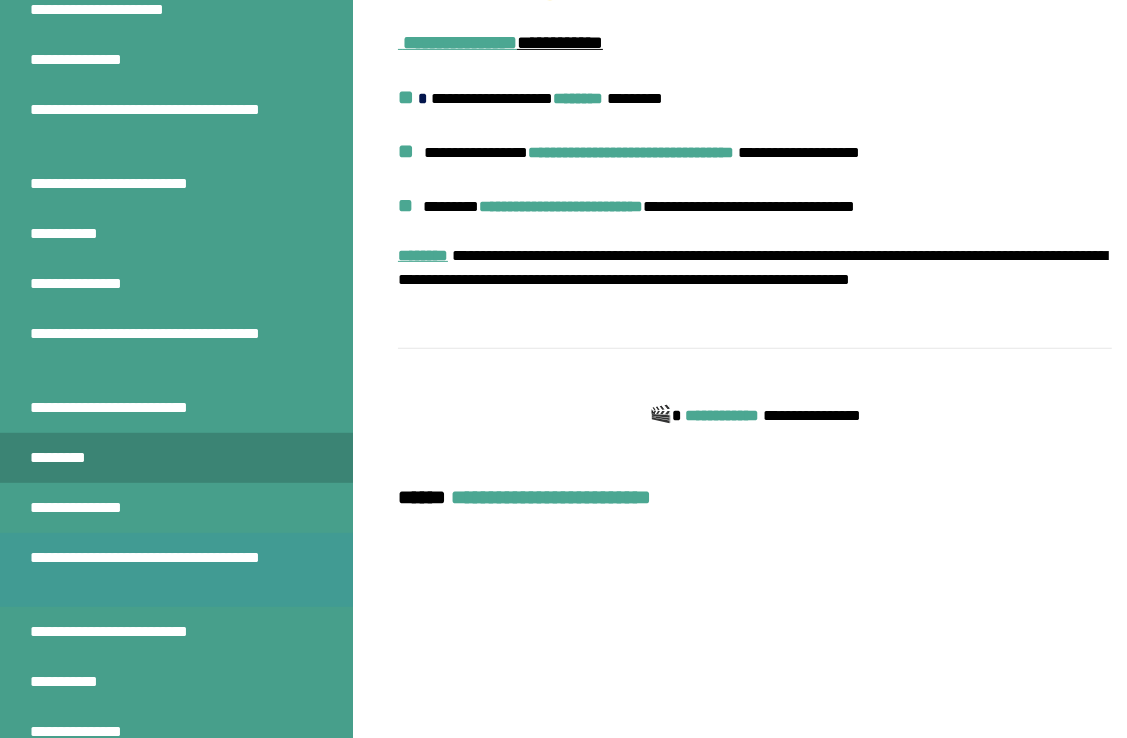 click on "**********" at bounding box center (161, 570) 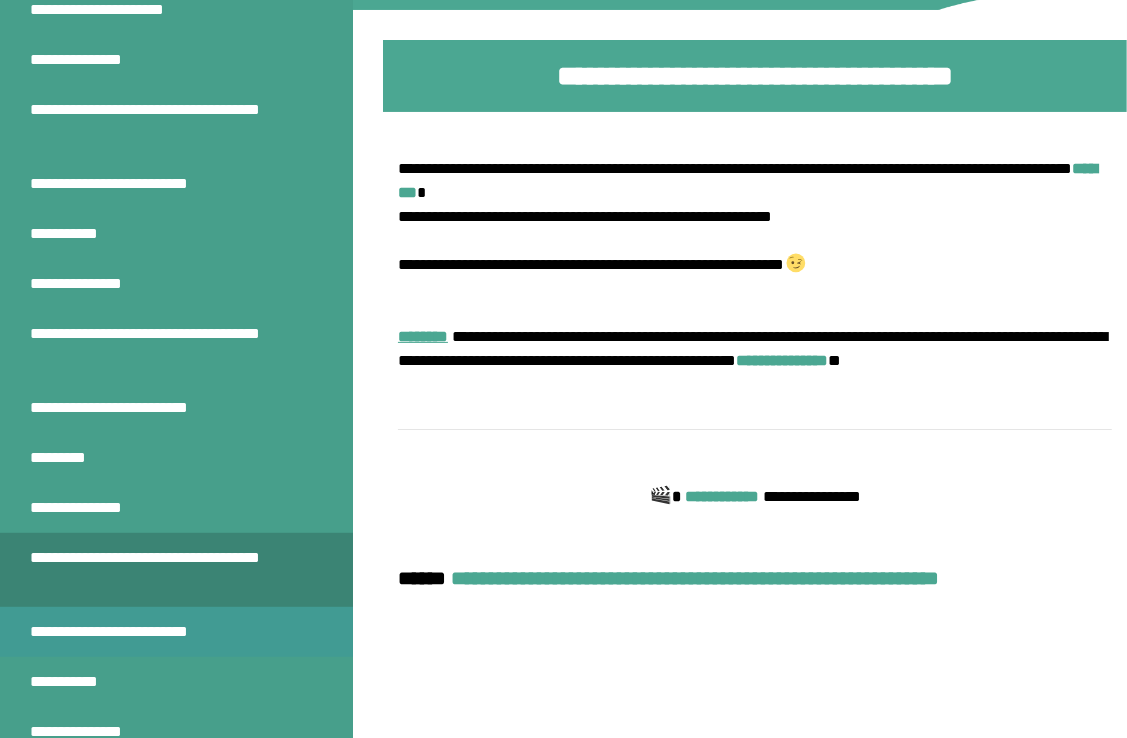 click on "**********" at bounding box center [137, 632] 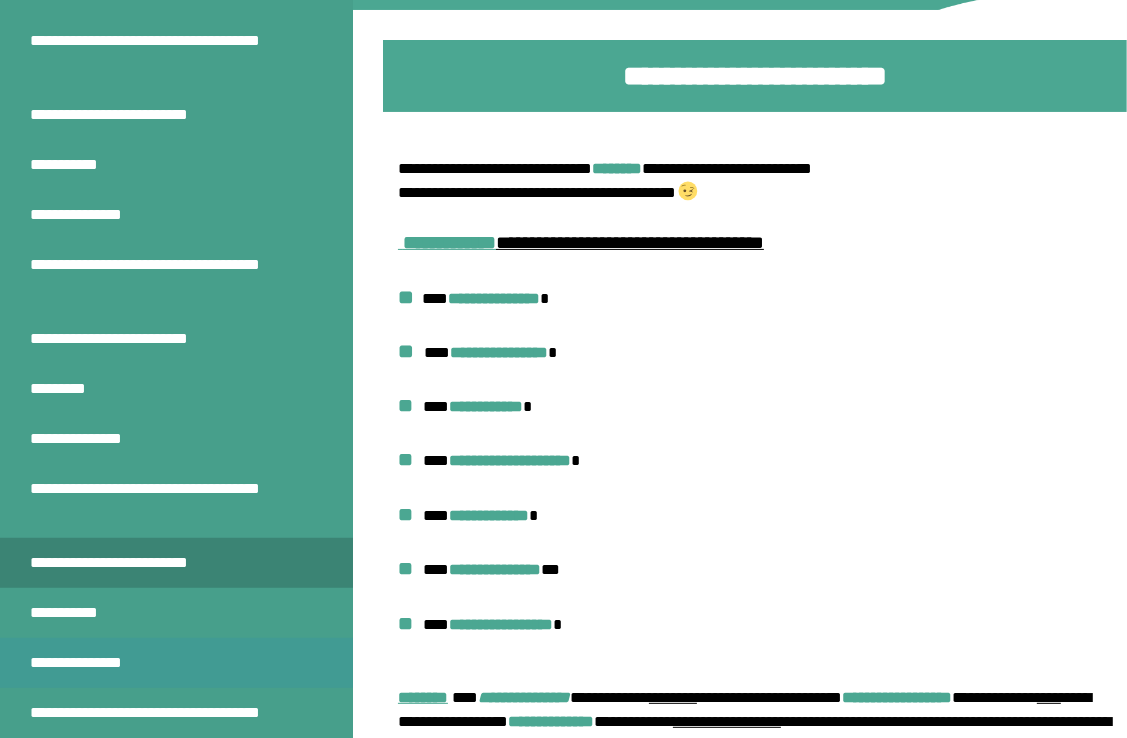 scroll, scrollTop: 800, scrollLeft: 0, axis: vertical 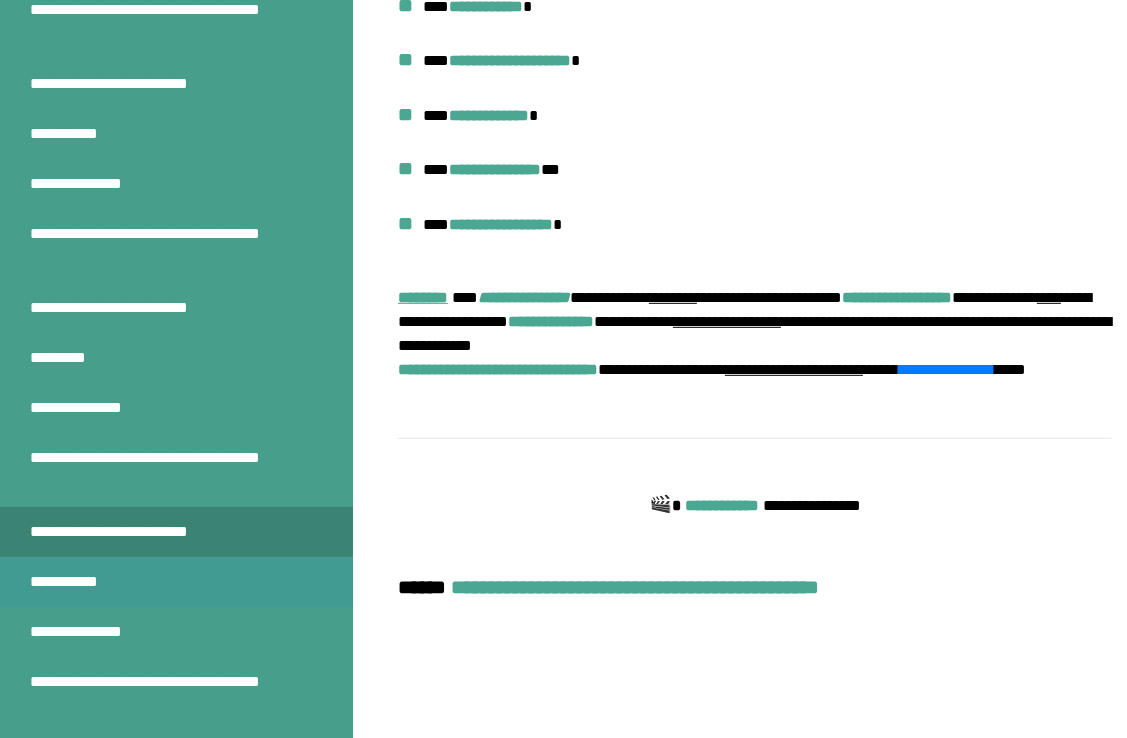 click on "**********" at bounding box center [73, 582] 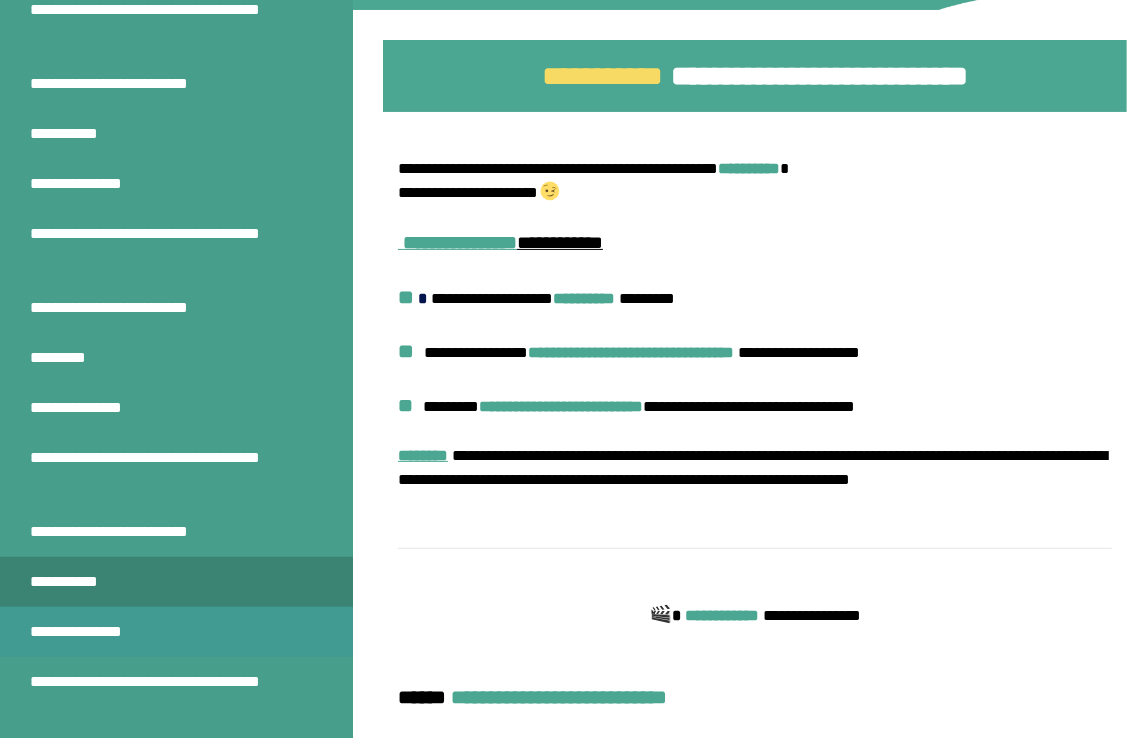 click on "**********" at bounding box center (90, 632) 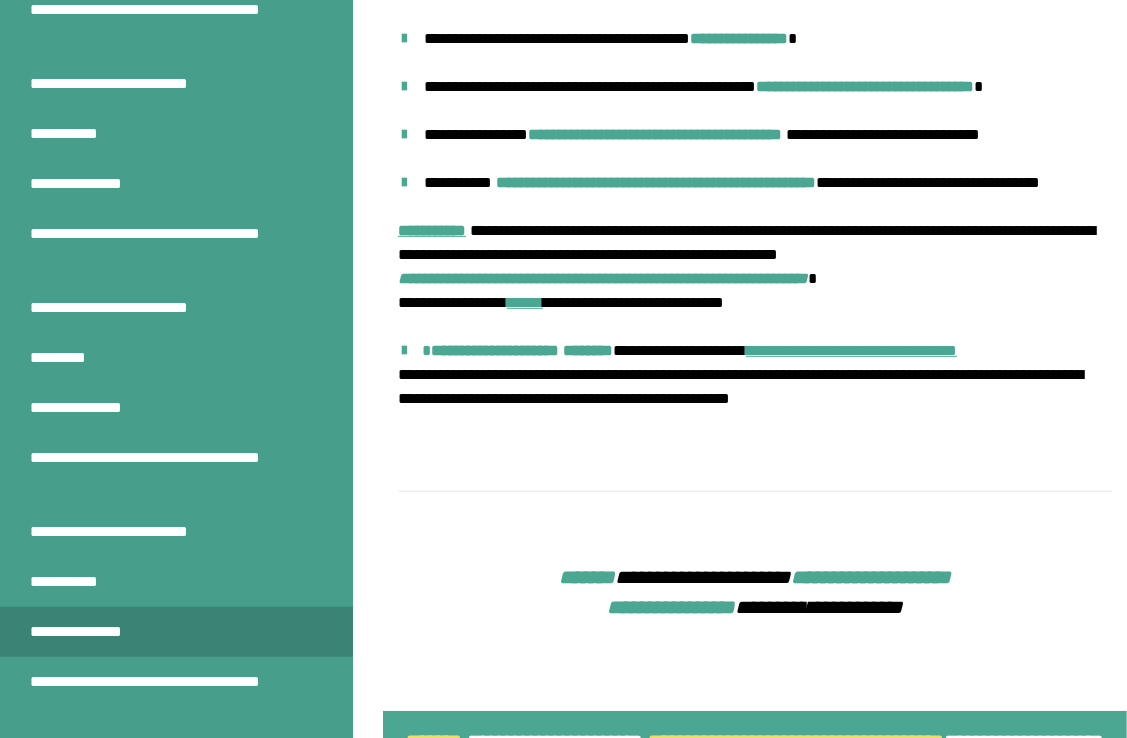 scroll, scrollTop: 770, scrollLeft: 0, axis: vertical 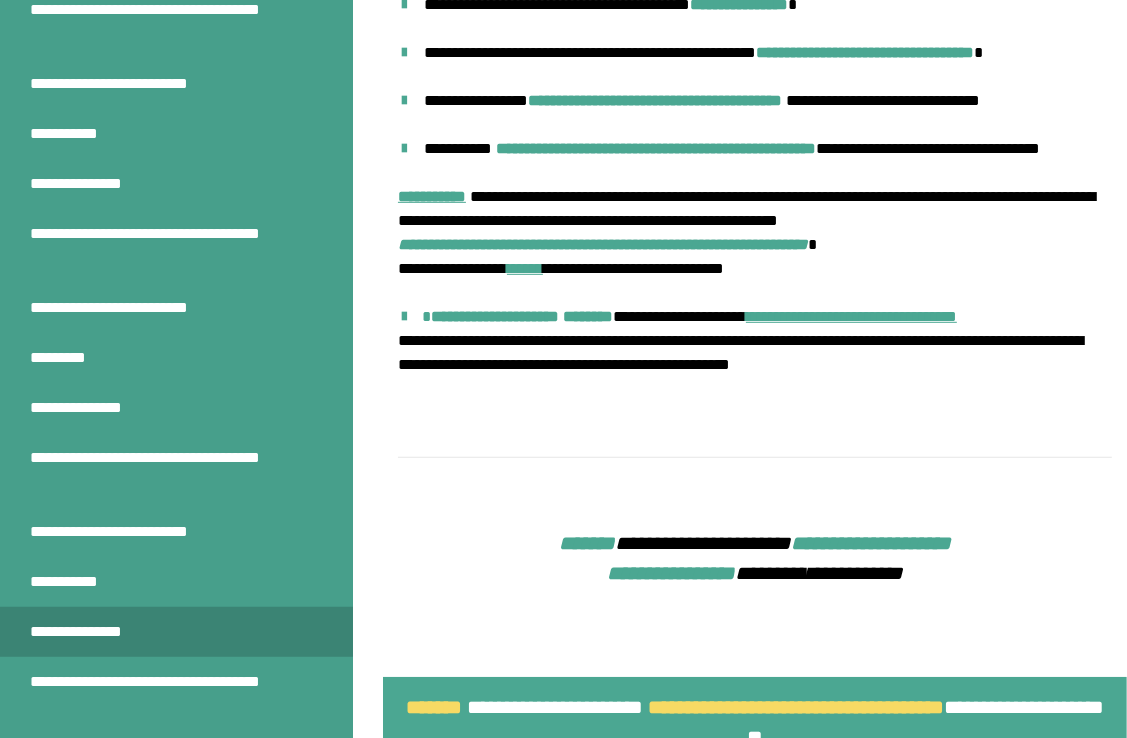 click on "********" at bounding box center [588, 316] 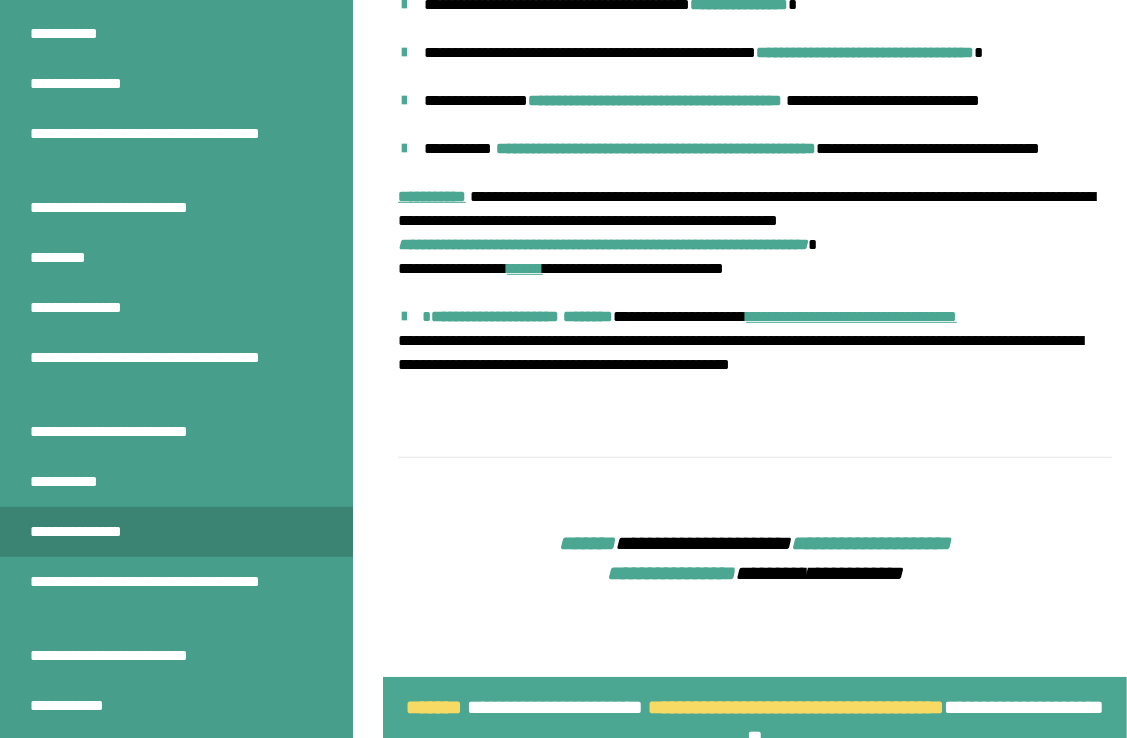 scroll, scrollTop: 1000, scrollLeft: 0, axis: vertical 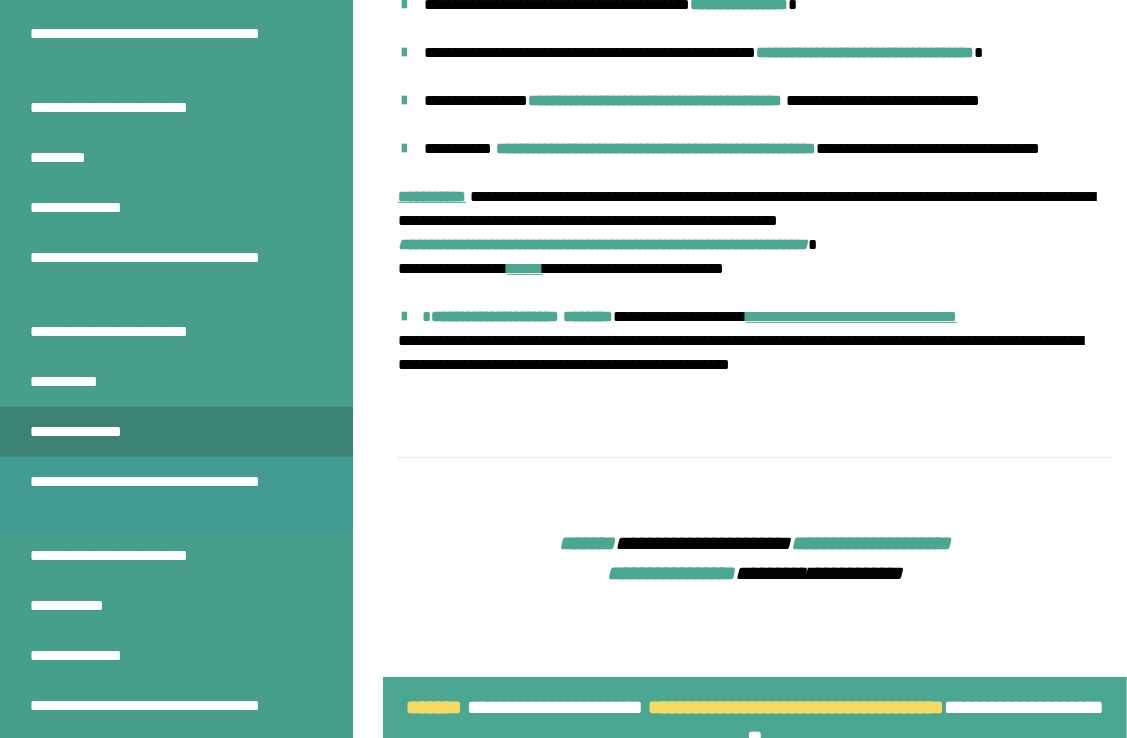 click on "**********" at bounding box center (161, 494) 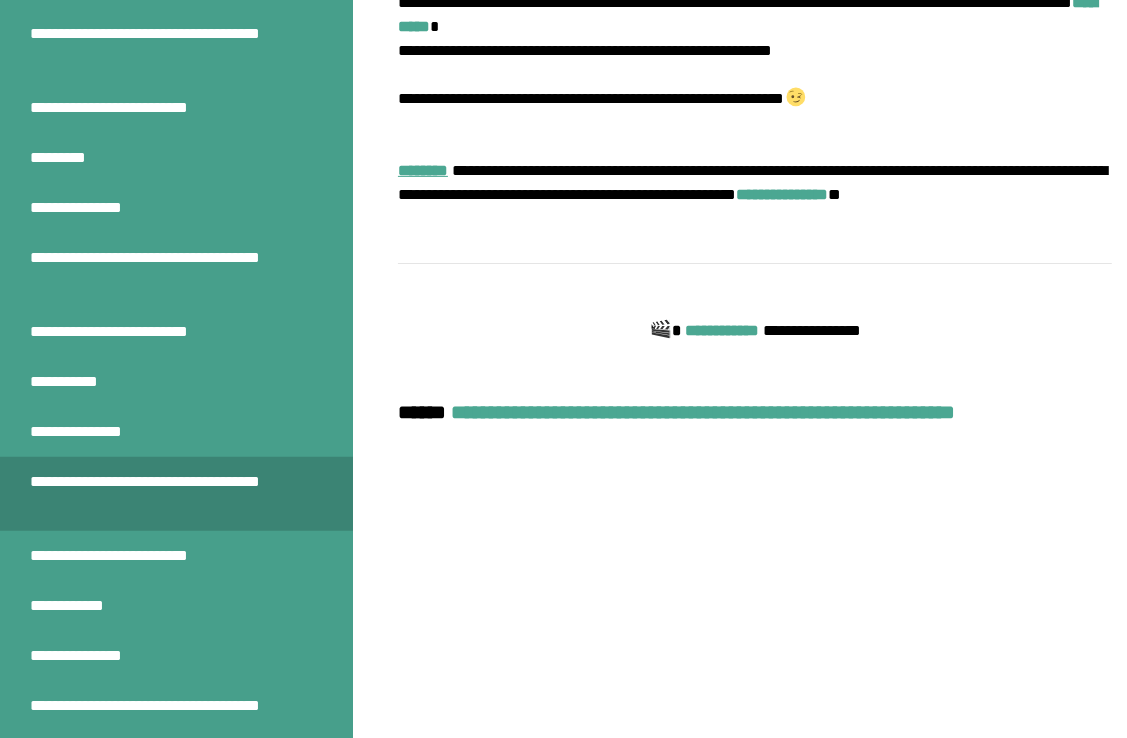 scroll, scrollTop: 470, scrollLeft: 0, axis: vertical 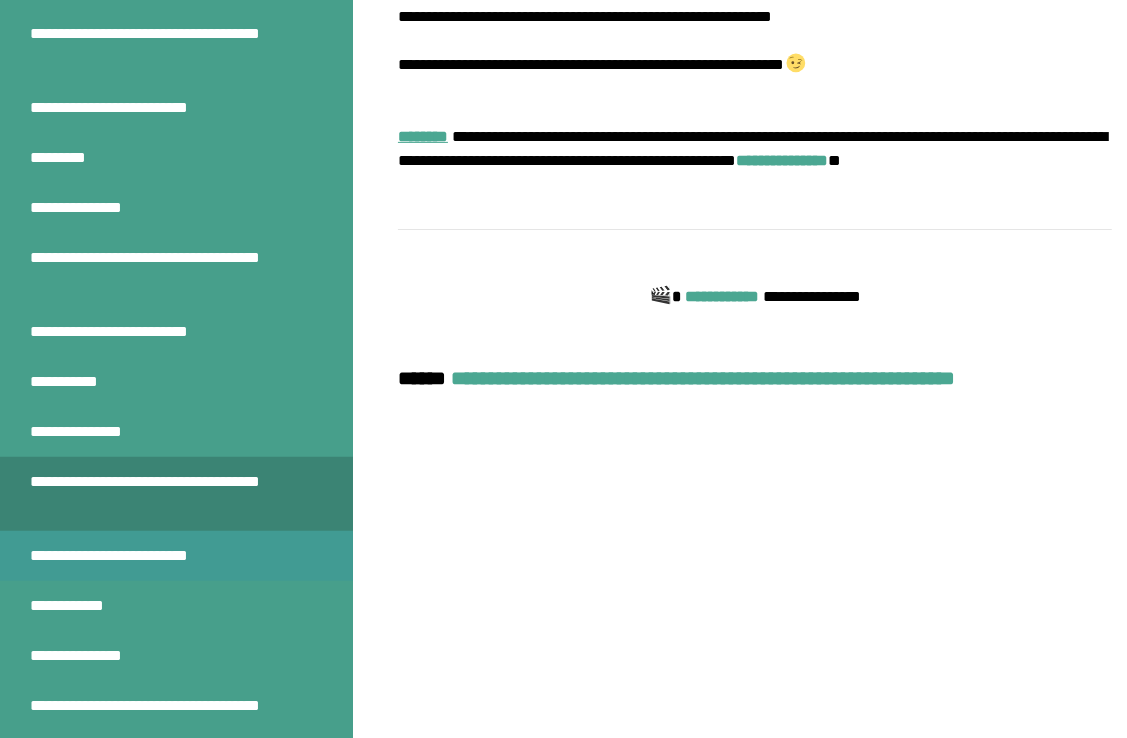 click on "**********" at bounding box center (137, 556) 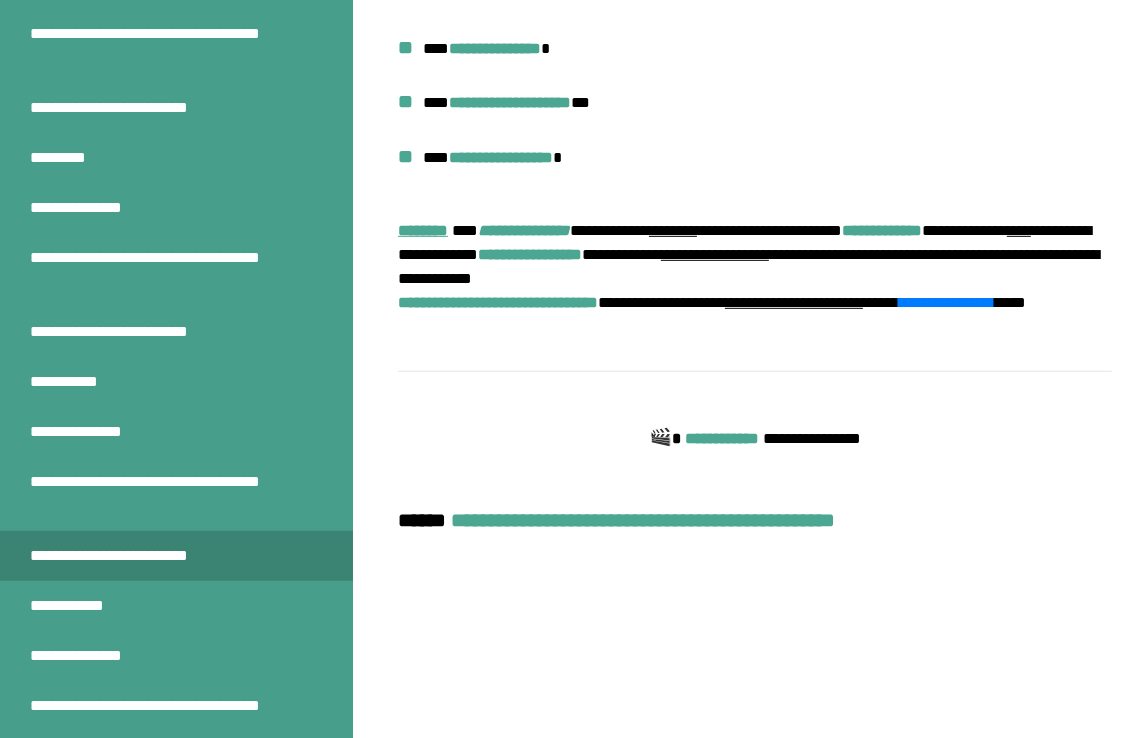 scroll, scrollTop: 770, scrollLeft: 0, axis: vertical 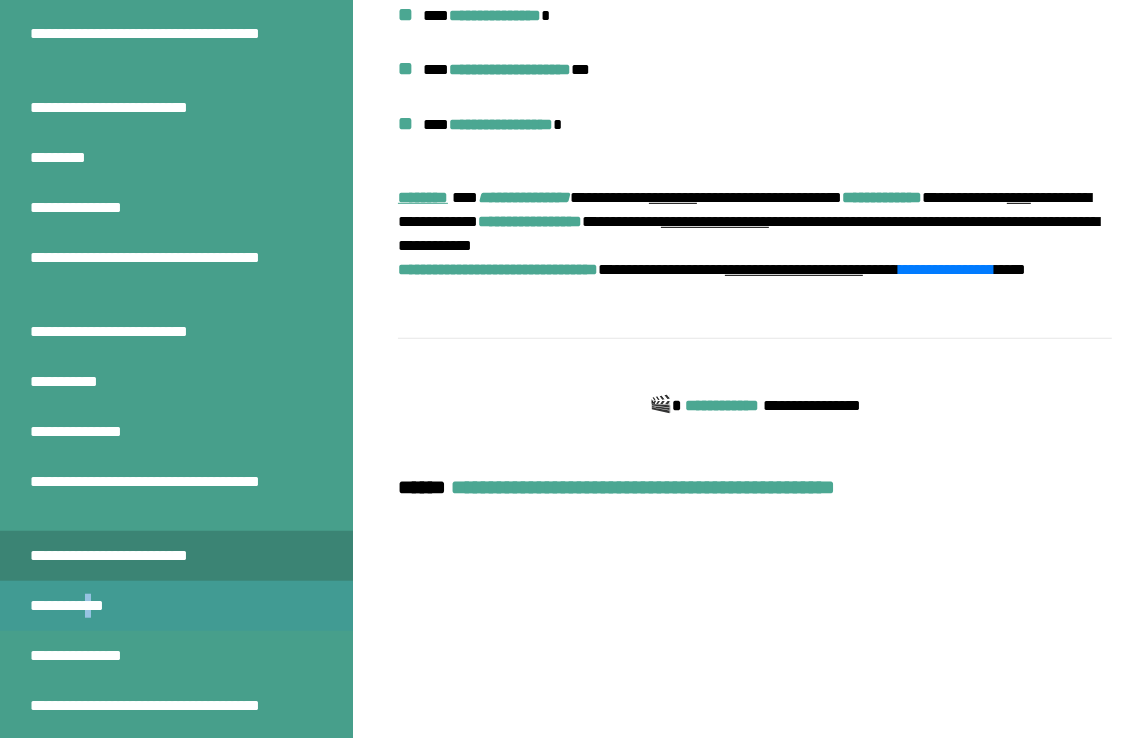 click on "**********" at bounding box center [82, 606] 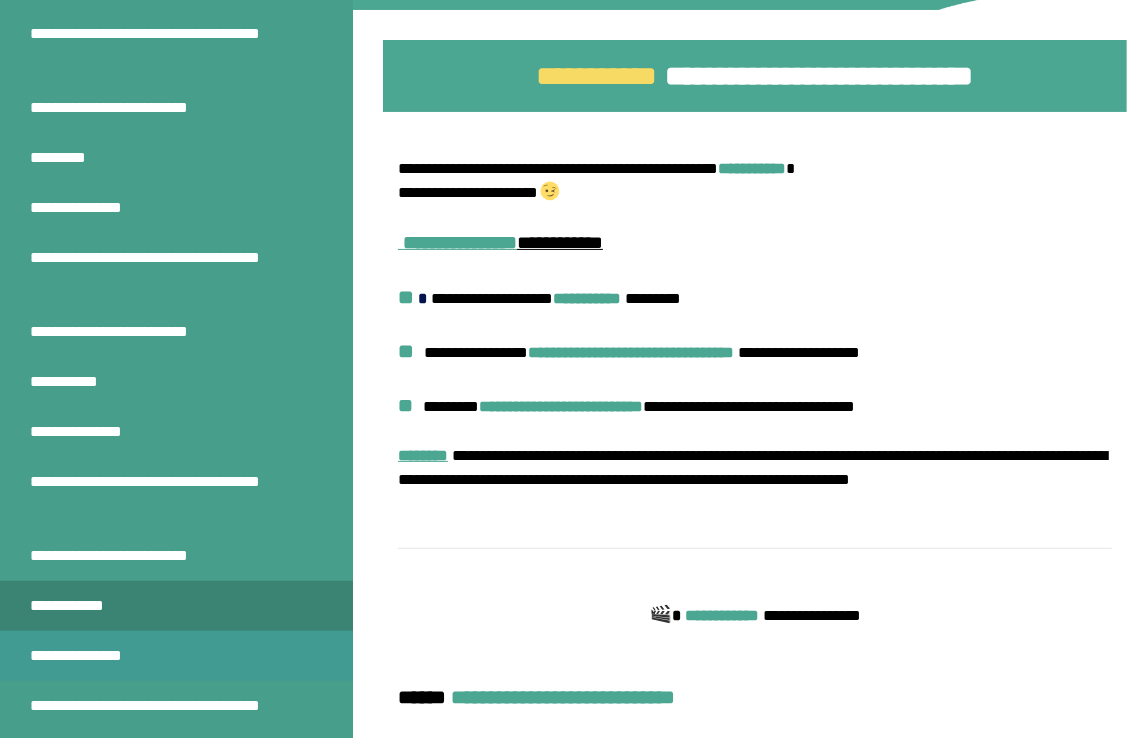 drag, startPoint x: 114, startPoint y: 604, endPoint x: 90, endPoint y: 657, distance: 58.18075 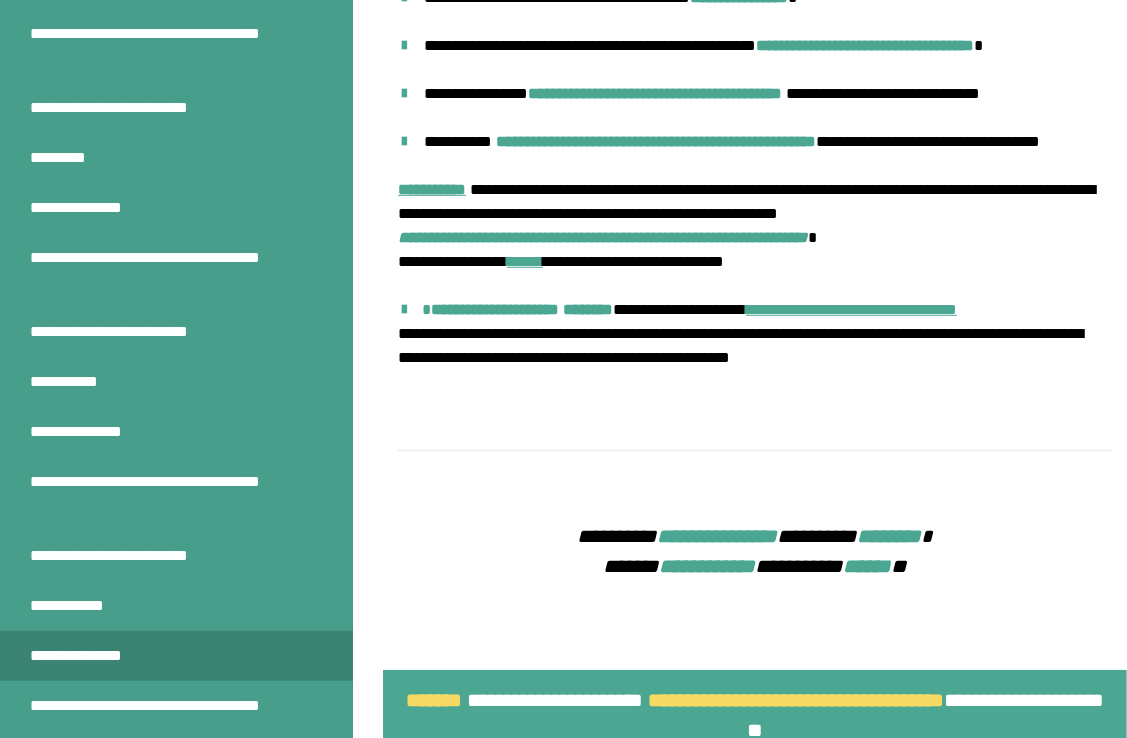 scroll, scrollTop: 870, scrollLeft: 0, axis: vertical 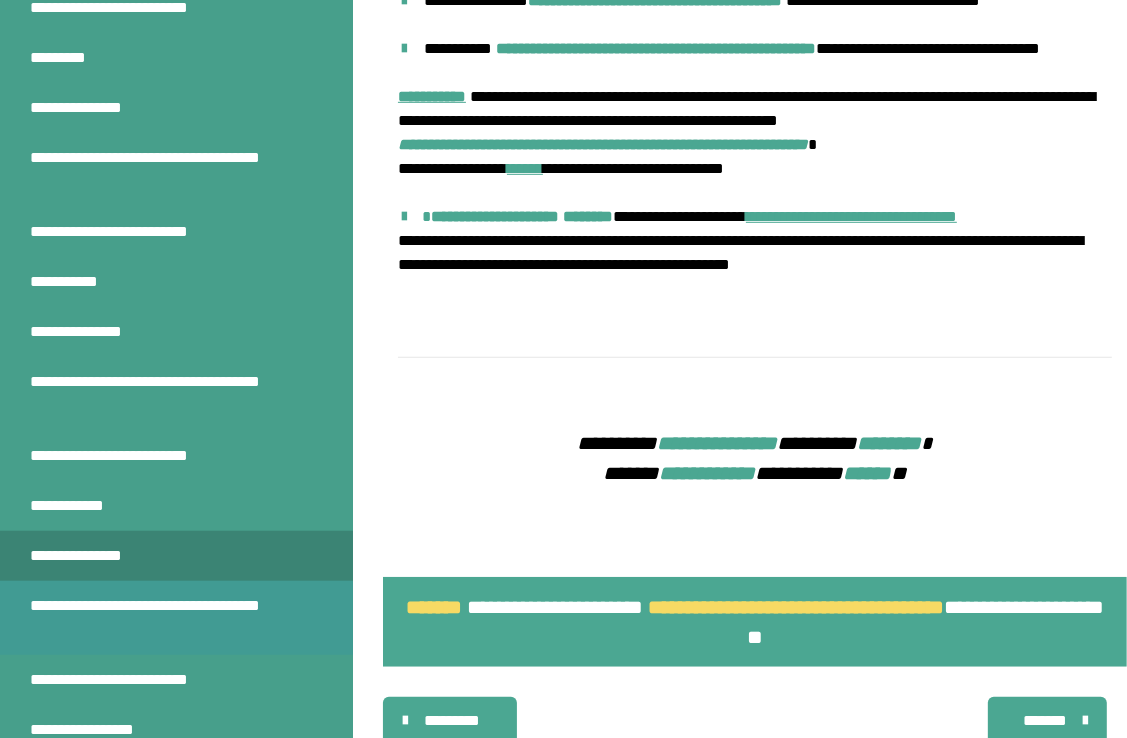 click on "**********" at bounding box center [161, 618] 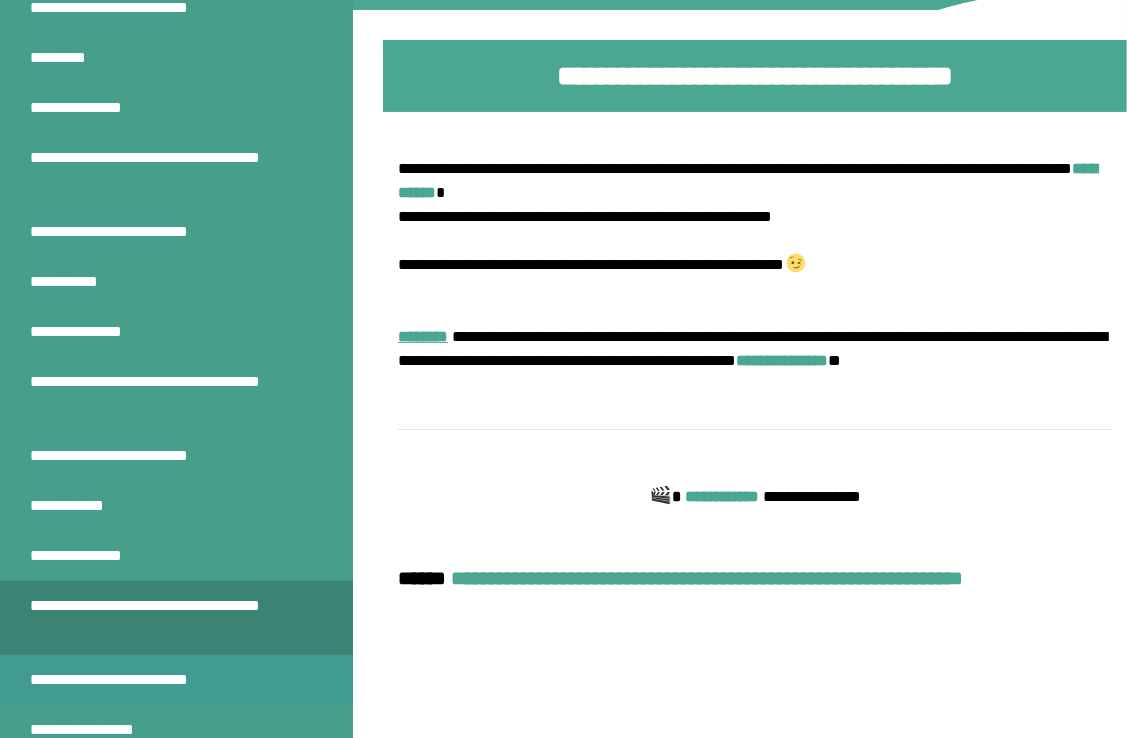 scroll, scrollTop: 1200, scrollLeft: 0, axis: vertical 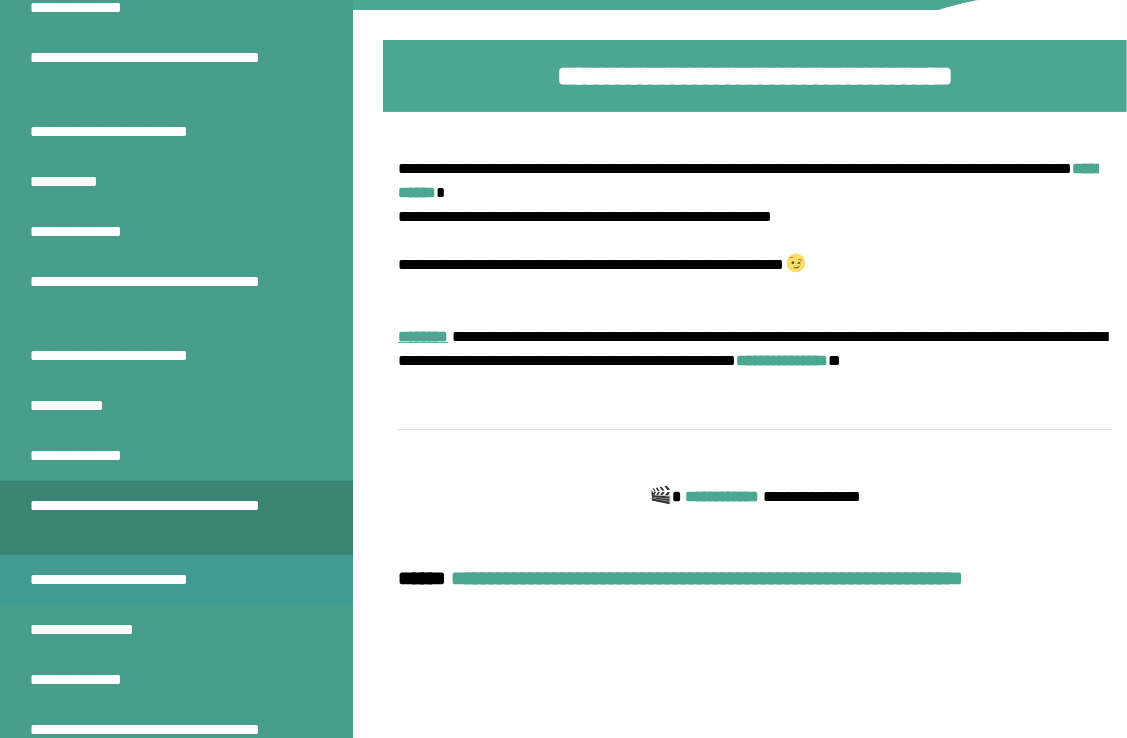 click on "**********" at bounding box center (137, 580) 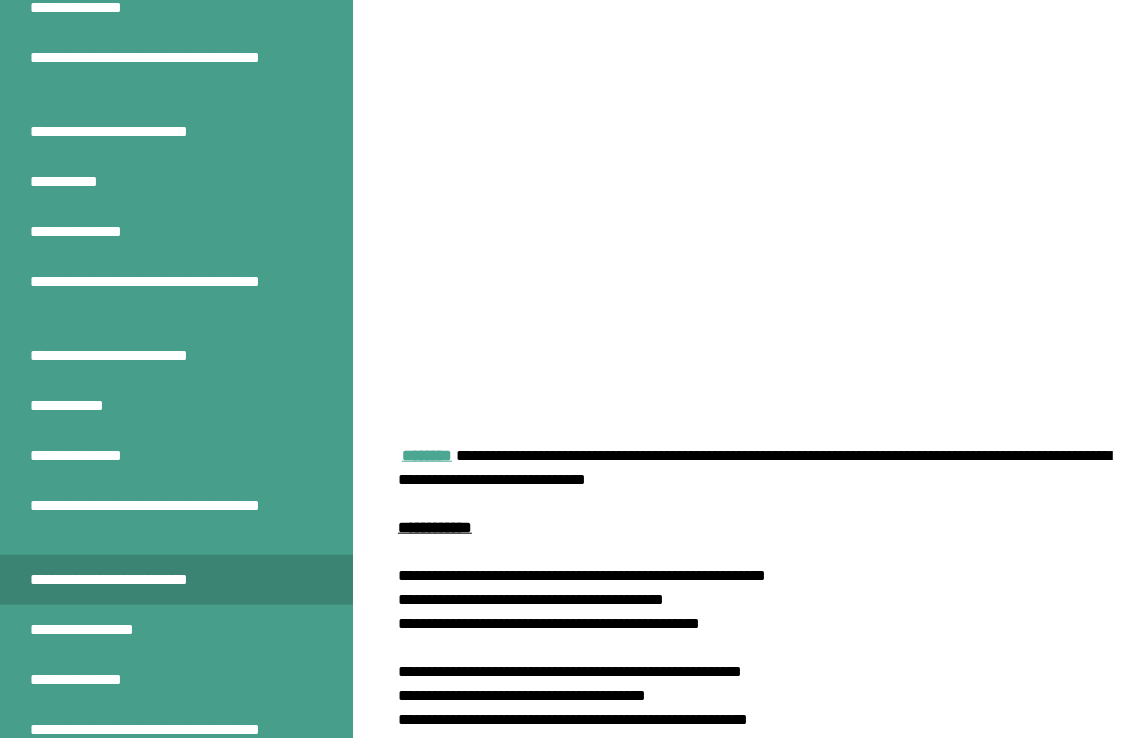 scroll, scrollTop: 1370, scrollLeft: 0, axis: vertical 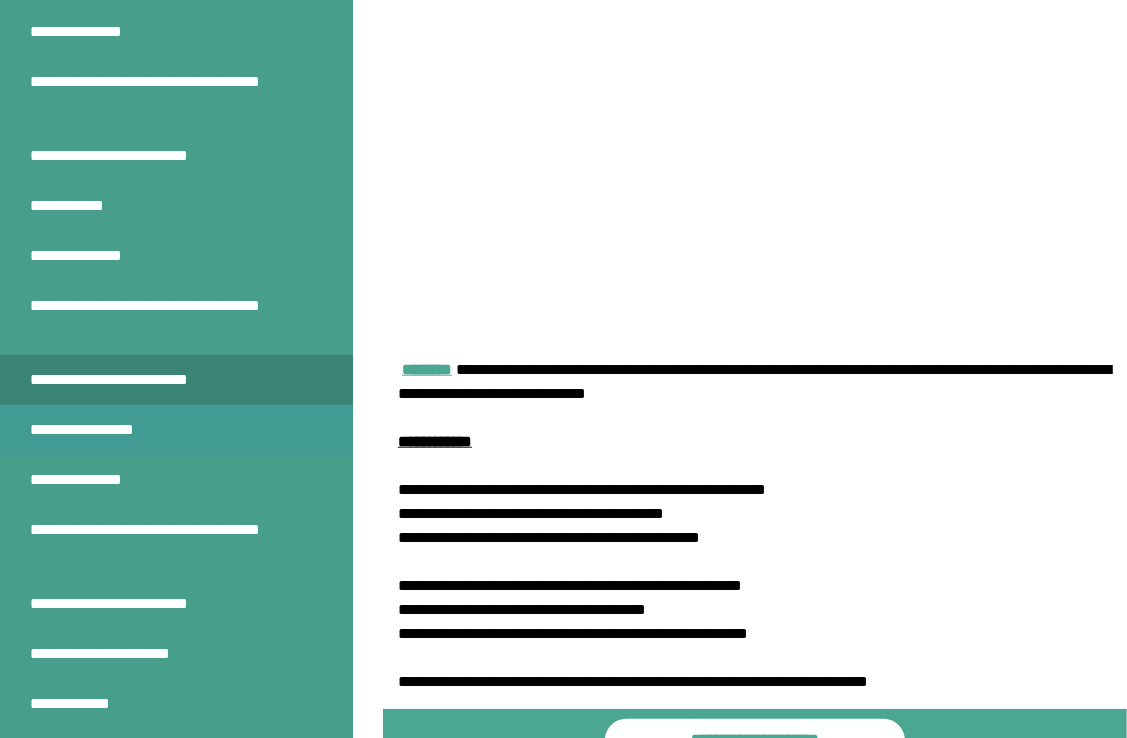 click on "**********" at bounding box center [95, 430] 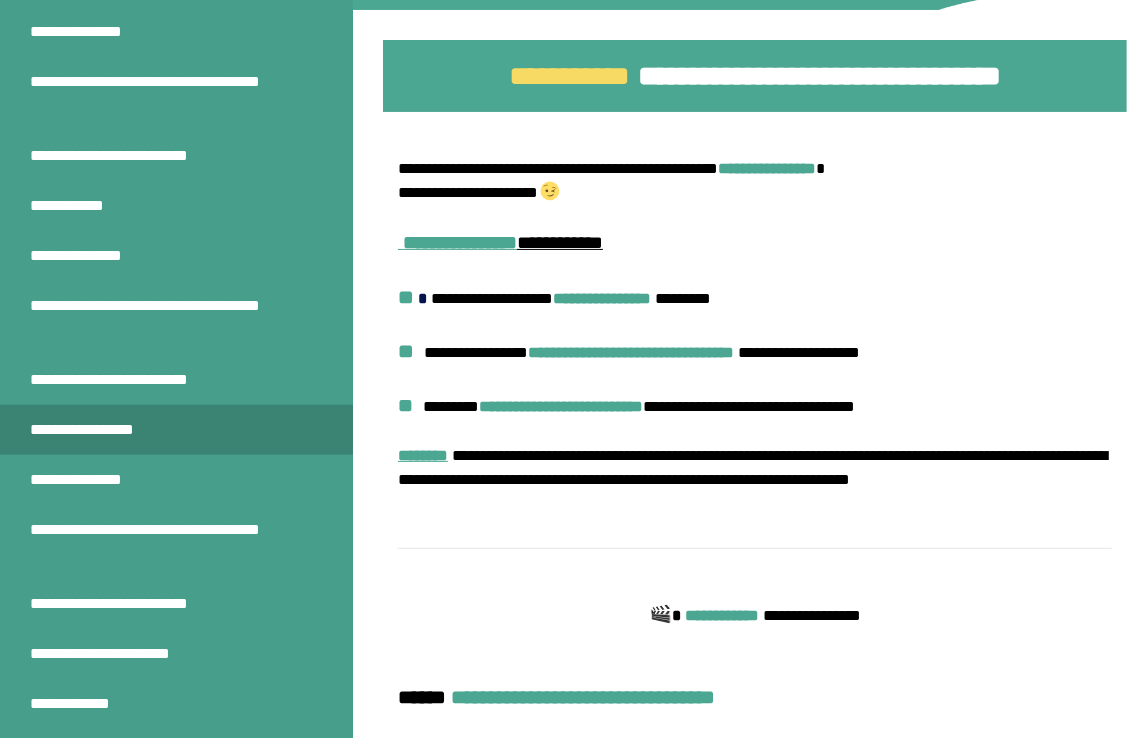 scroll, scrollTop: 83, scrollLeft: 0, axis: vertical 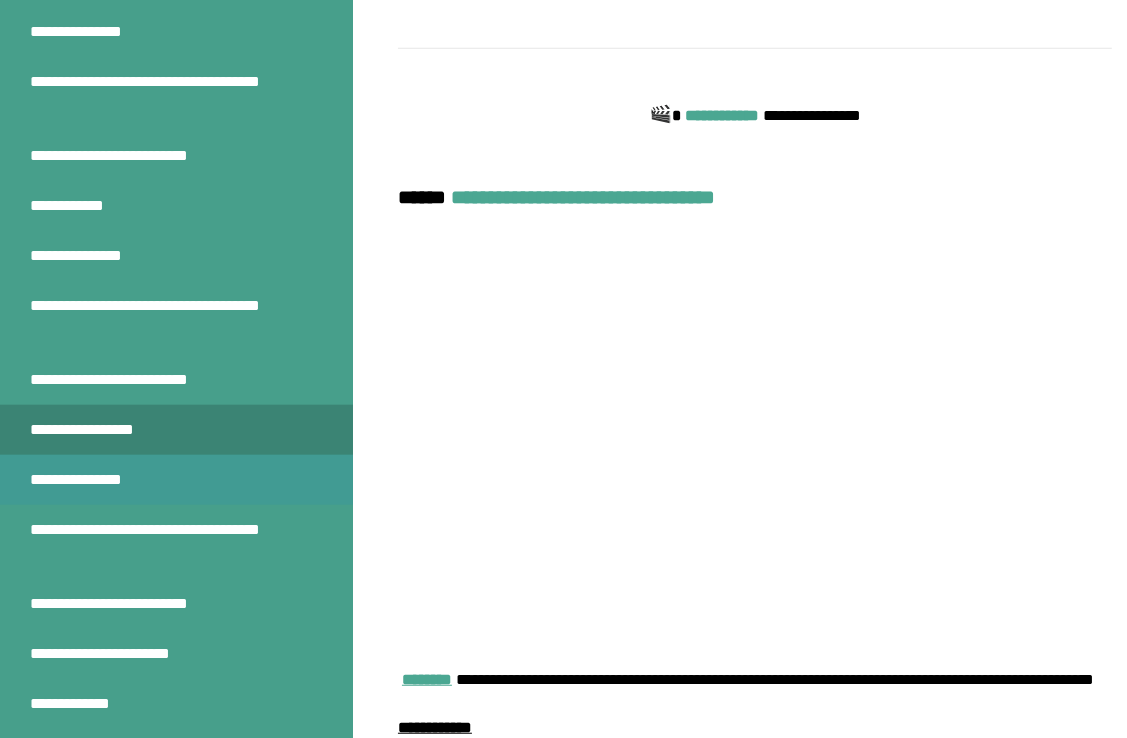 click on "**********" at bounding box center [90, 480] 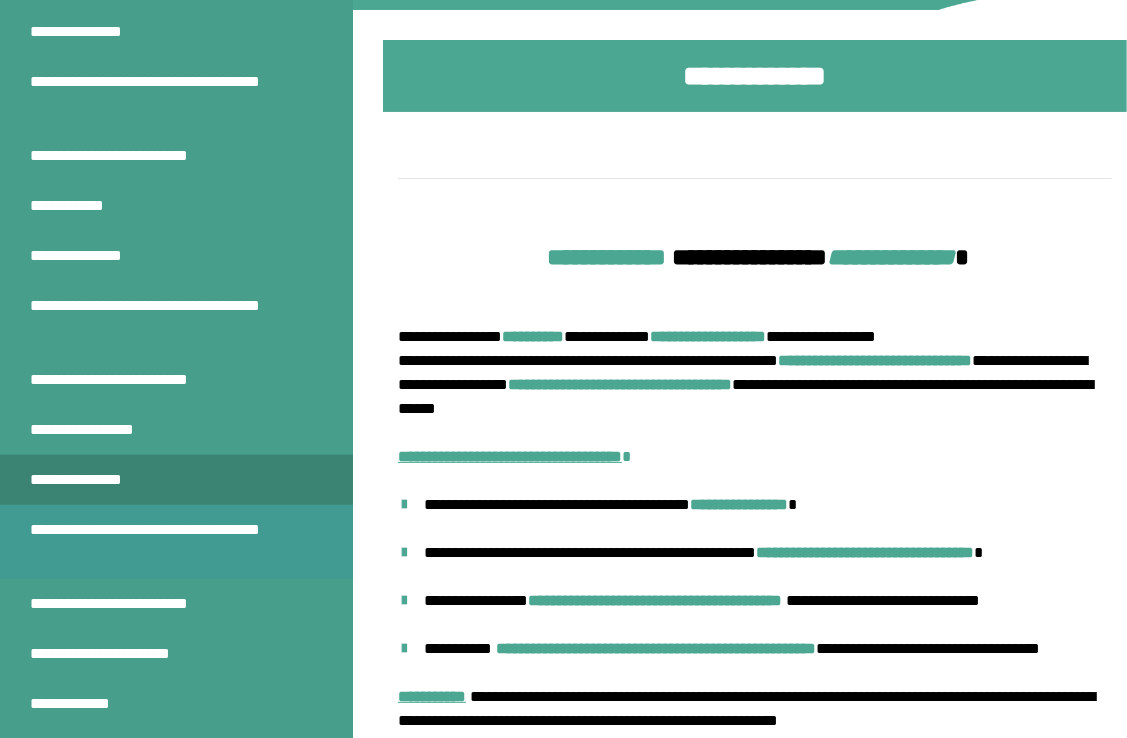 click on "**********" at bounding box center (161, 542) 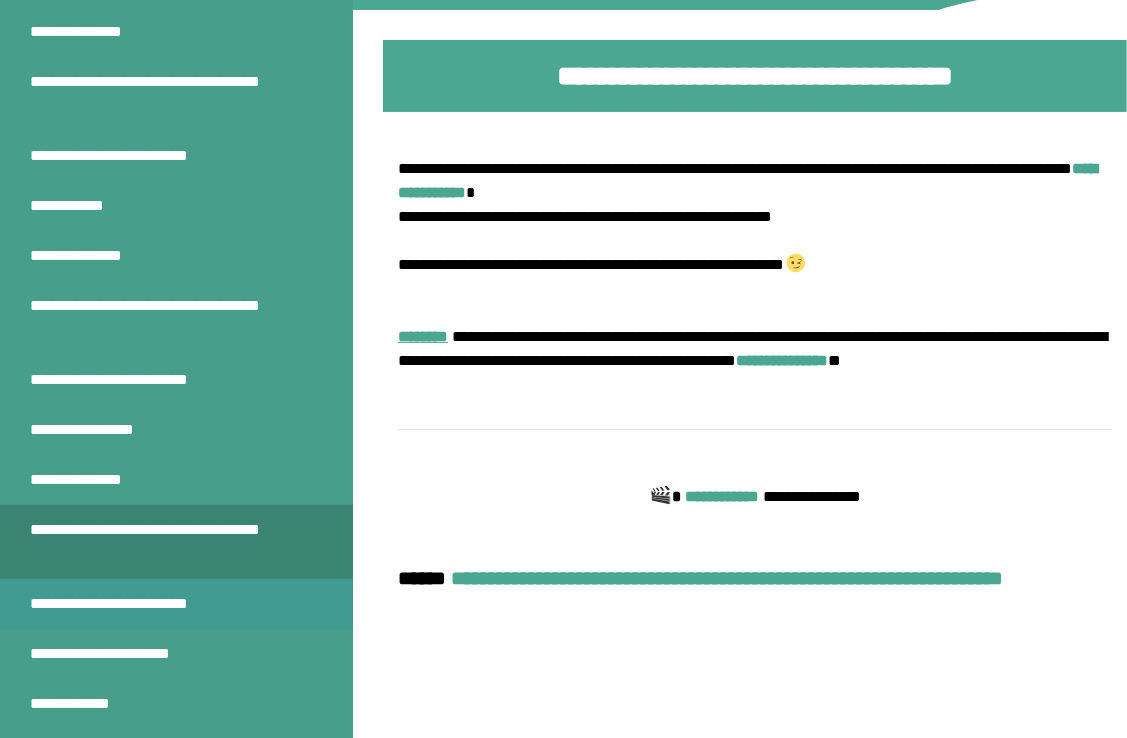 click on "**********" at bounding box center [137, 604] 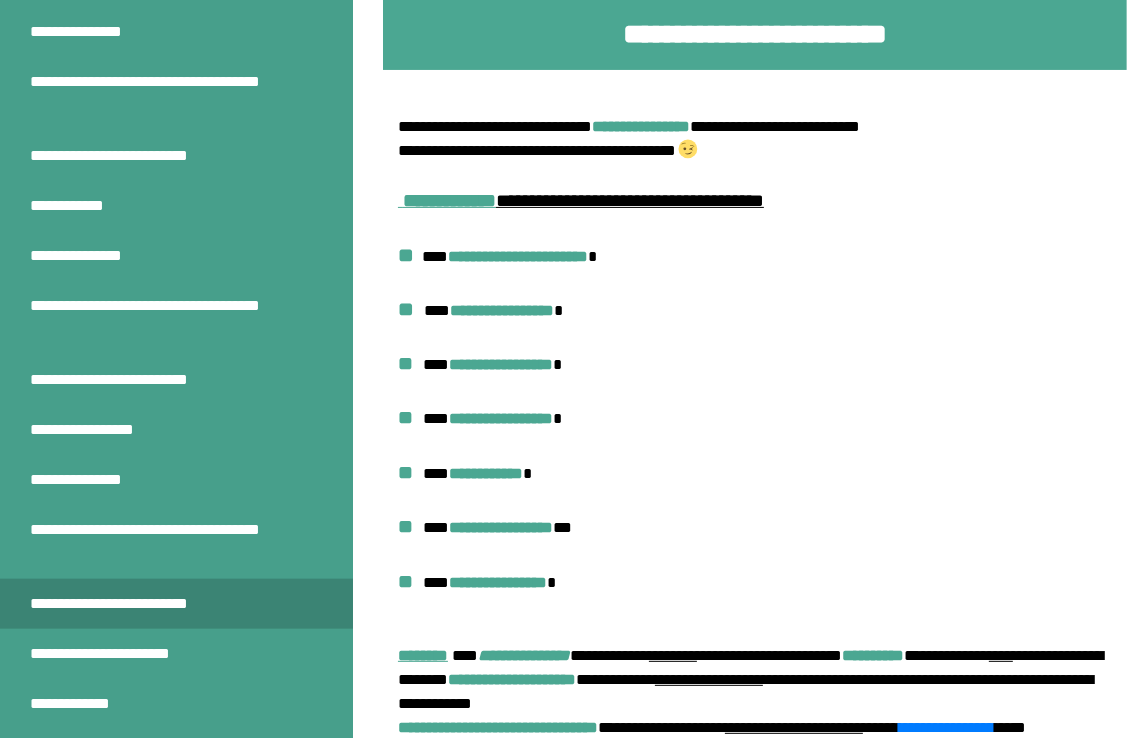 scroll, scrollTop: 170, scrollLeft: 0, axis: vertical 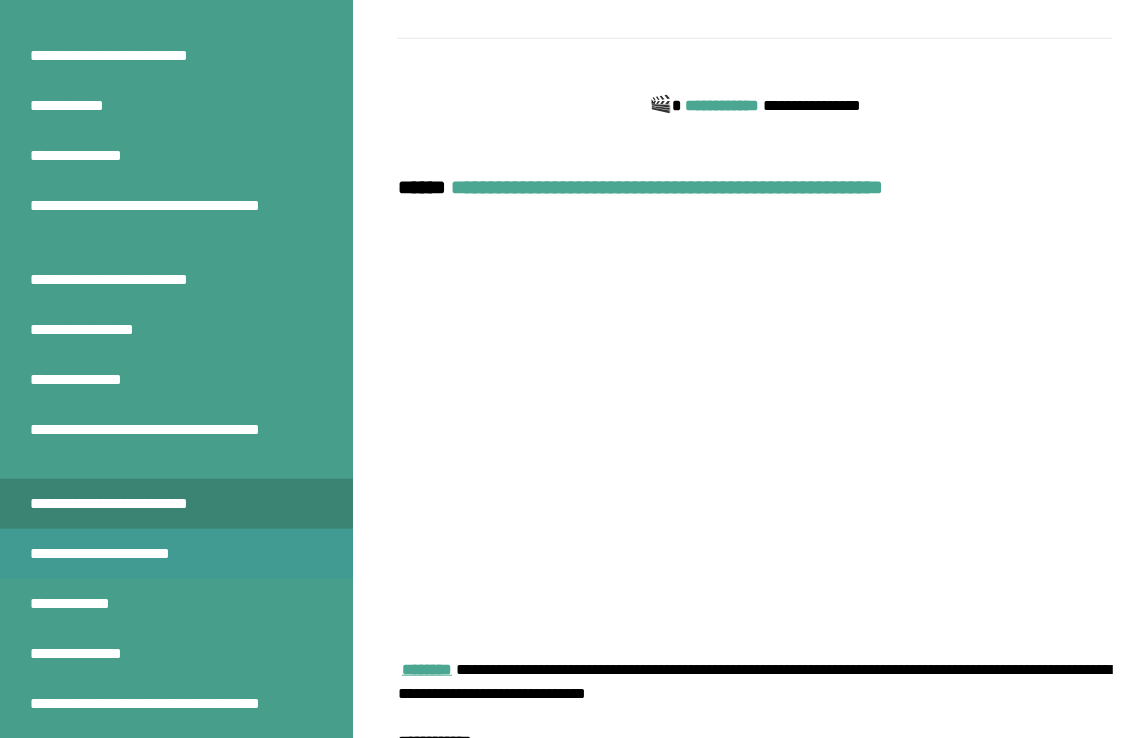 click on "**********" at bounding box center [129, 554] 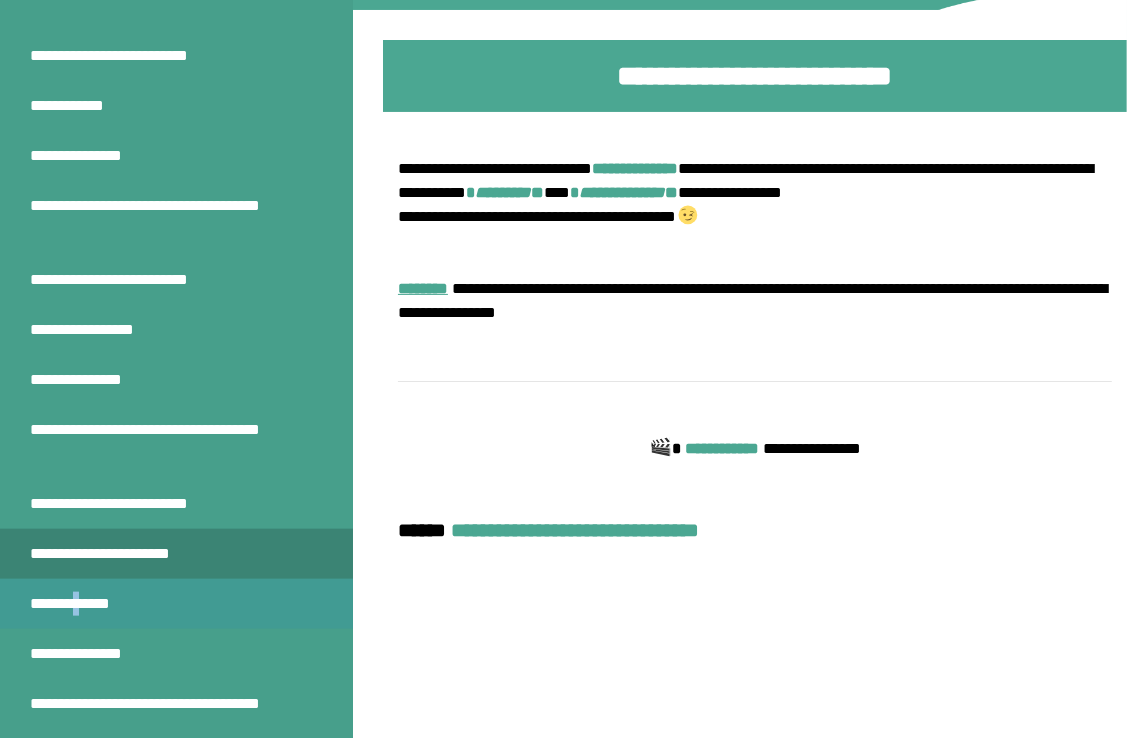 drag, startPoint x: 81, startPoint y: 595, endPoint x: 92, endPoint y: 590, distance: 12.083046 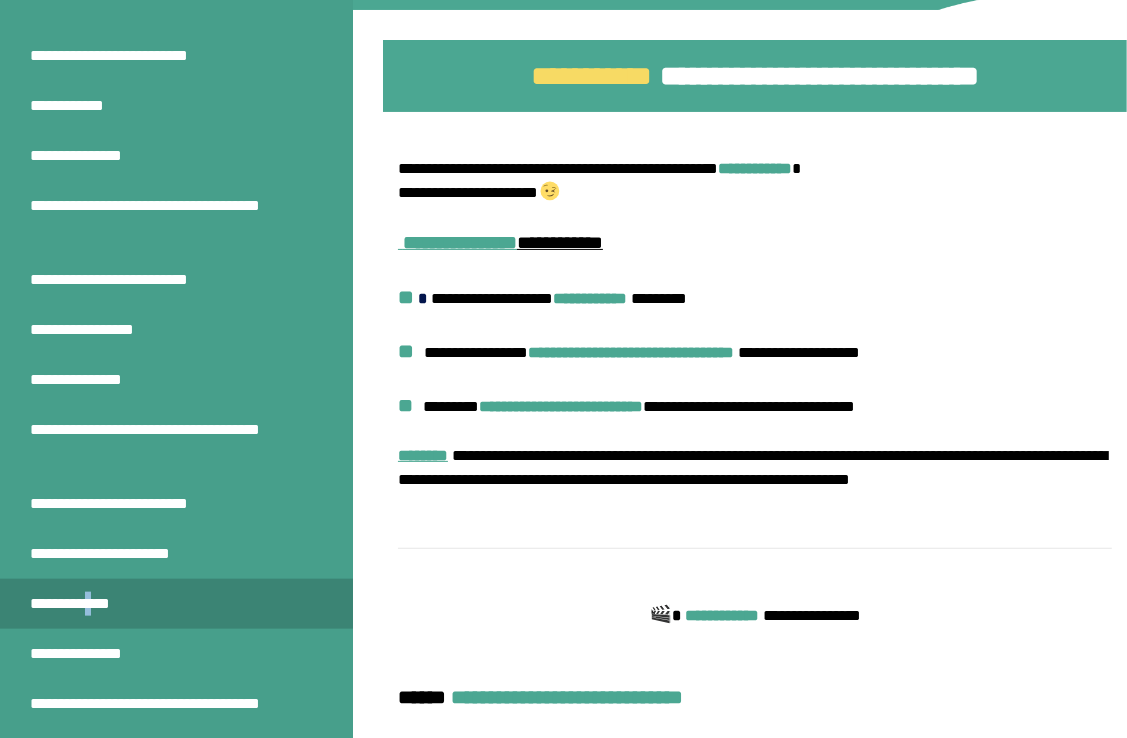 click on "**********" at bounding box center [77, 604] 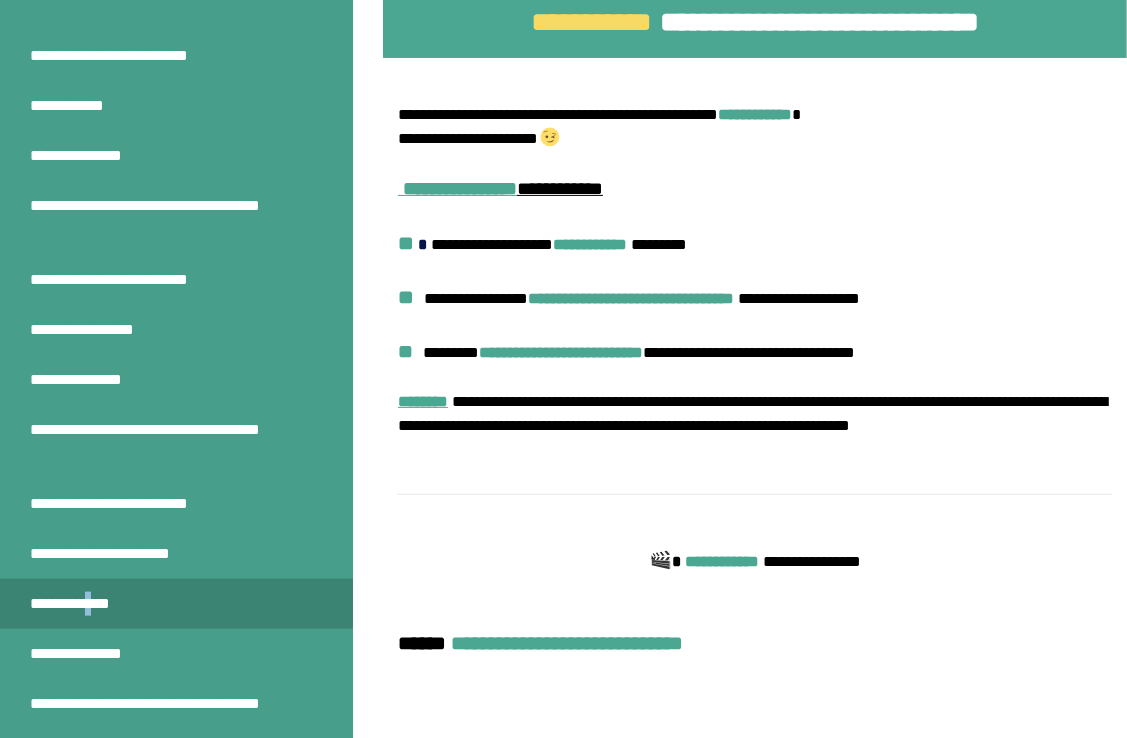 scroll, scrollTop: 370, scrollLeft: 0, axis: vertical 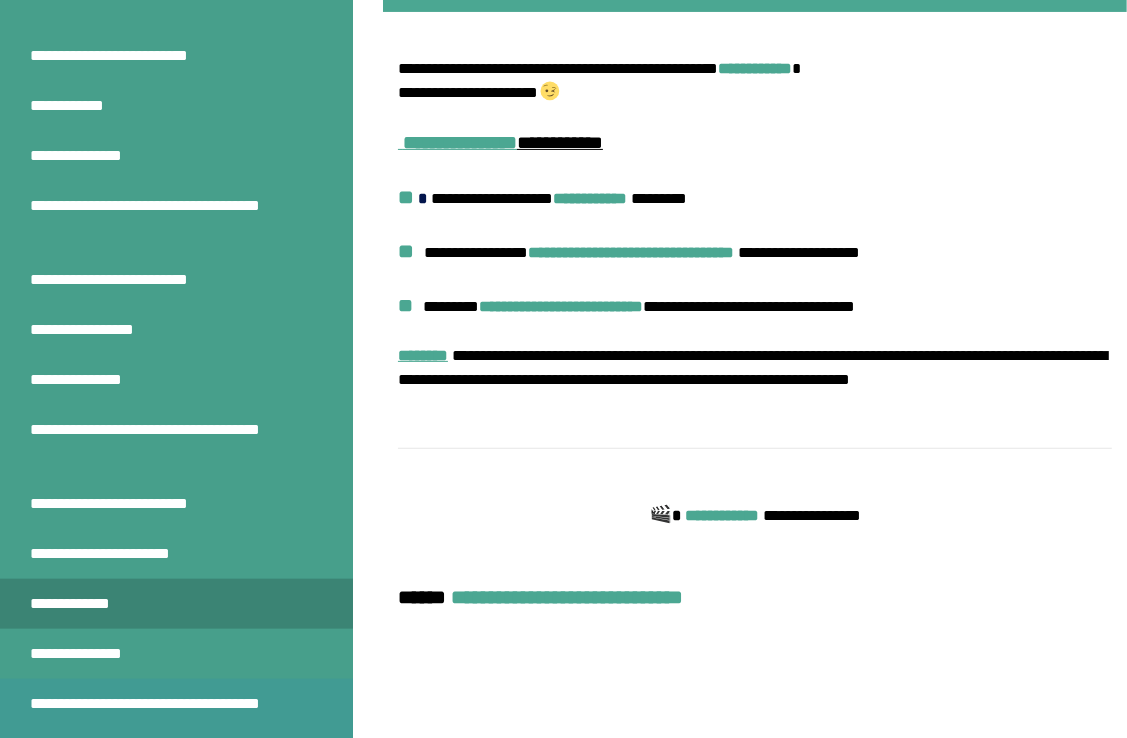 click on "**********" at bounding box center (161, 716) 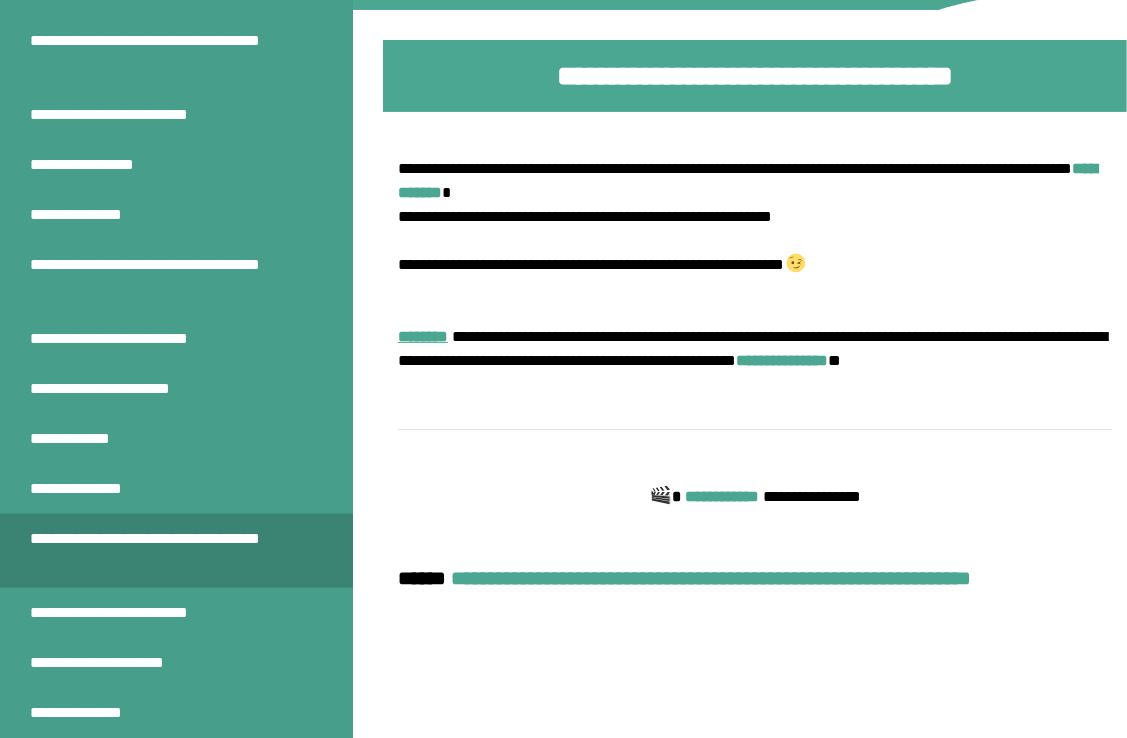 scroll, scrollTop: 1700, scrollLeft: 0, axis: vertical 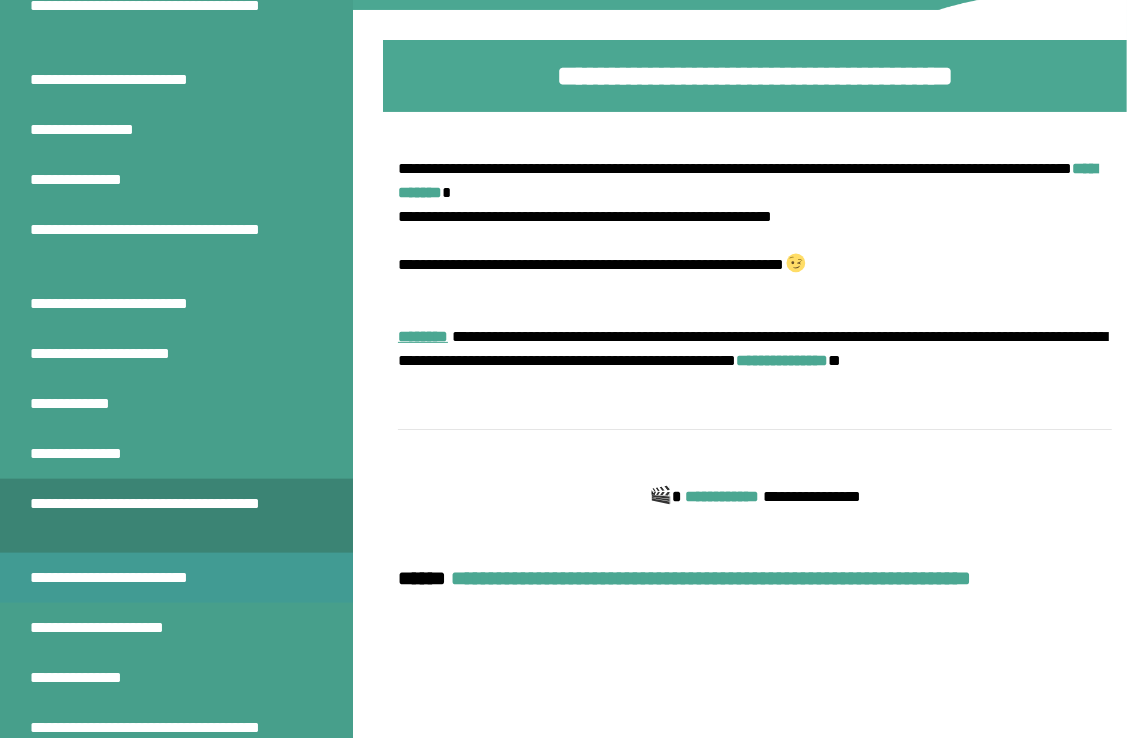 click on "**********" at bounding box center (137, 578) 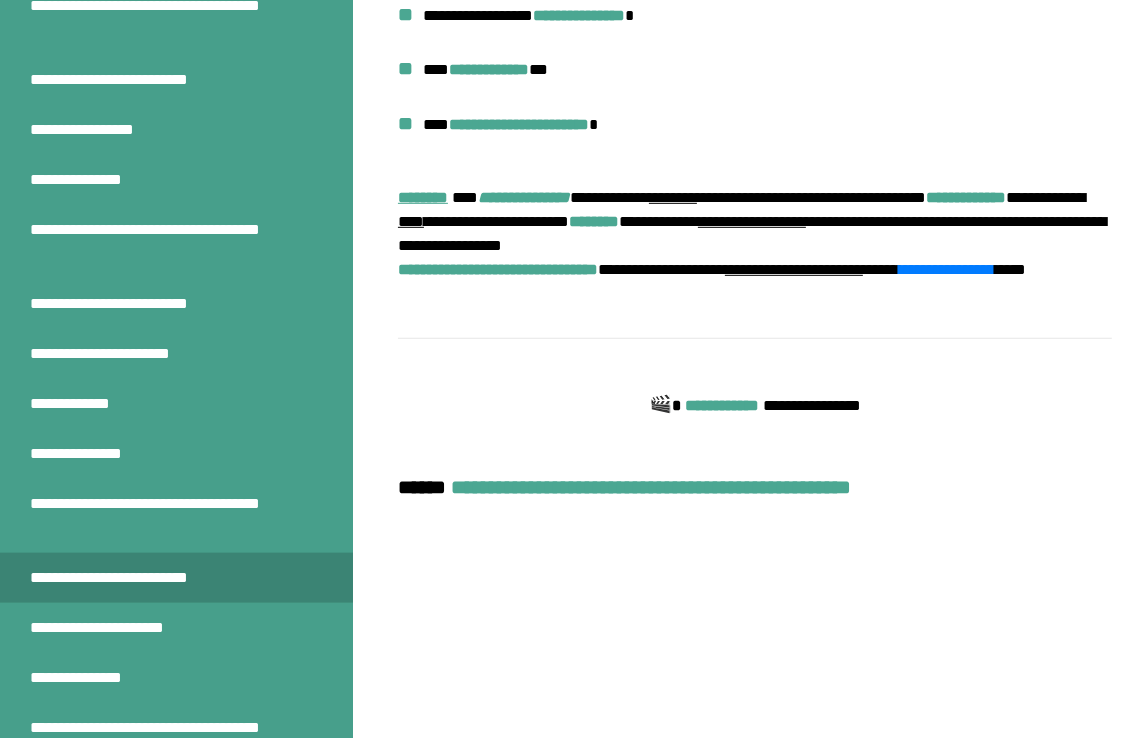 scroll, scrollTop: 870, scrollLeft: 0, axis: vertical 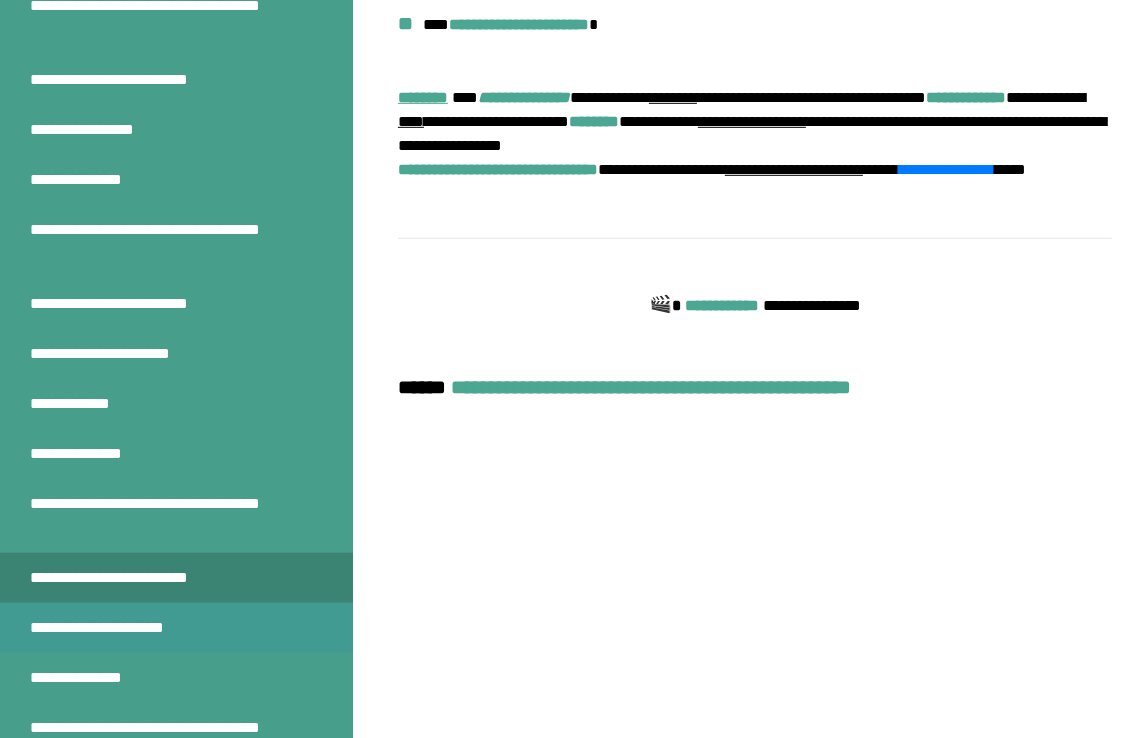 click on "**********" at bounding box center [122, 628] 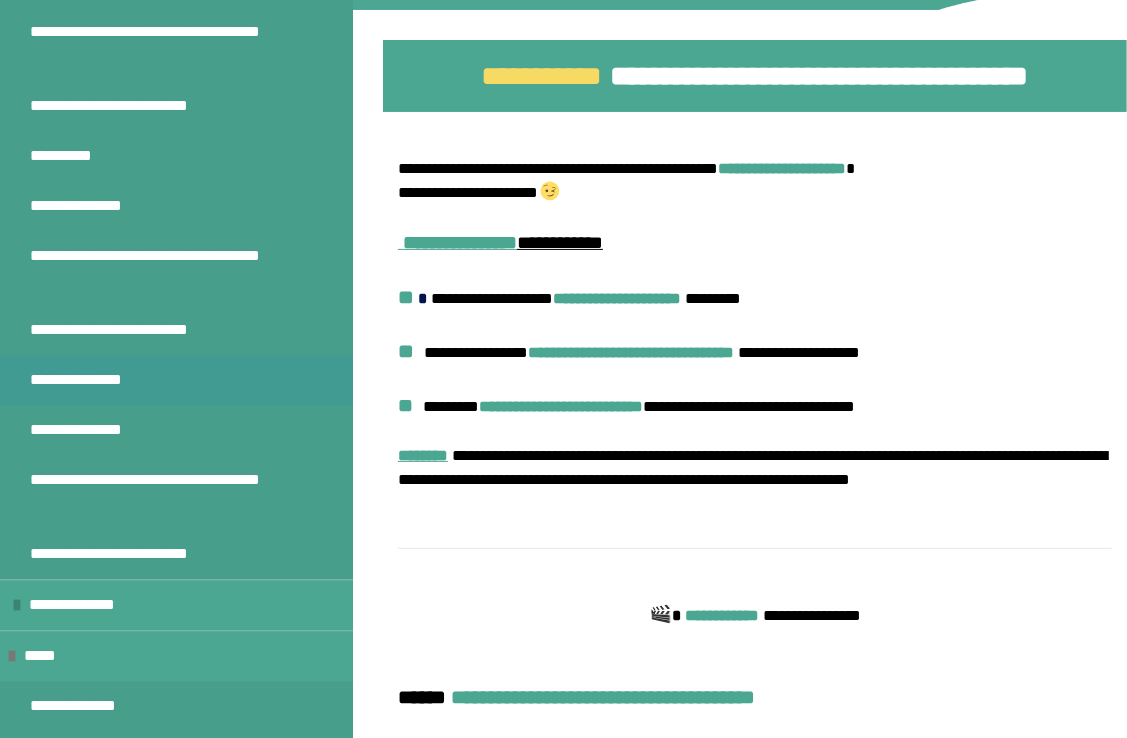 scroll, scrollTop: 3552, scrollLeft: 0, axis: vertical 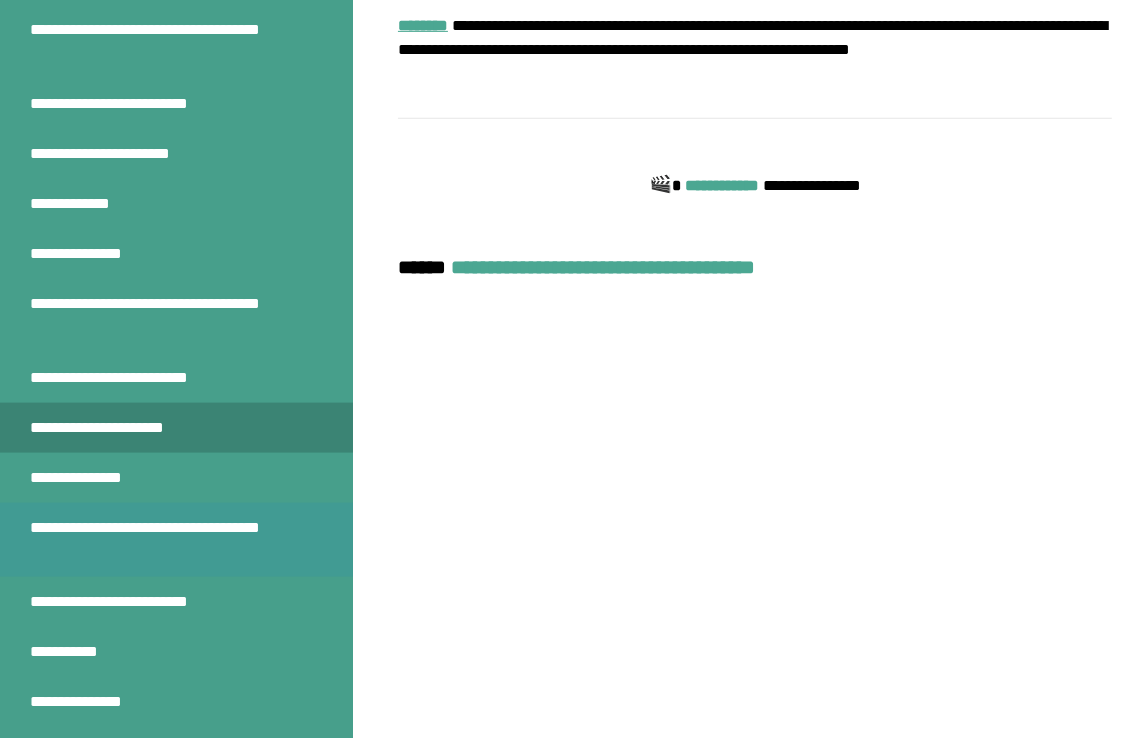 click on "**********" at bounding box center [161, 540] 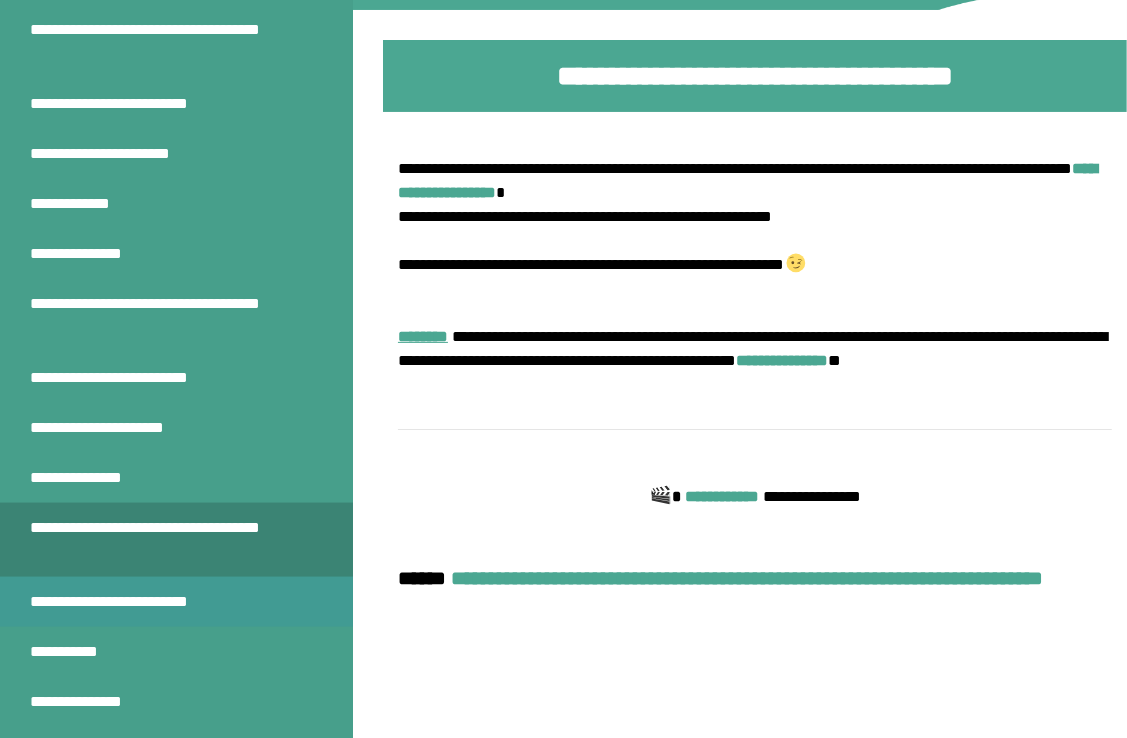 click on "**********" at bounding box center (137, 602) 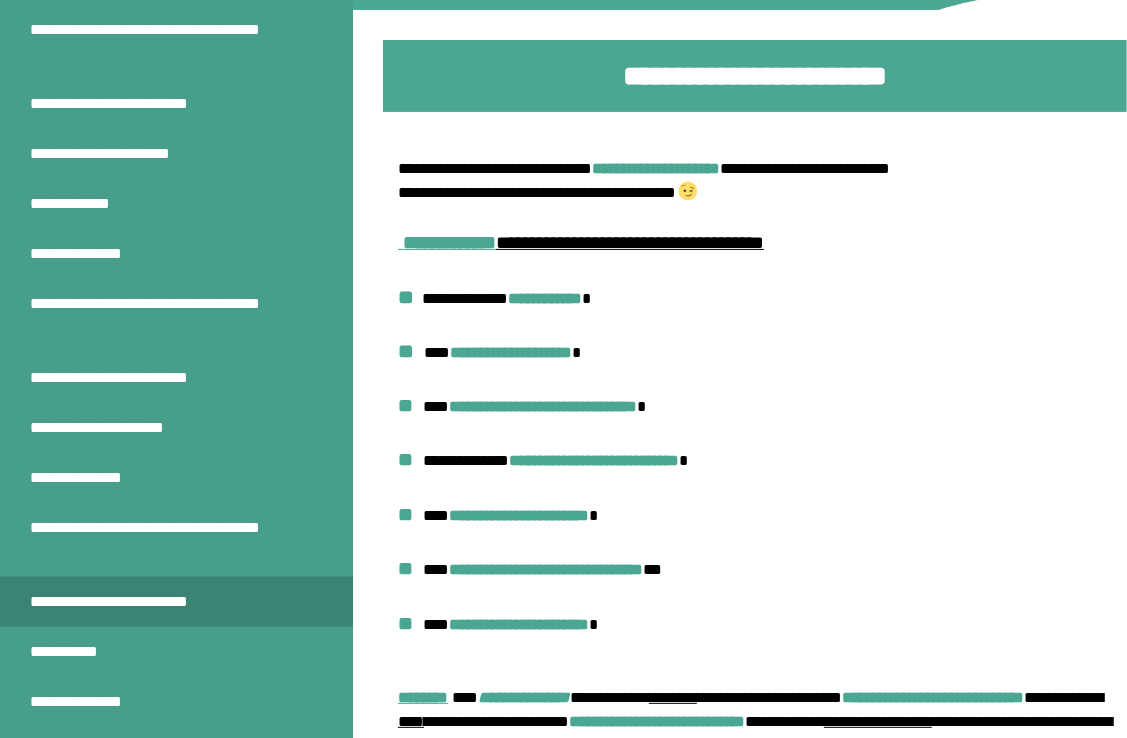 click on "**********" at bounding box center (137, 602) 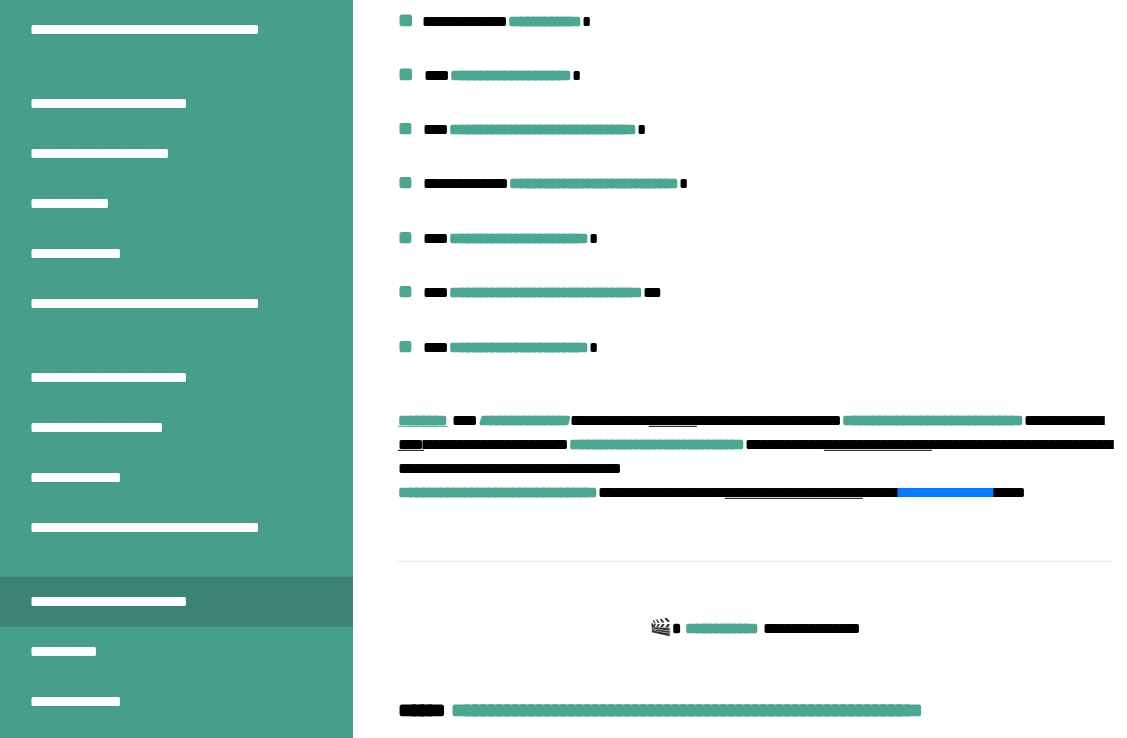 scroll, scrollTop: 670, scrollLeft: 0, axis: vertical 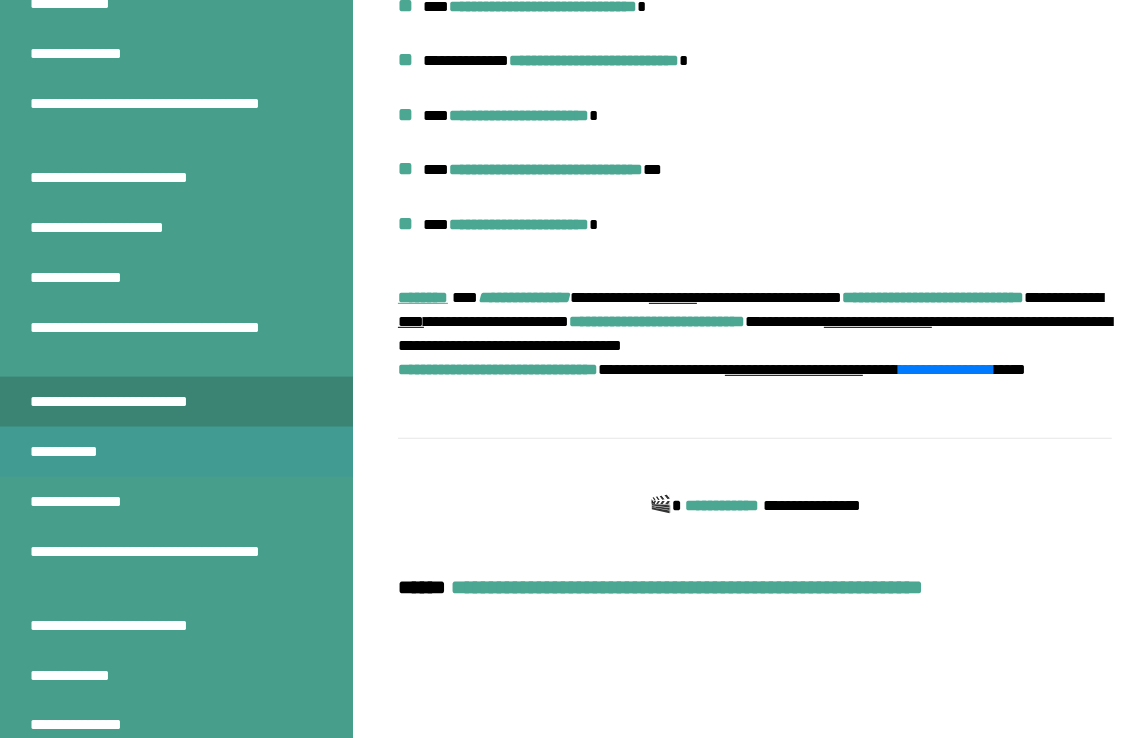 click on "**********" at bounding box center [70, 452] 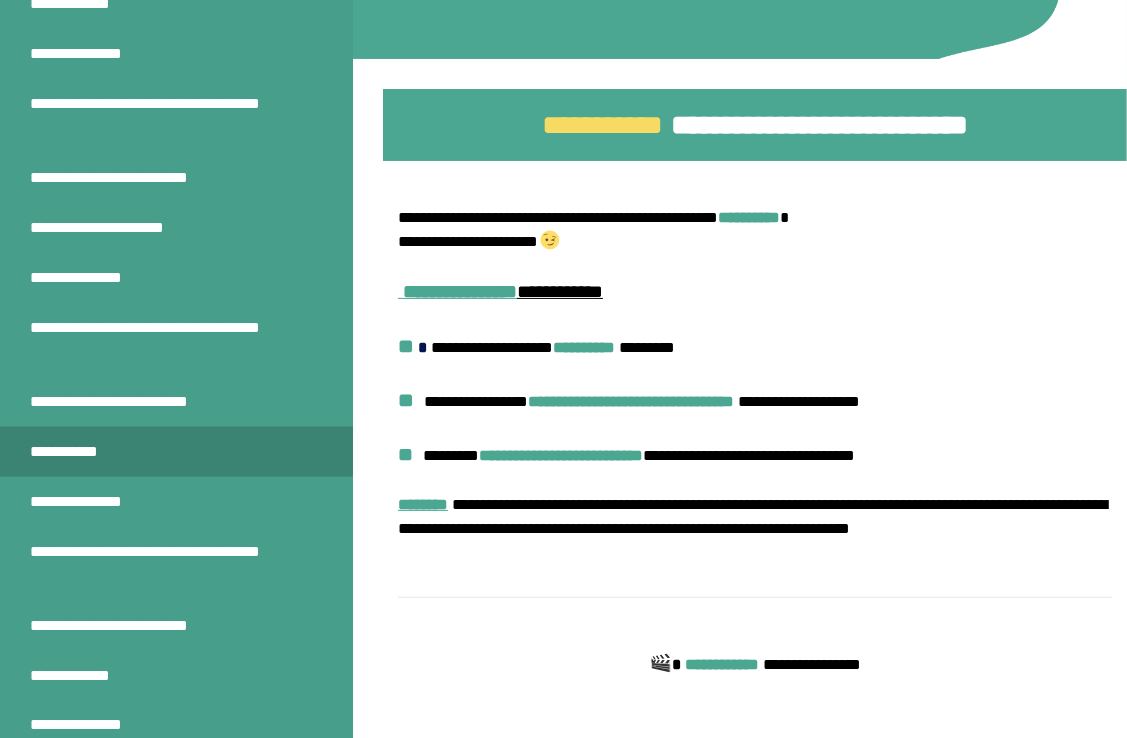 scroll, scrollTop: 170, scrollLeft: 0, axis: vertical 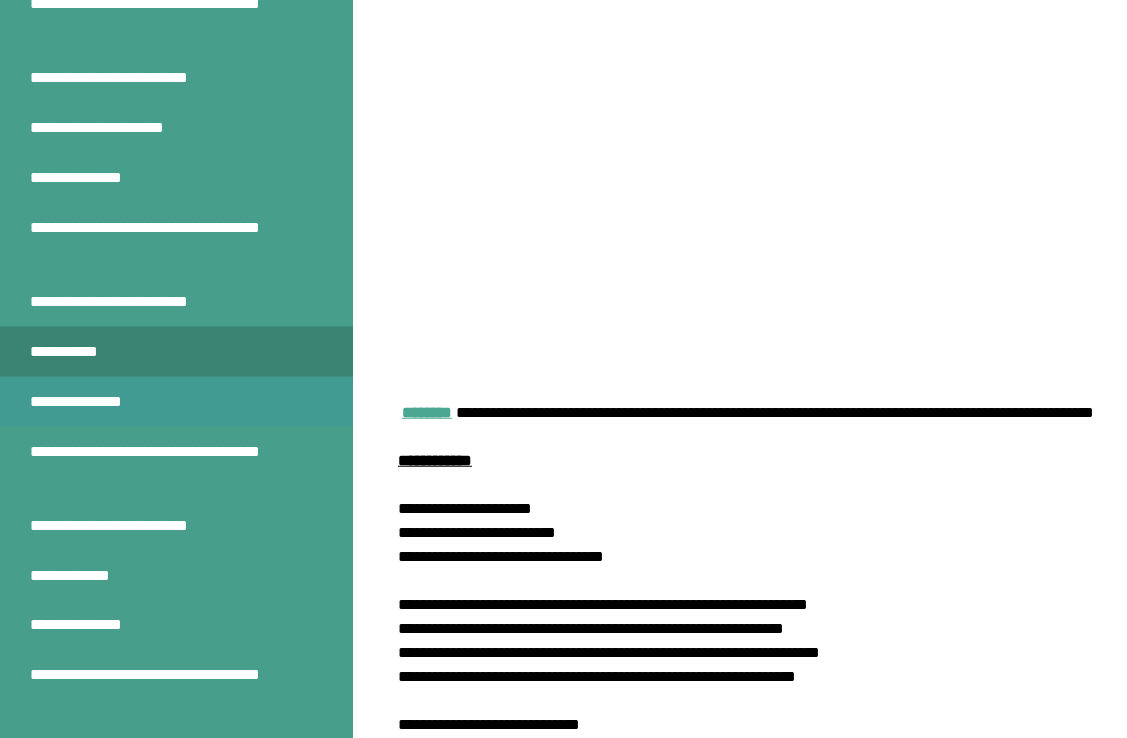 click on "**********" at bounding box center [90, 402] 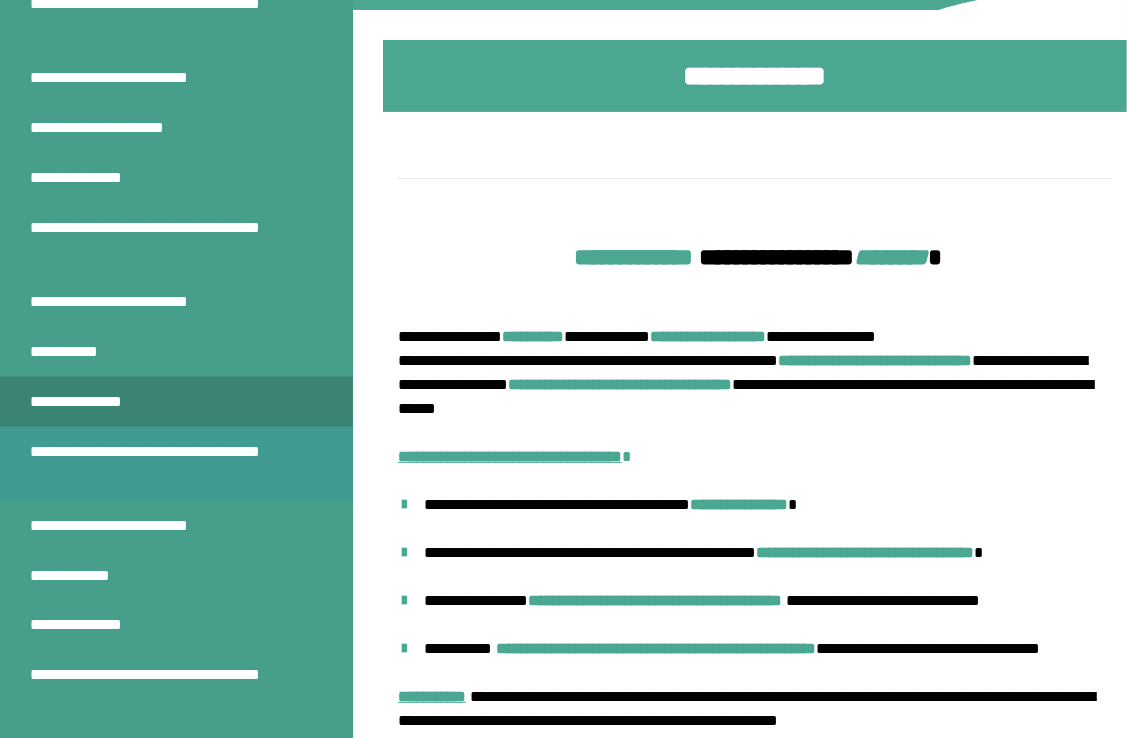 click on "**********" at bounding box center [161, 464] 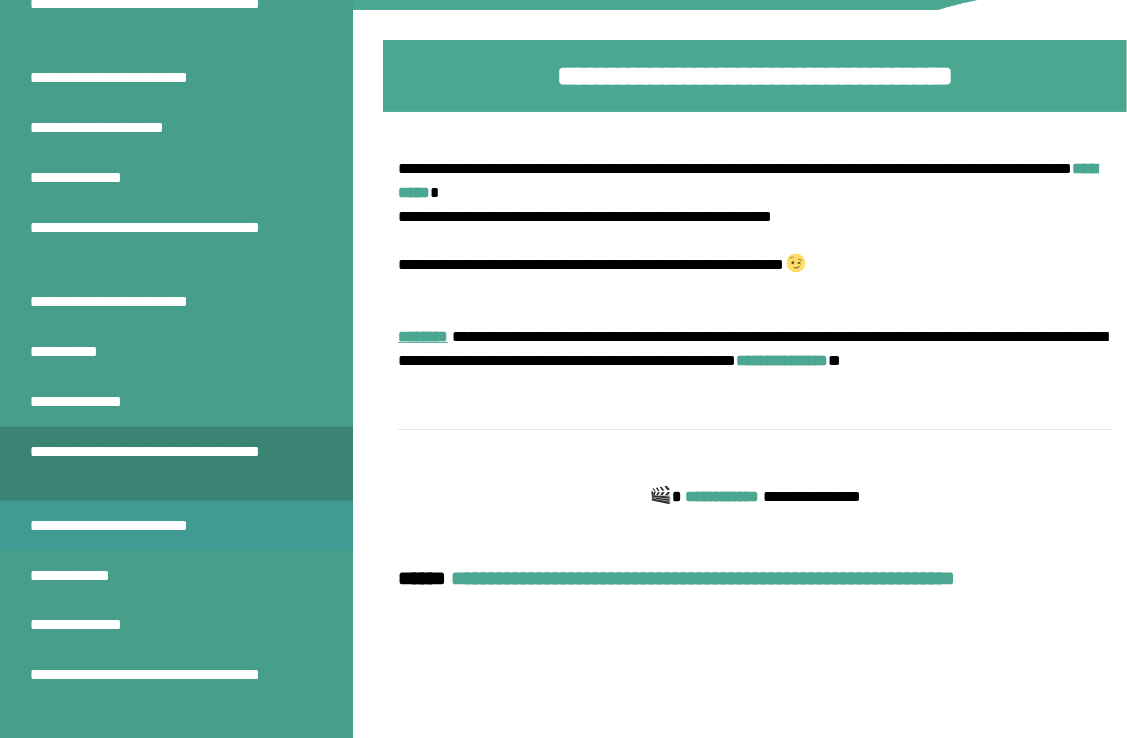 click on "**********" at bounding box center [137, 526] 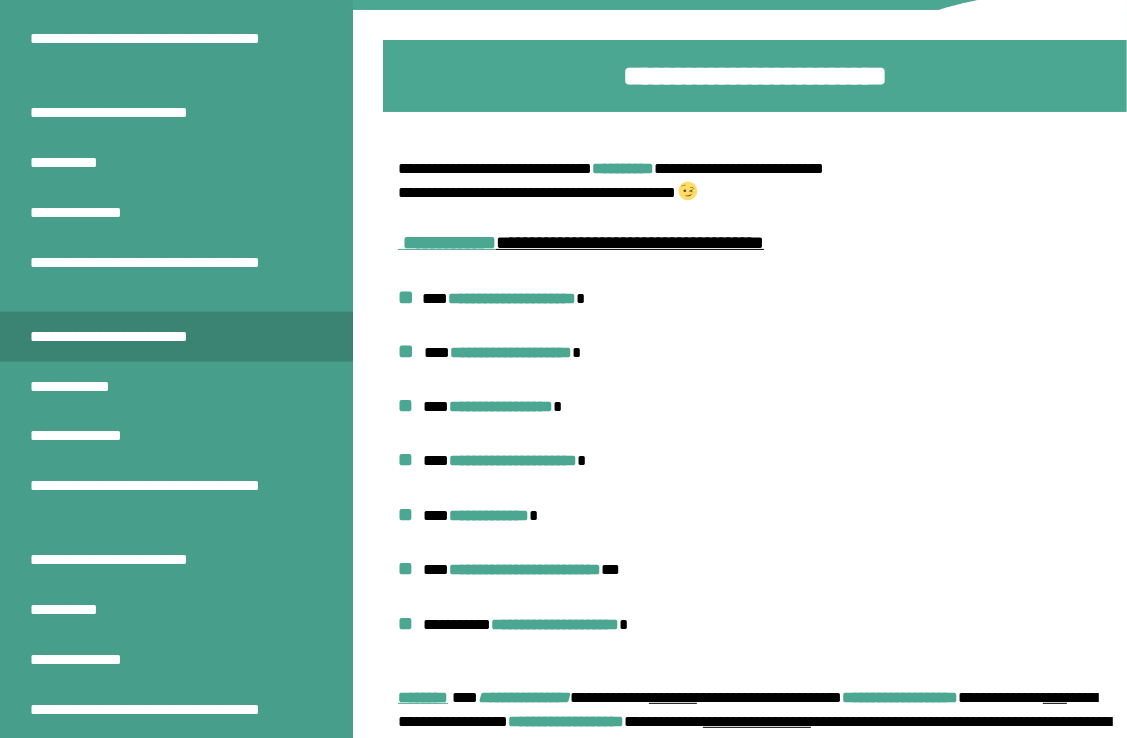 scroll, scrollTop: 2400, scrollLeft: 0, axis: vertical 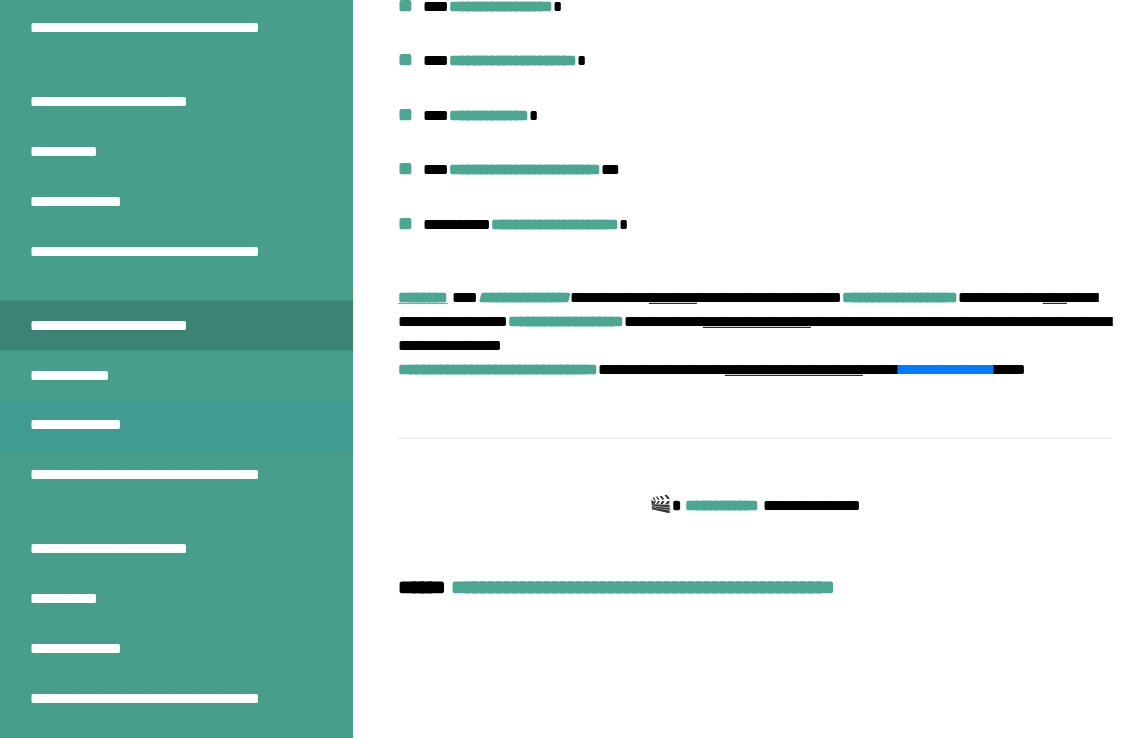 click on "**********" at bounding box center [90, 426] 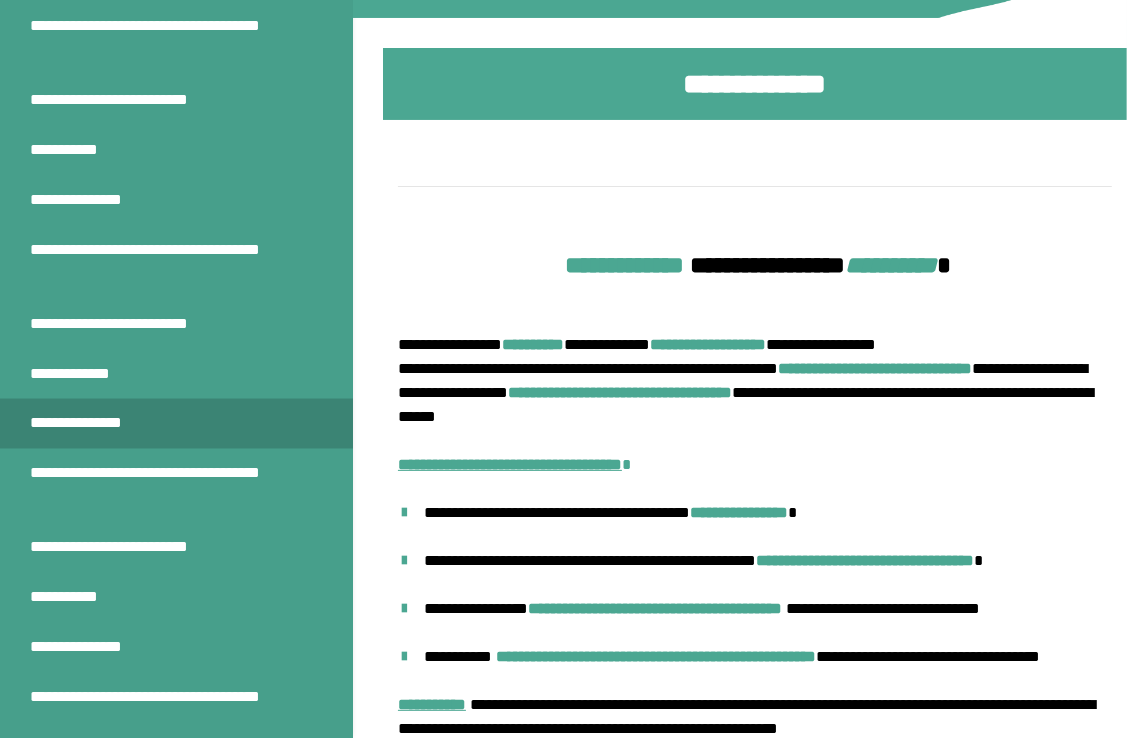 scroll, scrollTop: 232, scrollLeft: 0, axis: vertical 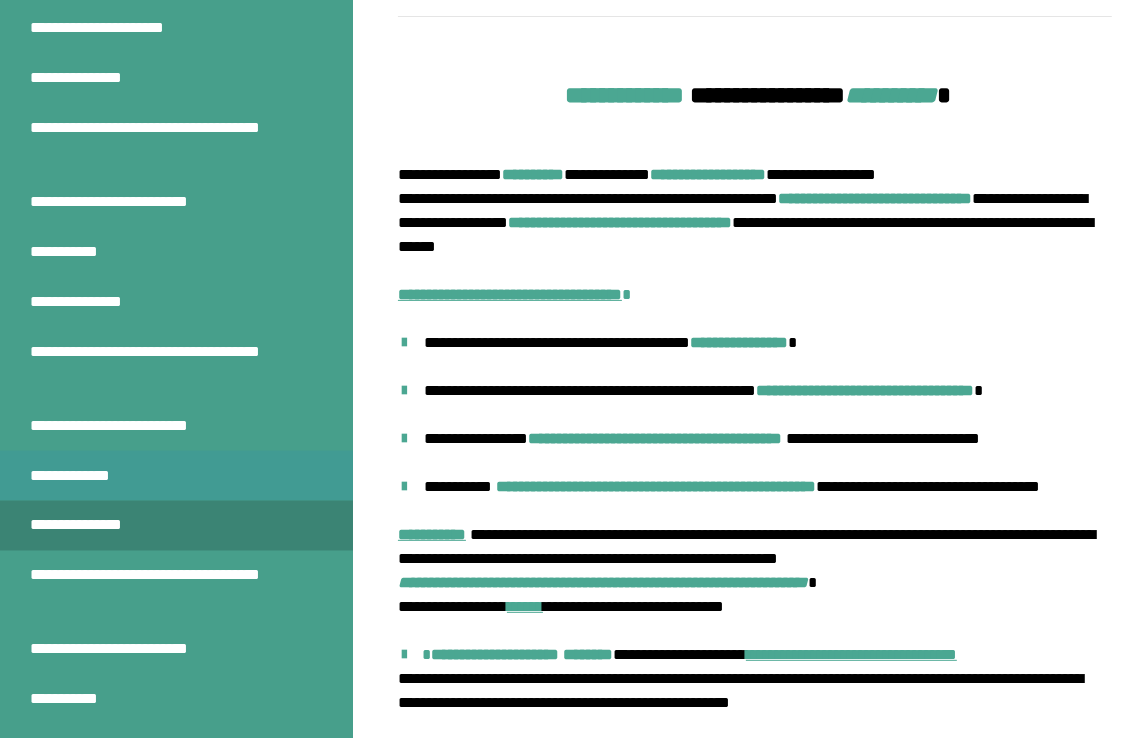 click on "**********" at bounding box center [76, 476] 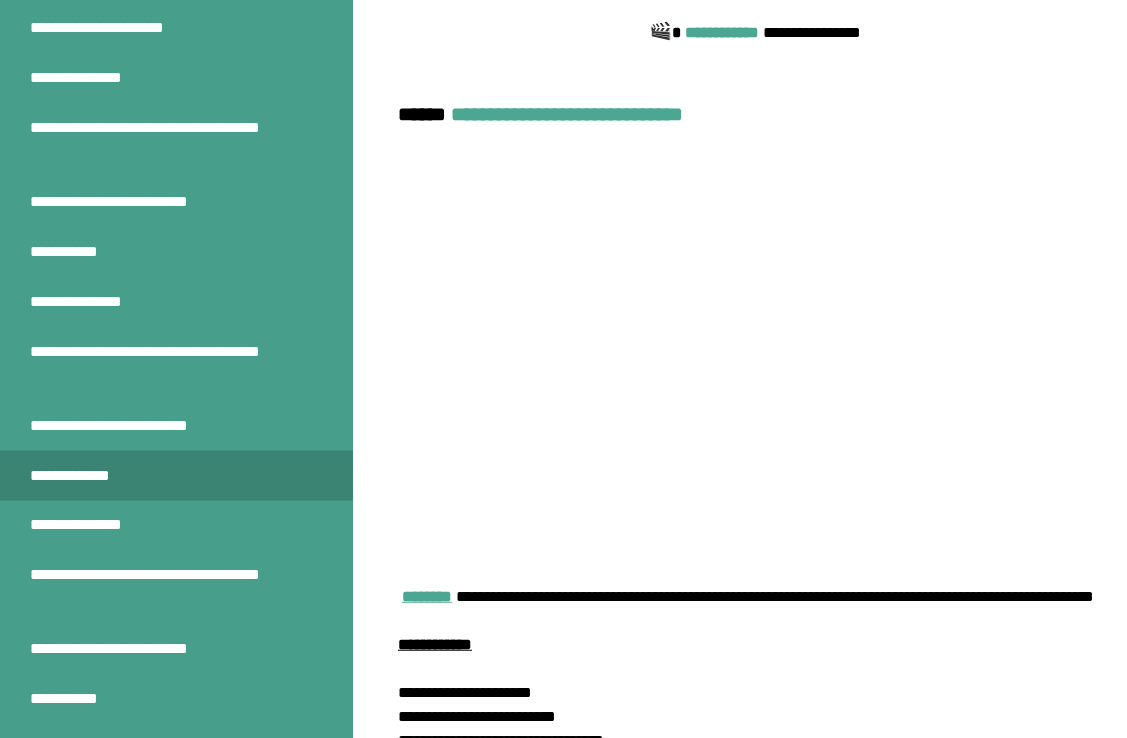 scroll, scrollTop: 970, scrollLeft: 0, axis: vertical 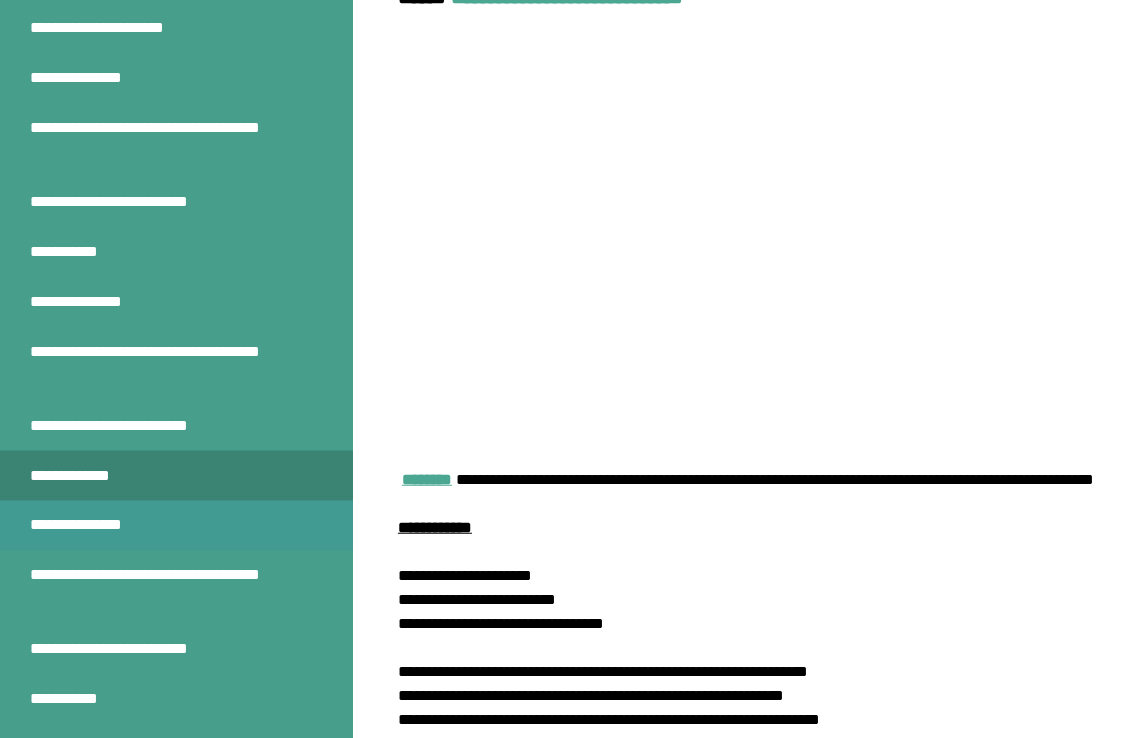 click on "**********" at bounding box center (90, 526) 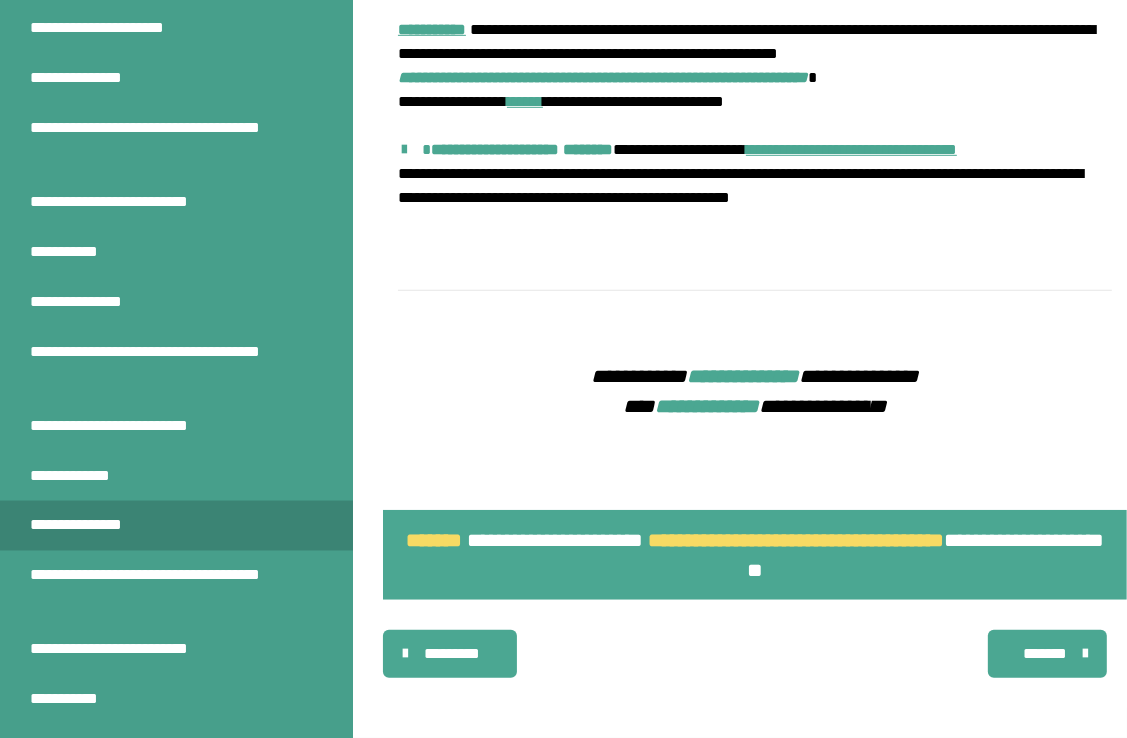 scroll, scrollTop: 1032, scrollLeft: 0, axis: vertical 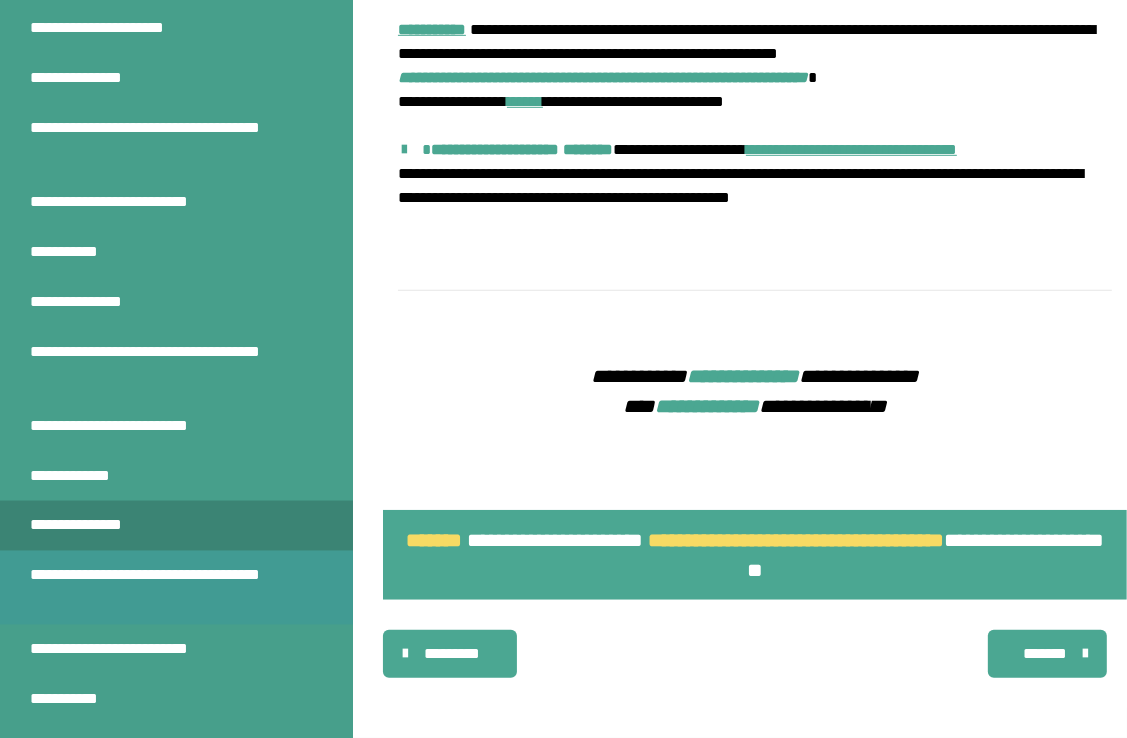 click on "**********" at bounding box center (161, 588) 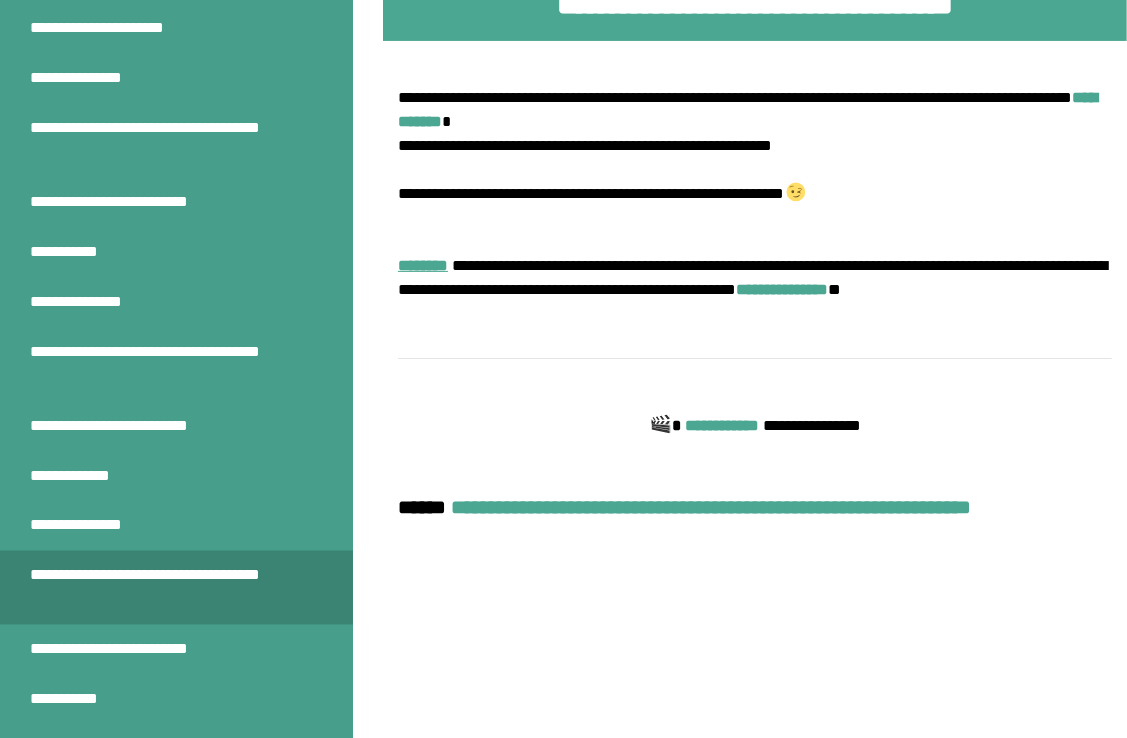 scroll, scrollTop: 370, scrollLeft: 0, axis: vertical 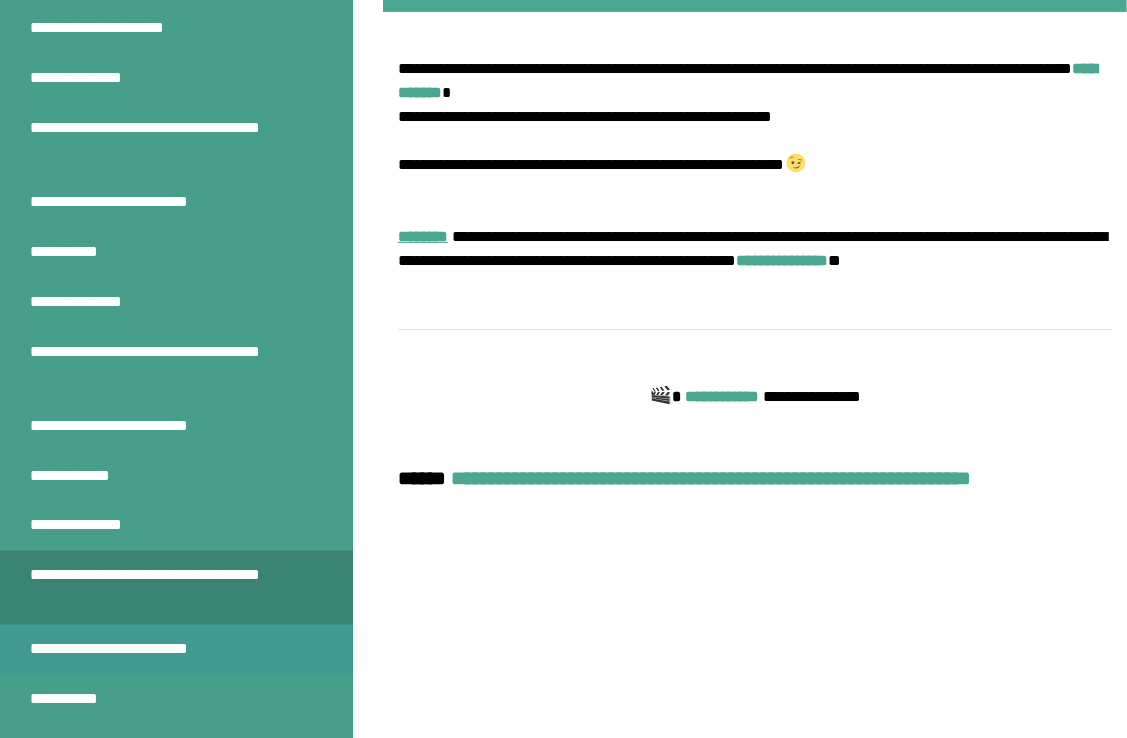 click on "**********" at bounding box center (137, 650) 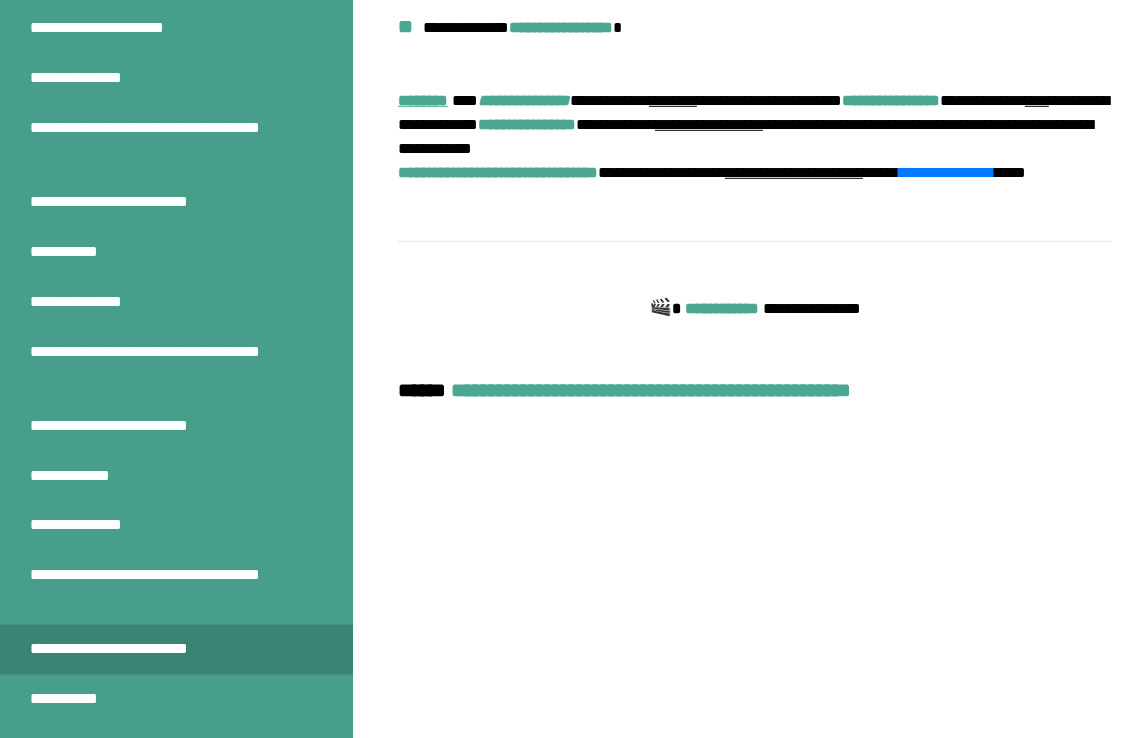 scroll, scrollTop: 870, scrollLeft: 0, axis: vertical 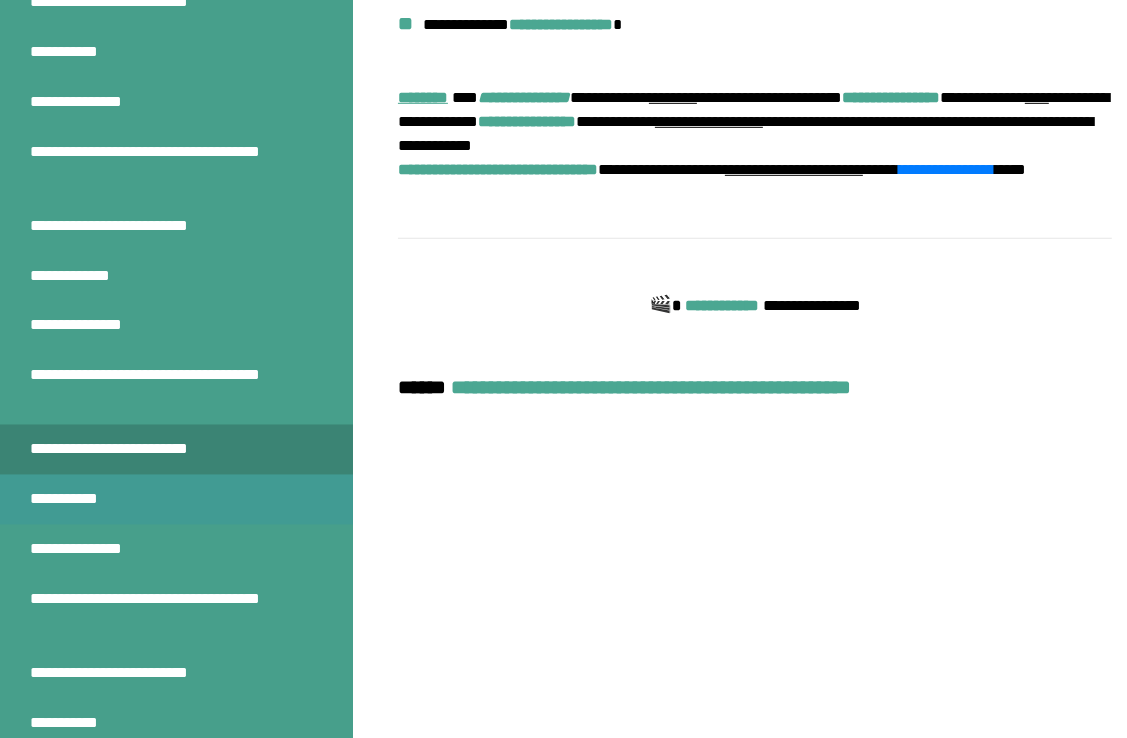 click on "**********" at bounding box center [76, 500] 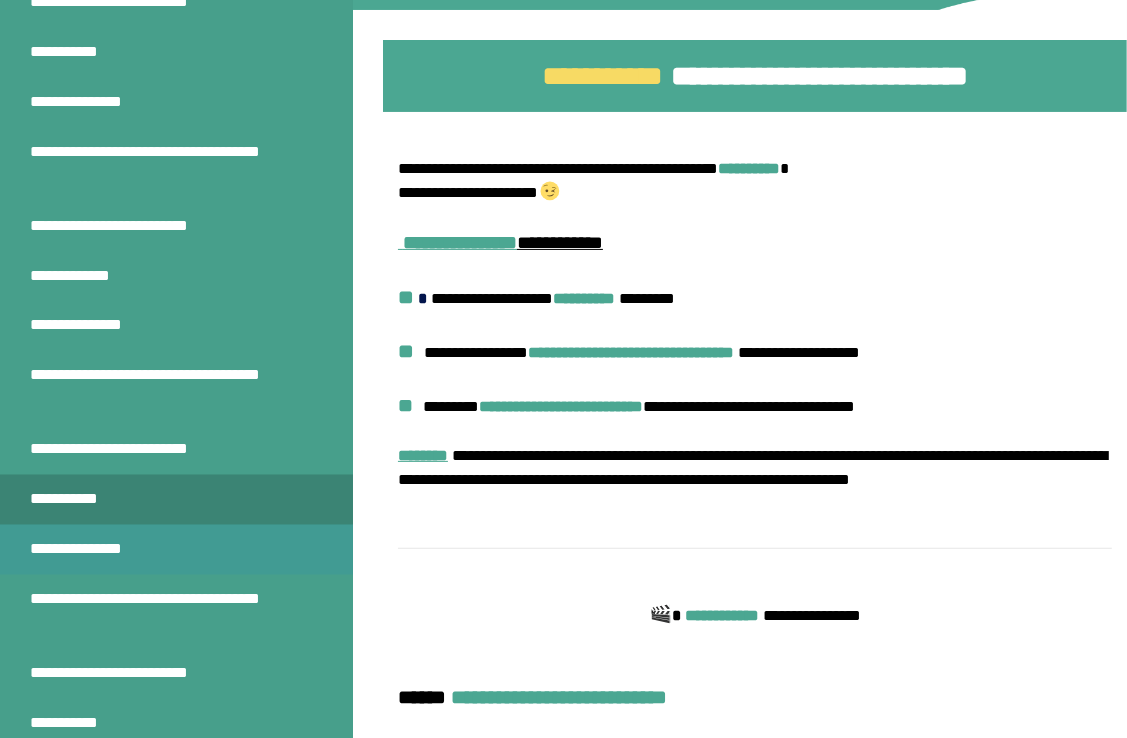 click on "**********" at bounding box center (90, 550) 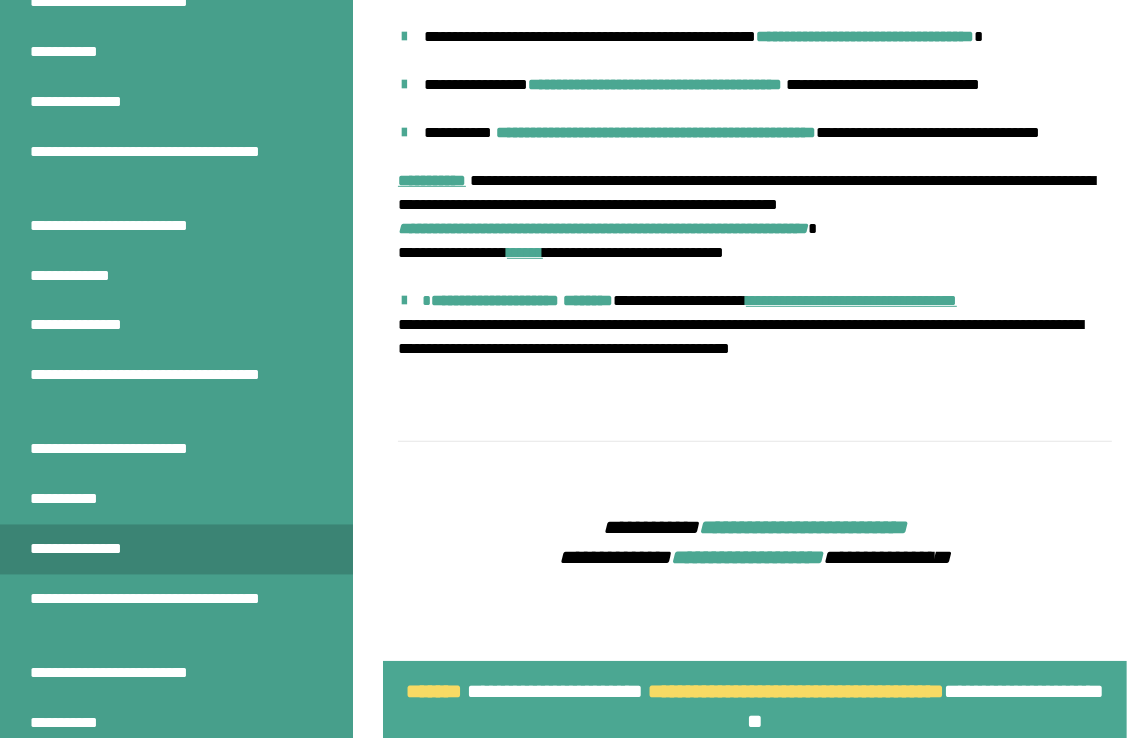 scroll, scrollTop: 732, scrollLeft: 0, axis: vertical 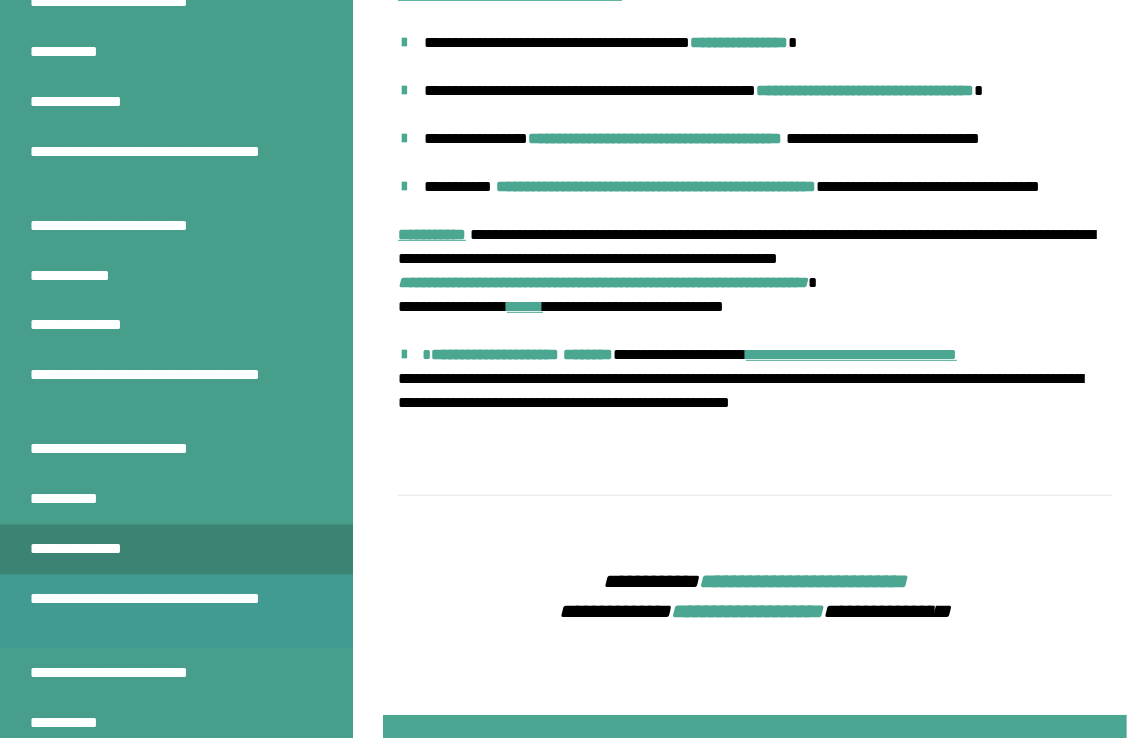 click on "**********" at bounding box center (161, 612) 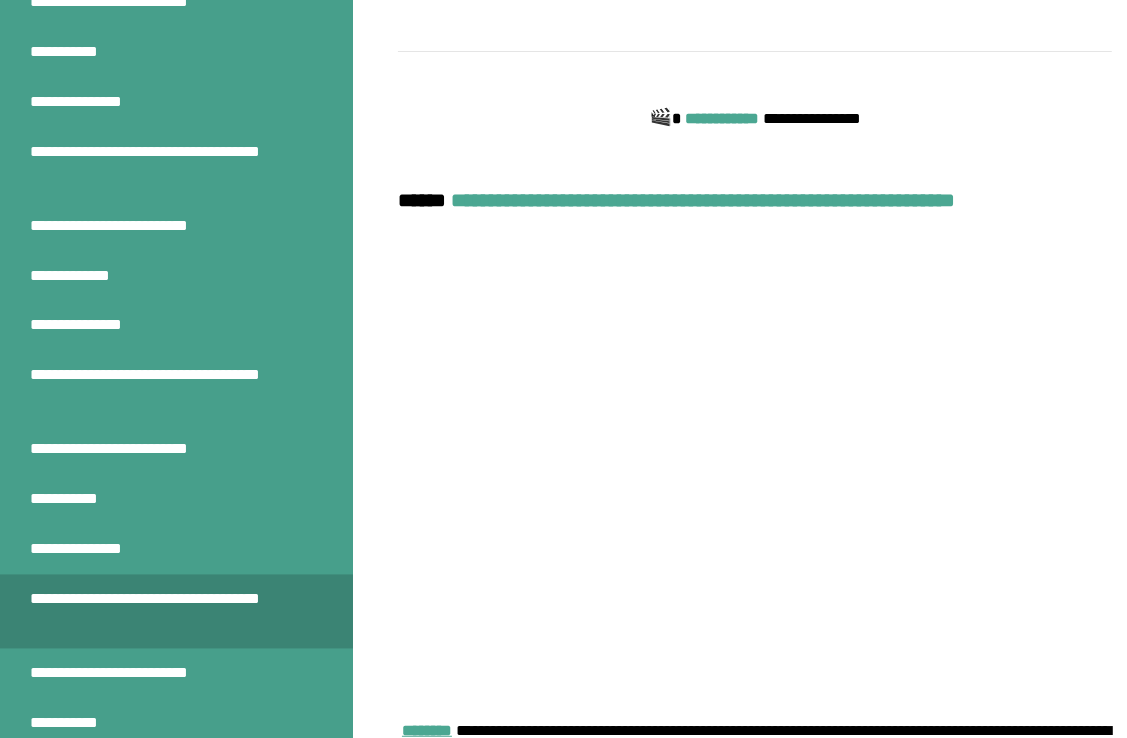 scroll, scrollTop: 670, scrollLeft: 0, axis: vertical 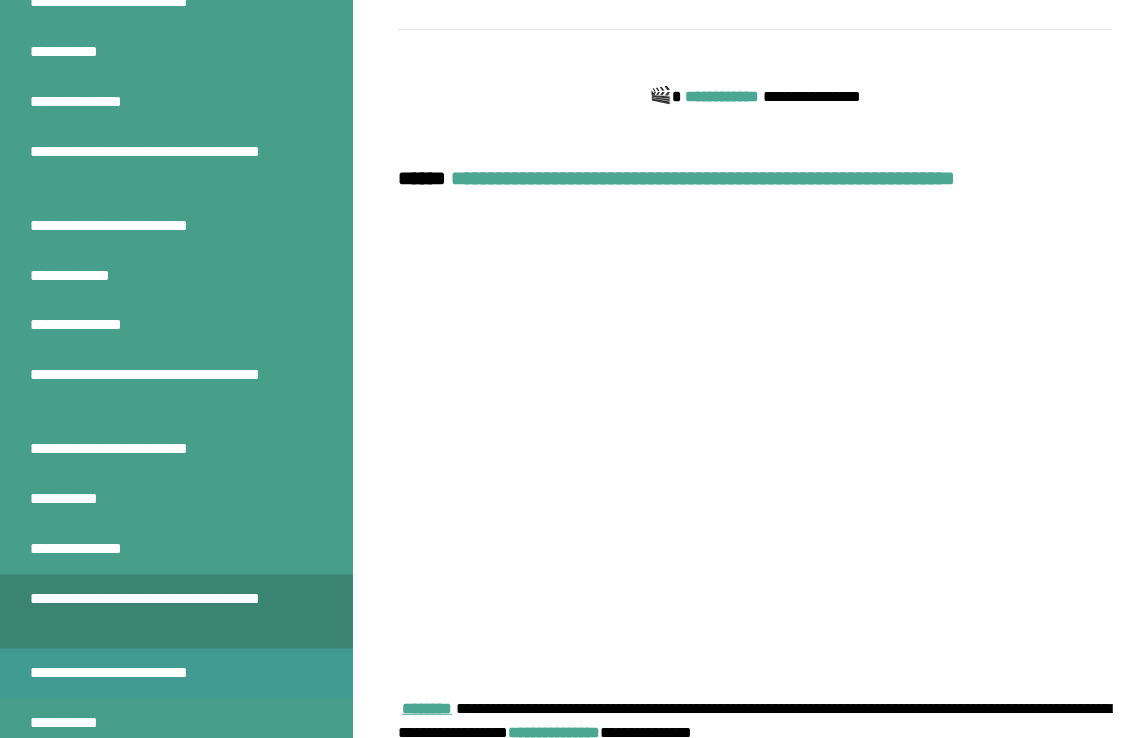 click on "**********" at bounding box center (137, 674) 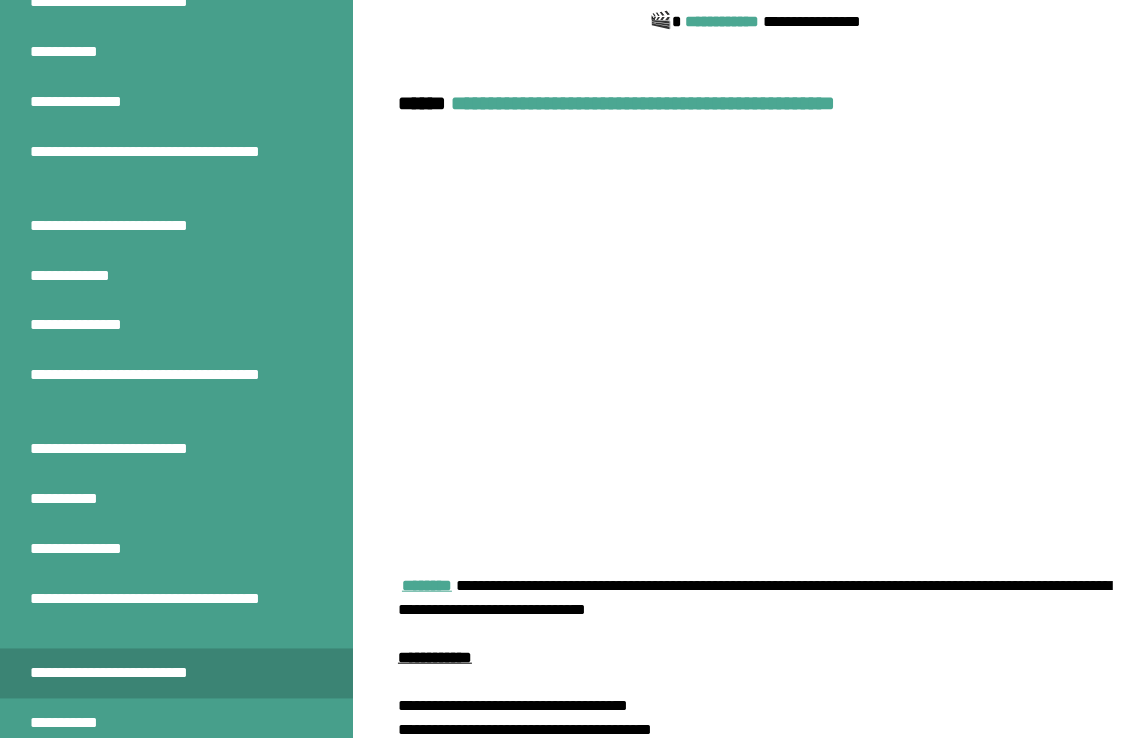 scroll, scrollTop: 1170, scrollLeft: 0, axis: vertical 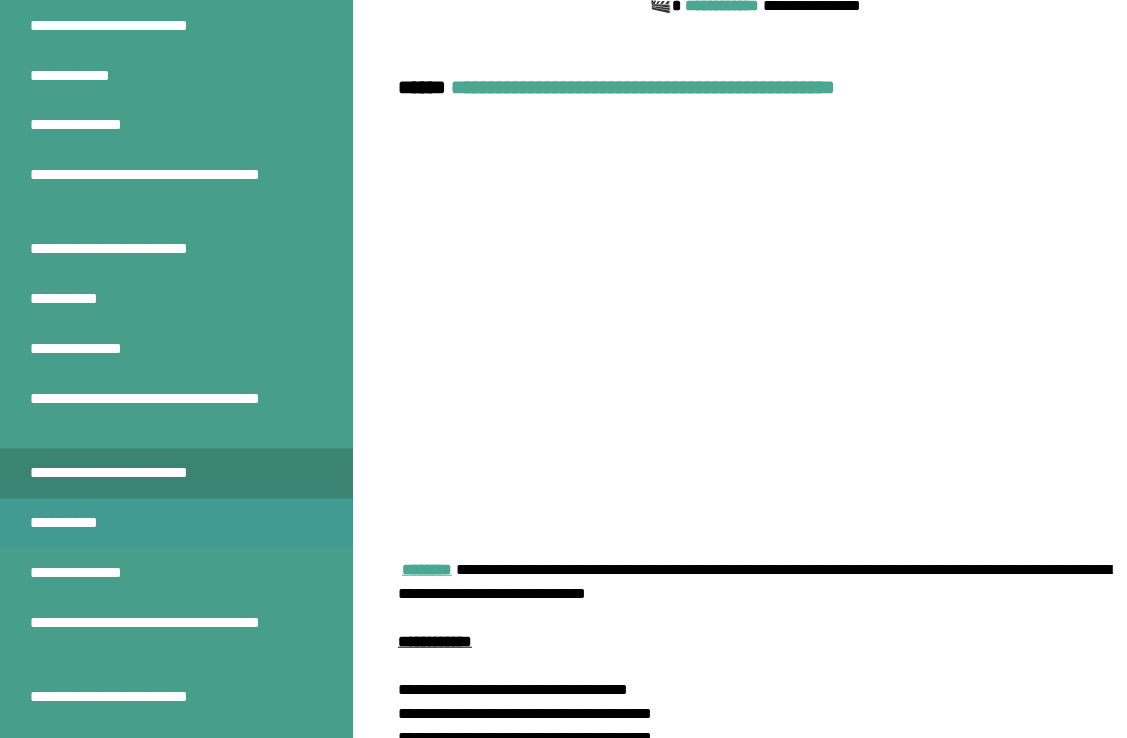 click on "**********" at bounding box center [80, 524] 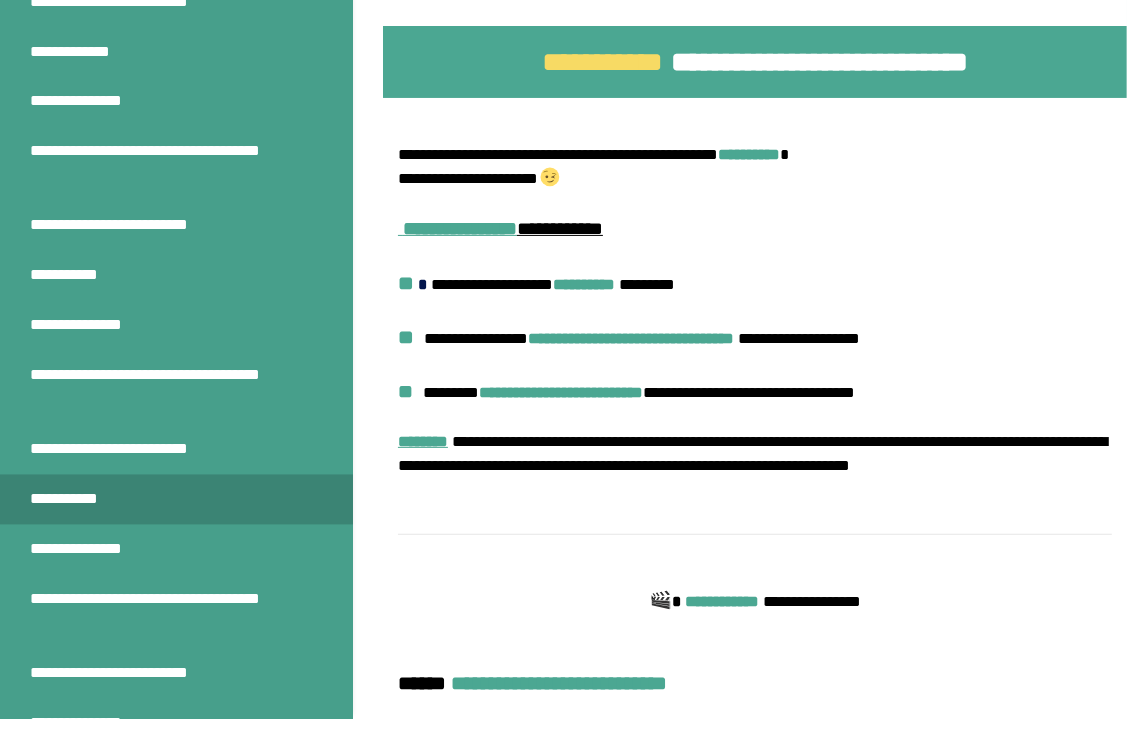scroll, scrollTop: 609, scrollLeft: 0, axis: vertical 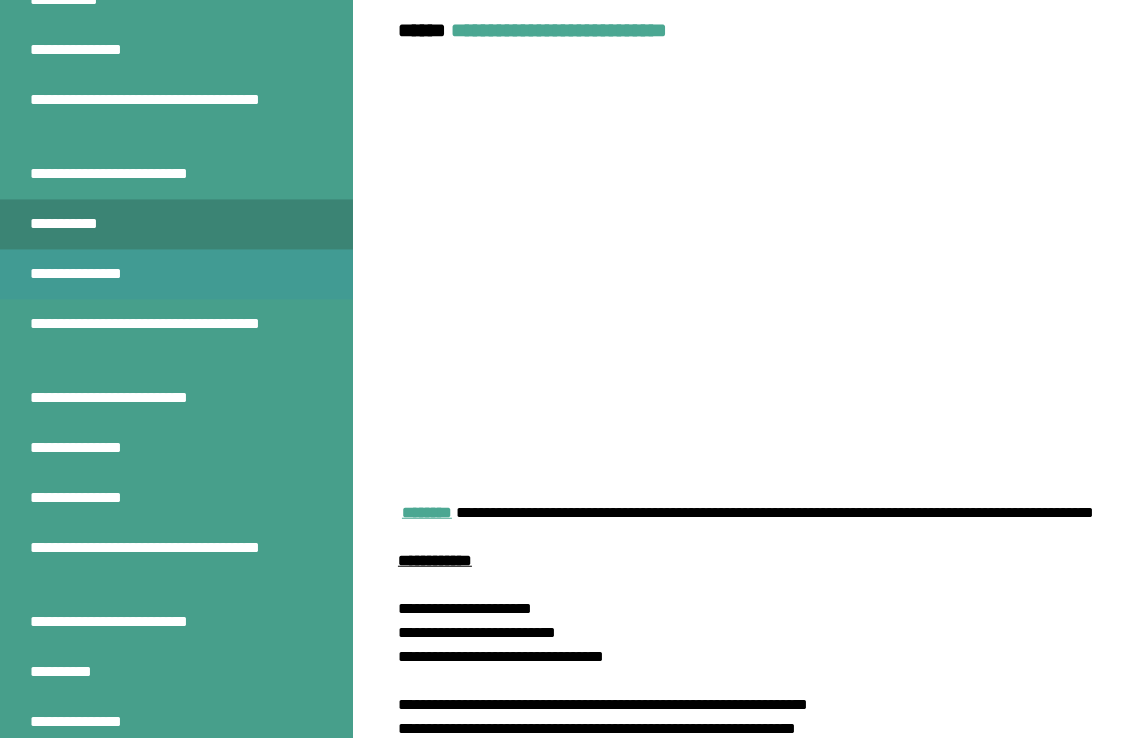 click on "**********" at bounding box center [90, 274] 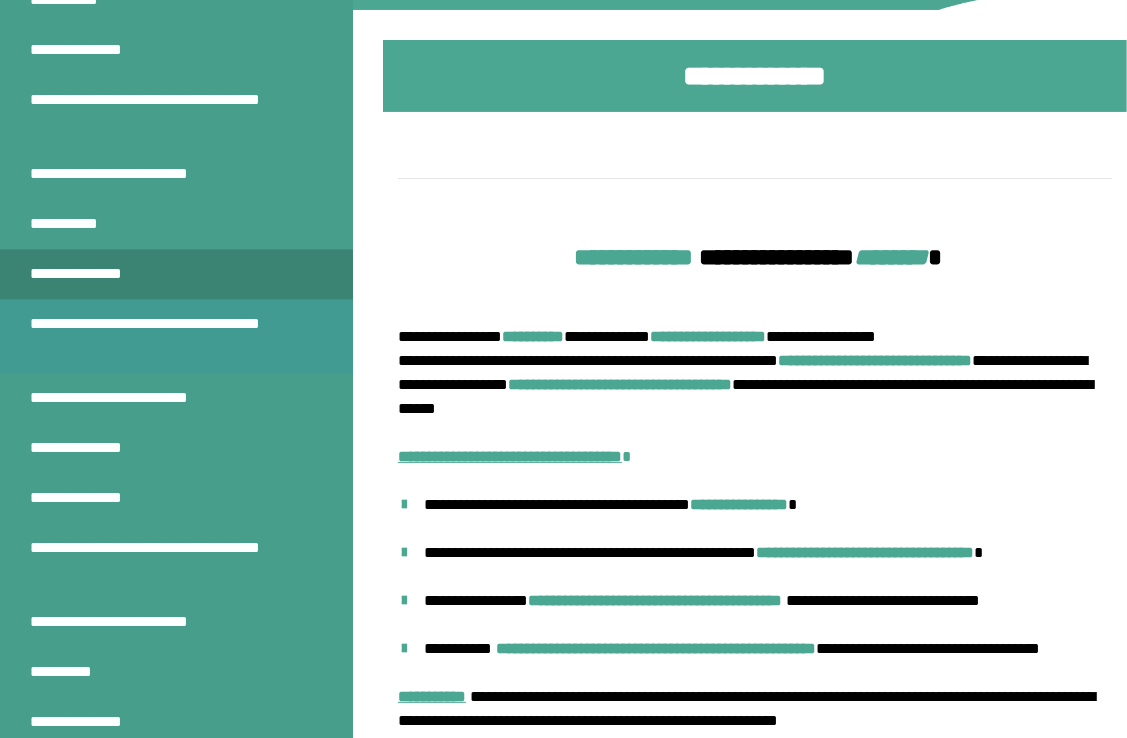 click on "**********" at bounding box center [161, 336] 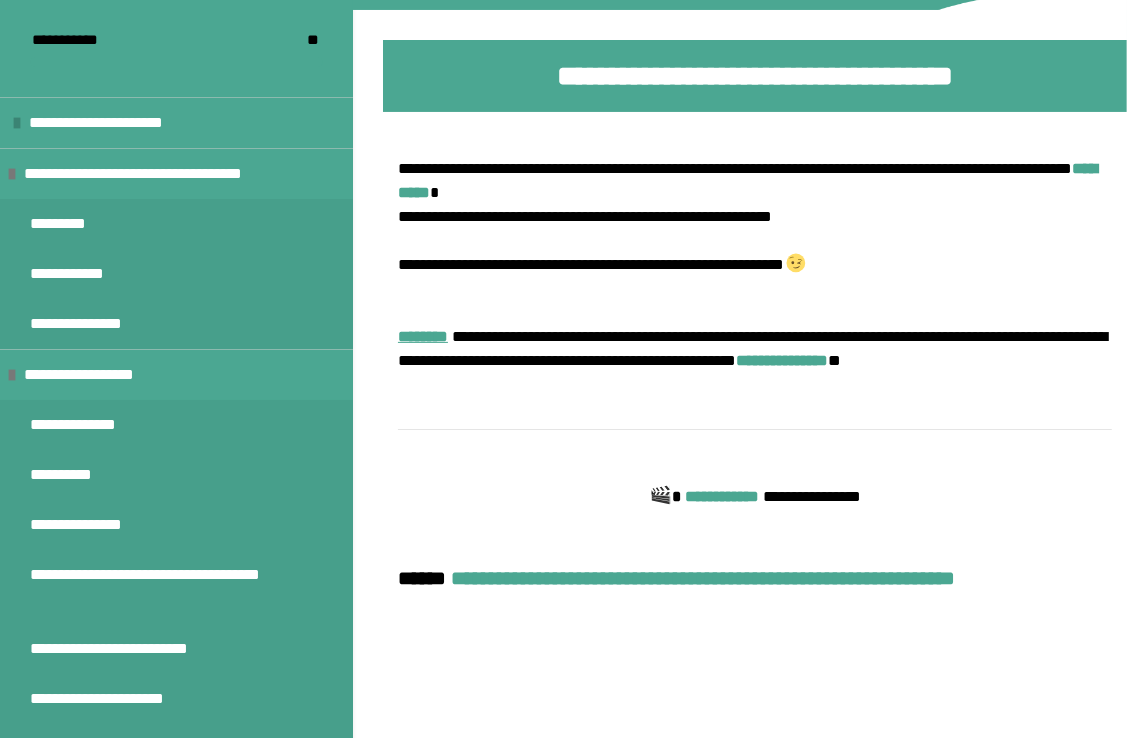 scroll, scrollTop: 170, scrollLeft: 0, axis: vertical 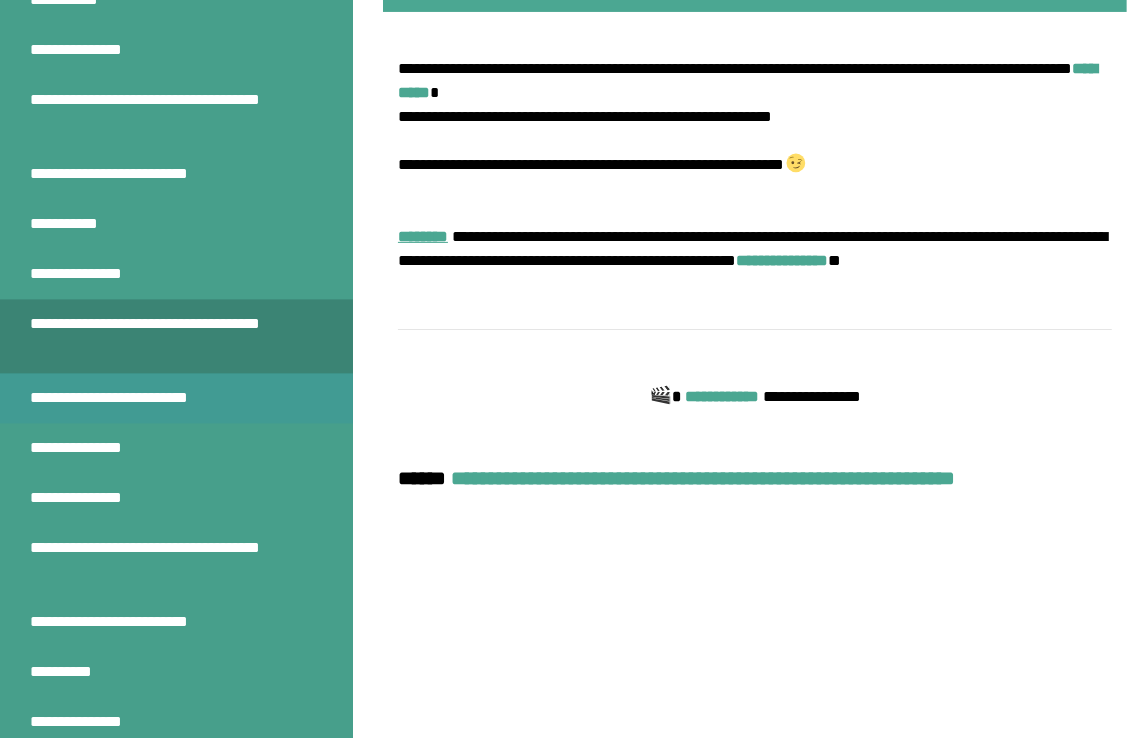 click on "**********" at bounding box center (137, 398) 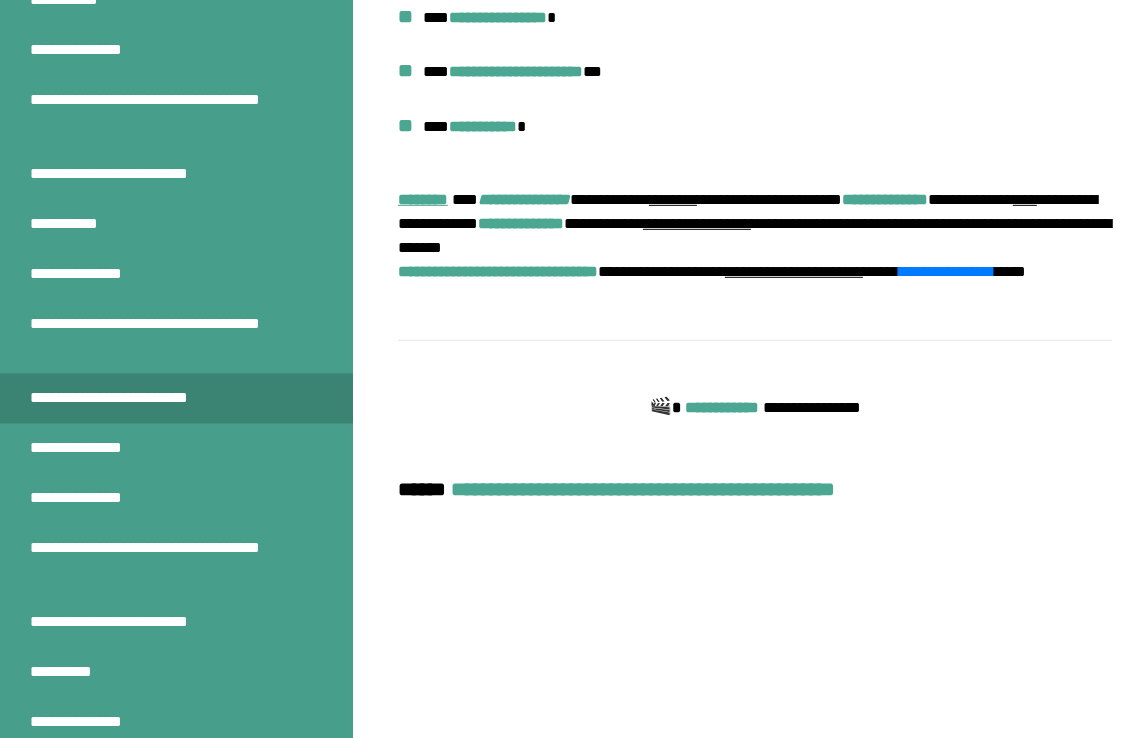 scroll, scrollTop: 770, scrollLeft: 0, axis: vertical 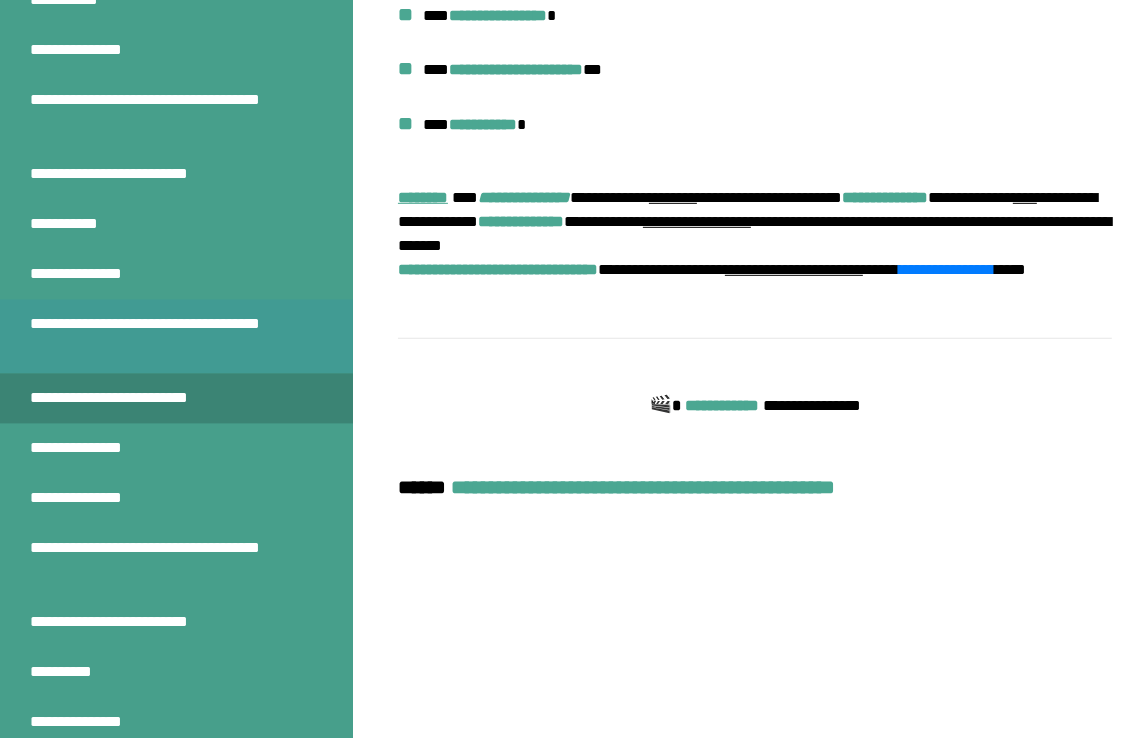 click on "**********" at bounding box center [161, 336] 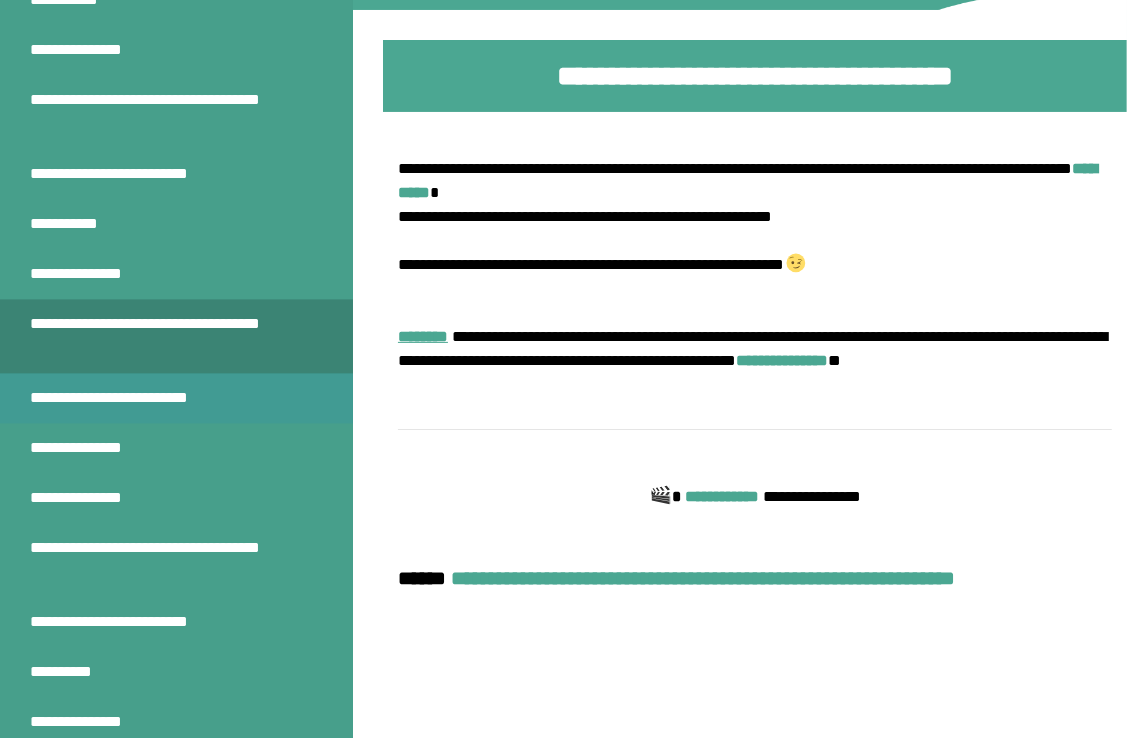 click on "**********" at bounding box center (137, 398) 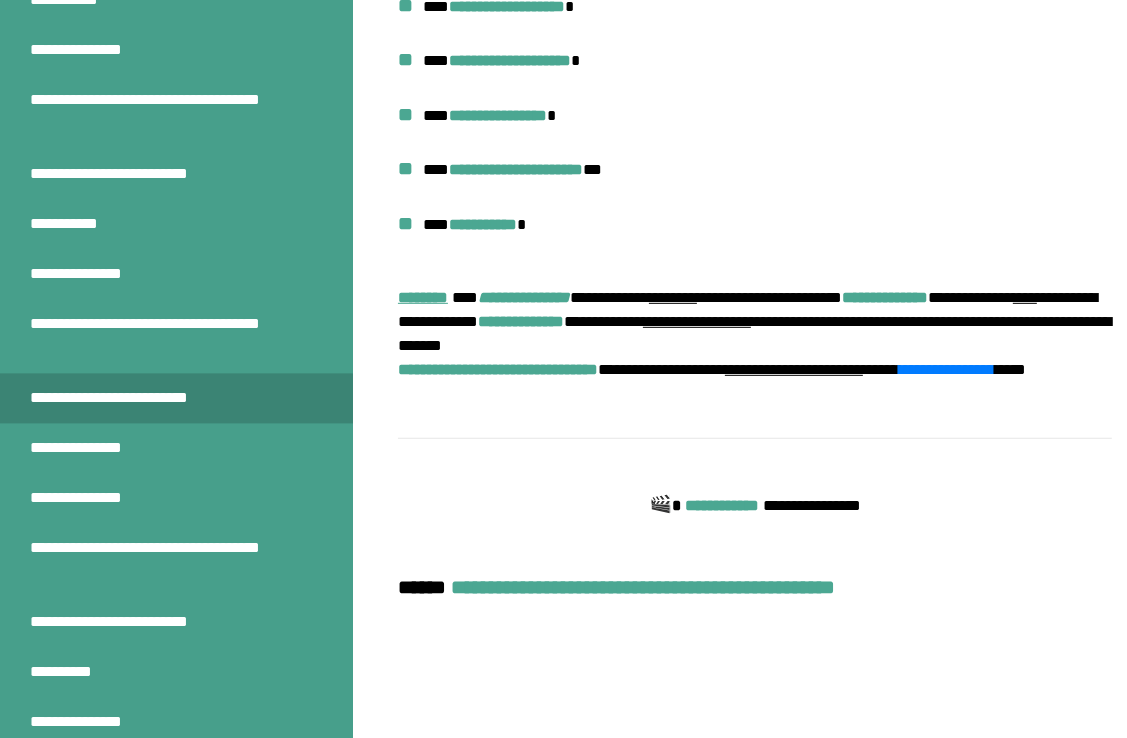 scroll, scrollTop: 770, scrollLeft: 0, axis: vertical 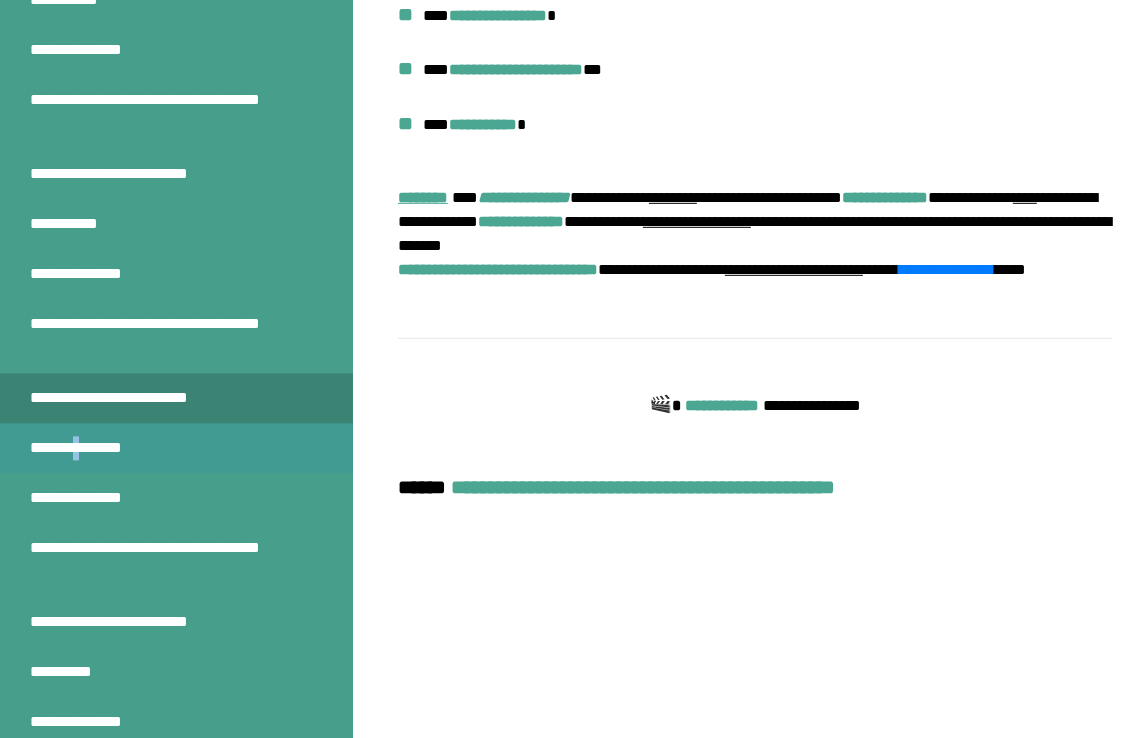 click on "**********" at bounding box center (92, 448) 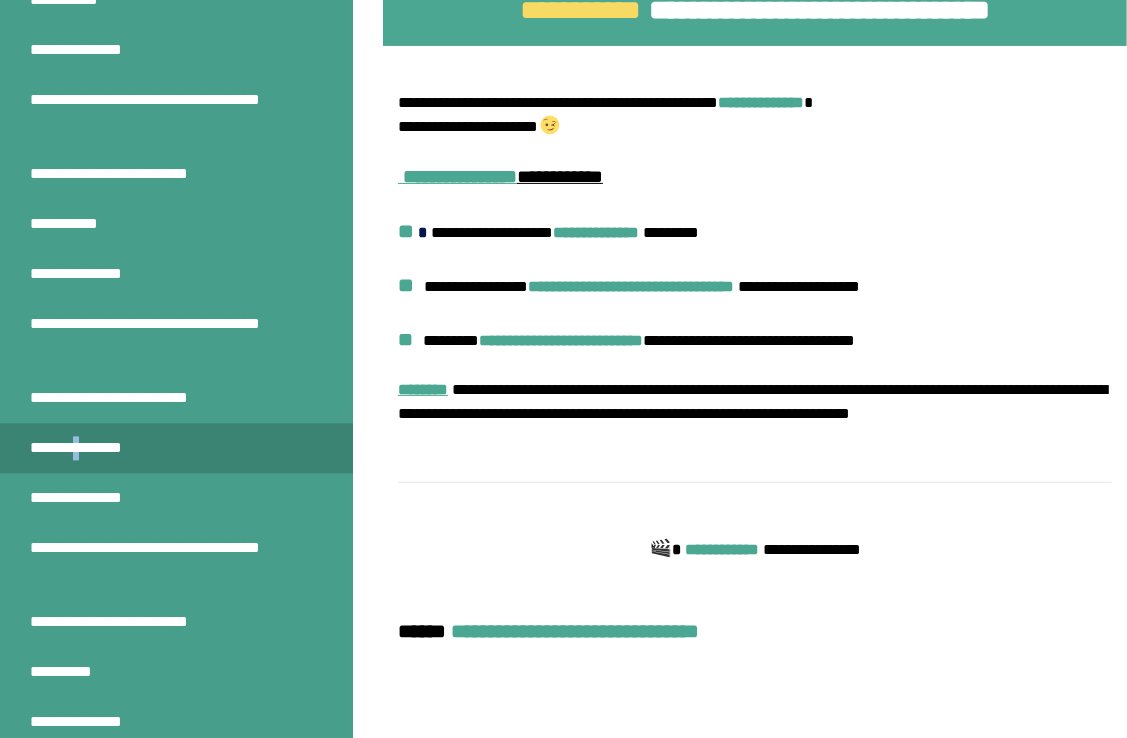 scroll, scrollTop: 470, scrollLeft: 0, axis: vertical 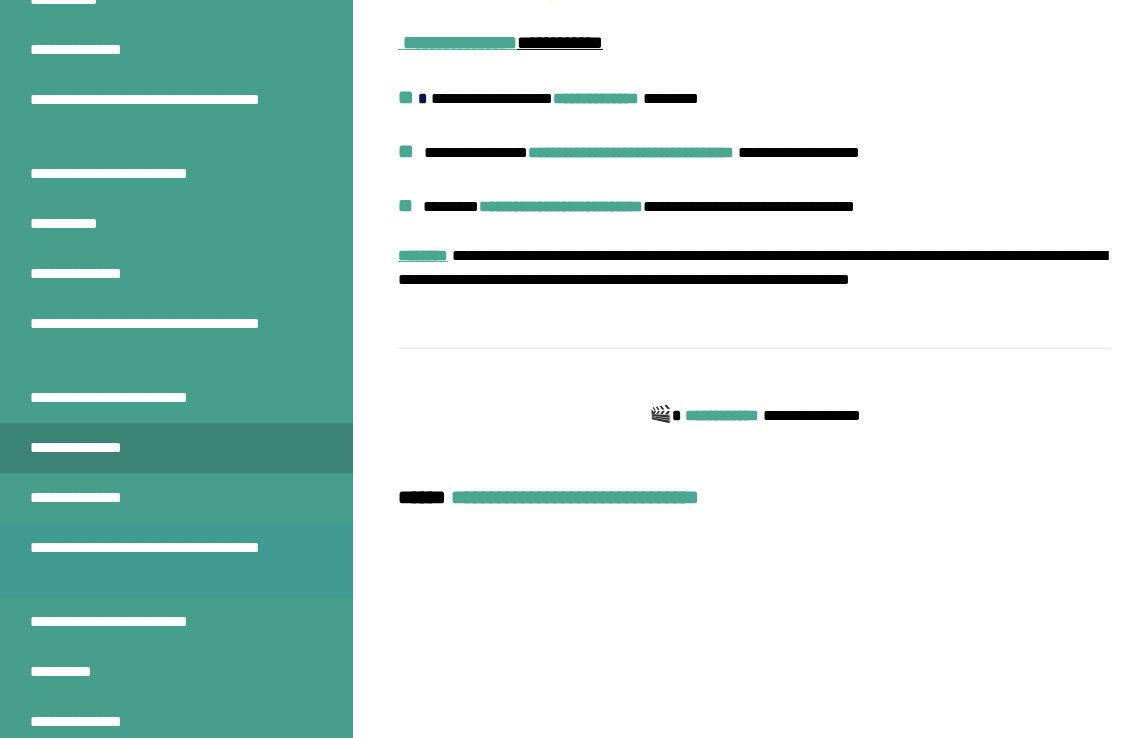 click on "**********" at bounding box center [161, 560] 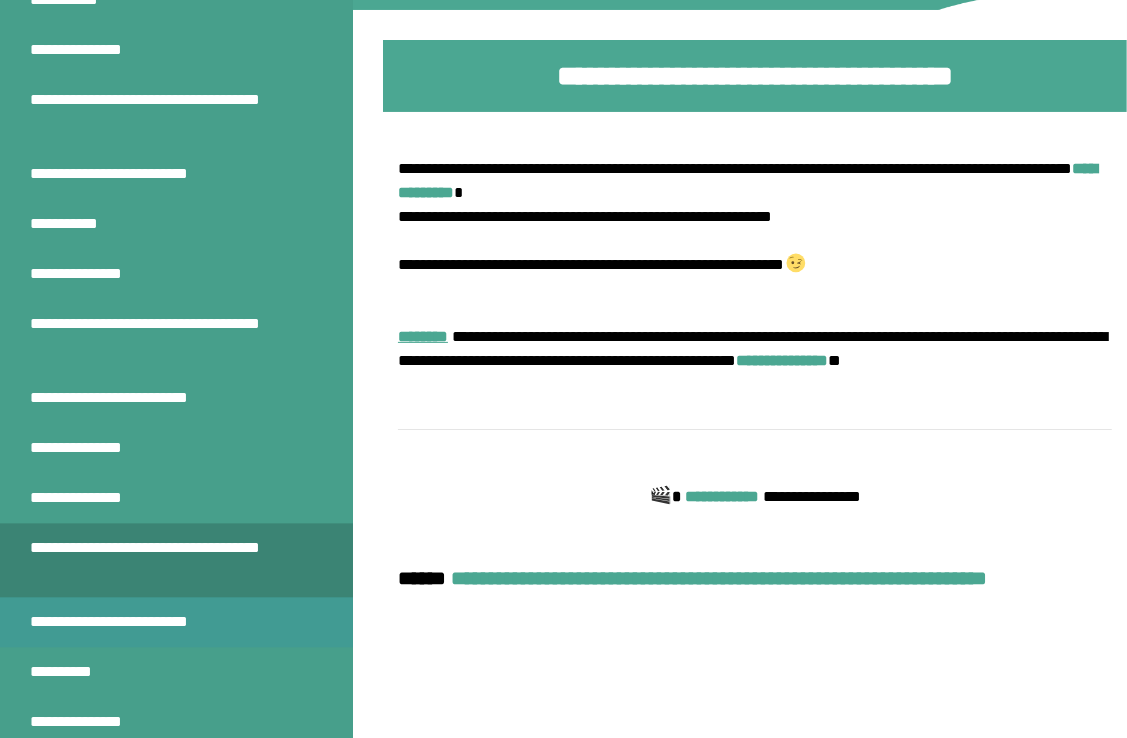 click on "**********" at bounding box center [137, 622] 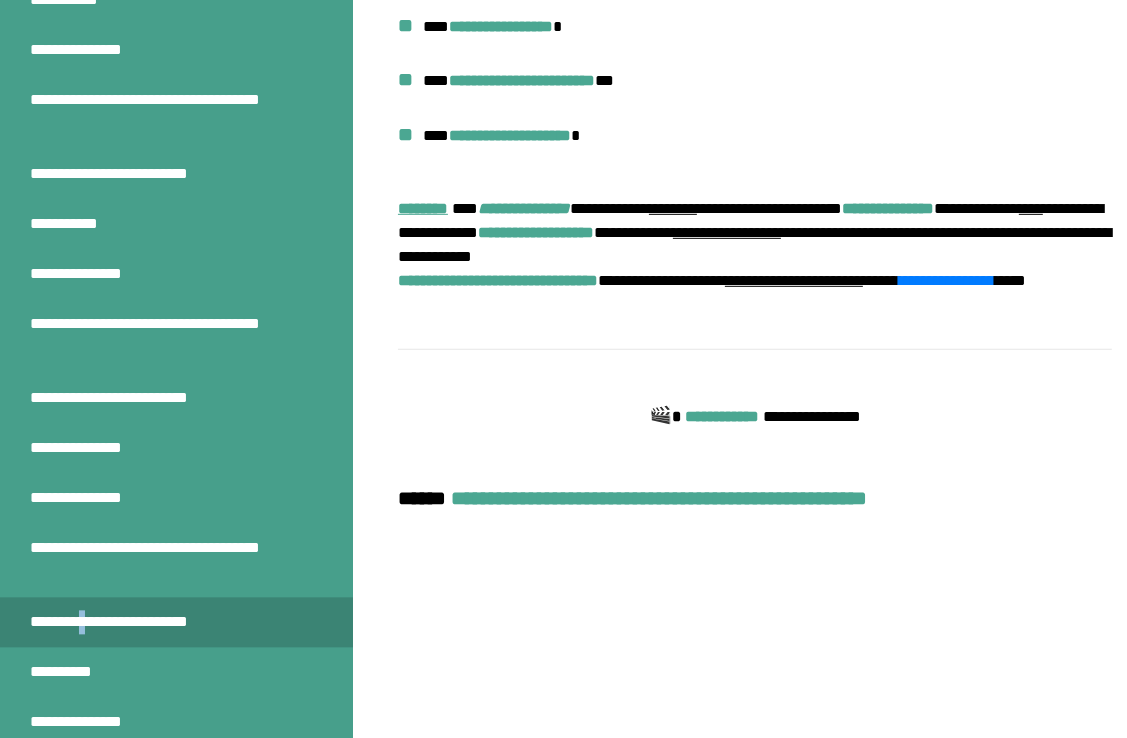 scroll, scrollTop: 770, scrollLeft: 0, axis: vertical 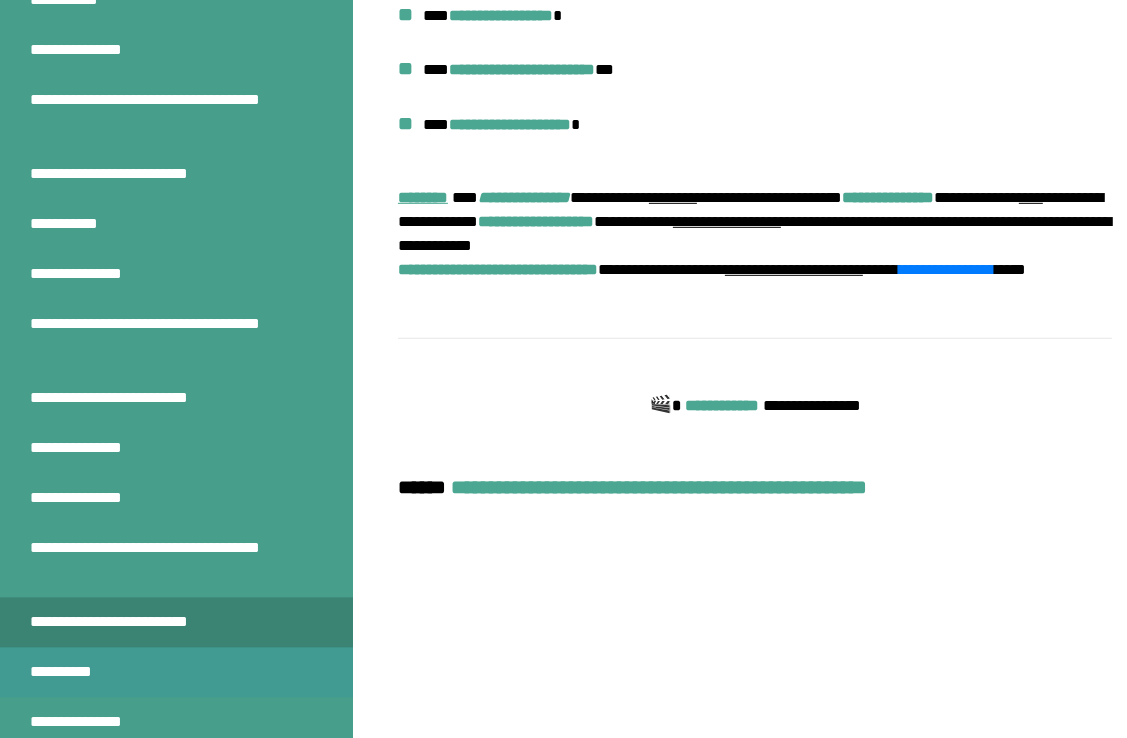 click on "**********" at bounding box center (66, 672) 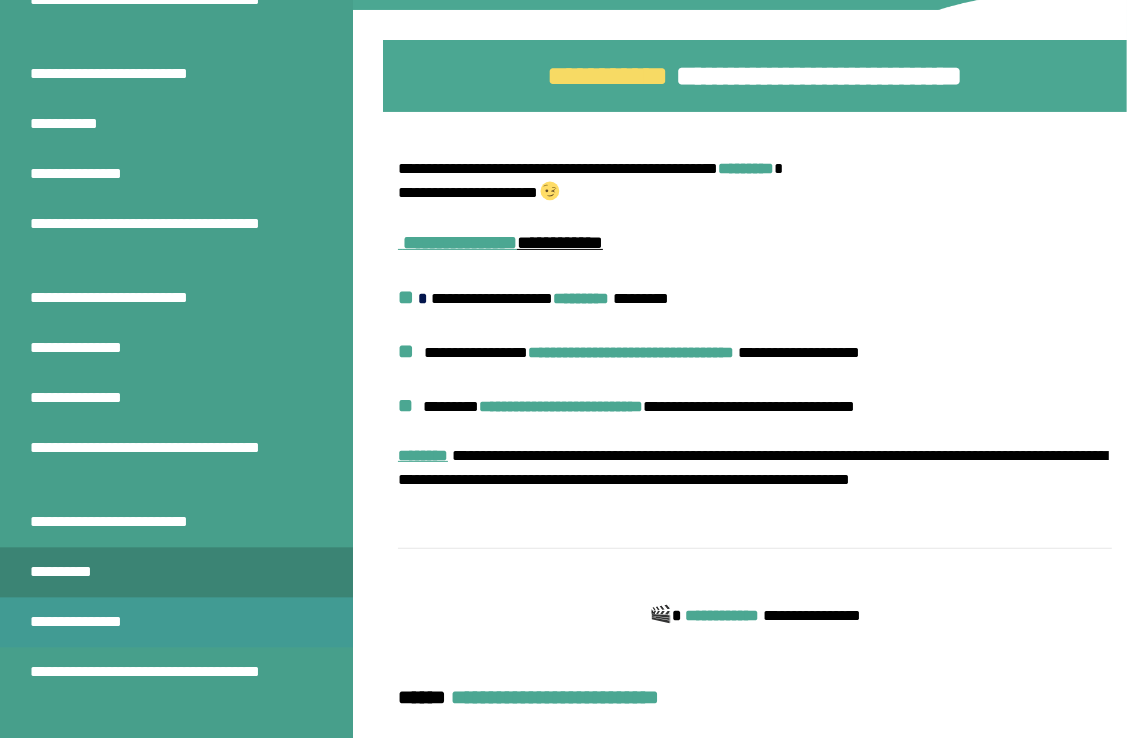 scroll, scrollTop: 3200, scrollLeft: 0, axis: vertical 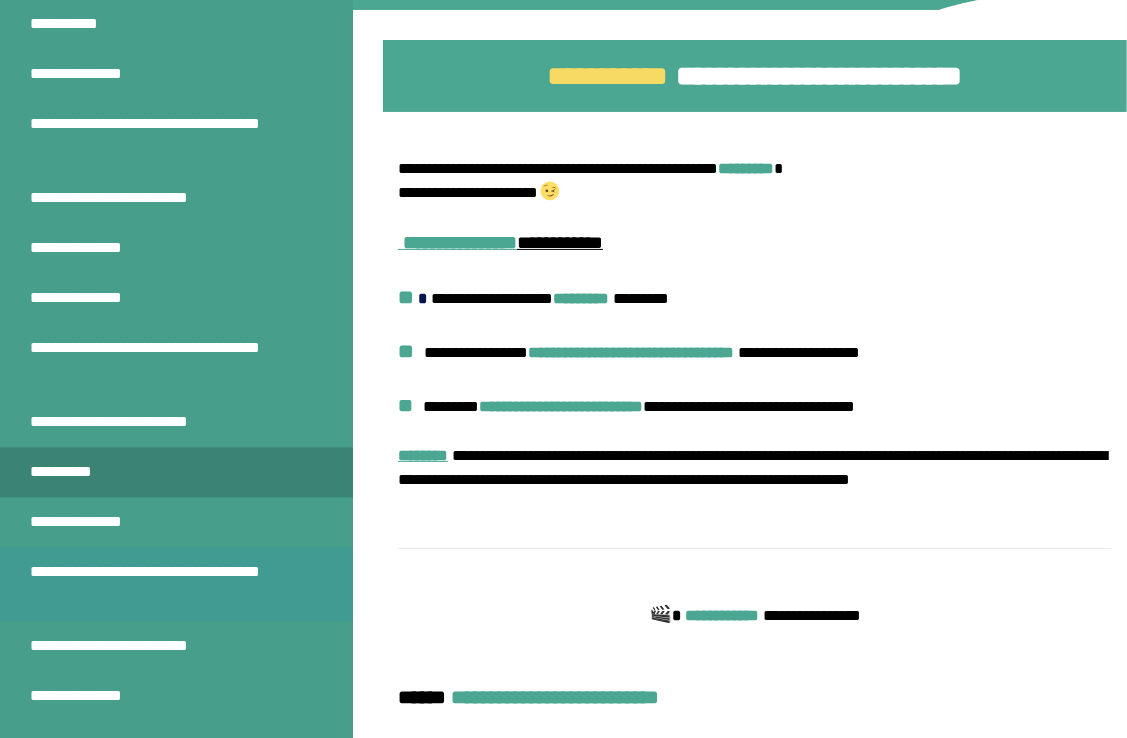 click on "**********" at bounding box center (161, 584) 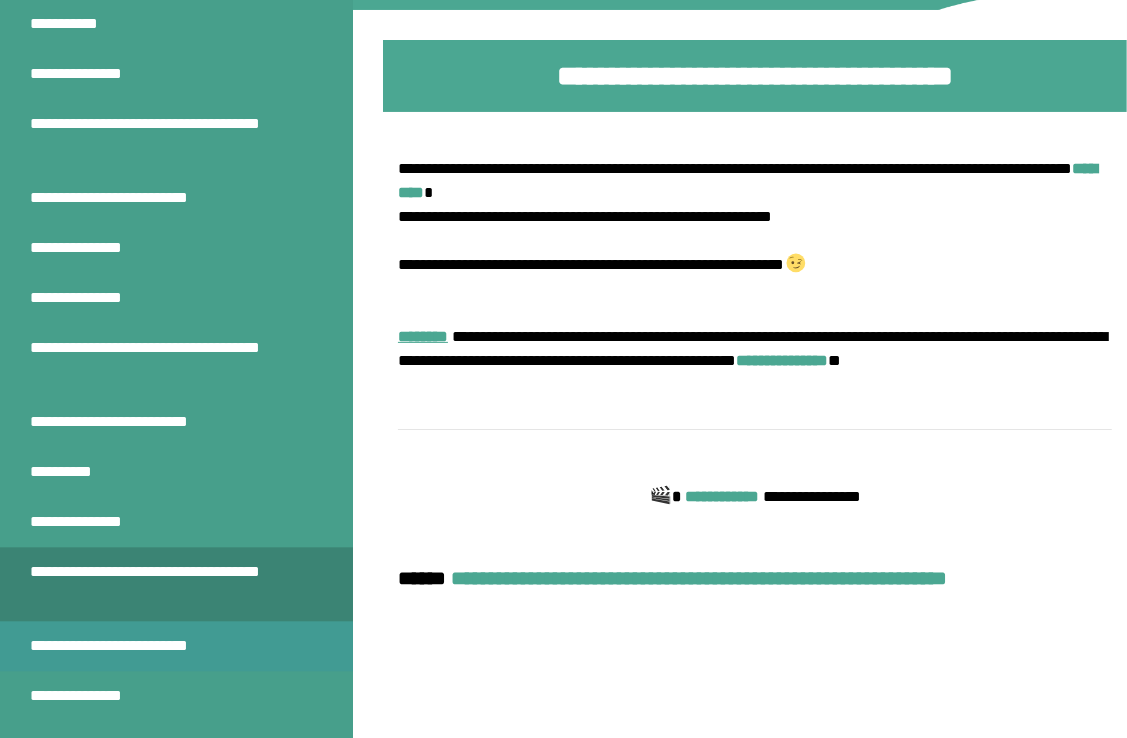 click on "**********" at bounding box center [137, 646] 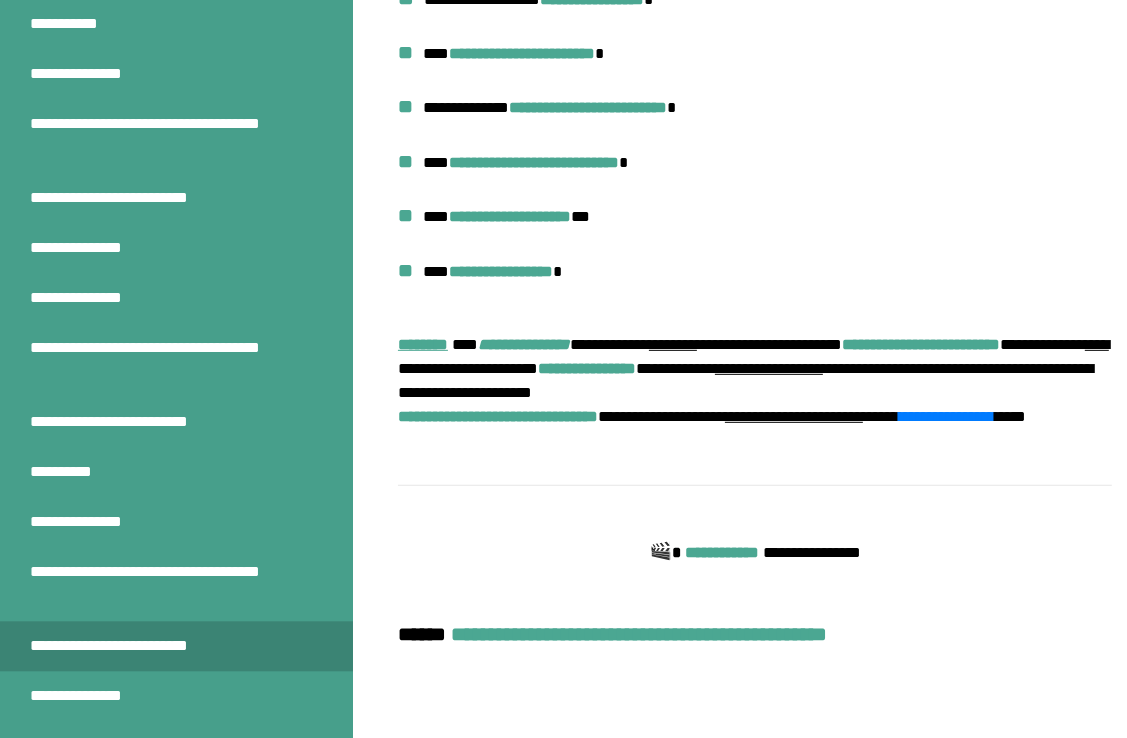 scroll, scrollTop: 670, scrollLeft: 0, axis: vertical 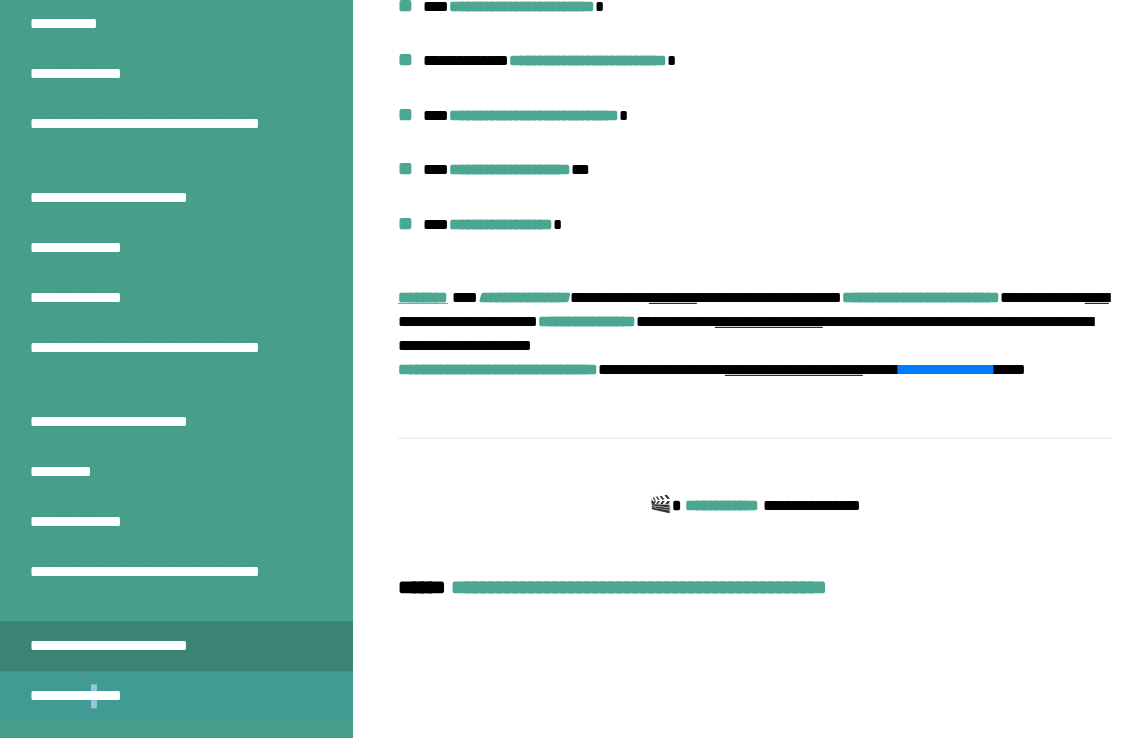 click on "**********" at bounding box center [82, 696] 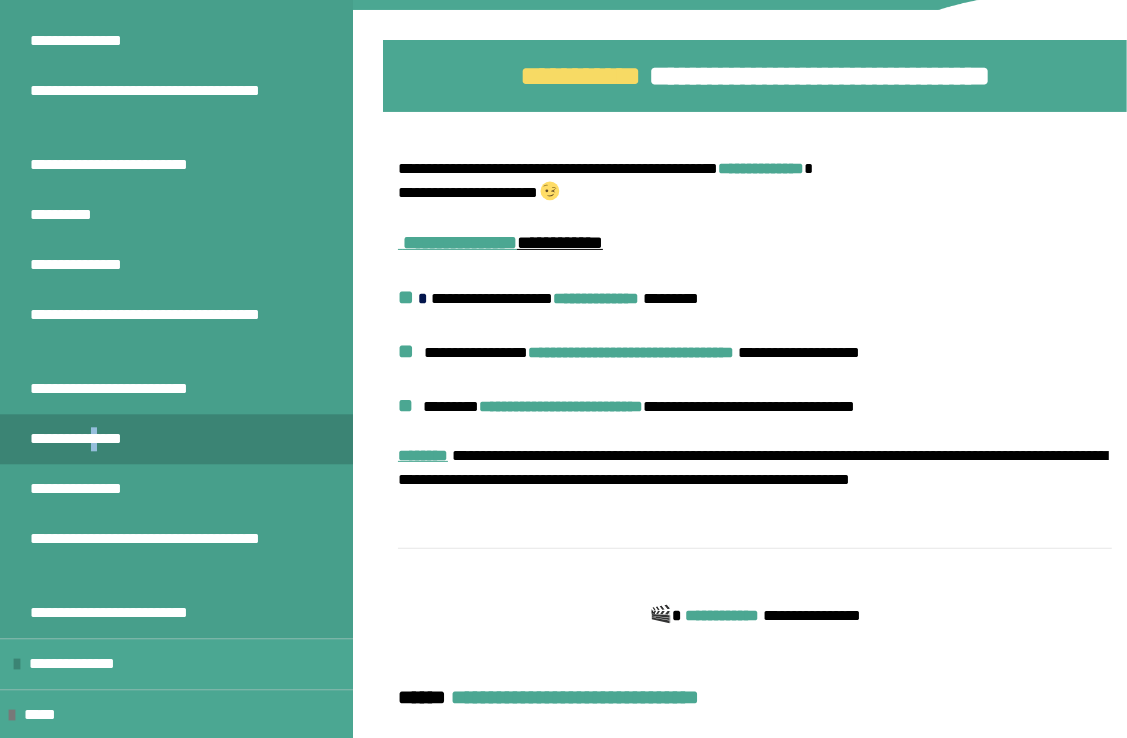 scroll, scrollTop: 3500, scrollLeft: 0, axis: vertical 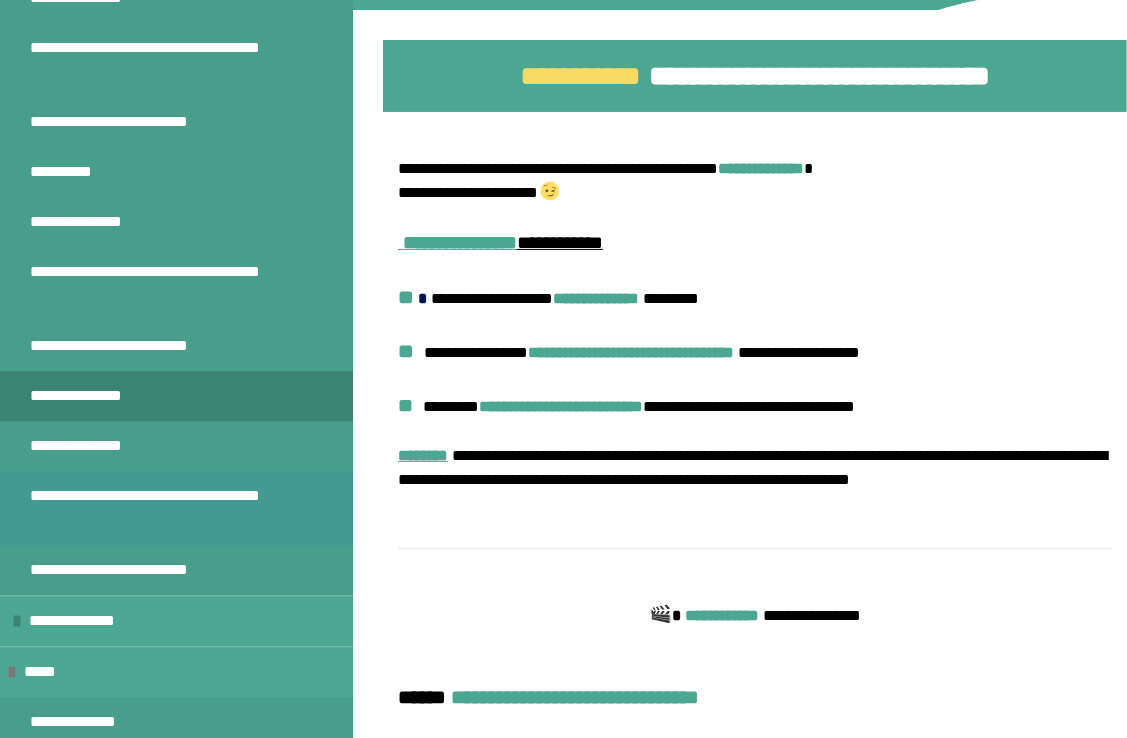 click on "**********" at bounding box center [161, 508] 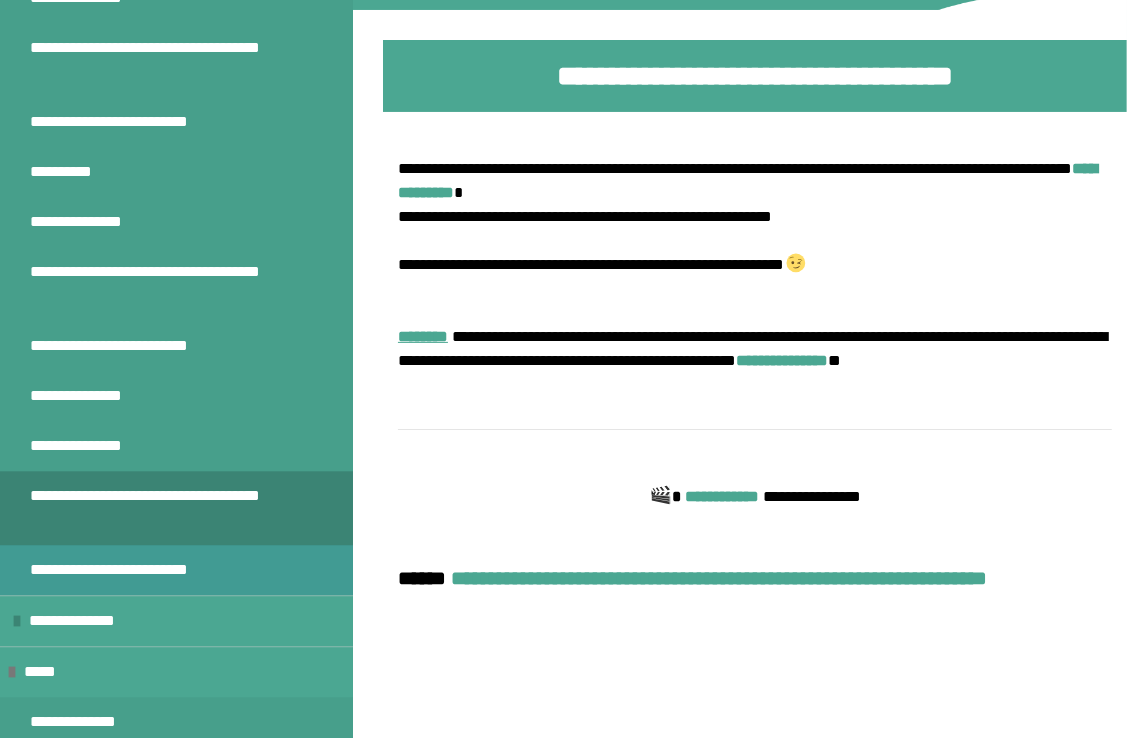 click on "**********" at bounding box center [137, 570] 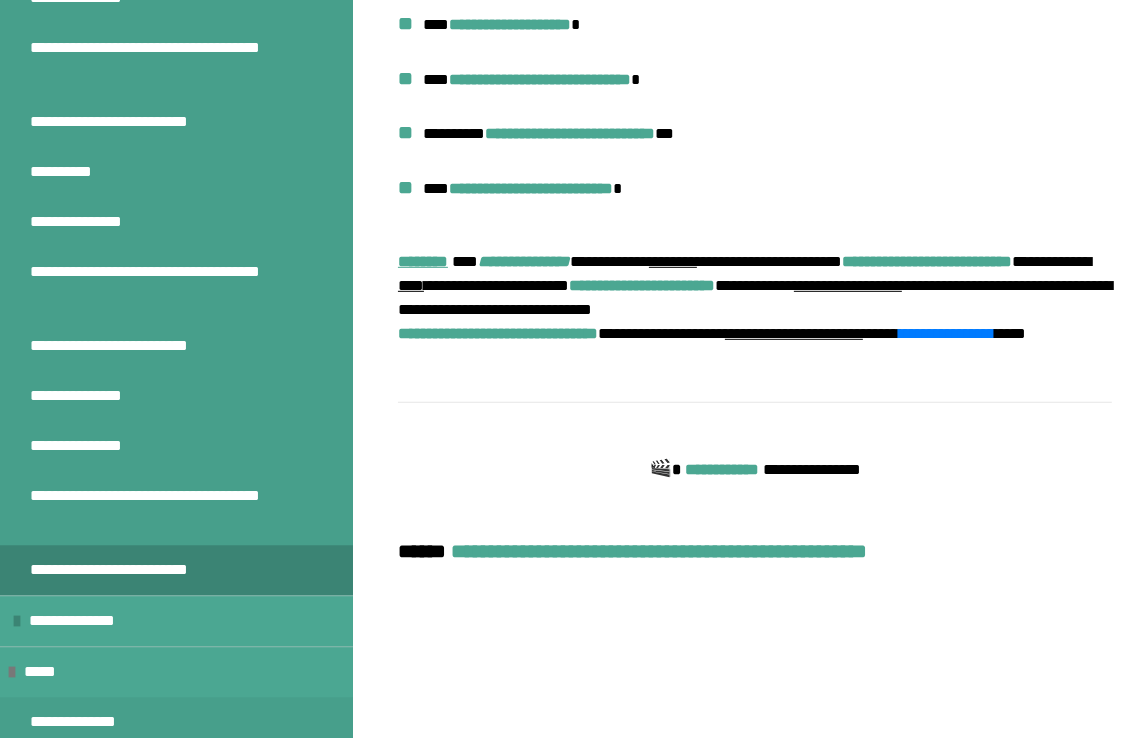 scroll, scrollTop: 770, scrollLeft: 0, axis: vertical 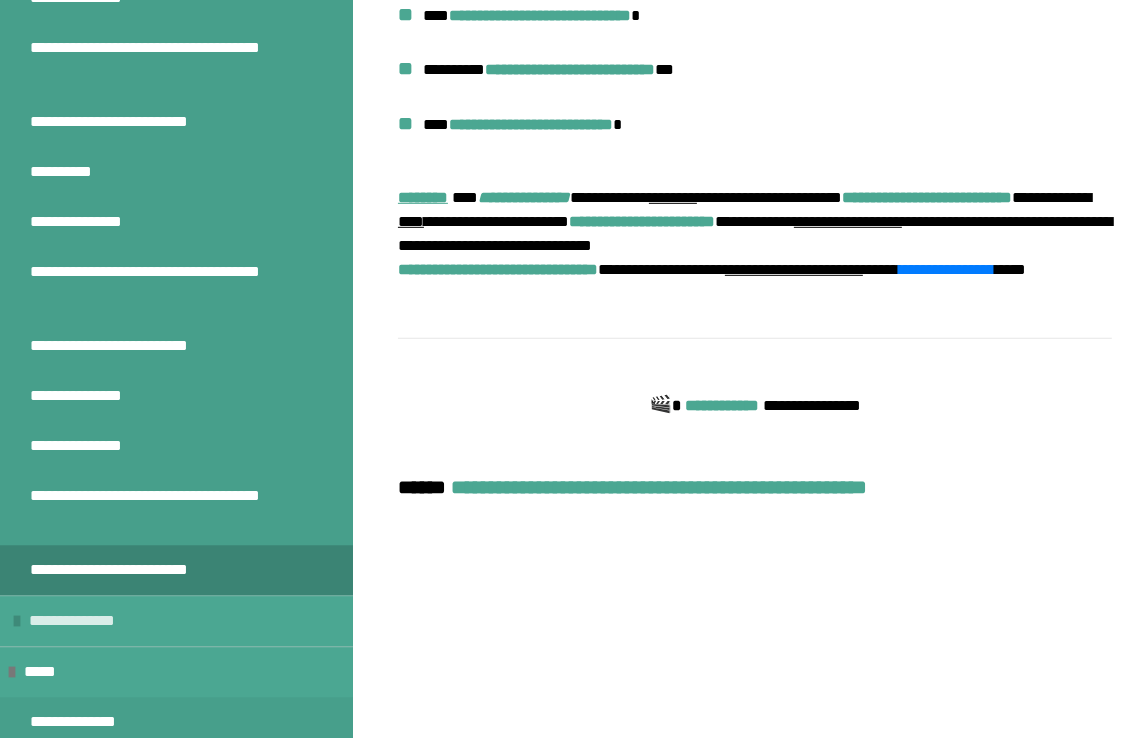 click on "**********" at bounding box center [89, 621] 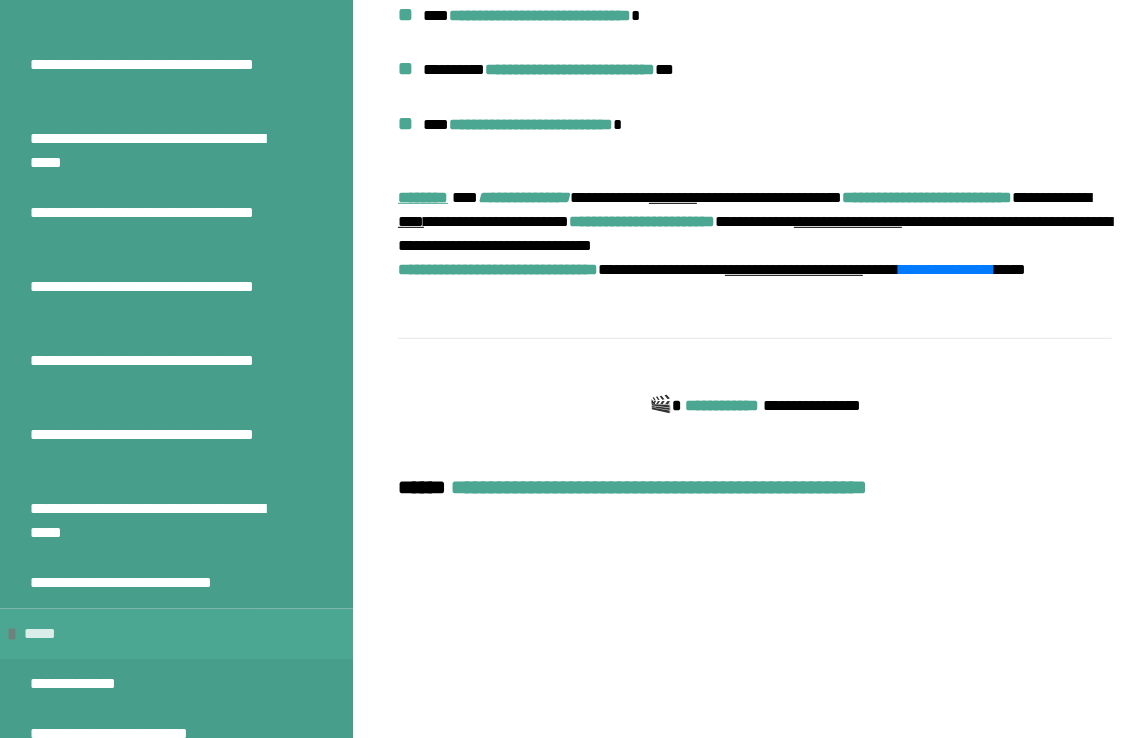 scroll, scrollTop: 4614, scrollLeft: 0, axis: vertical 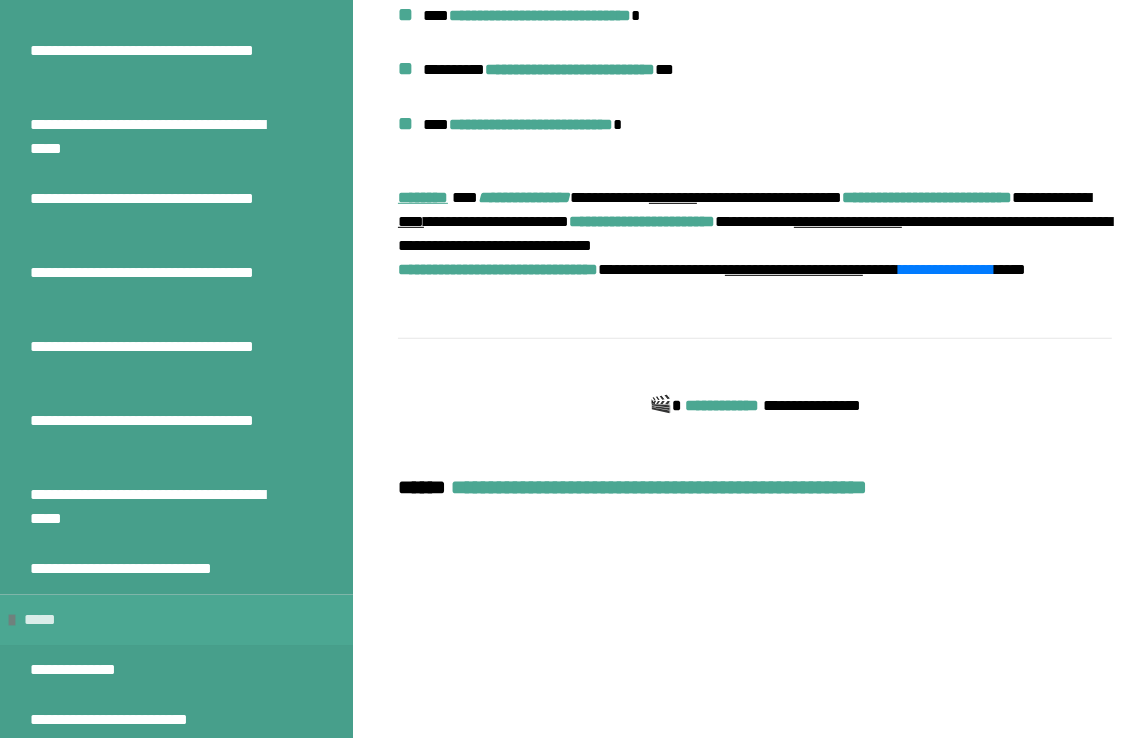 click on "*****" at bounding box center (47, 620) 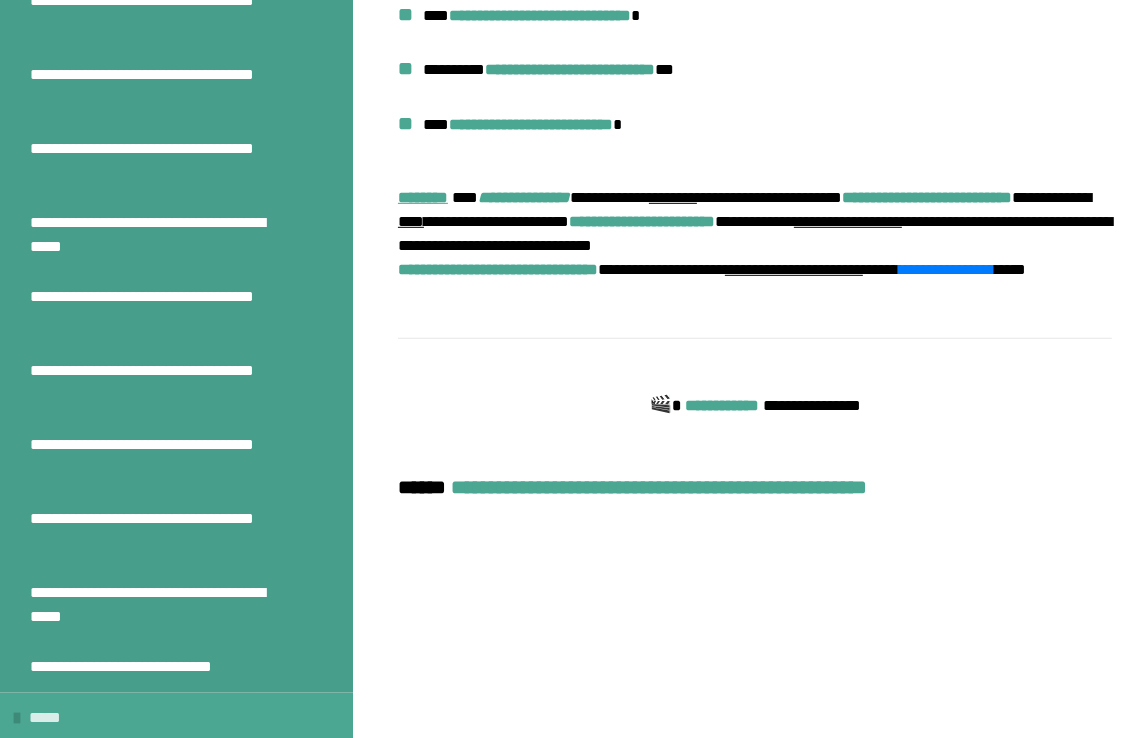 scroll, scrollTop: 4514, scrollLeft: 0, axis: vertical 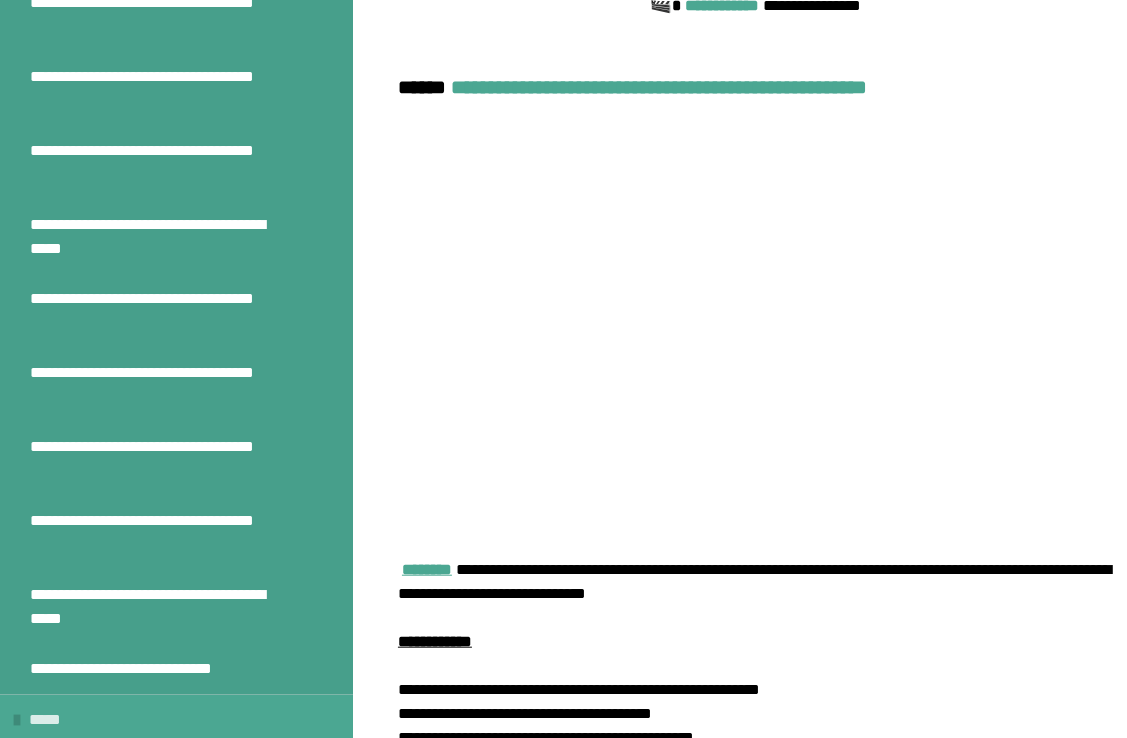 click on "*****" at bounding box center [52, 720] 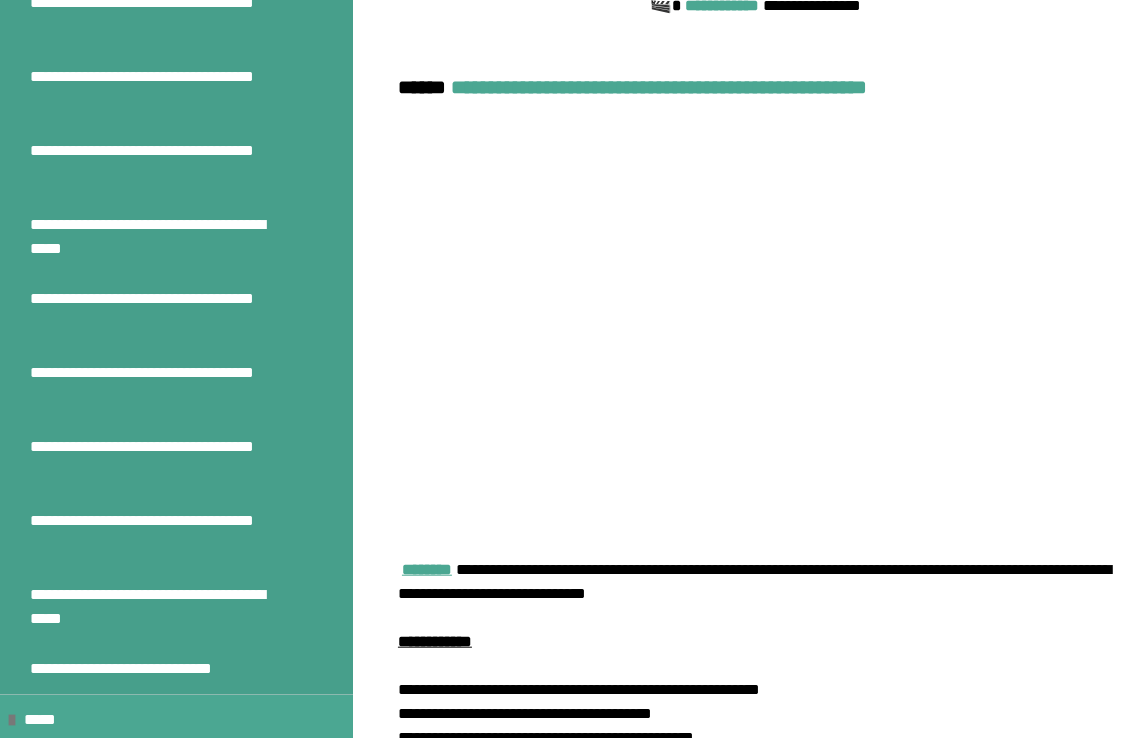 scroll, scrollTop: 4614, scrollLeft: 0, axis: vertical 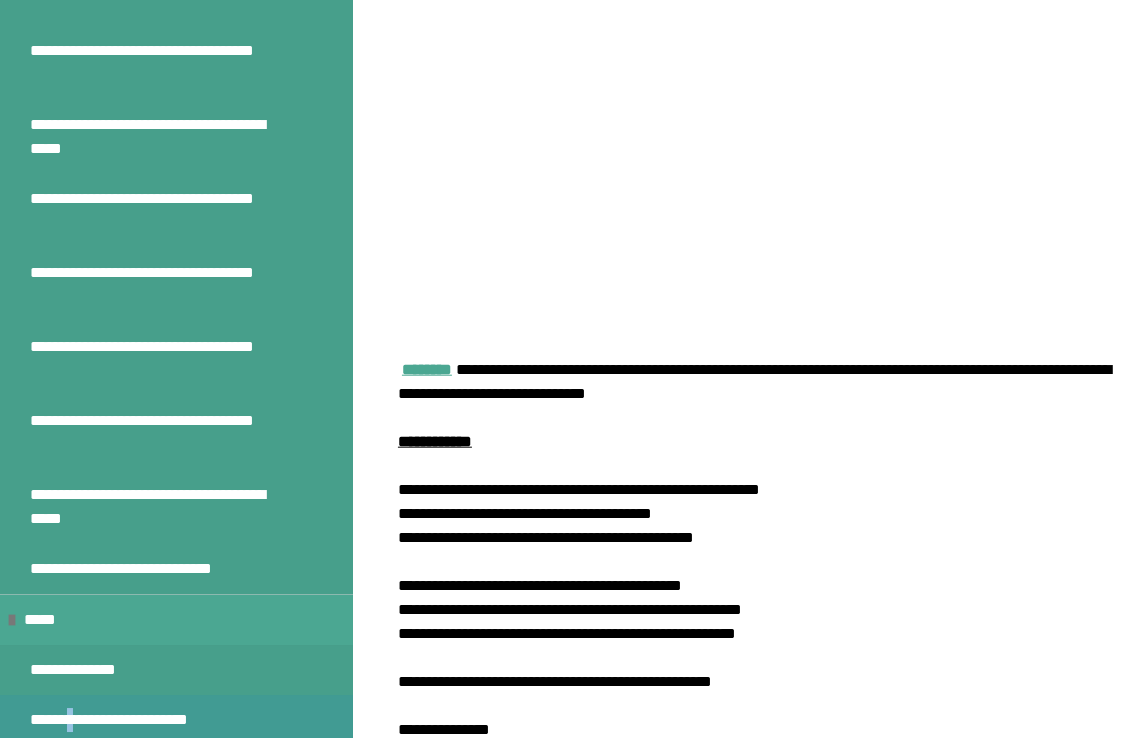 click on "**********" at bounding box center [135, 720] 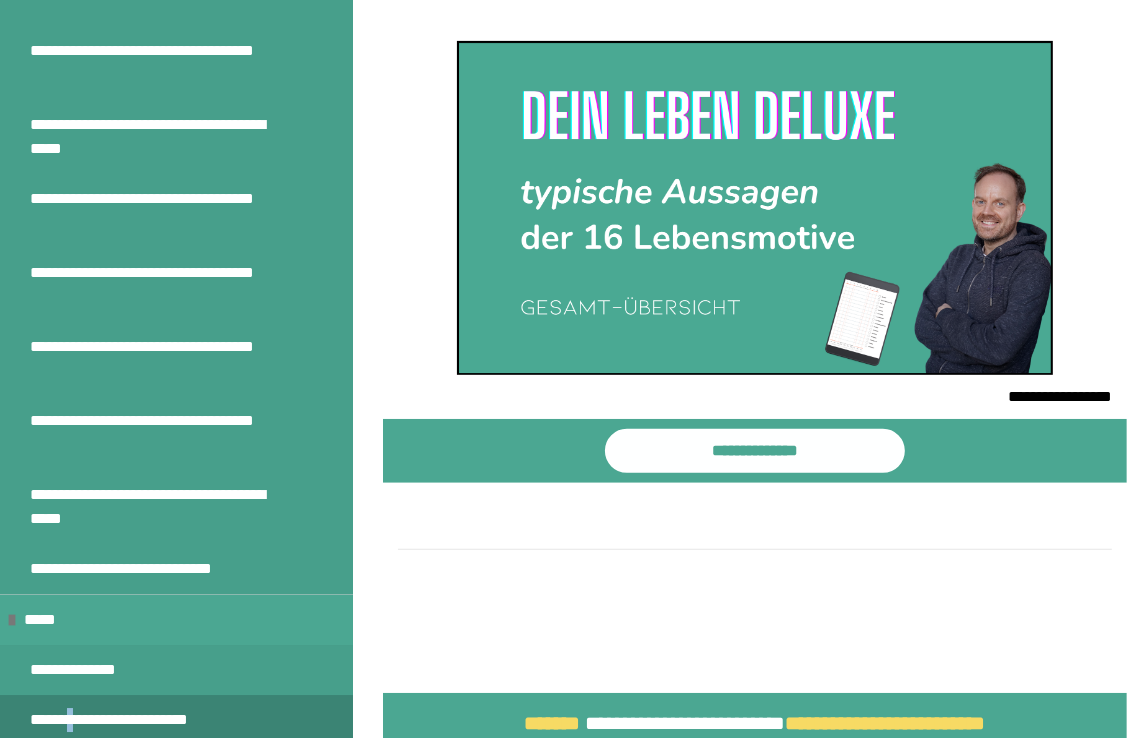 scroll, scrollTop: 570, scrollLeft: 0, axis: vertical 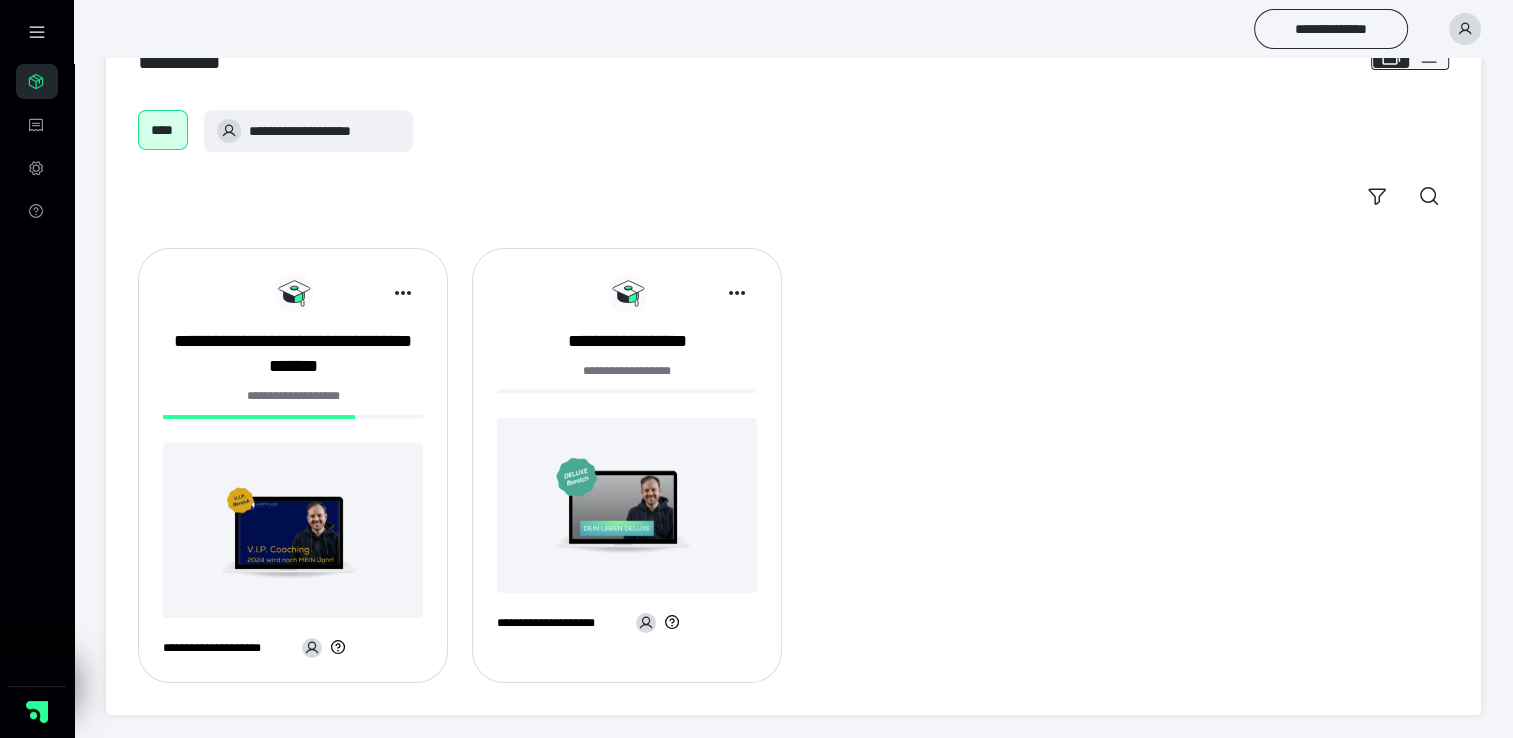 click at bounding box center (627, 505) 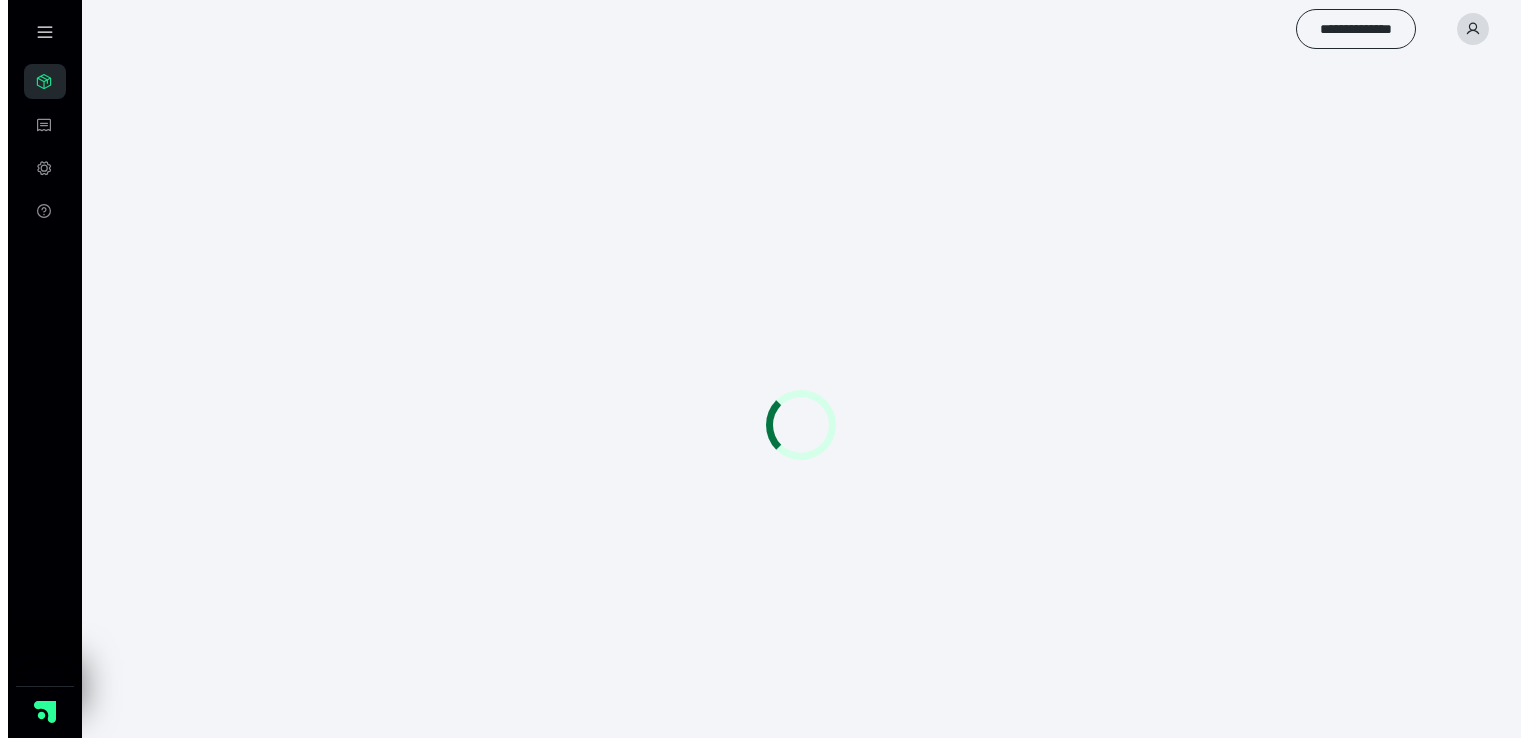 scroll, scrollTop: 0, scrollLeft: 0, axis: both 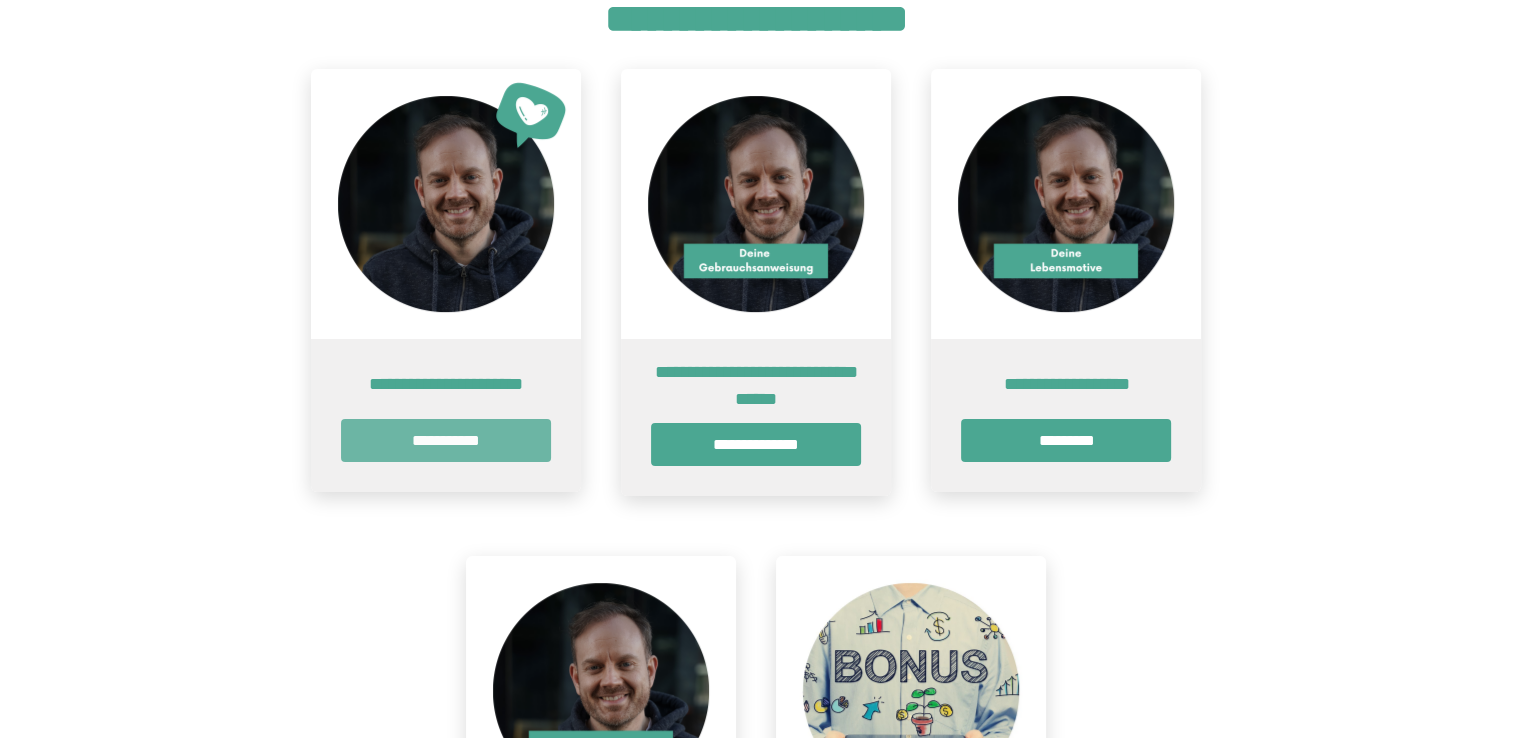 click on "**********" at bounding box center (446, 440) 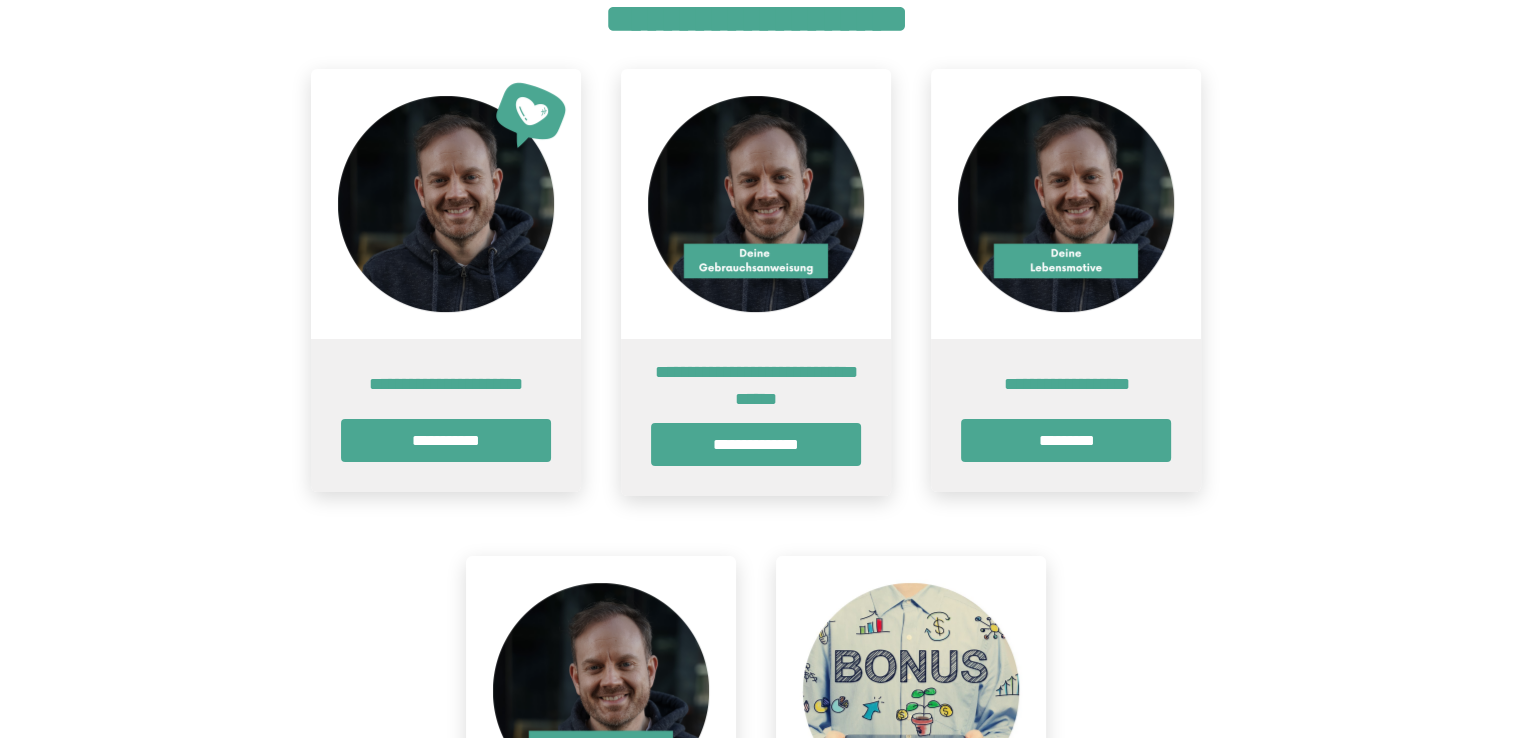 scroll, scrollTop: 0, scrollLeft: 0, axis: both 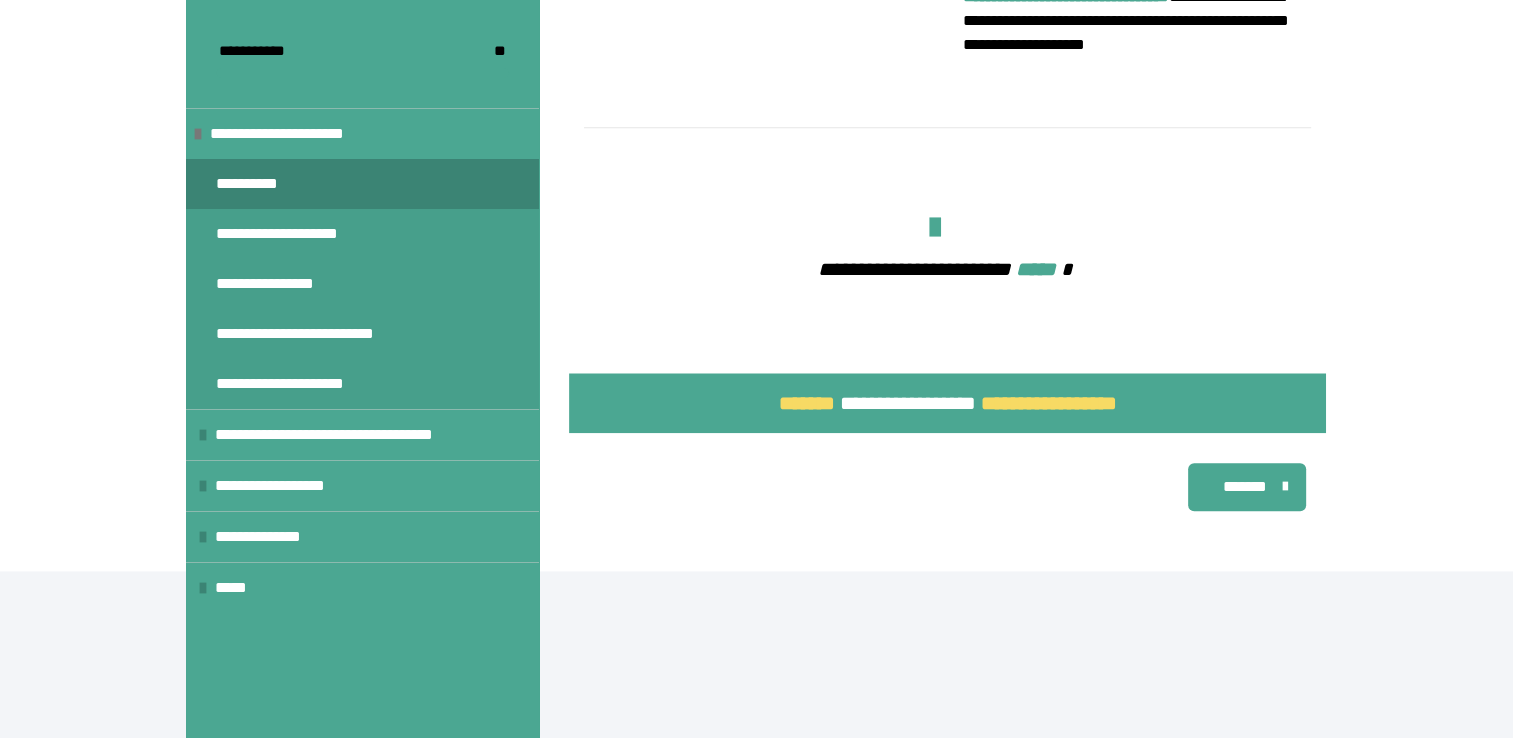 click on "*******" at bounding box center (1245, 487) 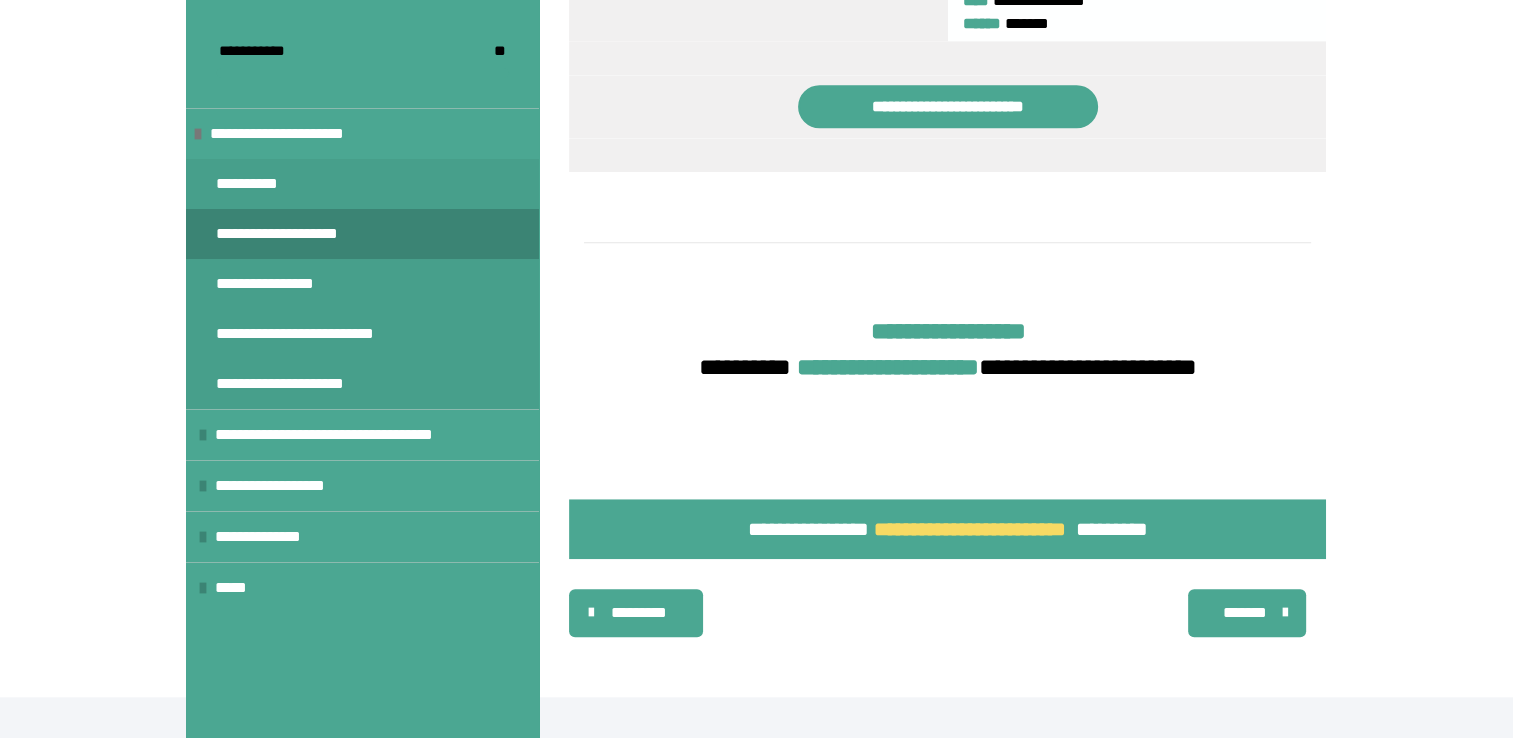 scroll, scrollTop: 1485, scrollLeft: 0, axis: vertical 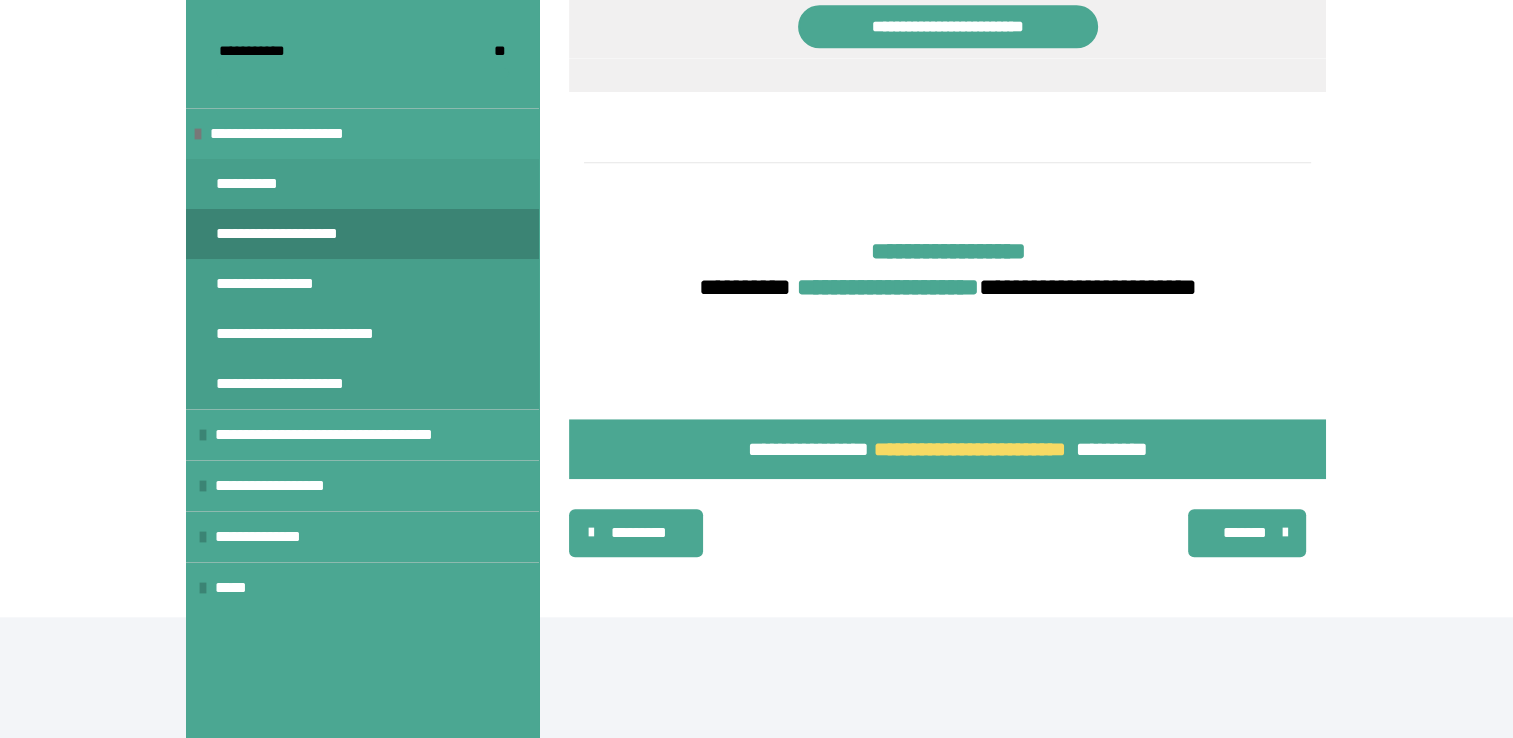 click on "*******" at bounding box center [1247, 533] 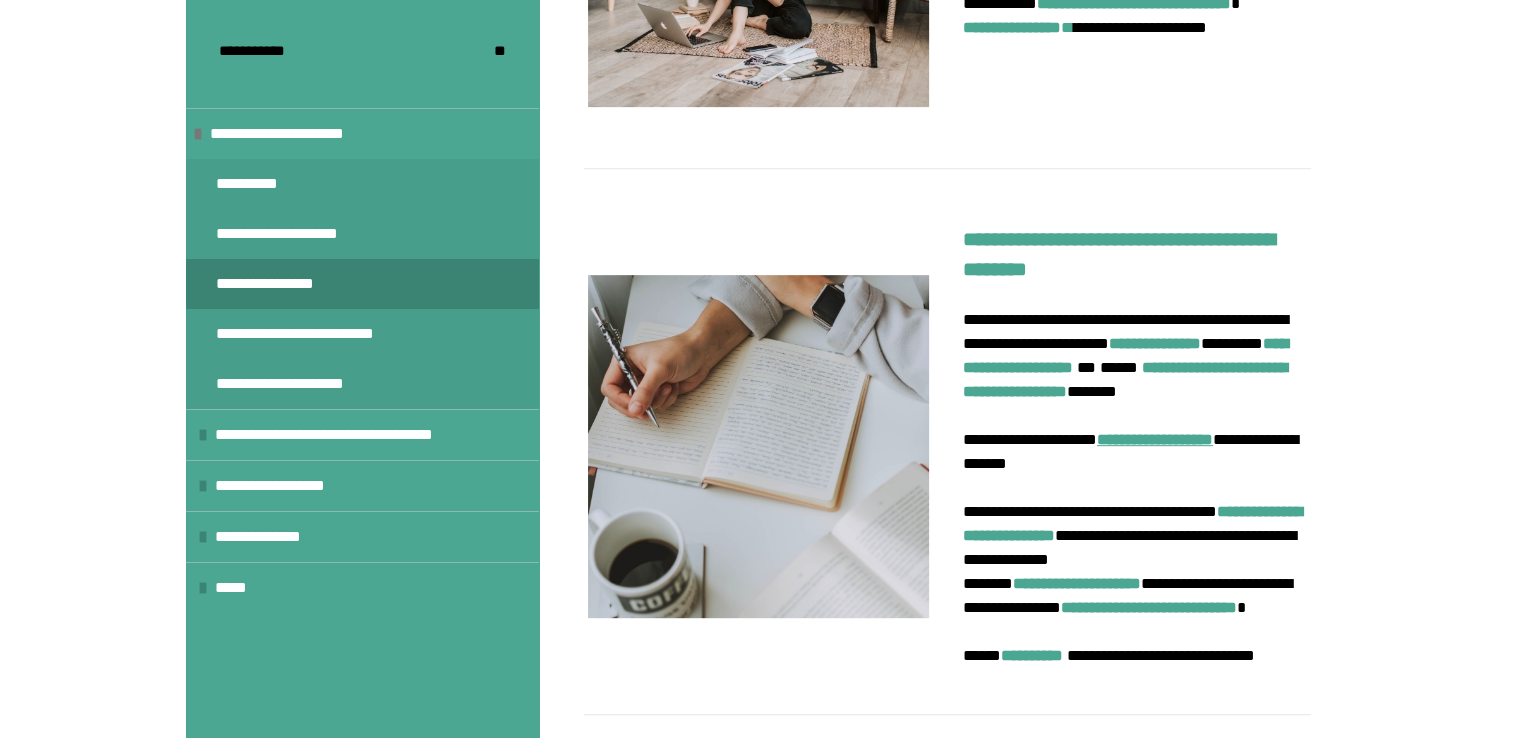 scroll, scrollTop: 852, scrollLeft: 0, axis: vertical 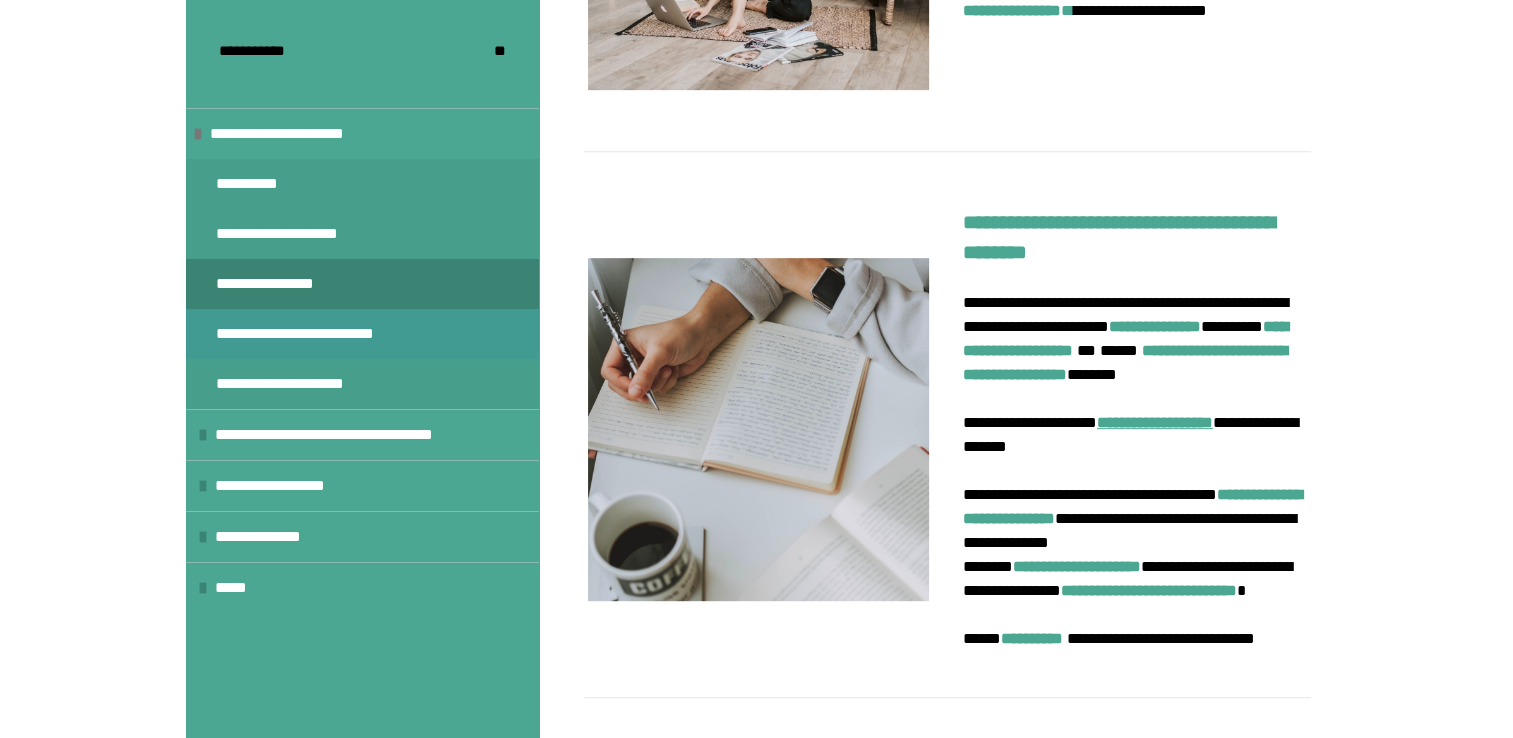 click on "**********" at bounding box center (315, 334) 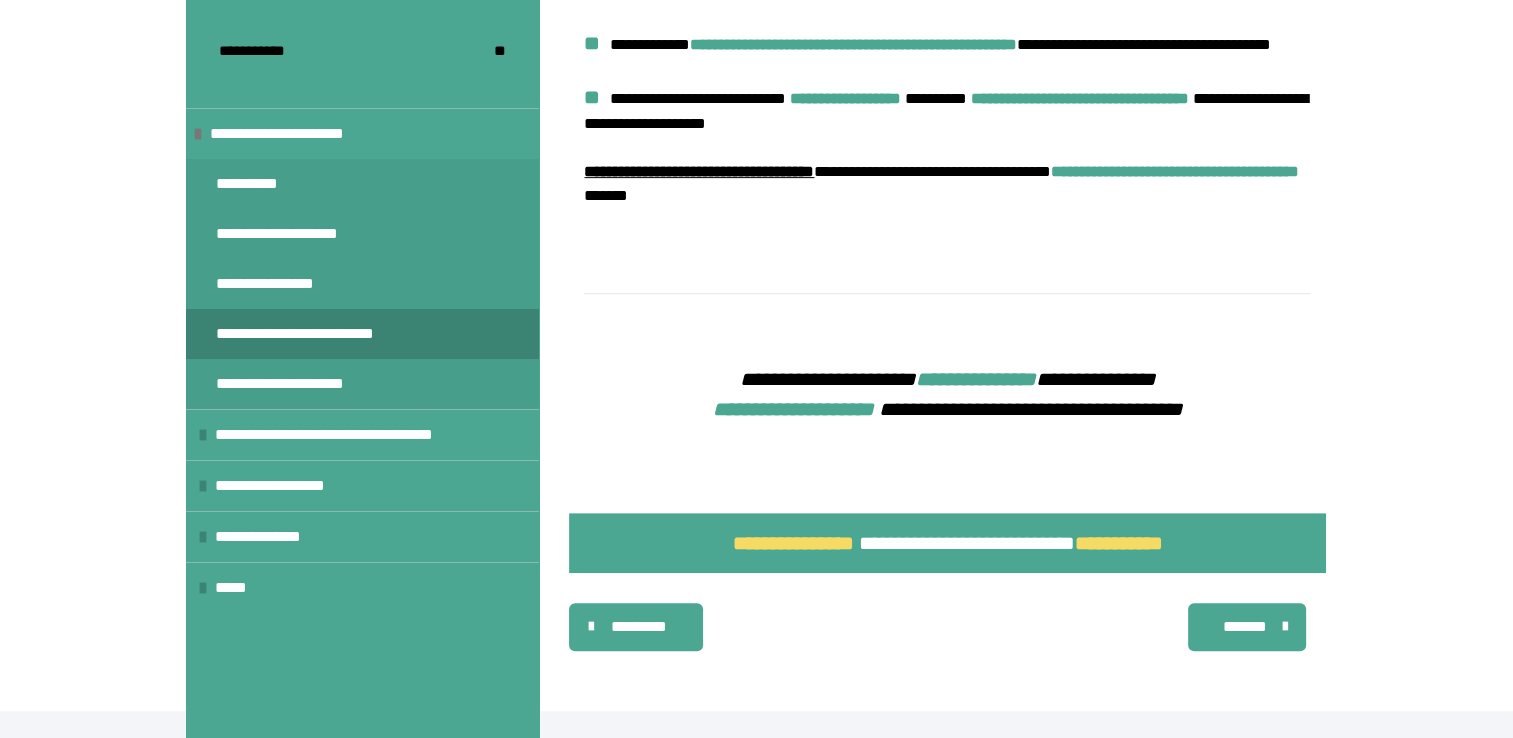 scroll, scrollTop: 844, scrollLeft: 0, axis: vertical 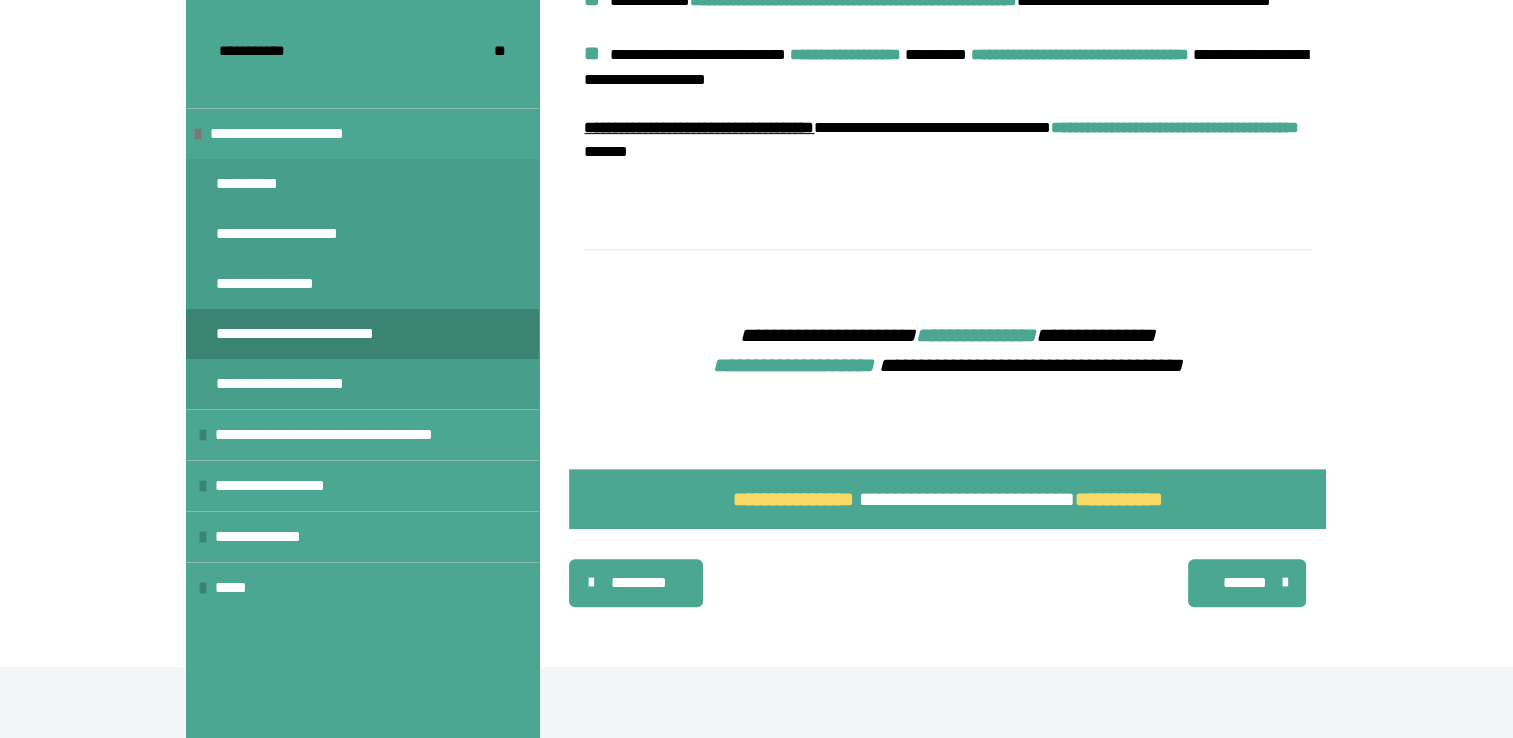 click on "*******" at bounding box center [1245, 583] 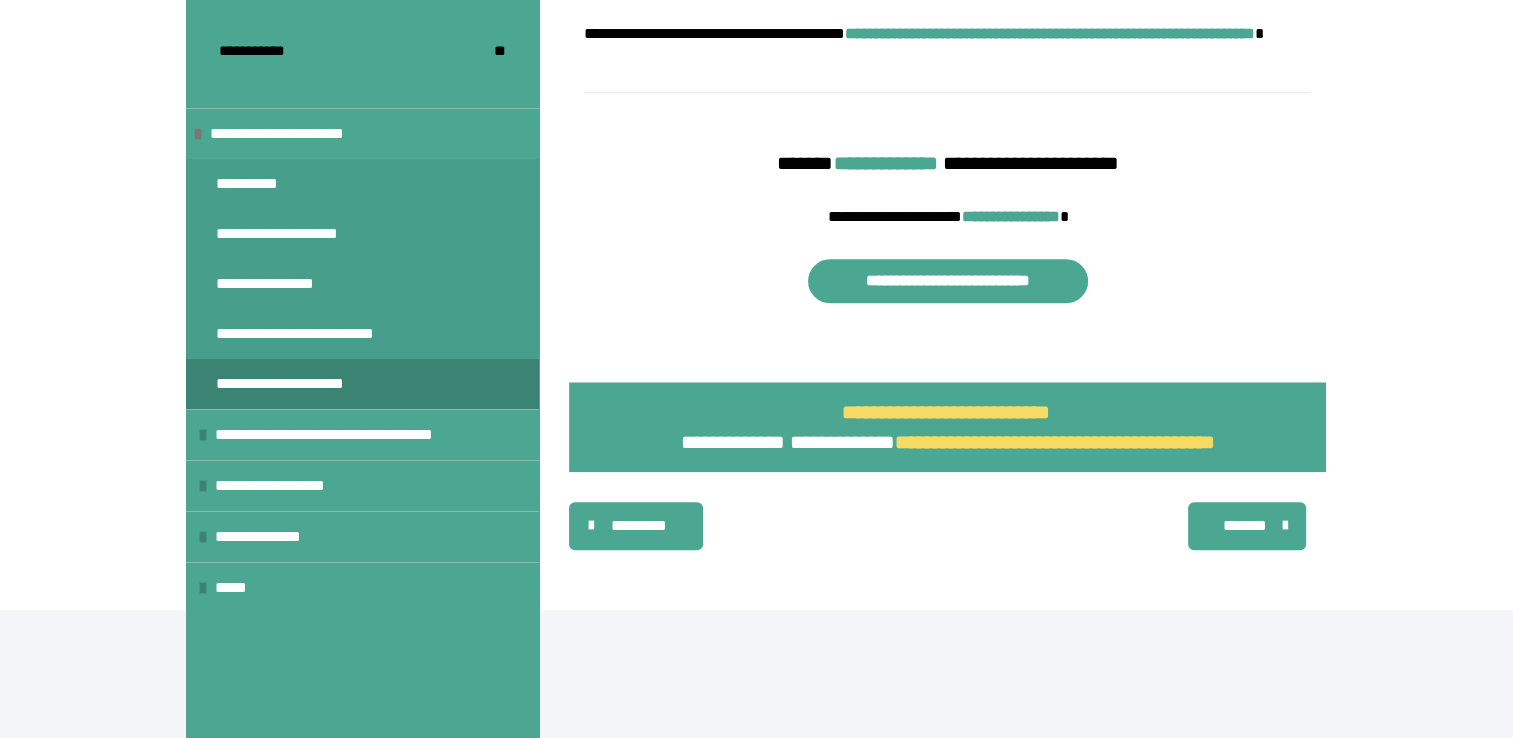 scroll, scrollTop: 2112, scrollLeft: 0, axis: vertical 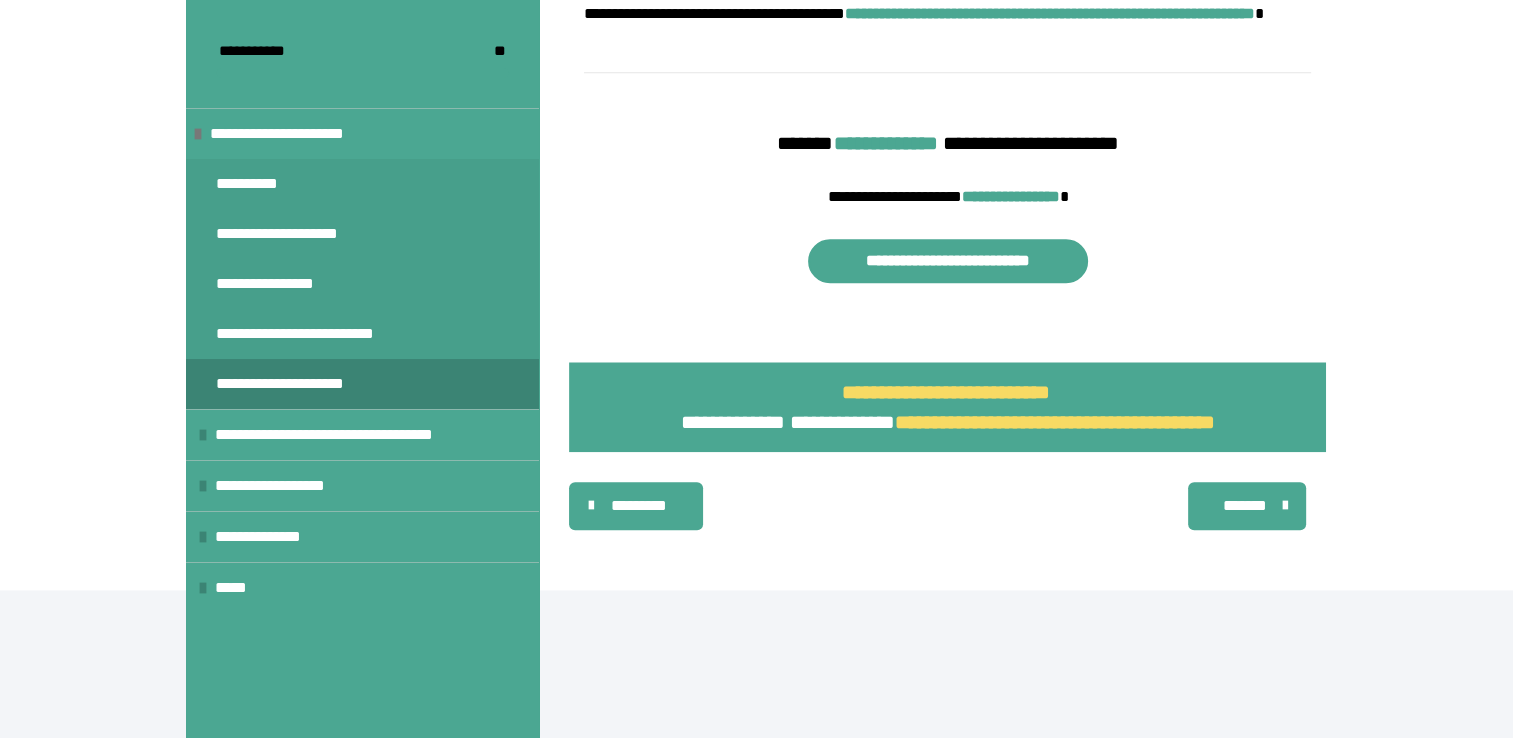 click on "*******" at bounding box center (1245, 506) 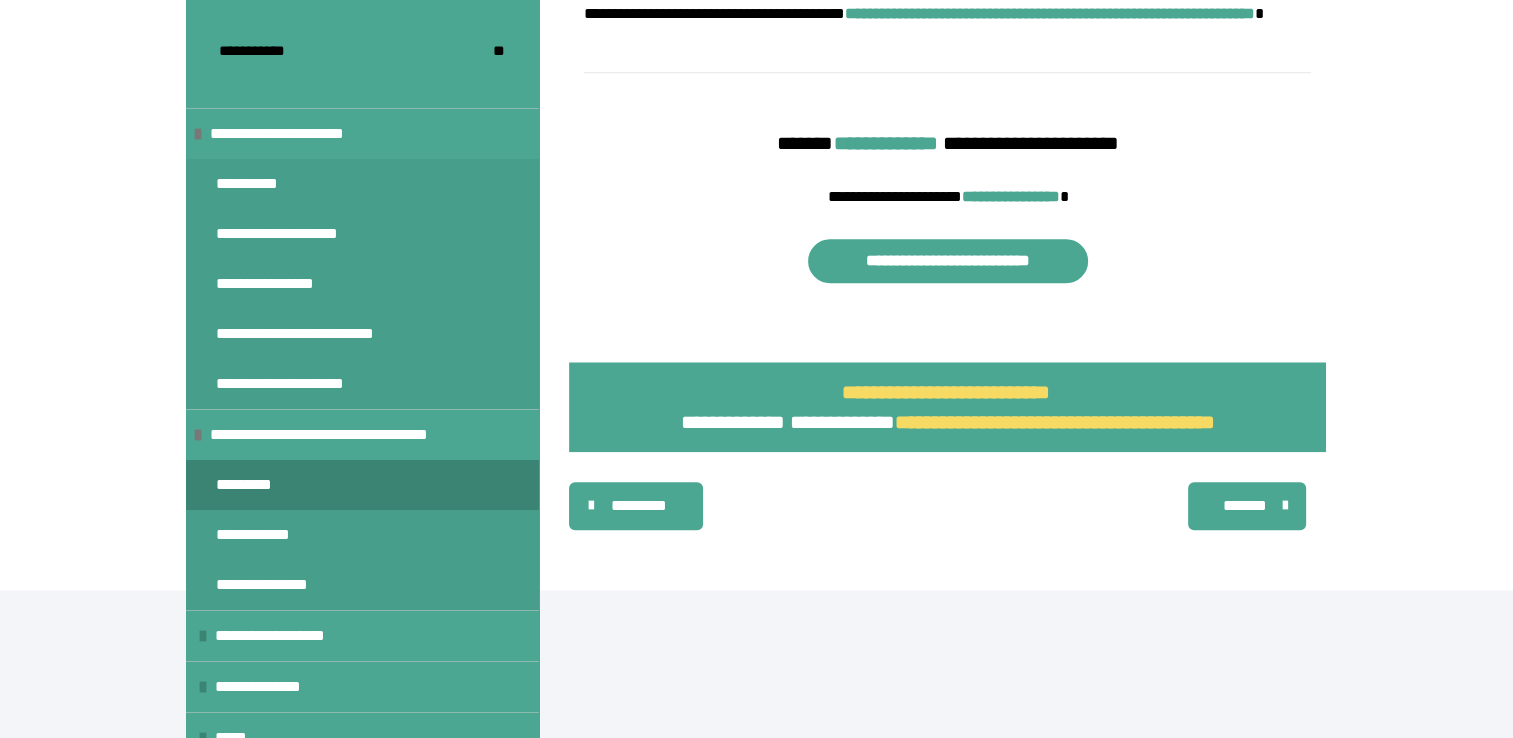 scroll, scrollTop: 1177, scrollLeft: 0, axis: vertical 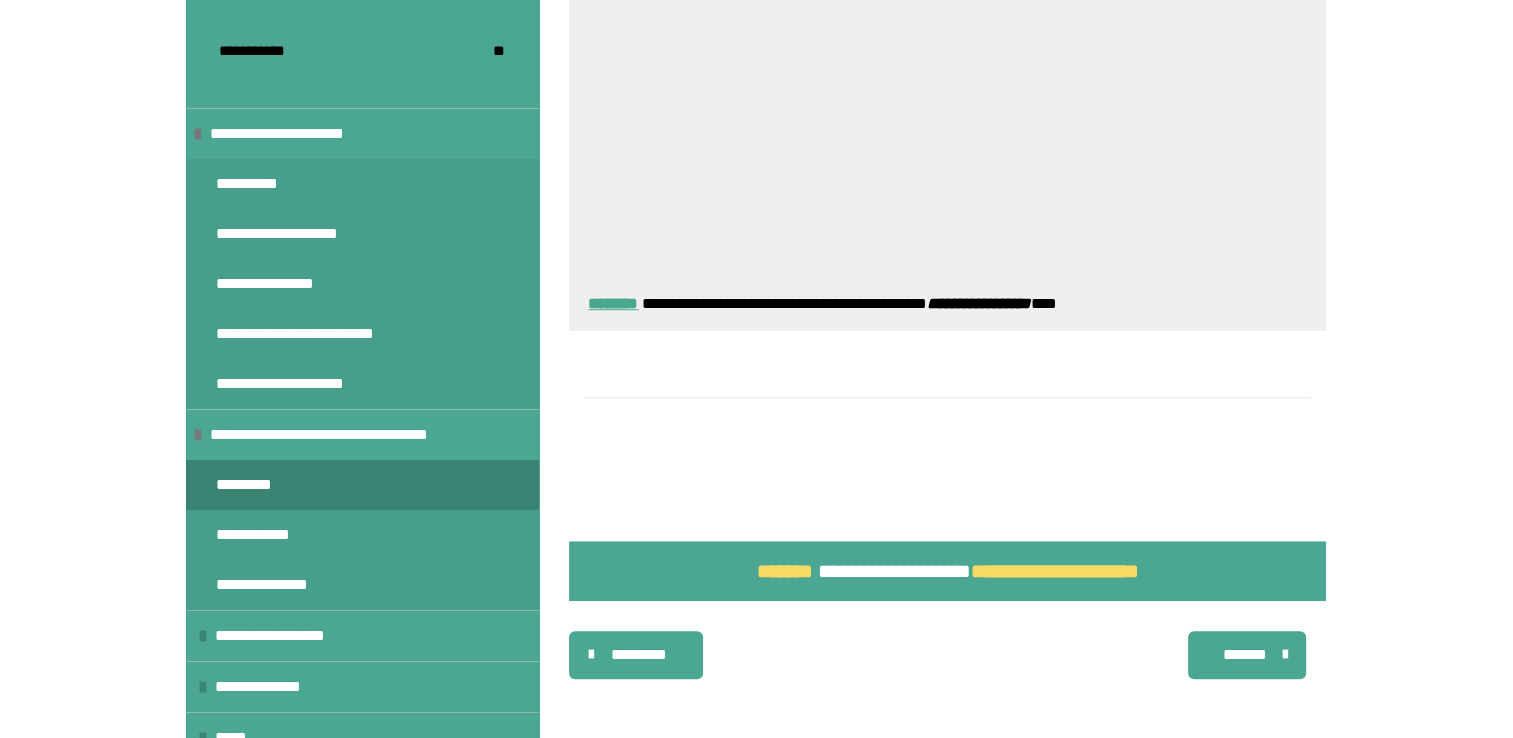 click on "*******" at bounding box center [1245, 655] 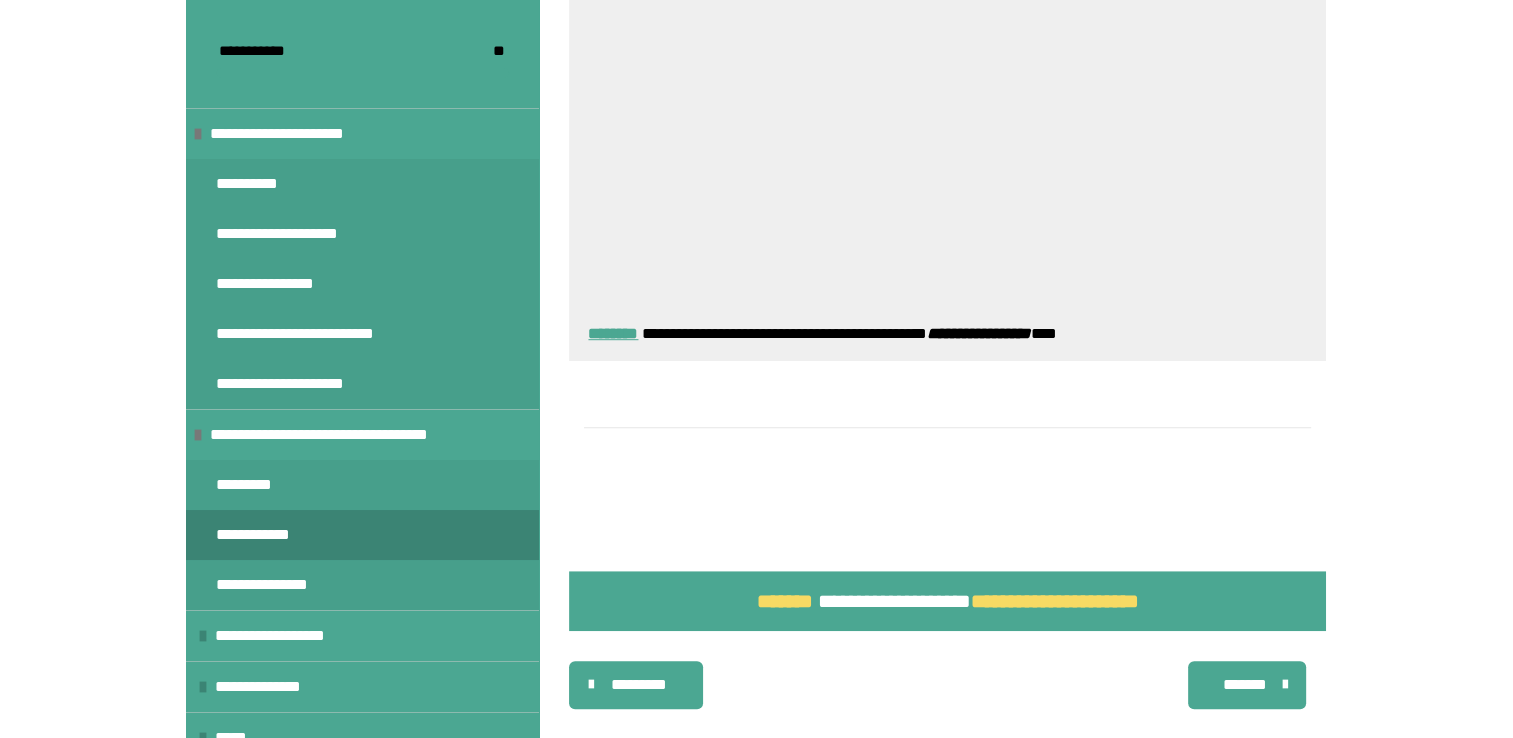 scroll, scrollTop: 1177, scrollLeft: 0, axis: vertical 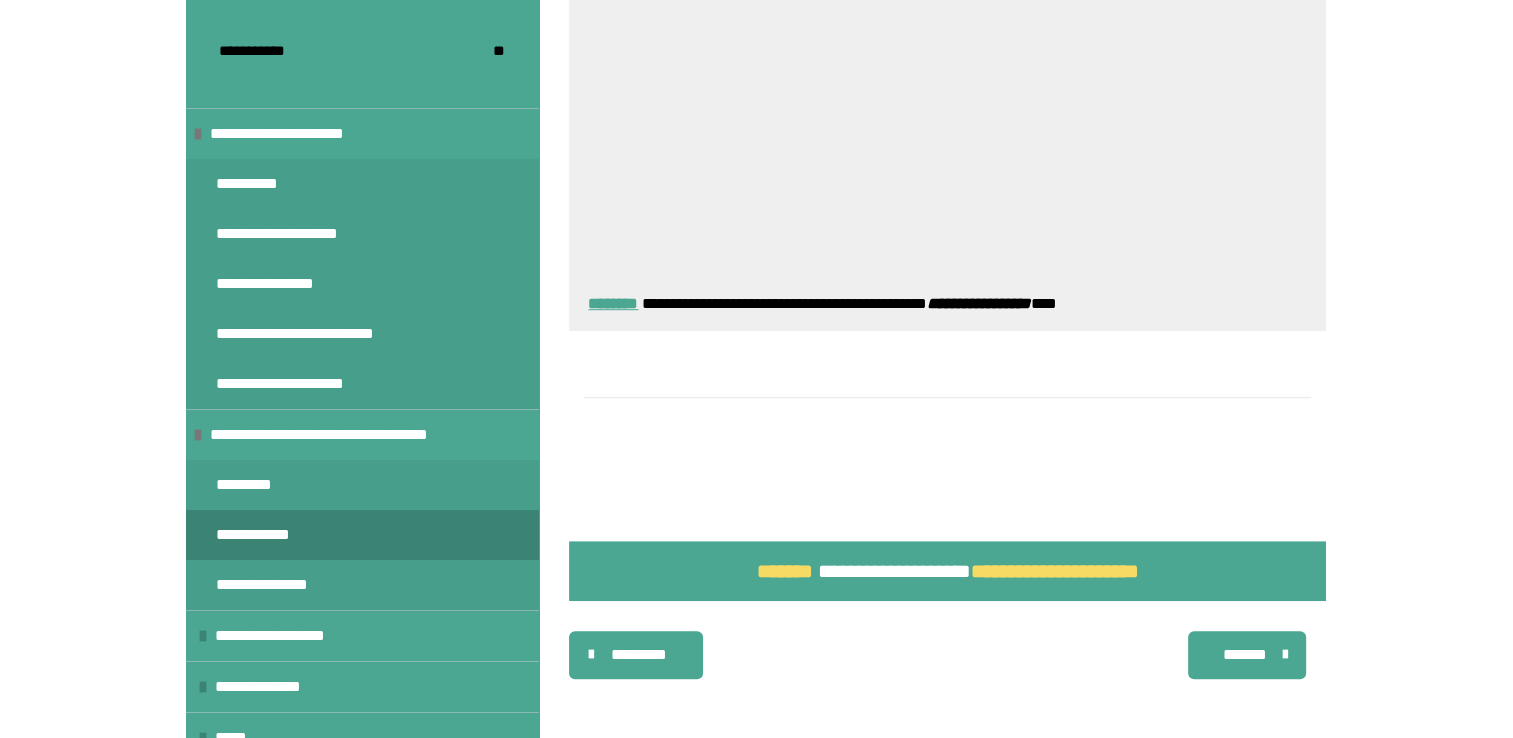 click on "*******" at bounding box center (1245, 655) 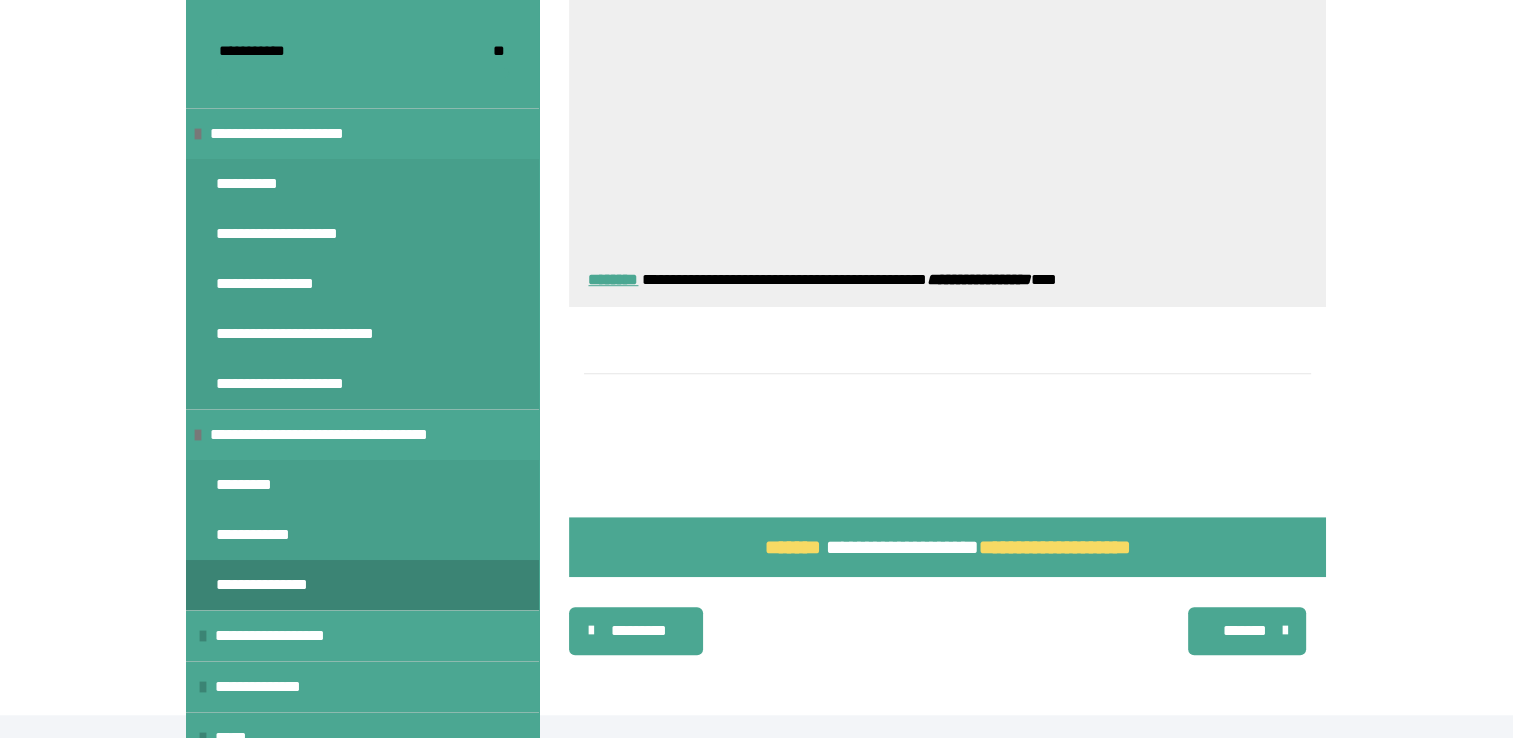 click on "*******" at bounding box center (1245, 631) 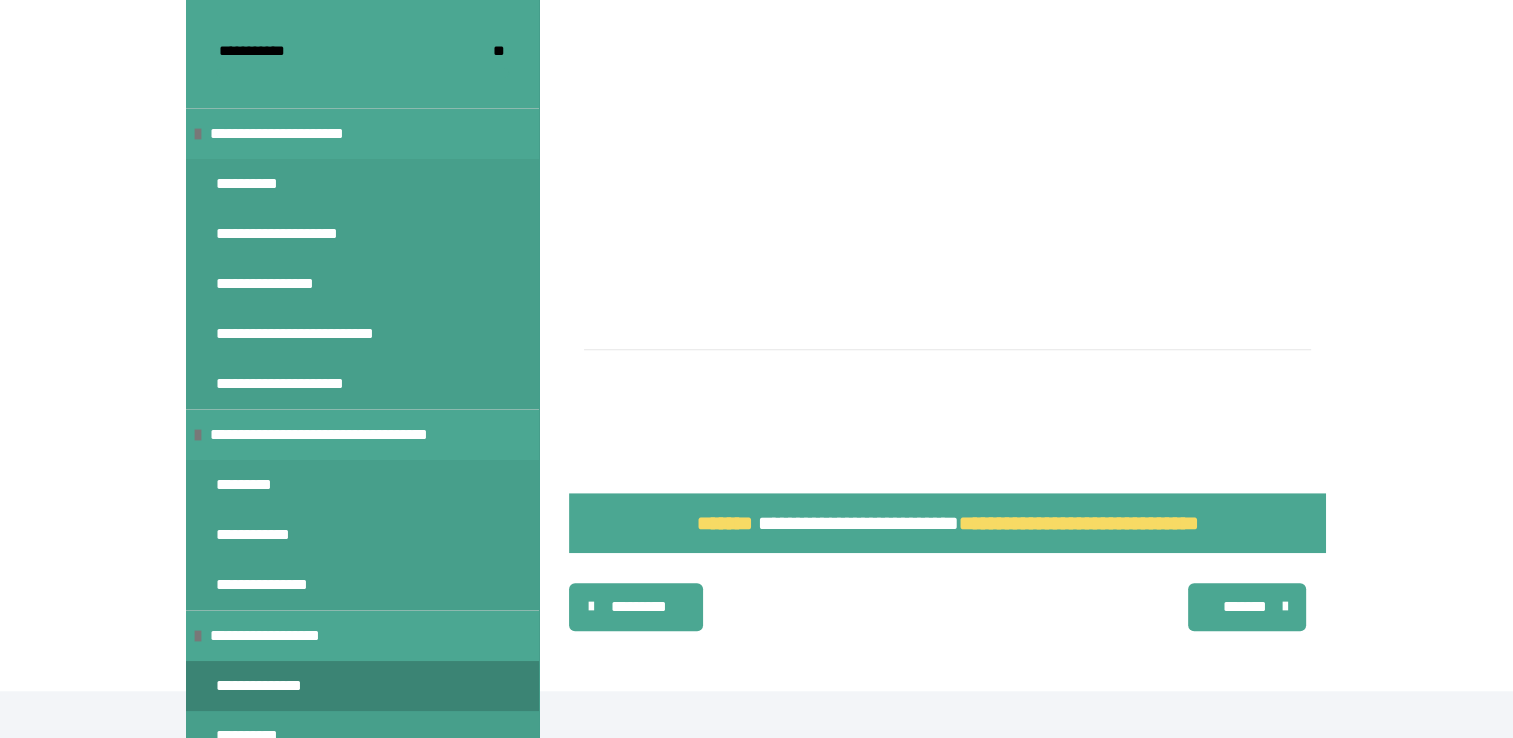 click on "*******" at bounding box center [1245, 607] 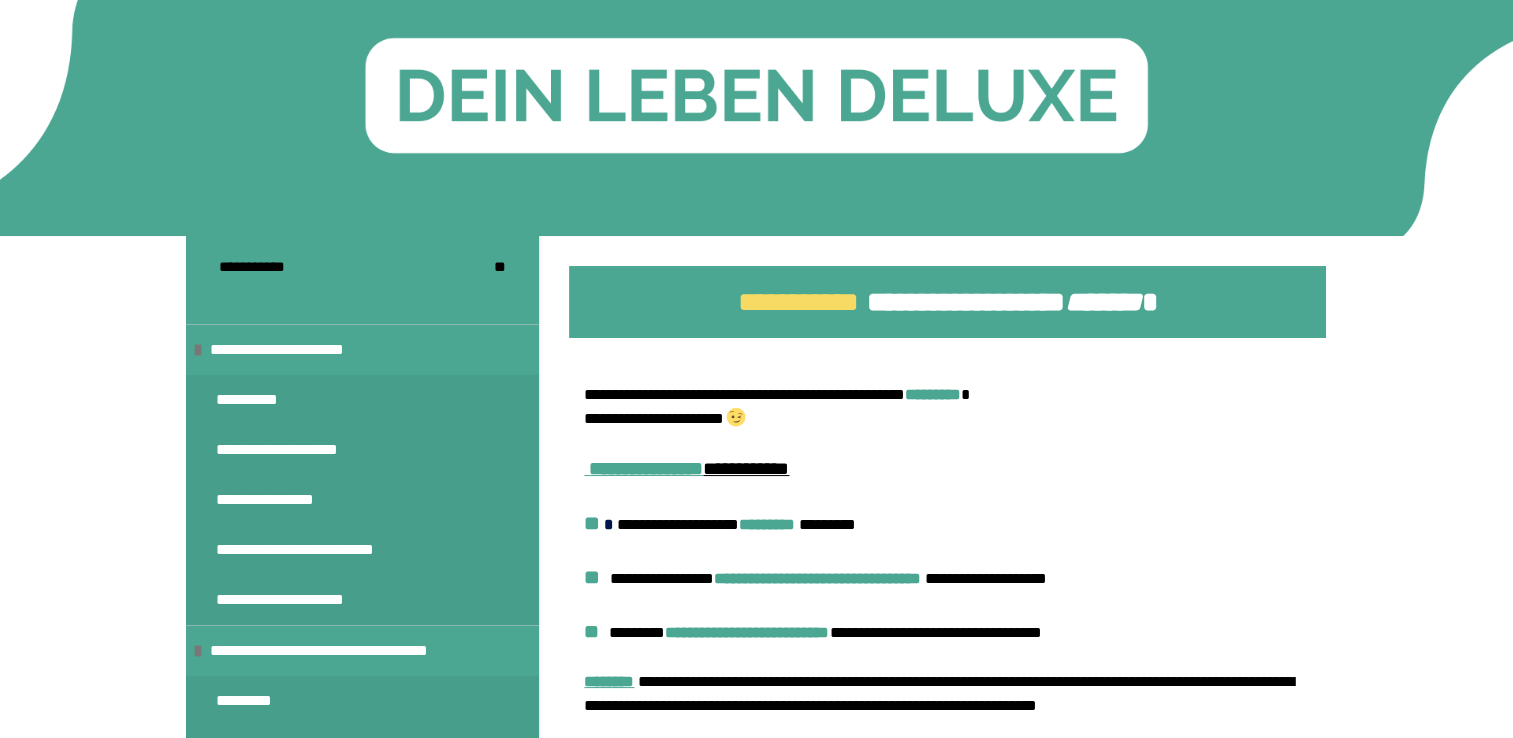 scroll, scrollTop: 0, scrollLeft: 0, axis: both 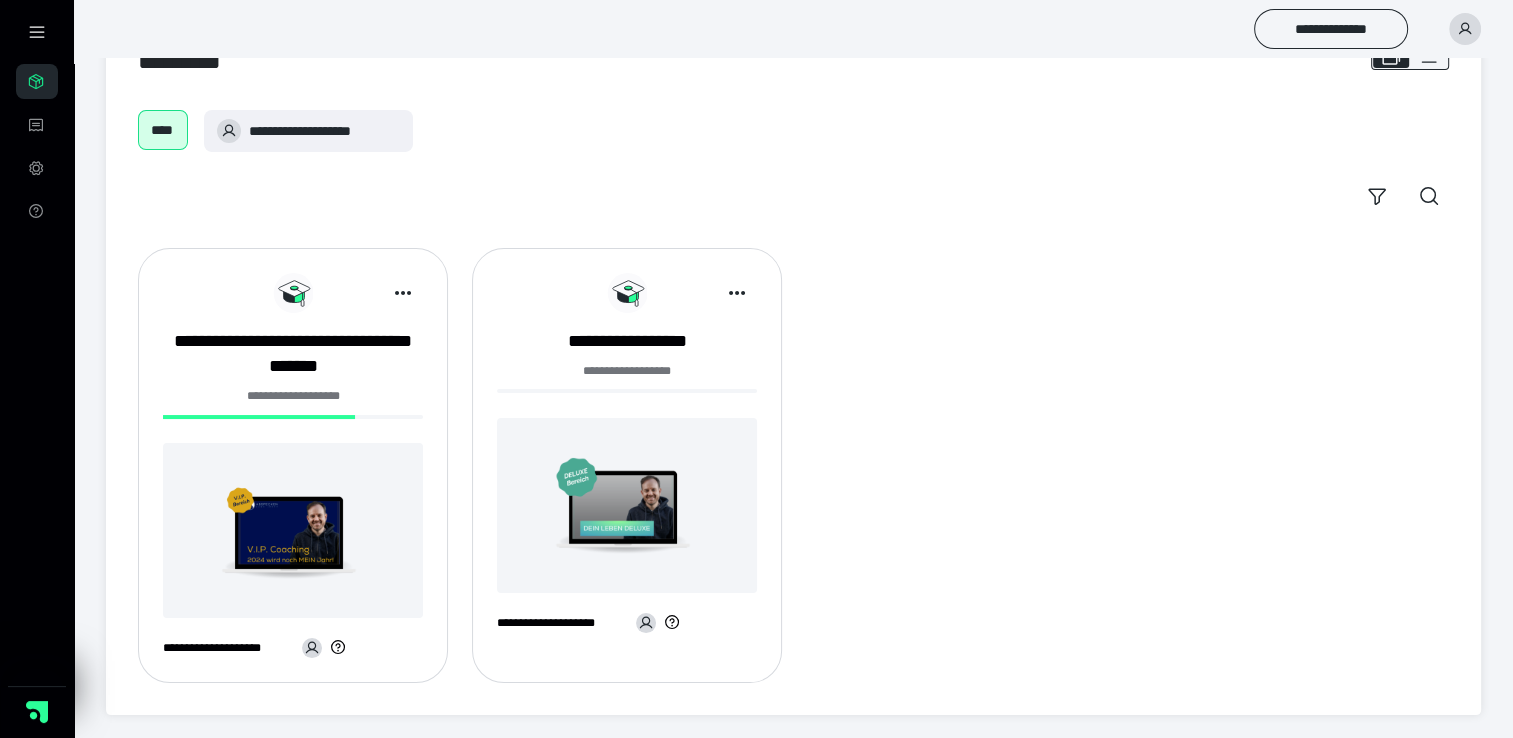 click at bounding box center (293, 530) 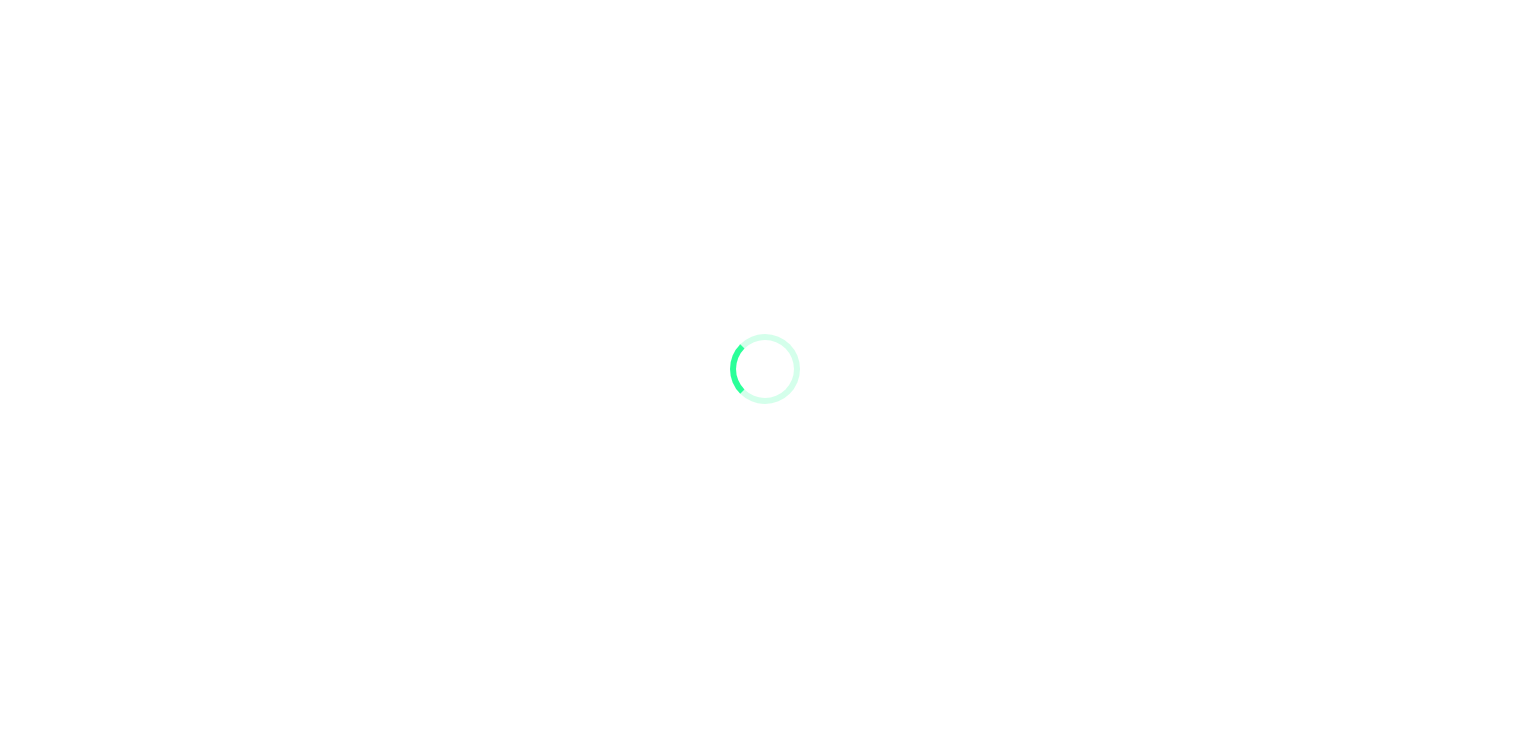 scroll, scrollTop: 0, scrollLeft: 0, axis: both 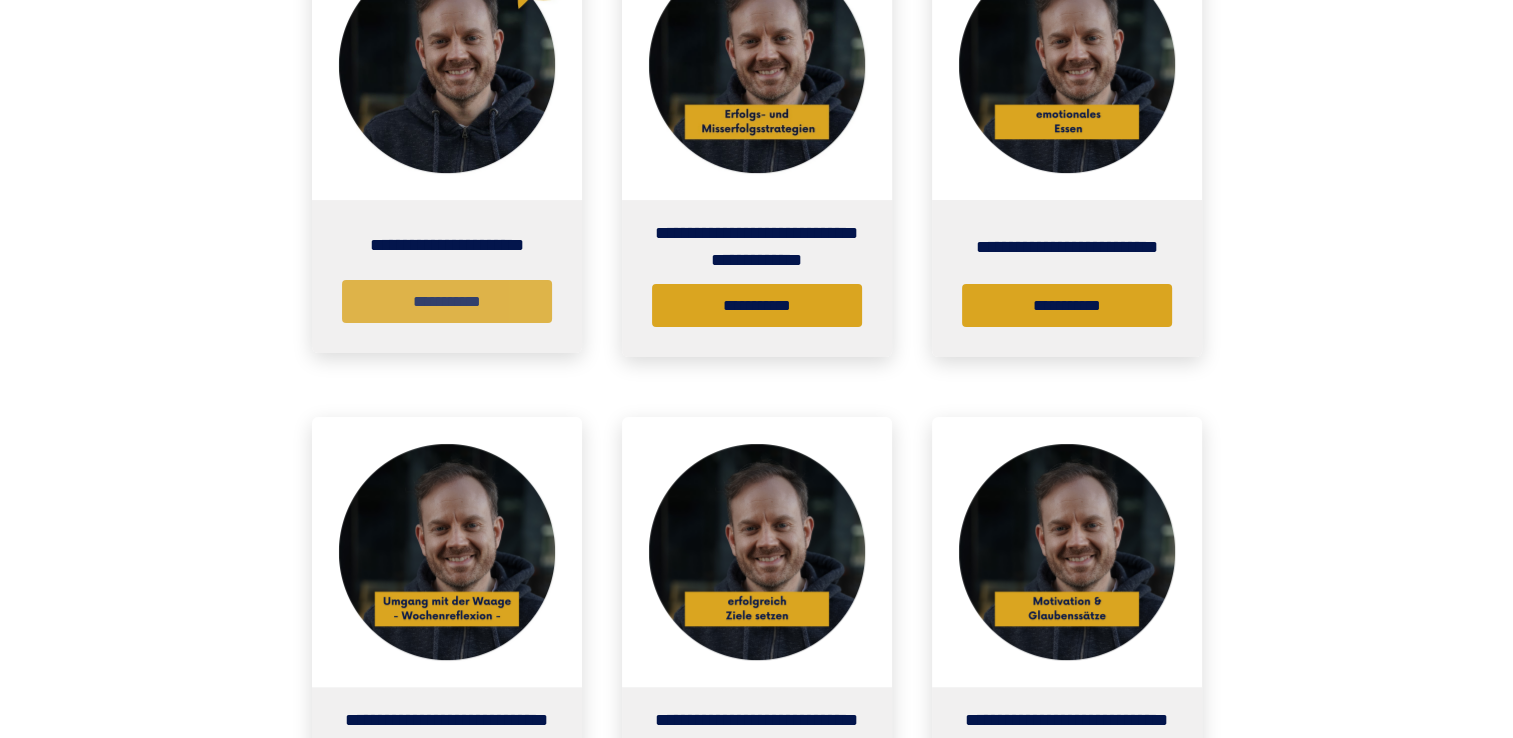 click on "**********" at bounding box center [447, 301] 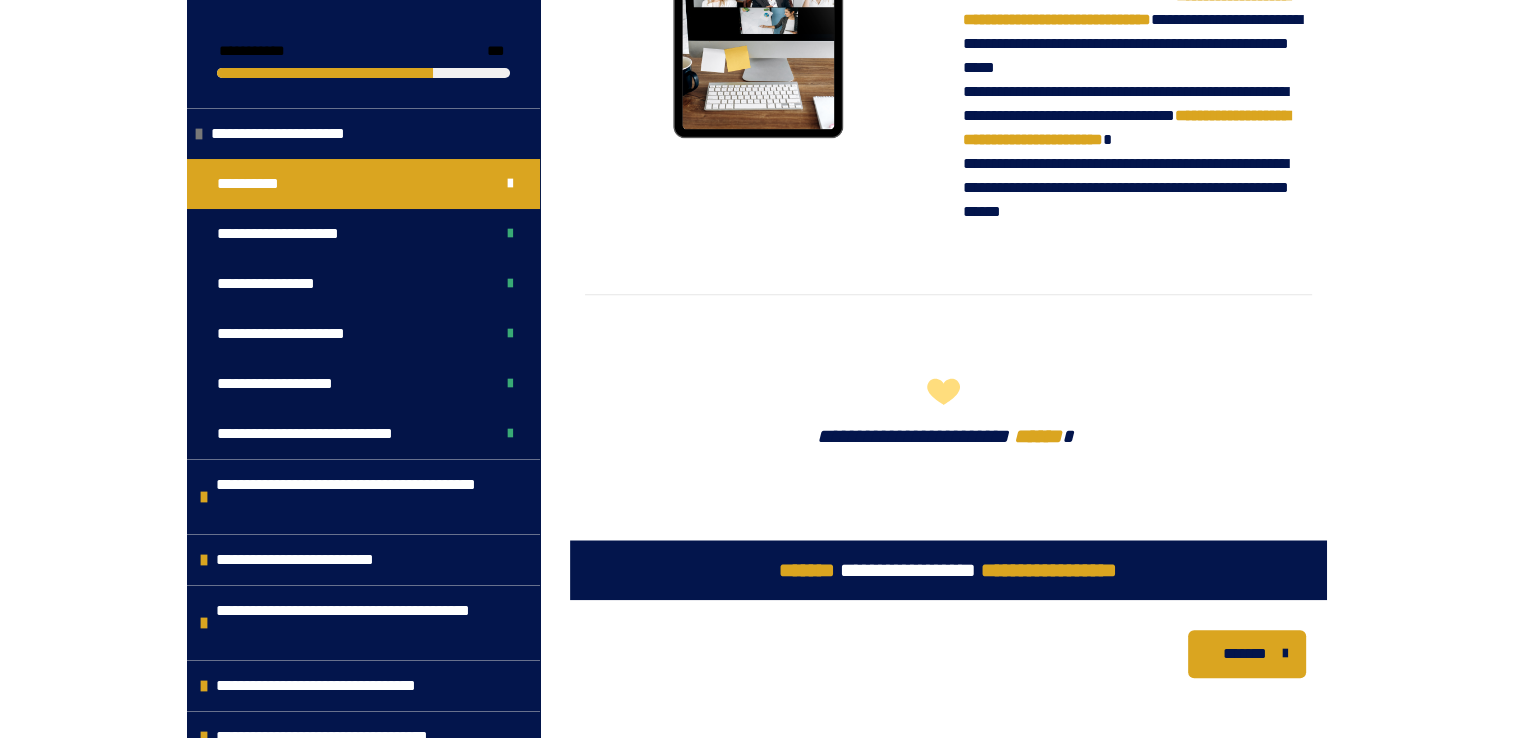 scroll, scrollTop: 2158, scrollLeft: 0, axis: vertical 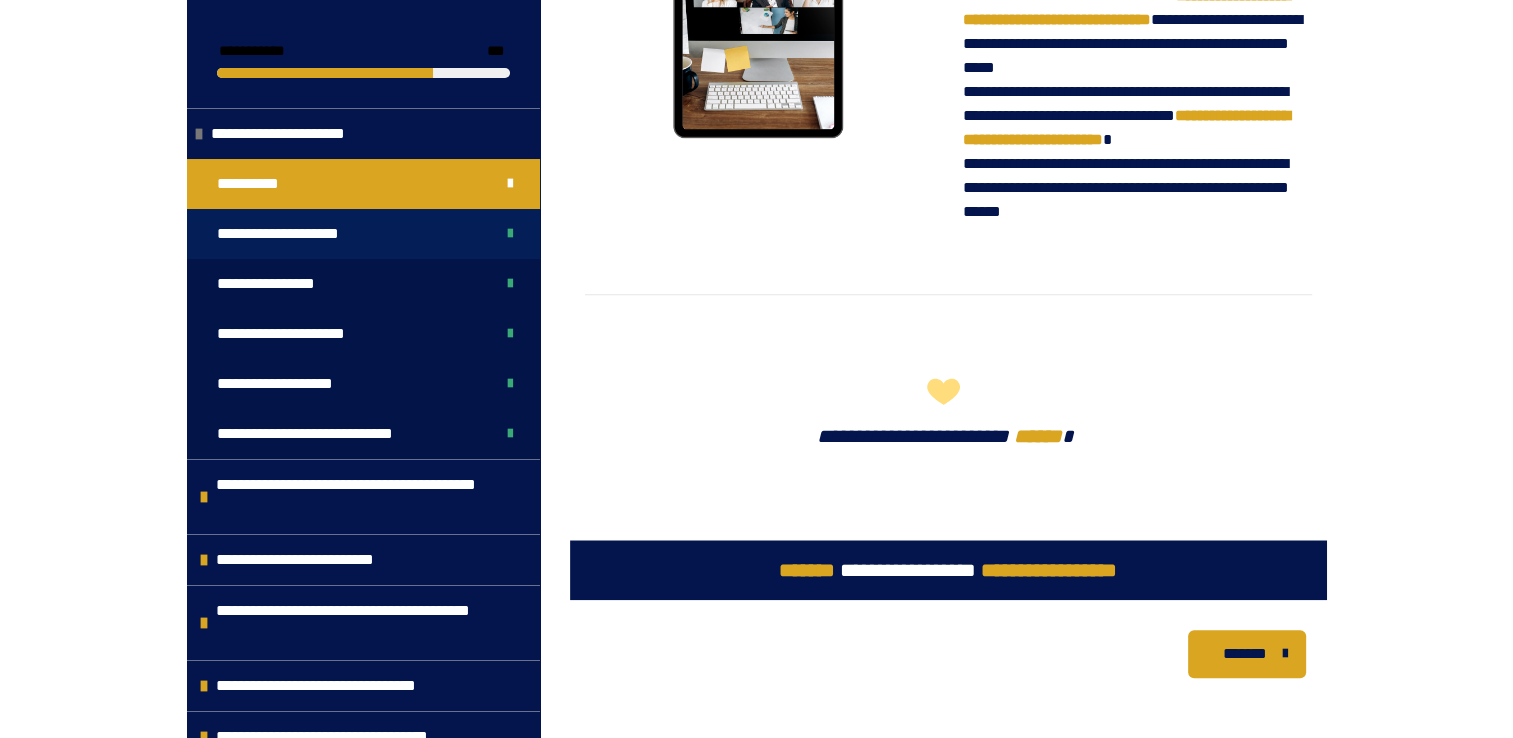 click on "**********" at bounding box center [295, 234] 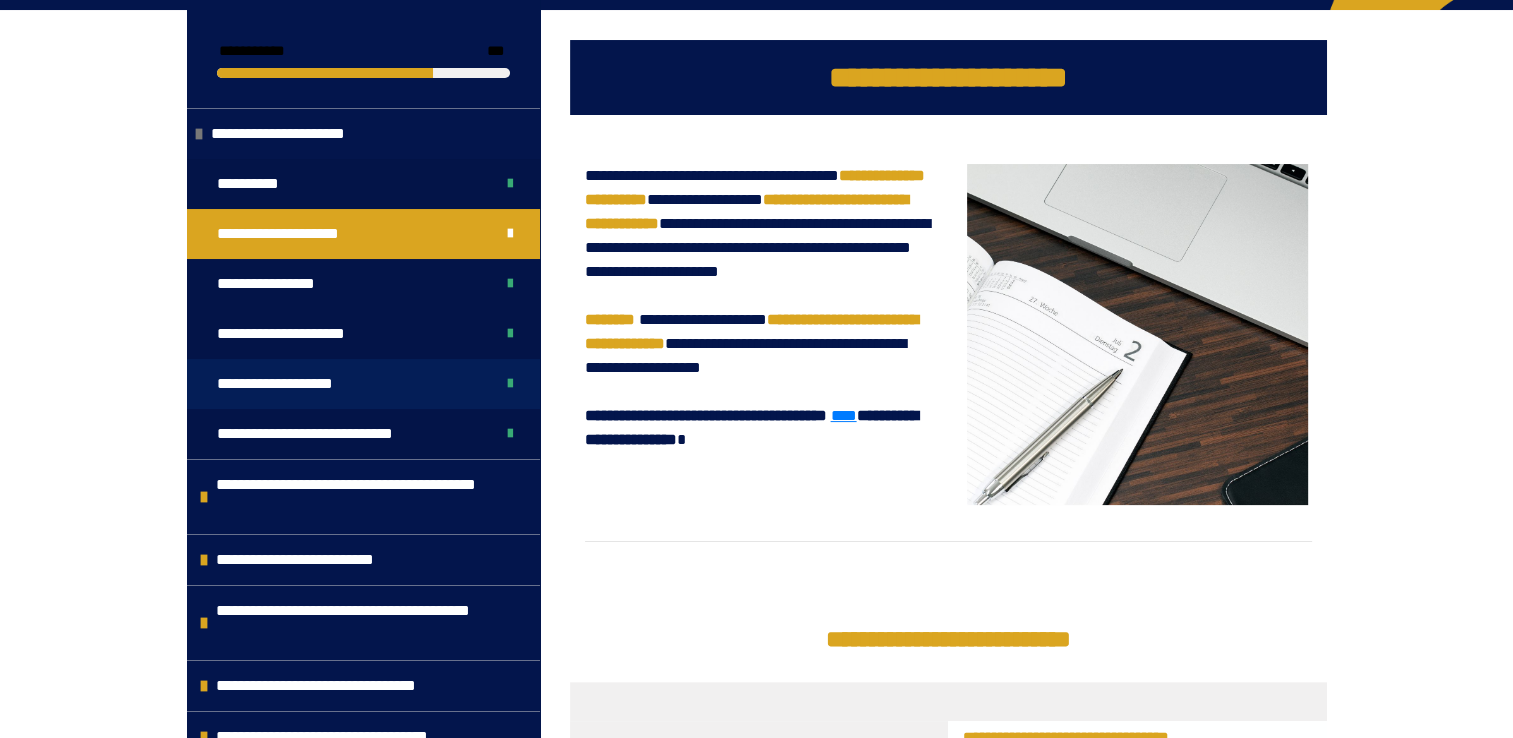click on "**********" at bounding box center (292, 384) 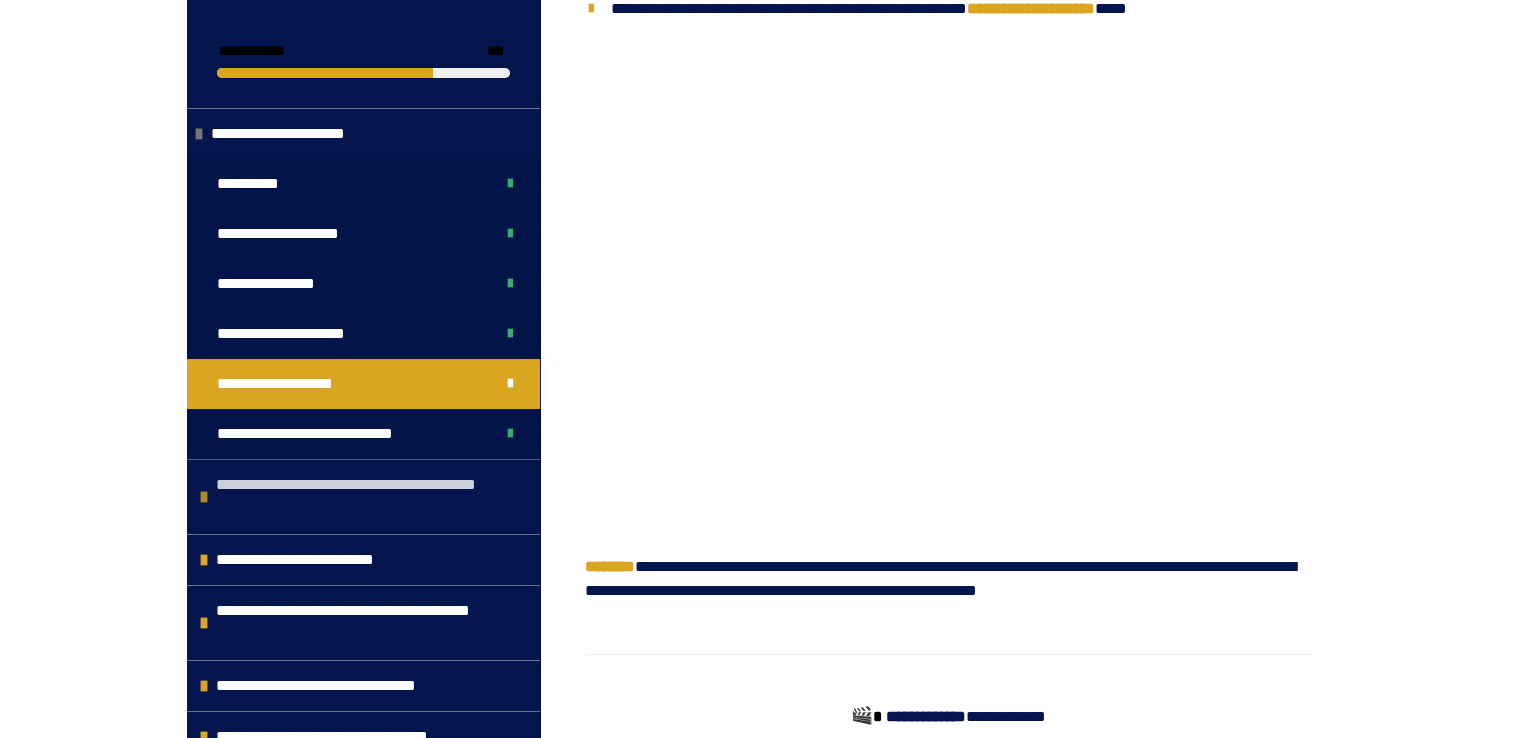 scroll, scrollTop: 1152, scrollLeft: 0, axis: vertical 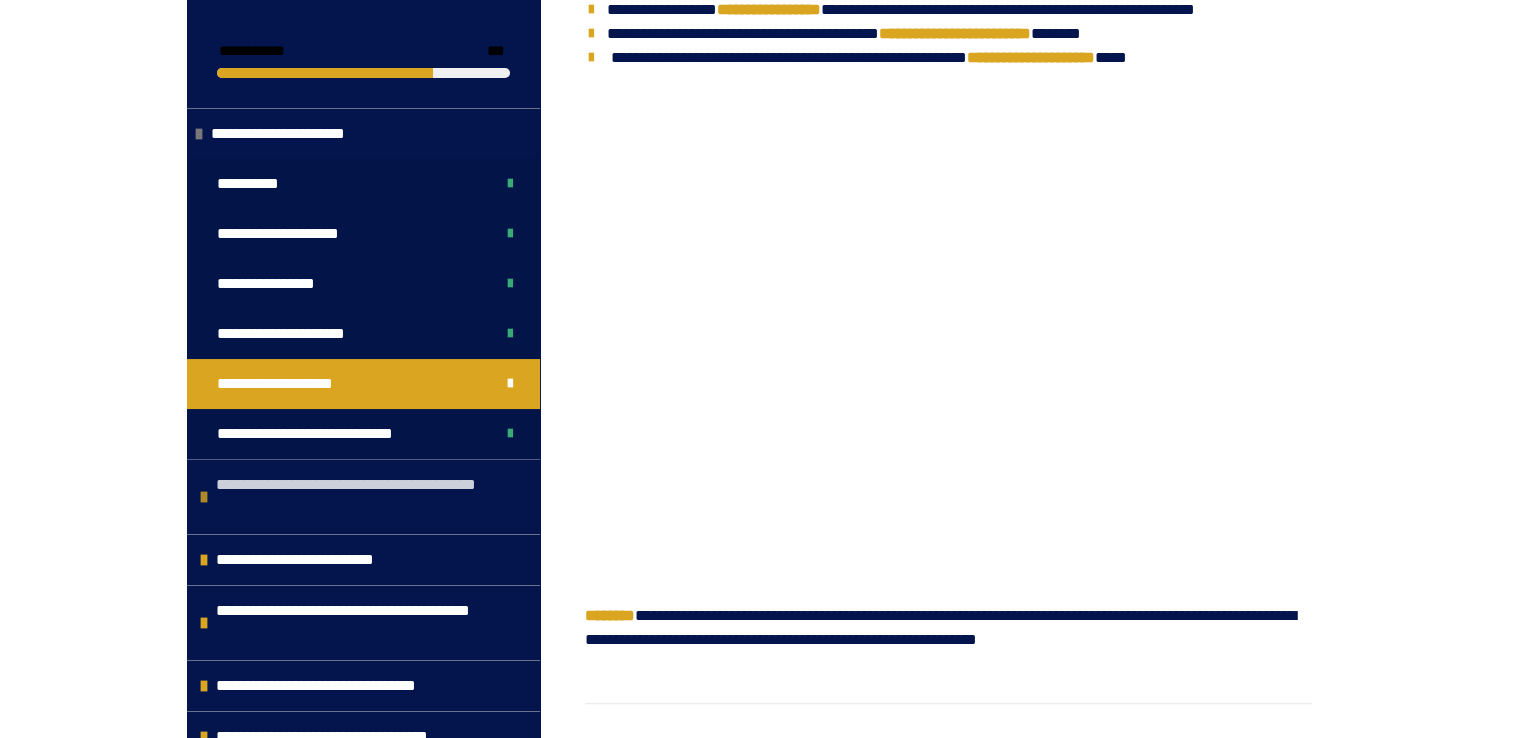 click on "**********" at bounding box center [365, 497] 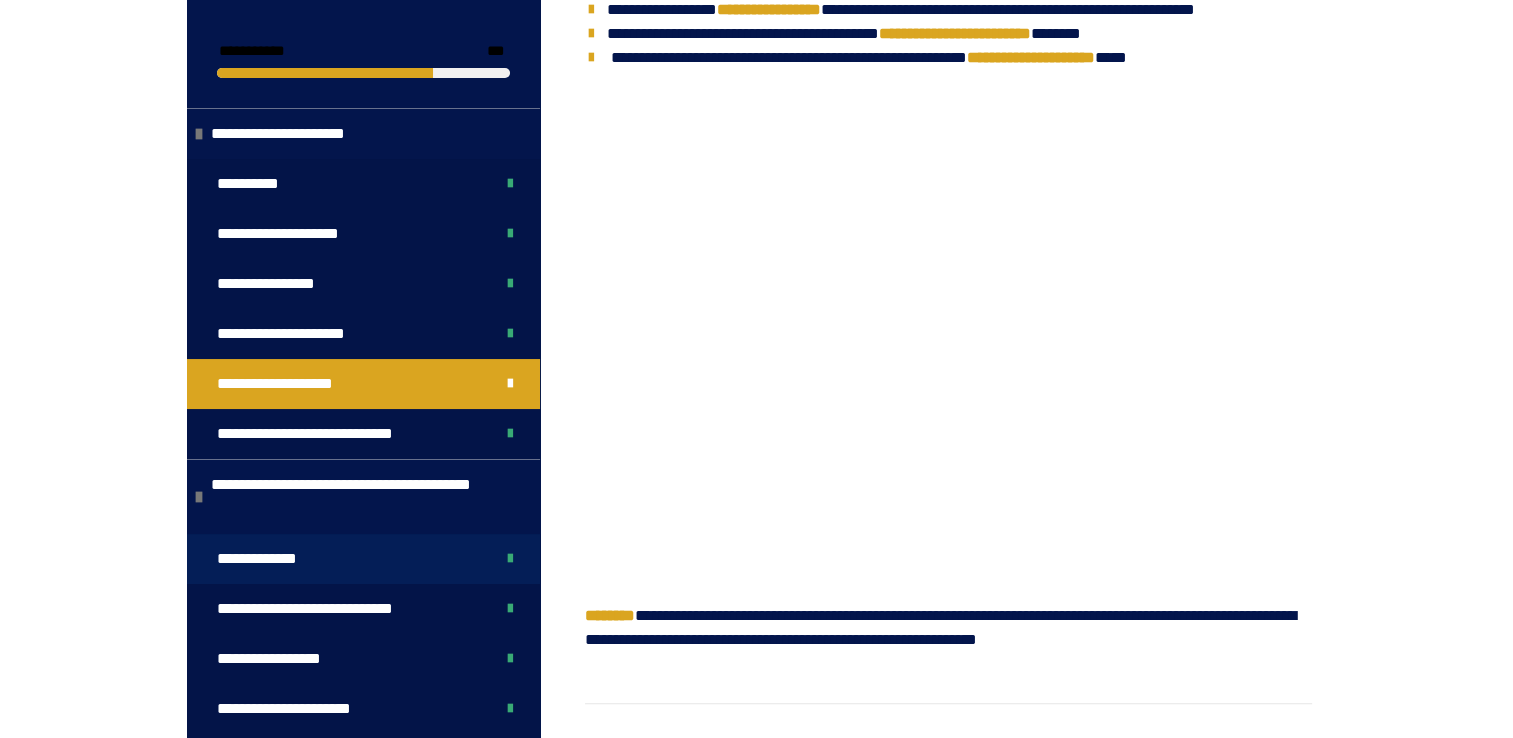click on "**********" at bounding box center [272, 559] 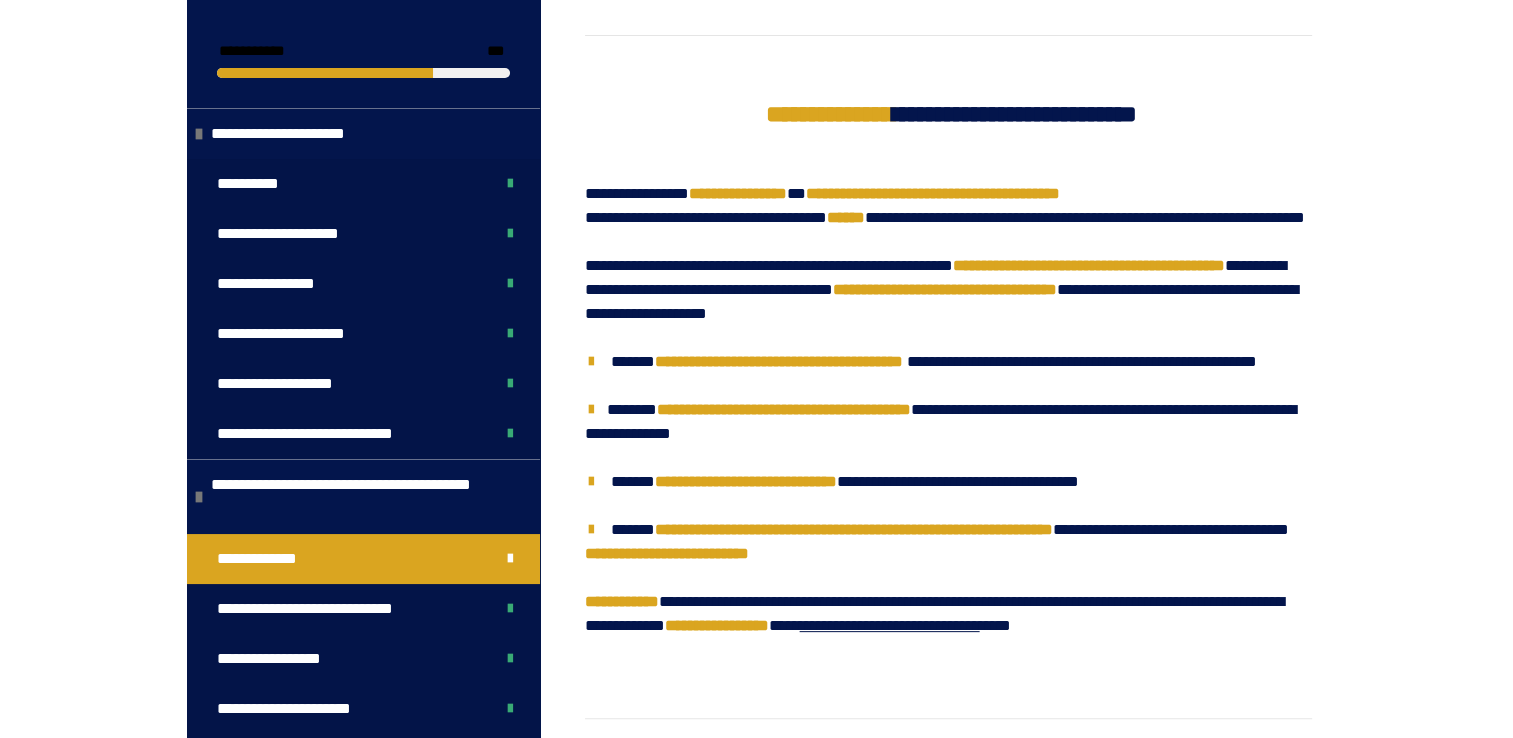 scroll, scrollTop: 458, scrollLeft: 0, axis: vertical 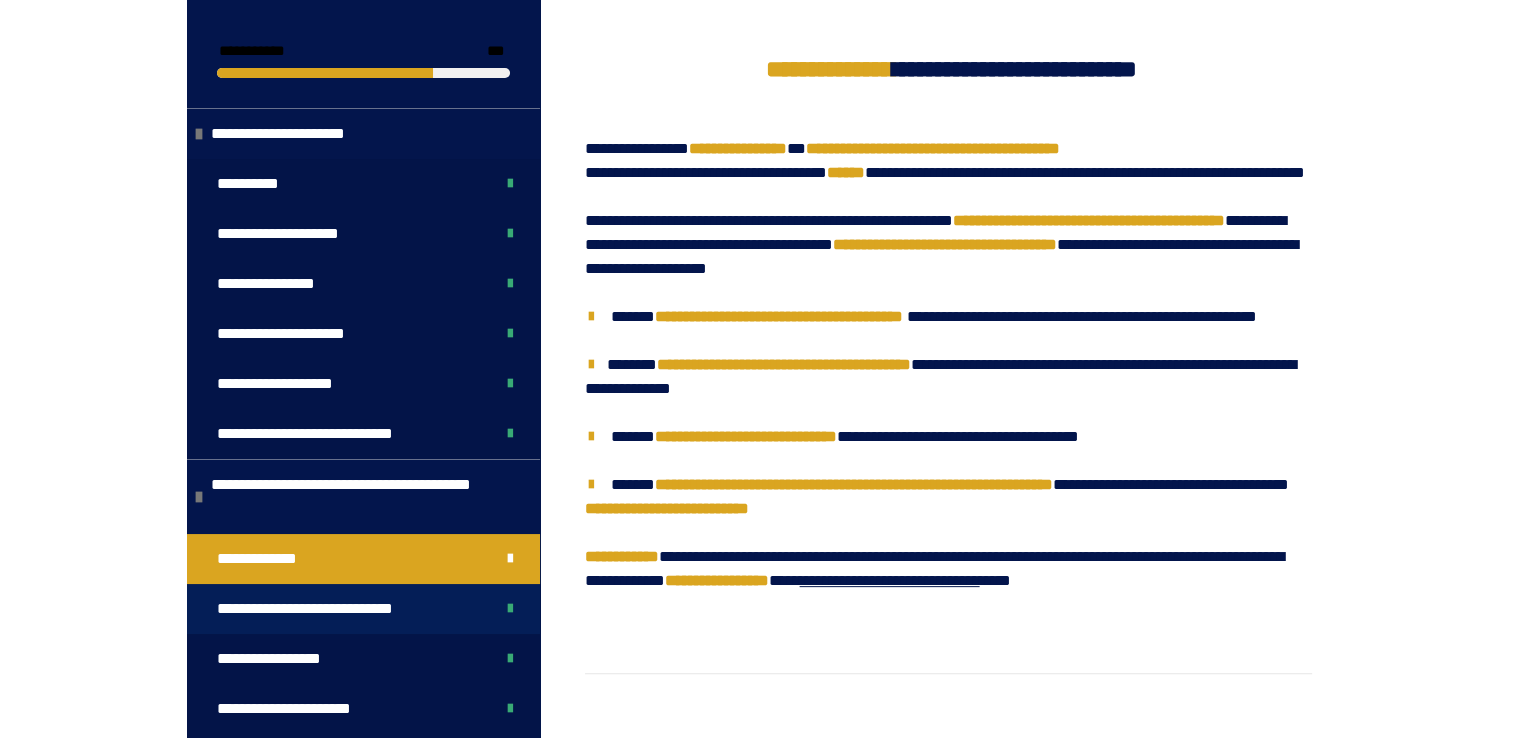 click on "**********" at bounding box center (331, 609) 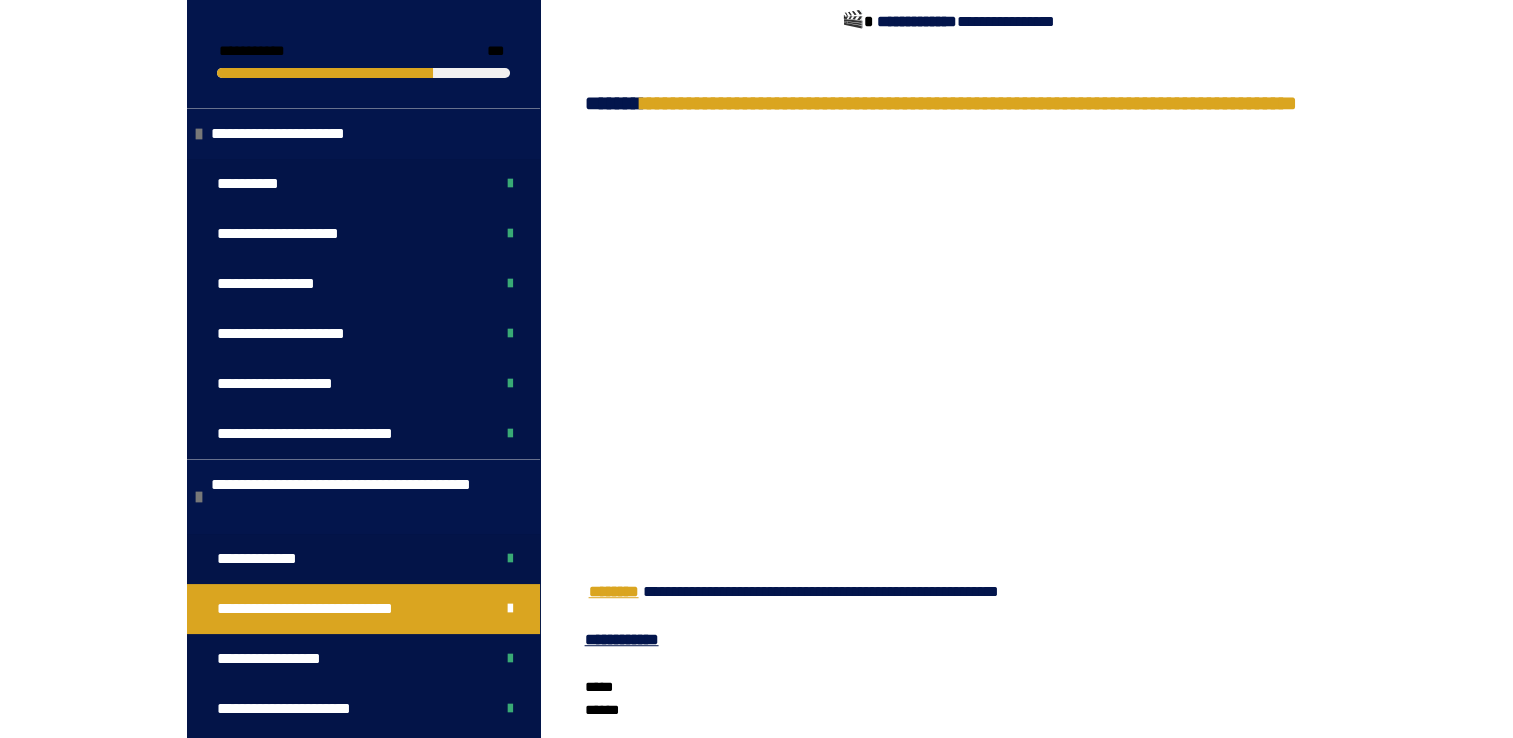 scroll, scrollTop: 1170, scrollLeft: 0, axis: vertical 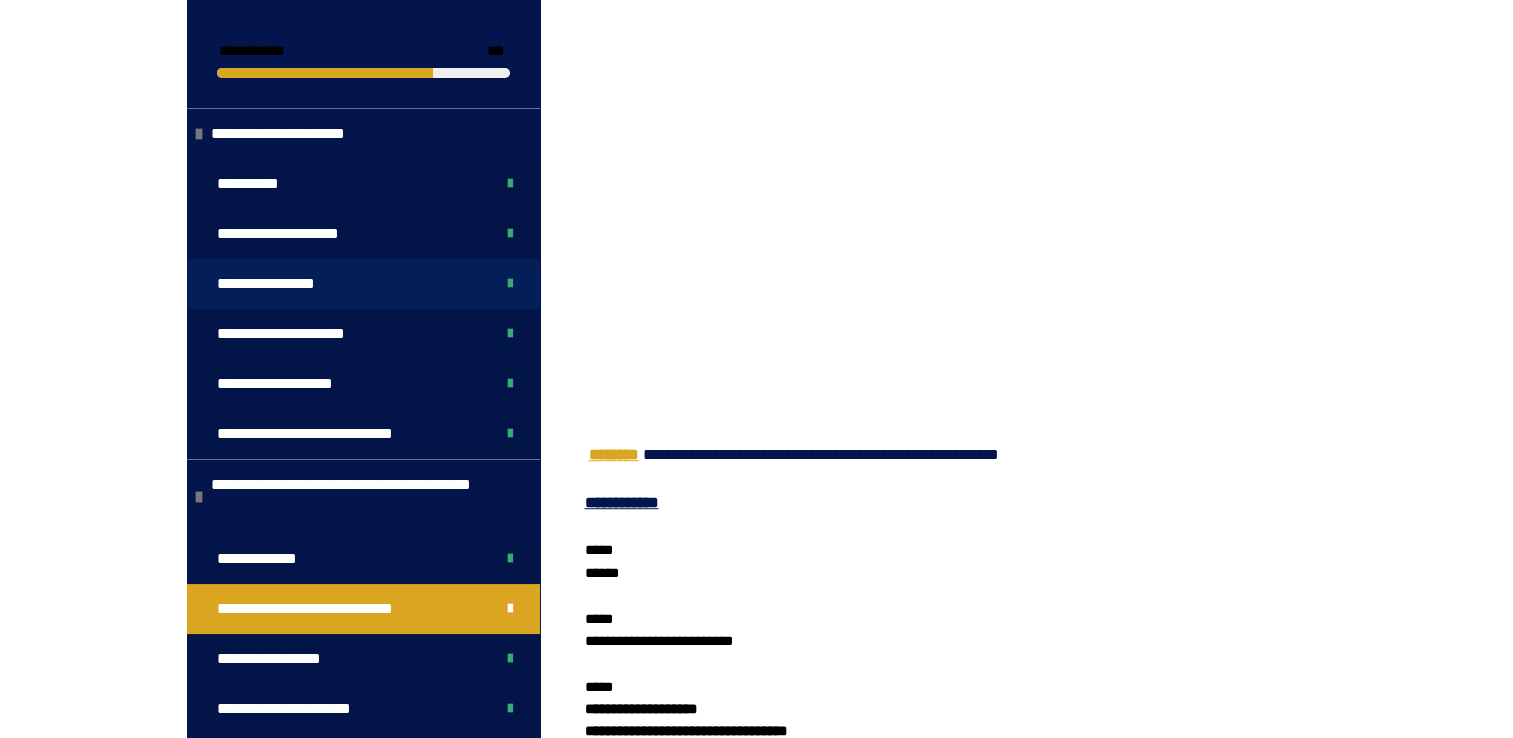 click on "**********" at bounding box center (275, 284) 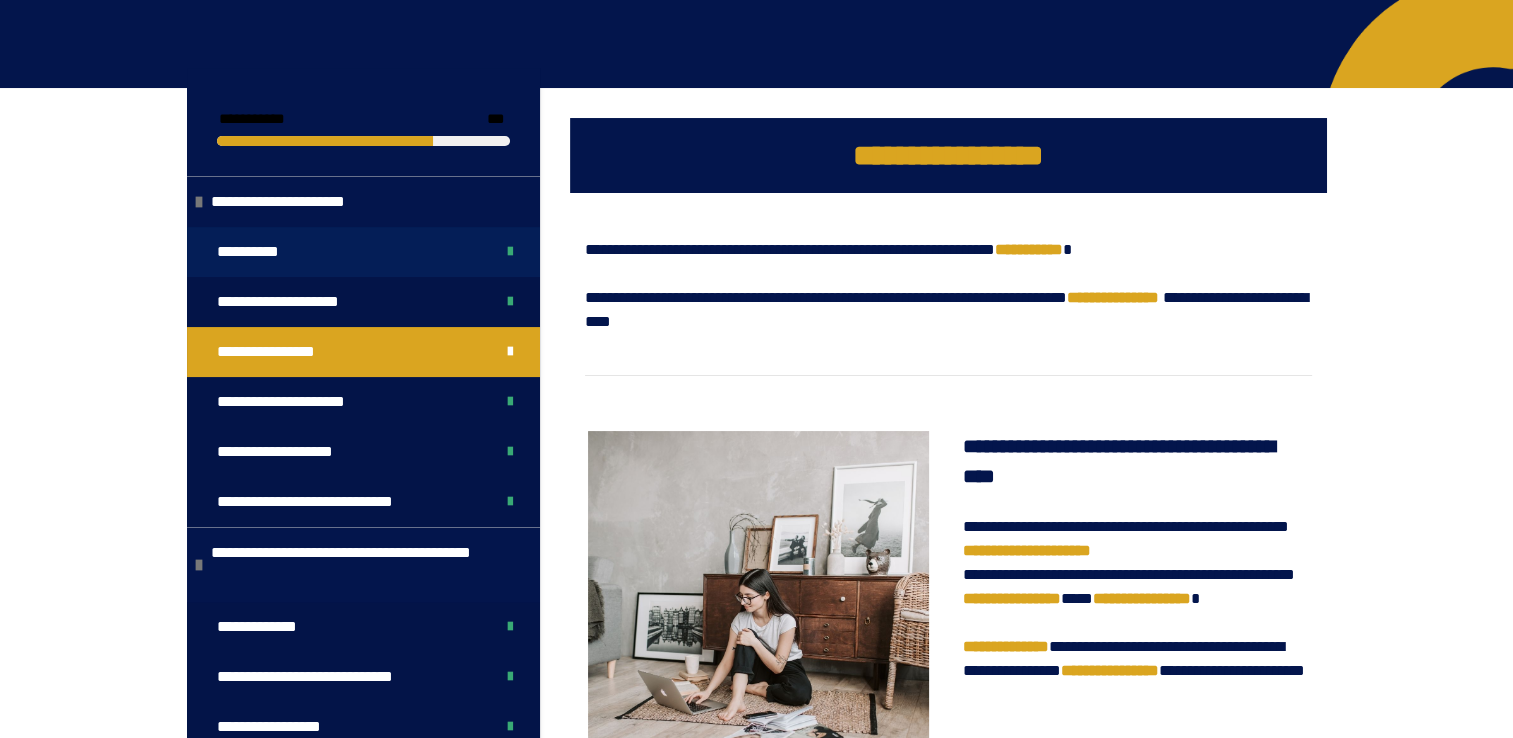 scroll, scrollTop: 170, scrollLeft: 0, axis: vertical 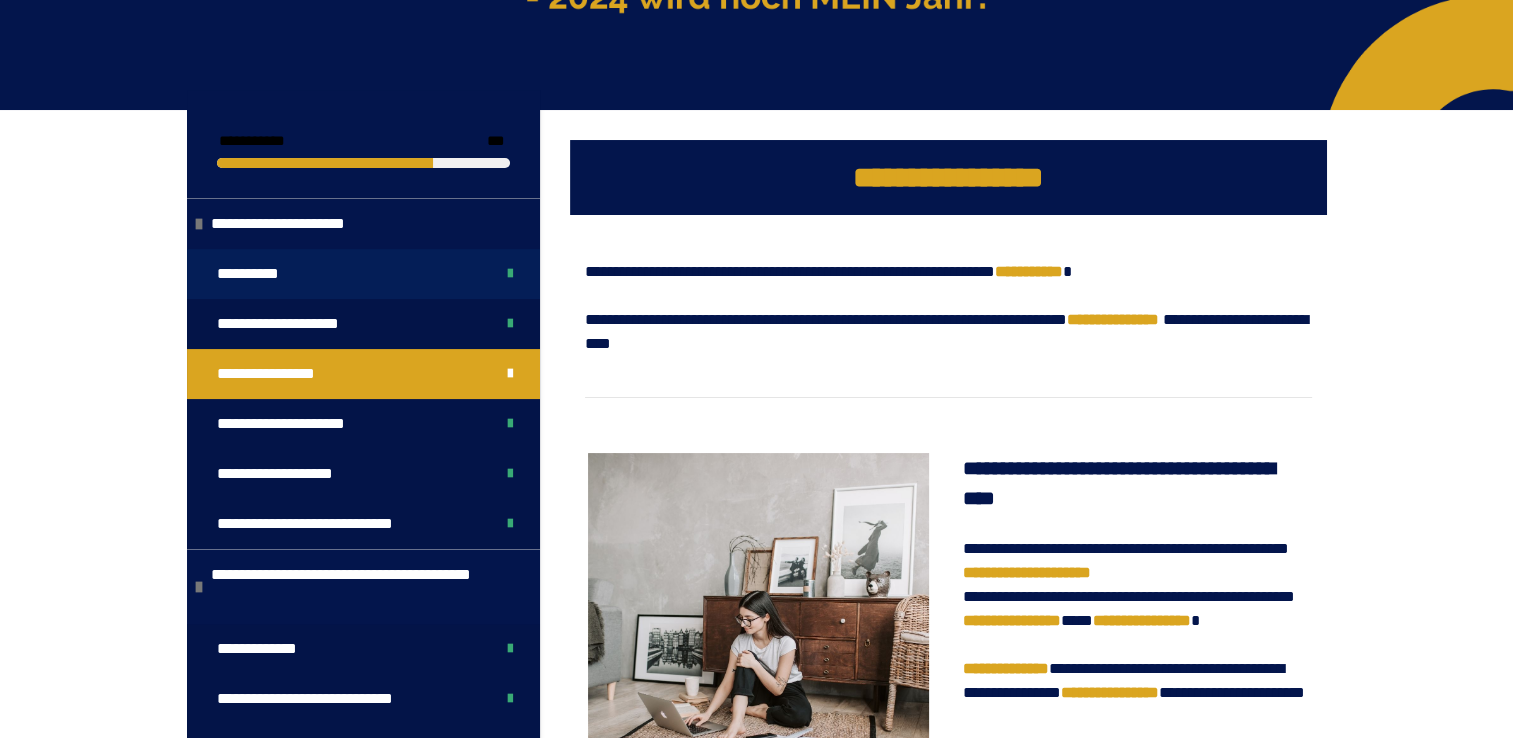 click on "**********" at bounding box center (264, 274) 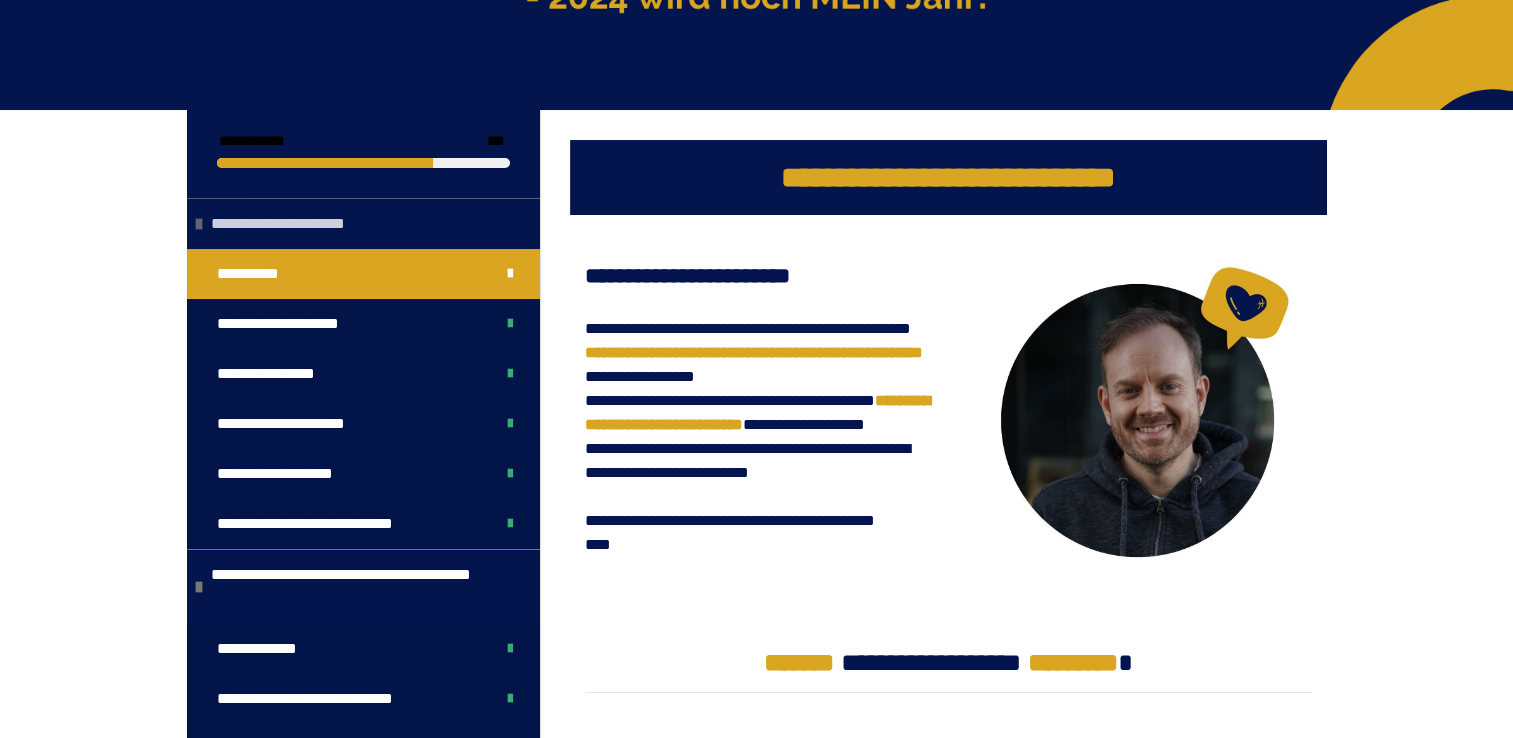 click on "**********" at bounding box center (288, 224) 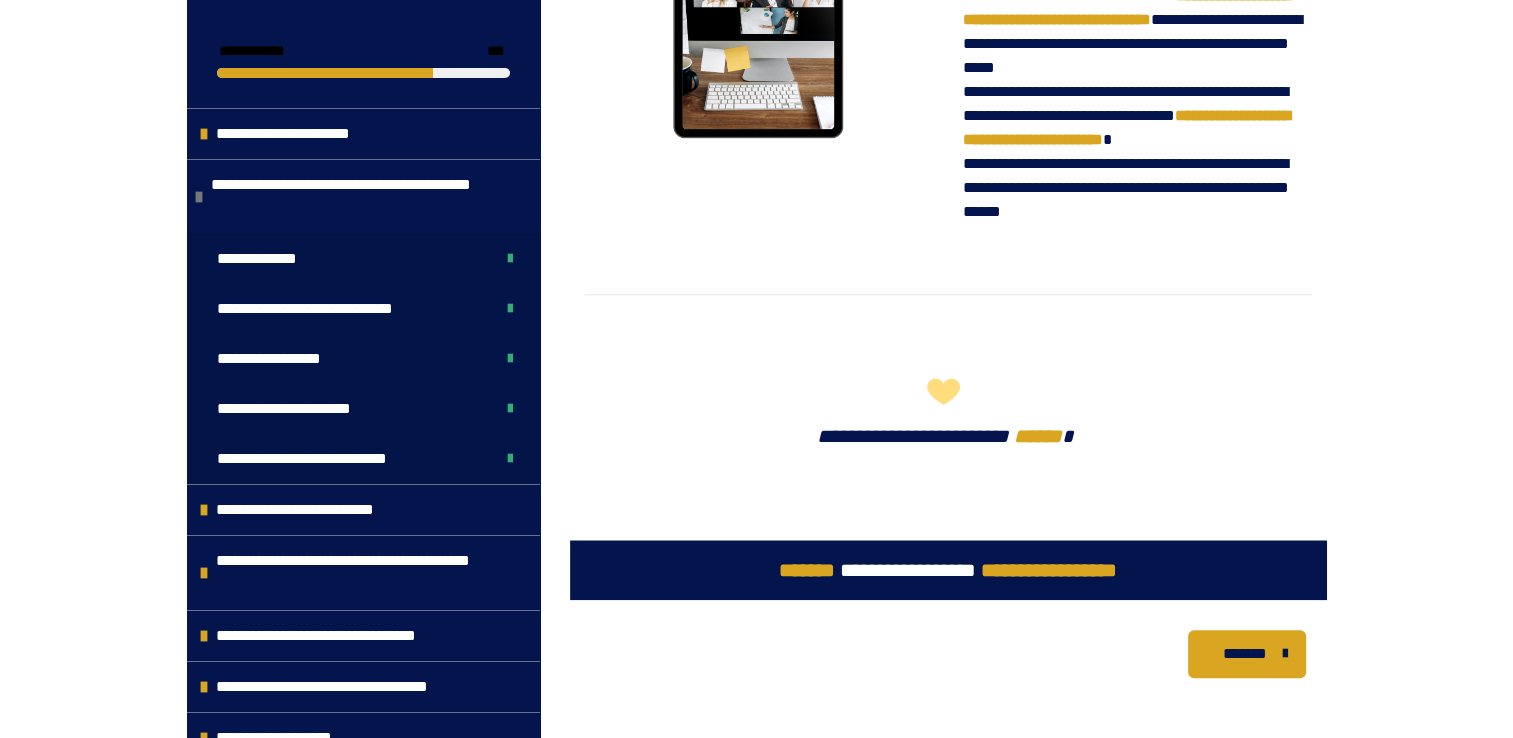 scroll, scrollTop: 2158, scrollLeft: 0, axis: vertical 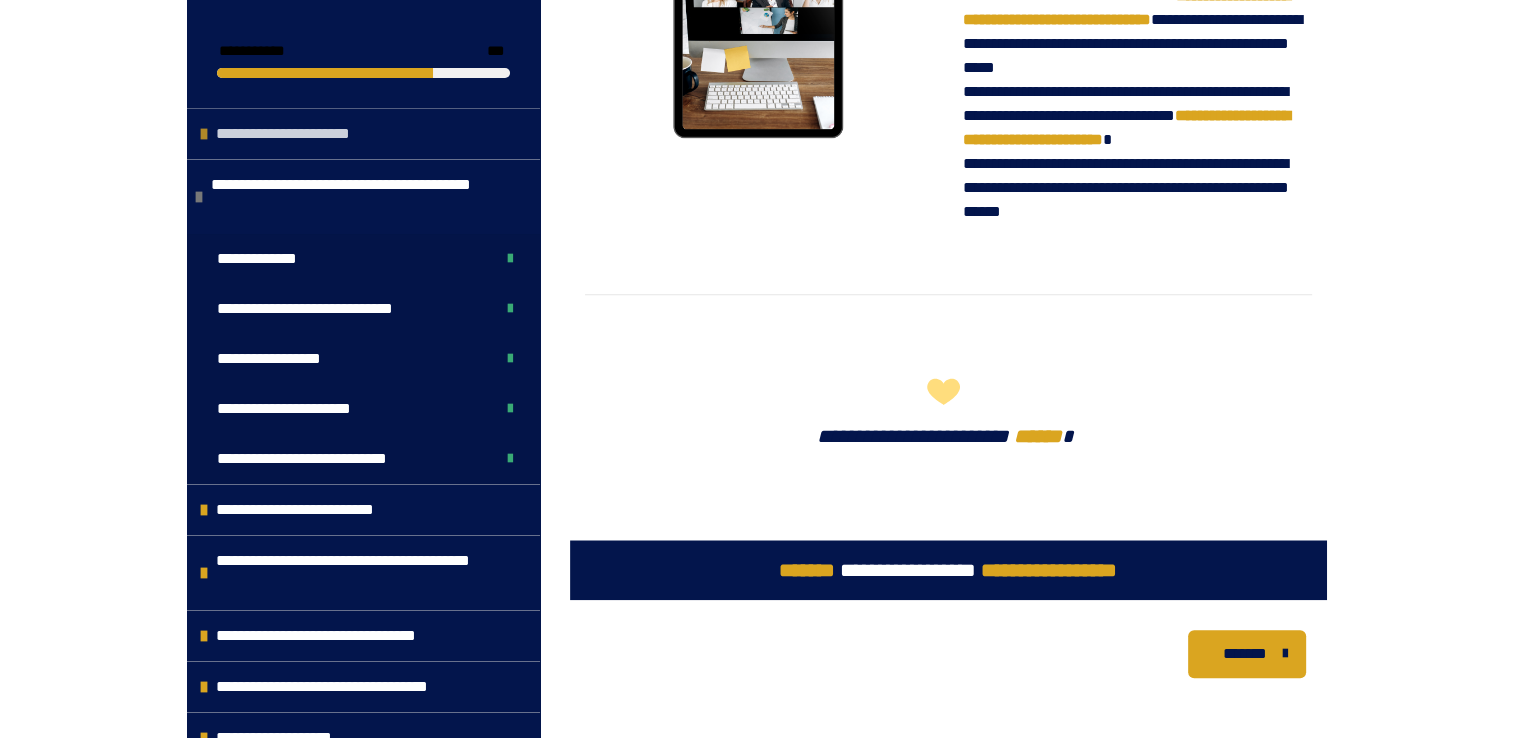 click on "**********" at bounding box center [293, 134] 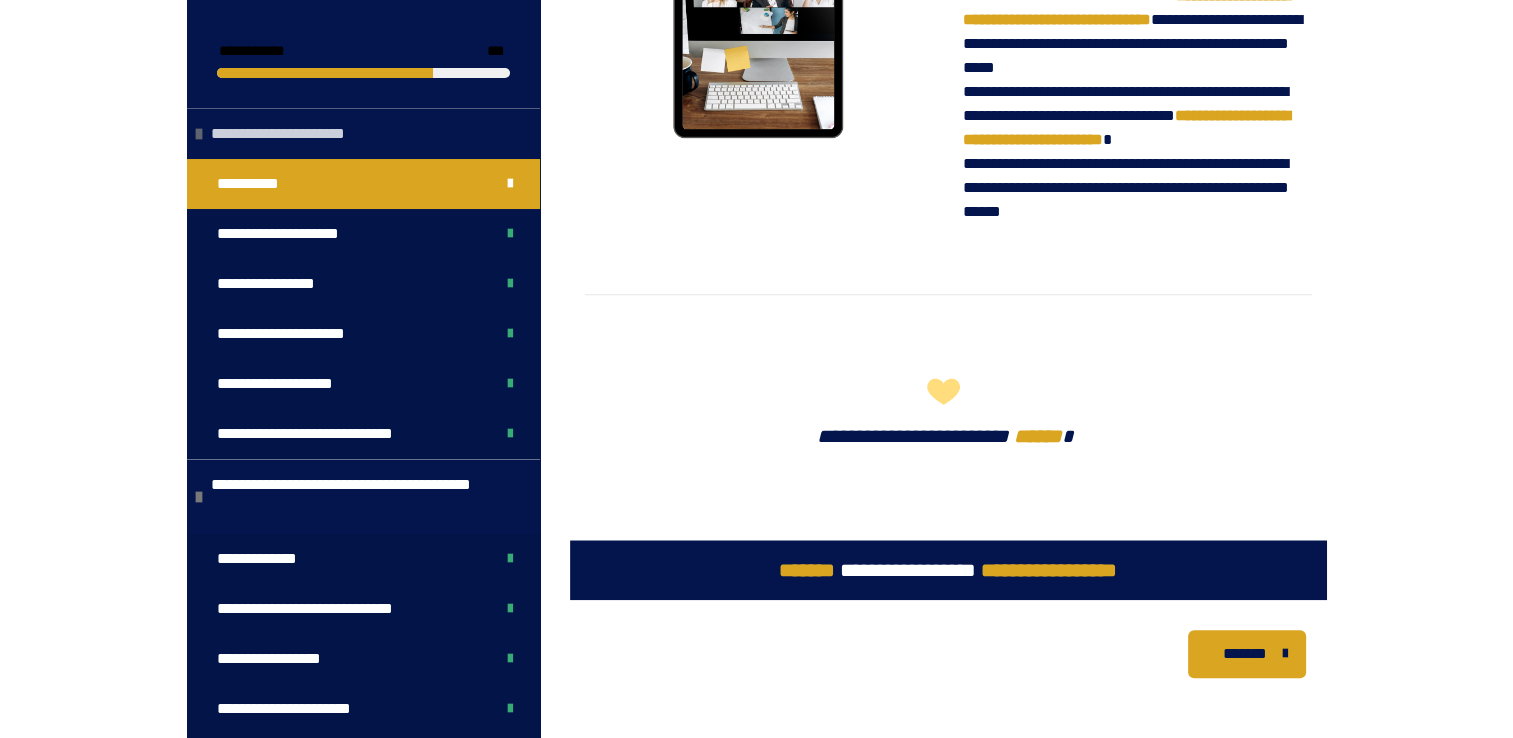 click on "**********" at bounding box center [288, 134] 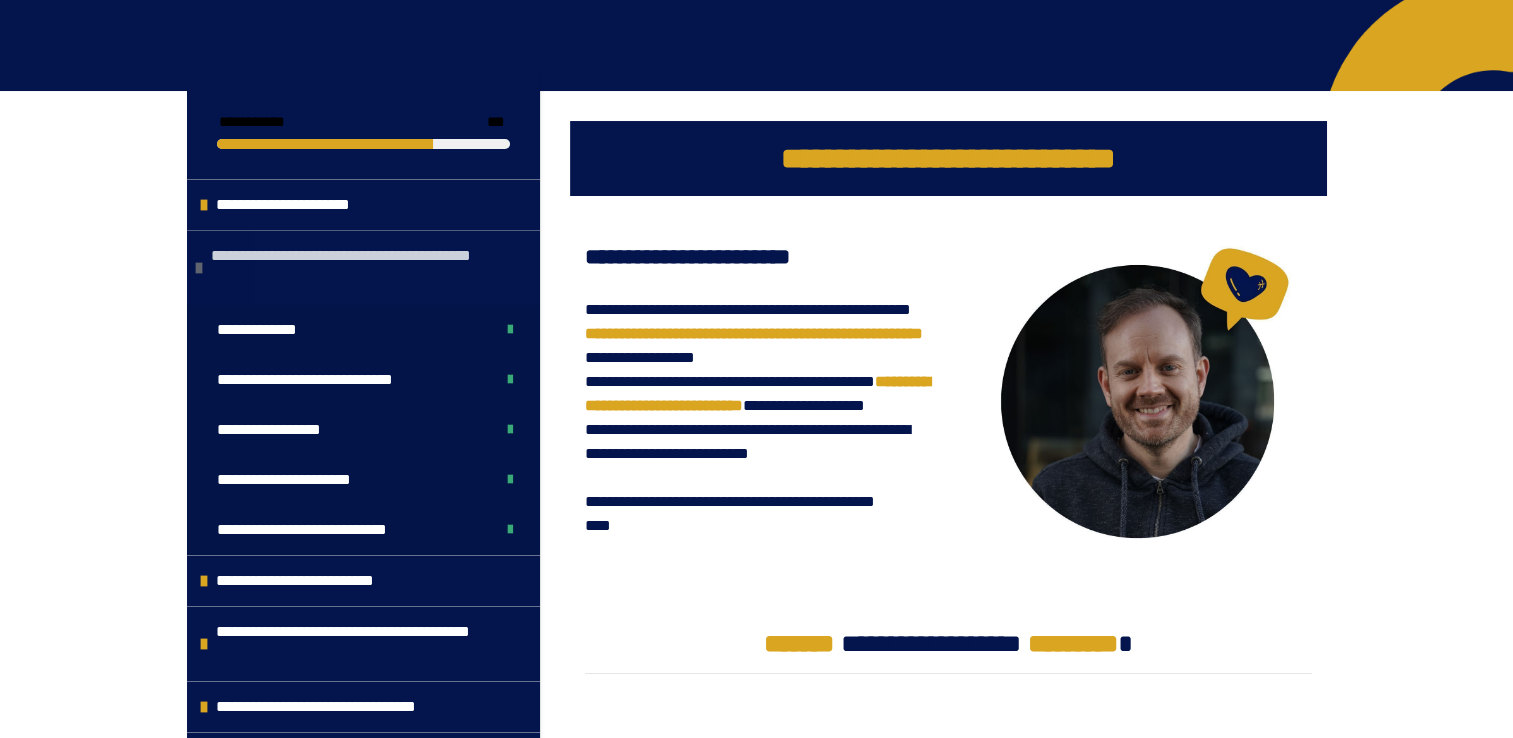 scroll, scrollTop: 200, scrollLeft: 0, axis: vertical 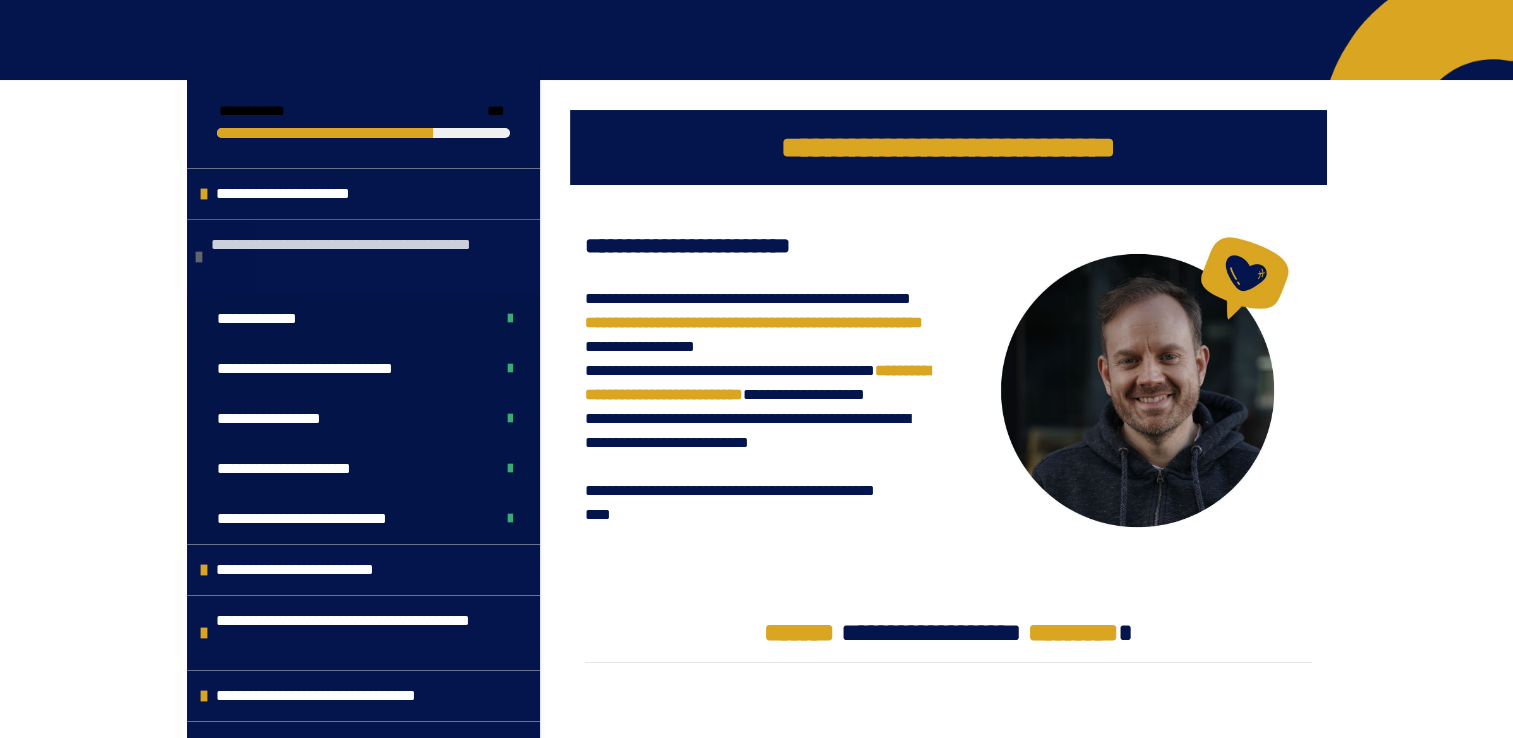 click on "**********" at bounding box center (368, 257) 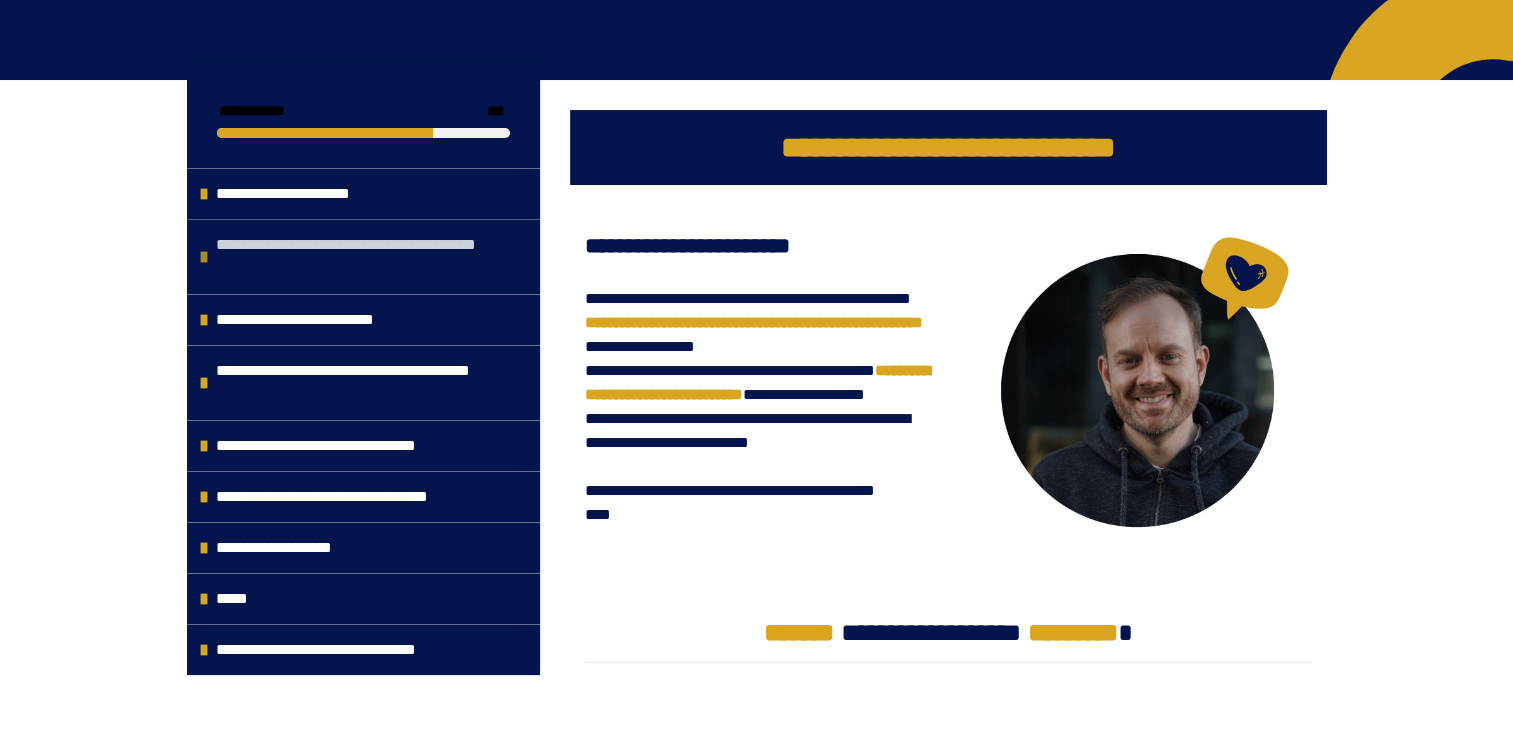 click on "**********" at bounding box center [373, 257] 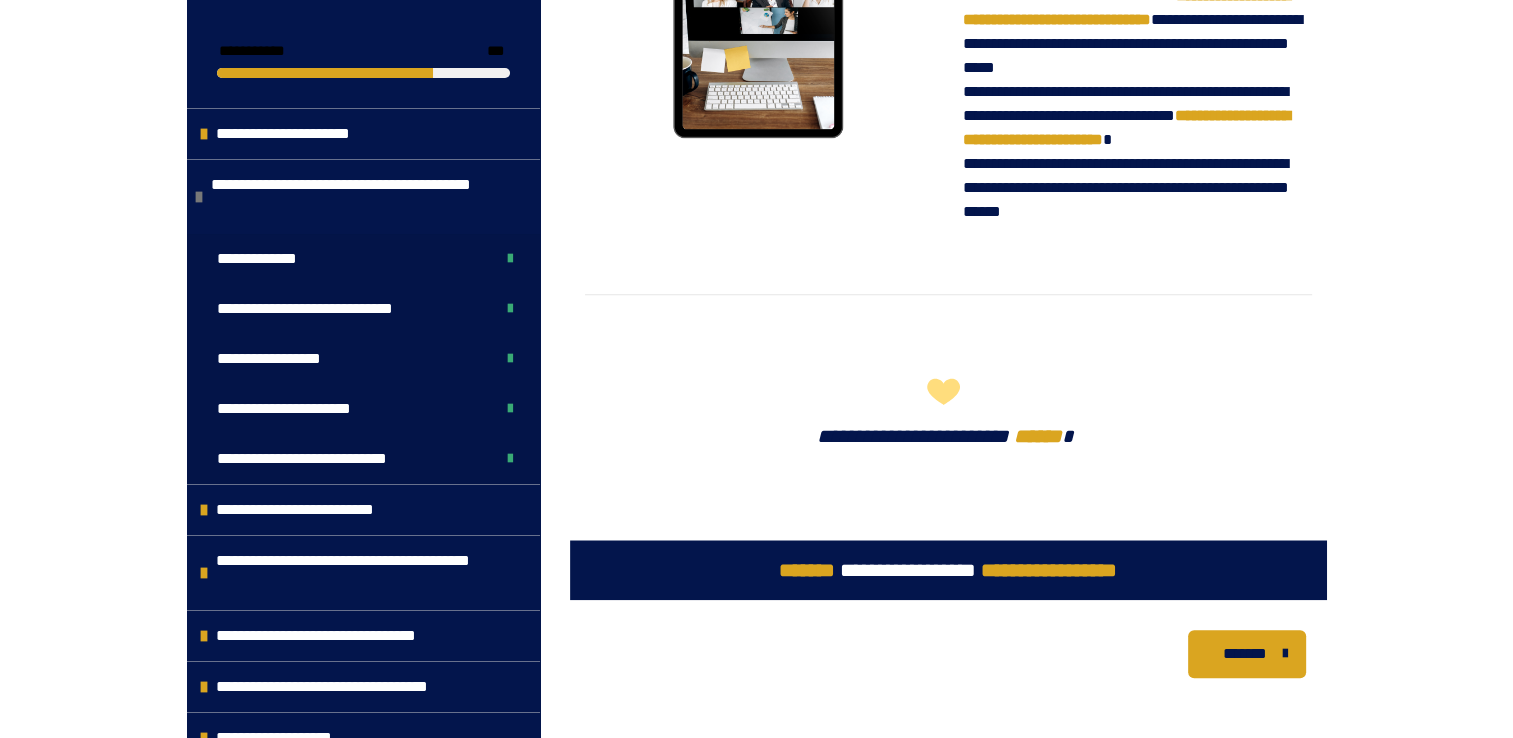 scroll, scrollTop: 2158, scrollLeft: 0, axis: vertical 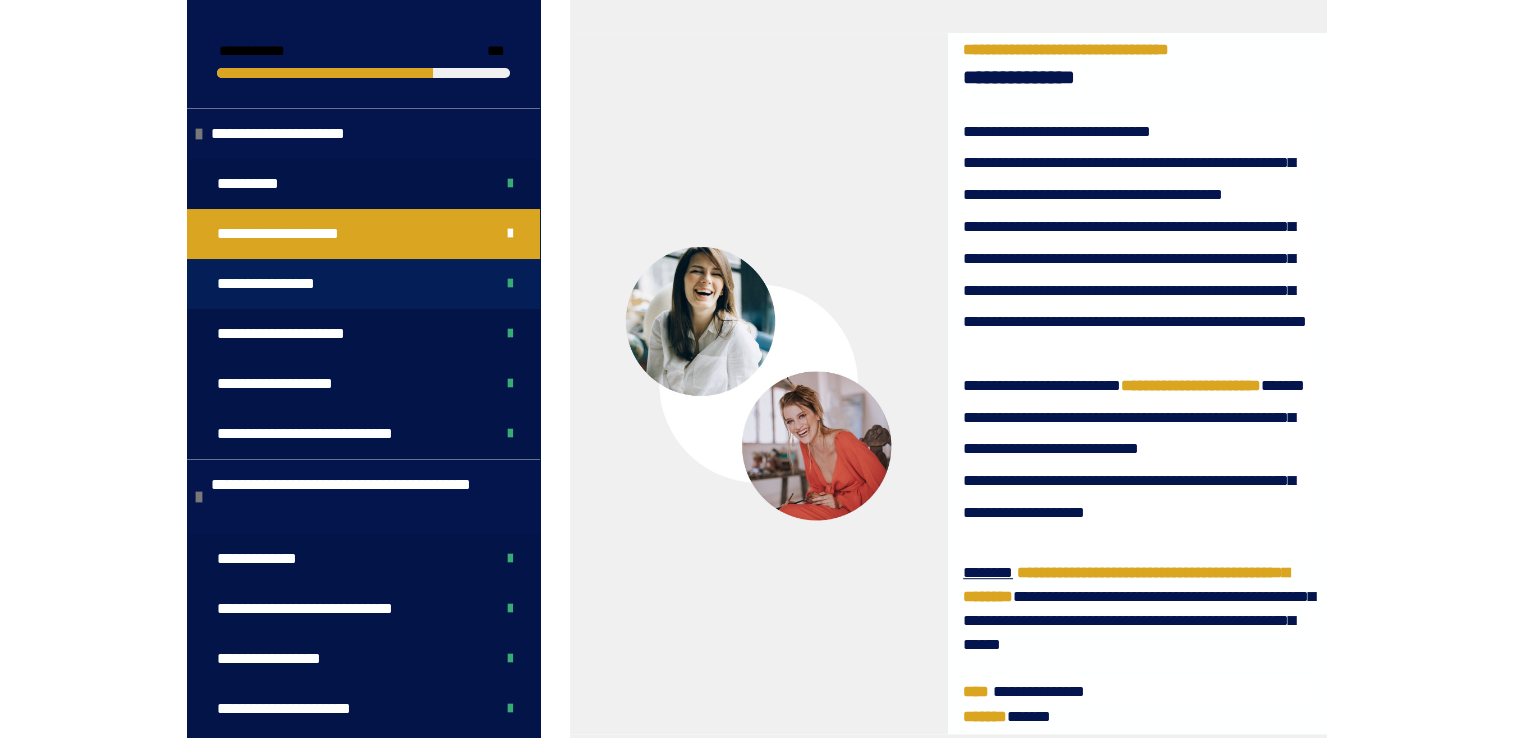click on "**********" at bounding box center [275, 284] 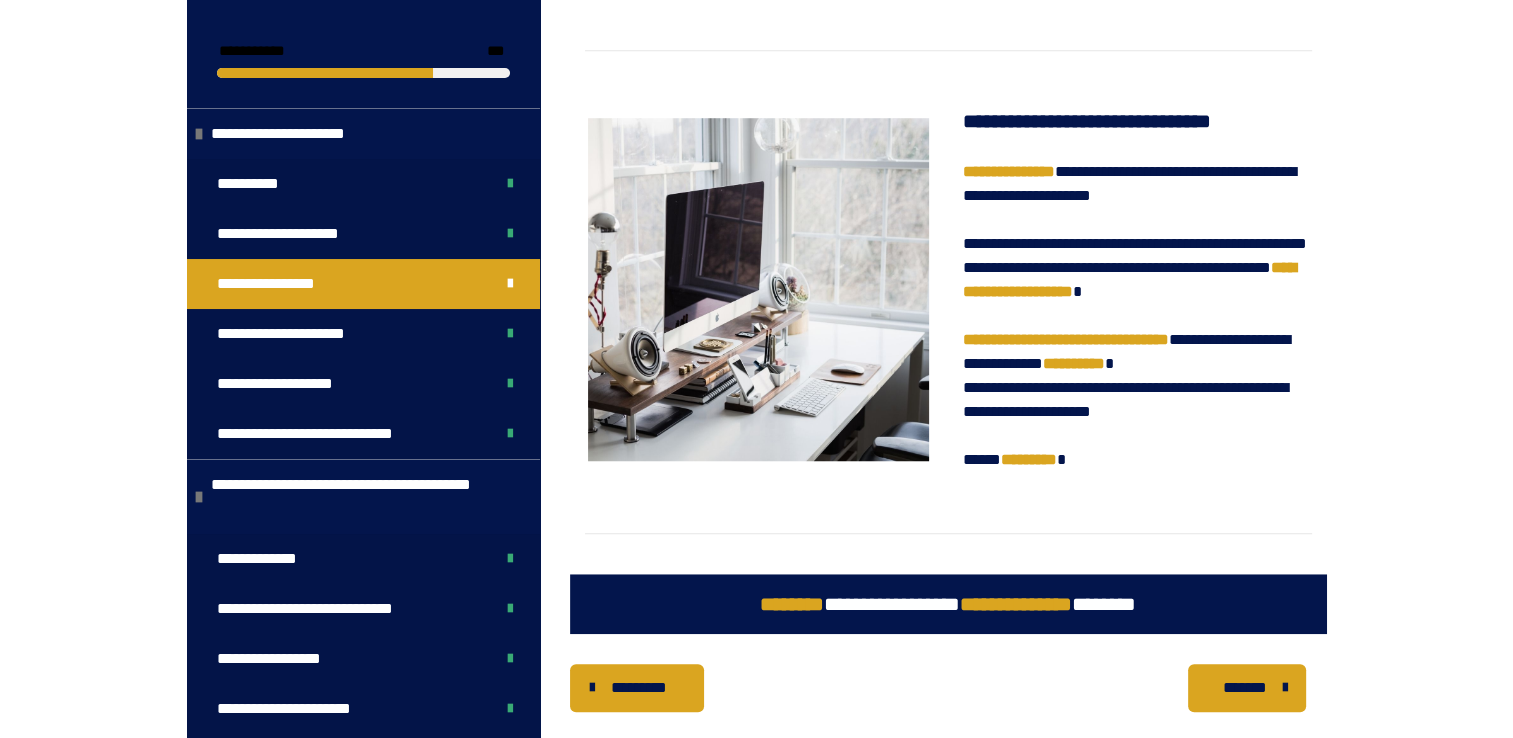 scroll, scrollTop: 1504, scrollLeft: 0, axis: vertical 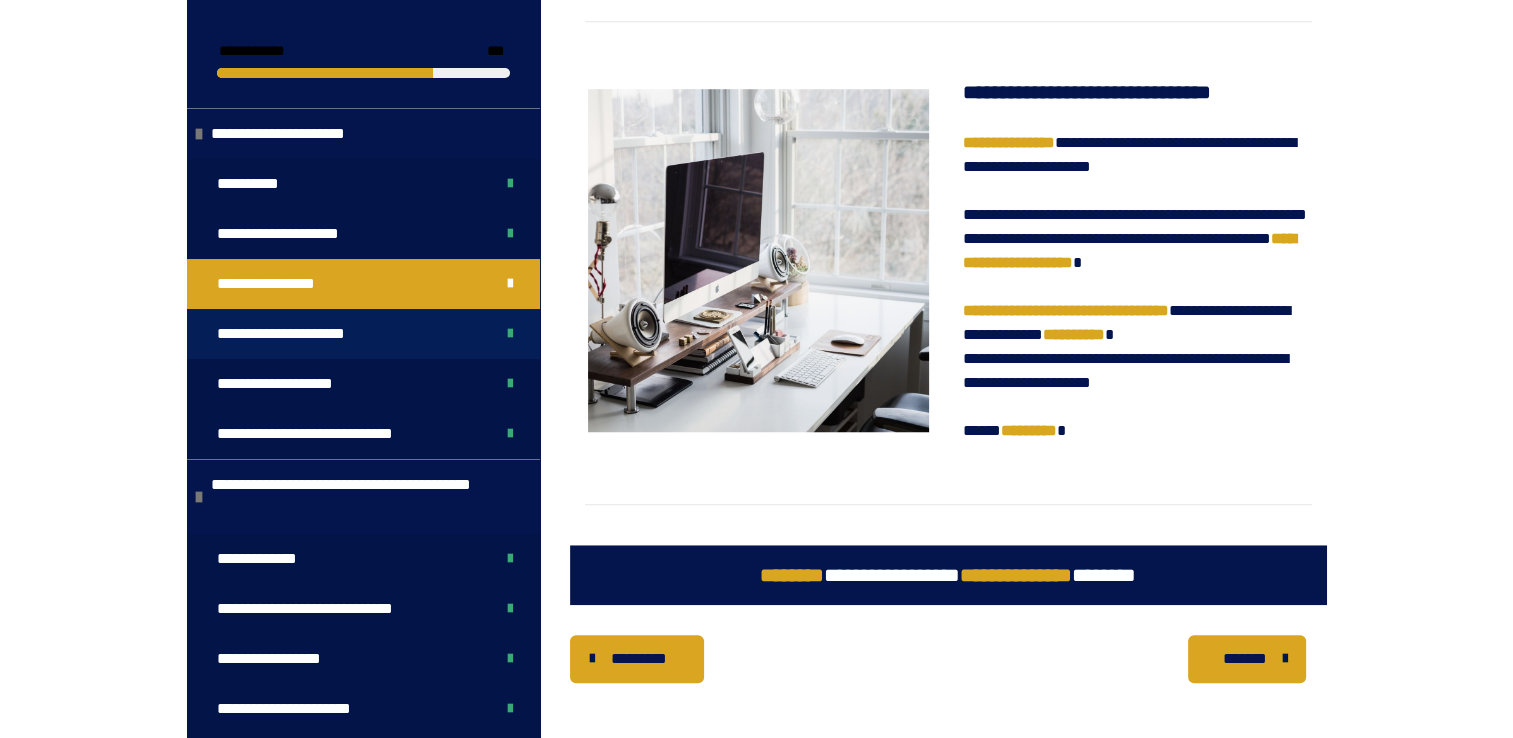 click on "**********" at bounding box center (296, 334) 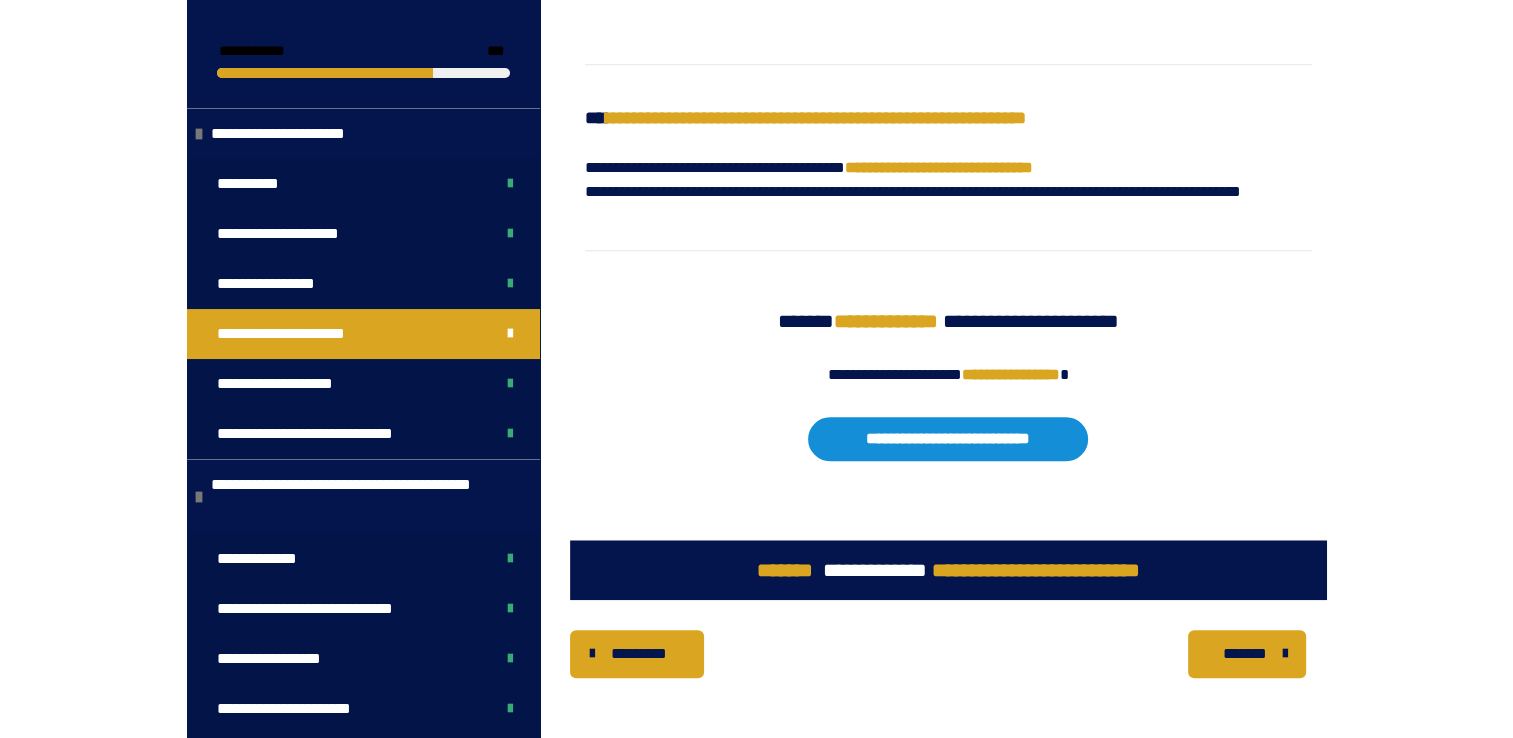 scroll, scrollTop: 1911, scrollLeft: 0, axis: vertical 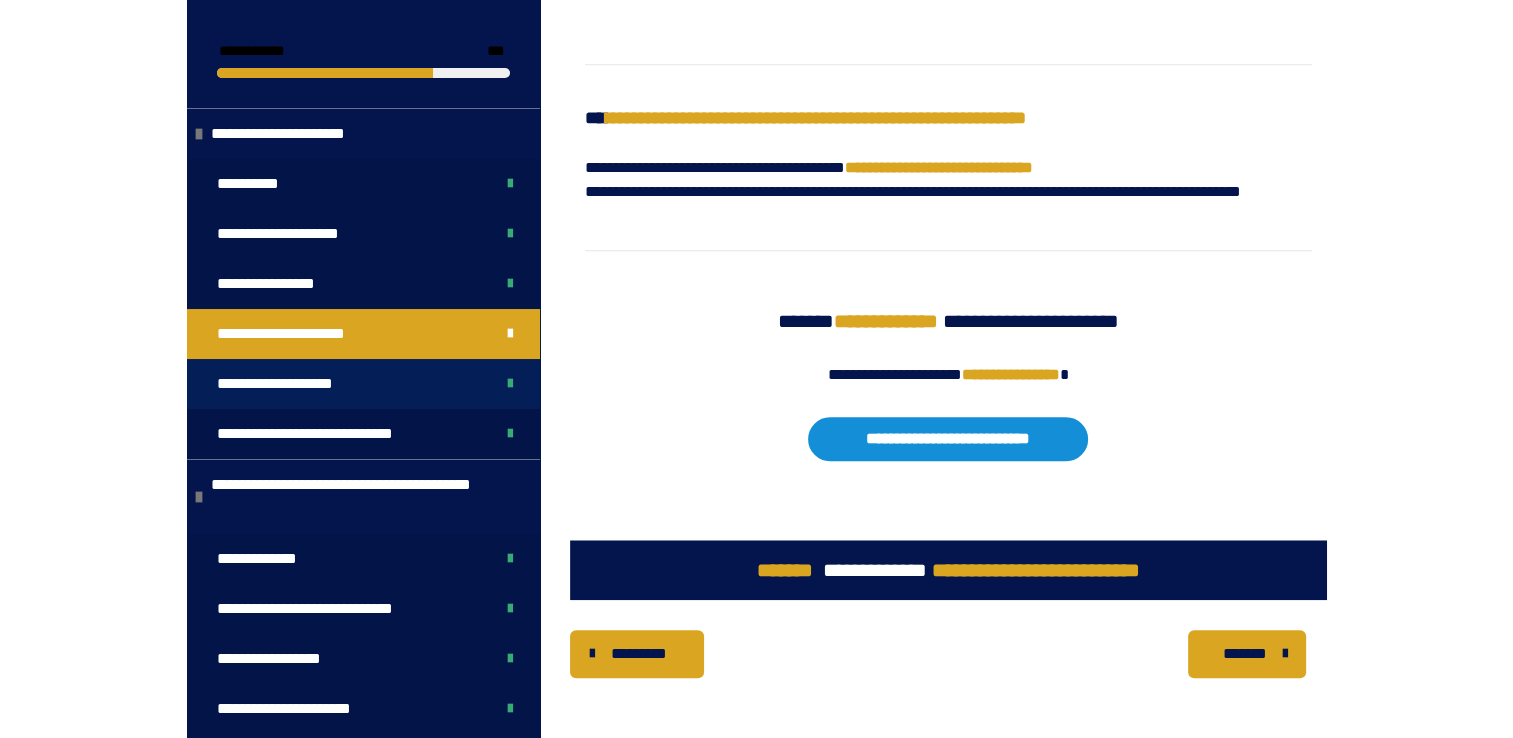 click on "**********" at bounding box center [292, 384] 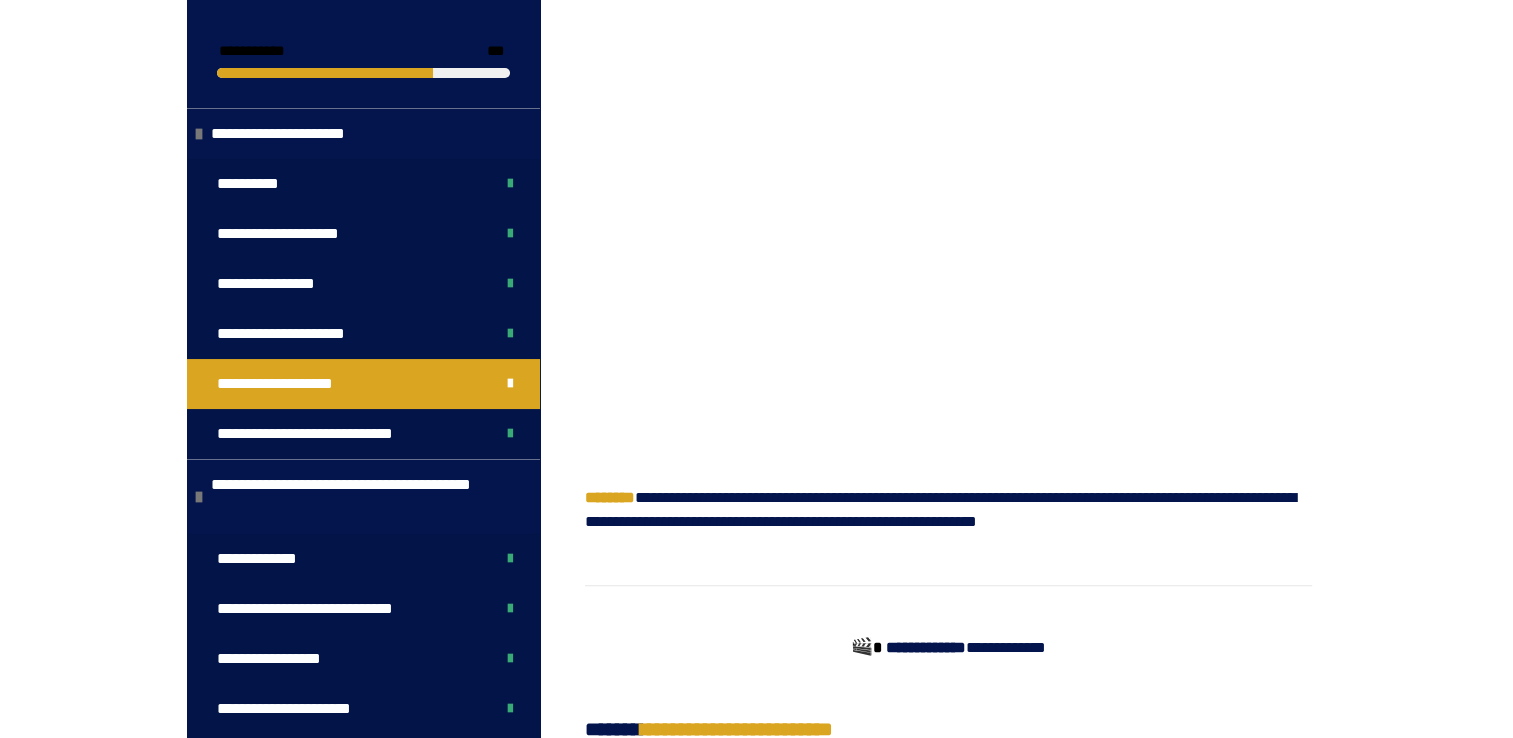 scroll, scrollTop: 1170, scrollLeft: 0, axis: vertical 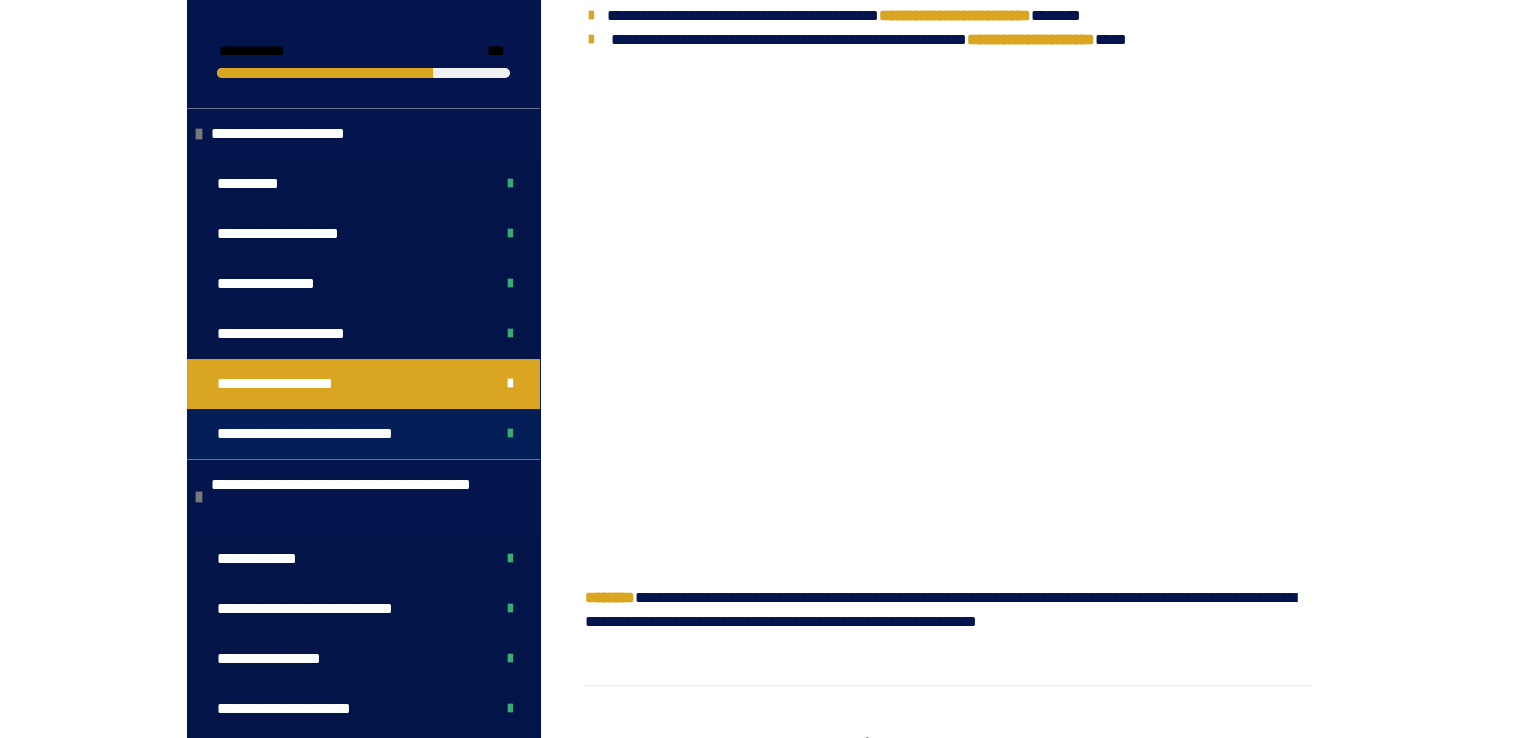 click on "**********" at bounding box center (333, 434) 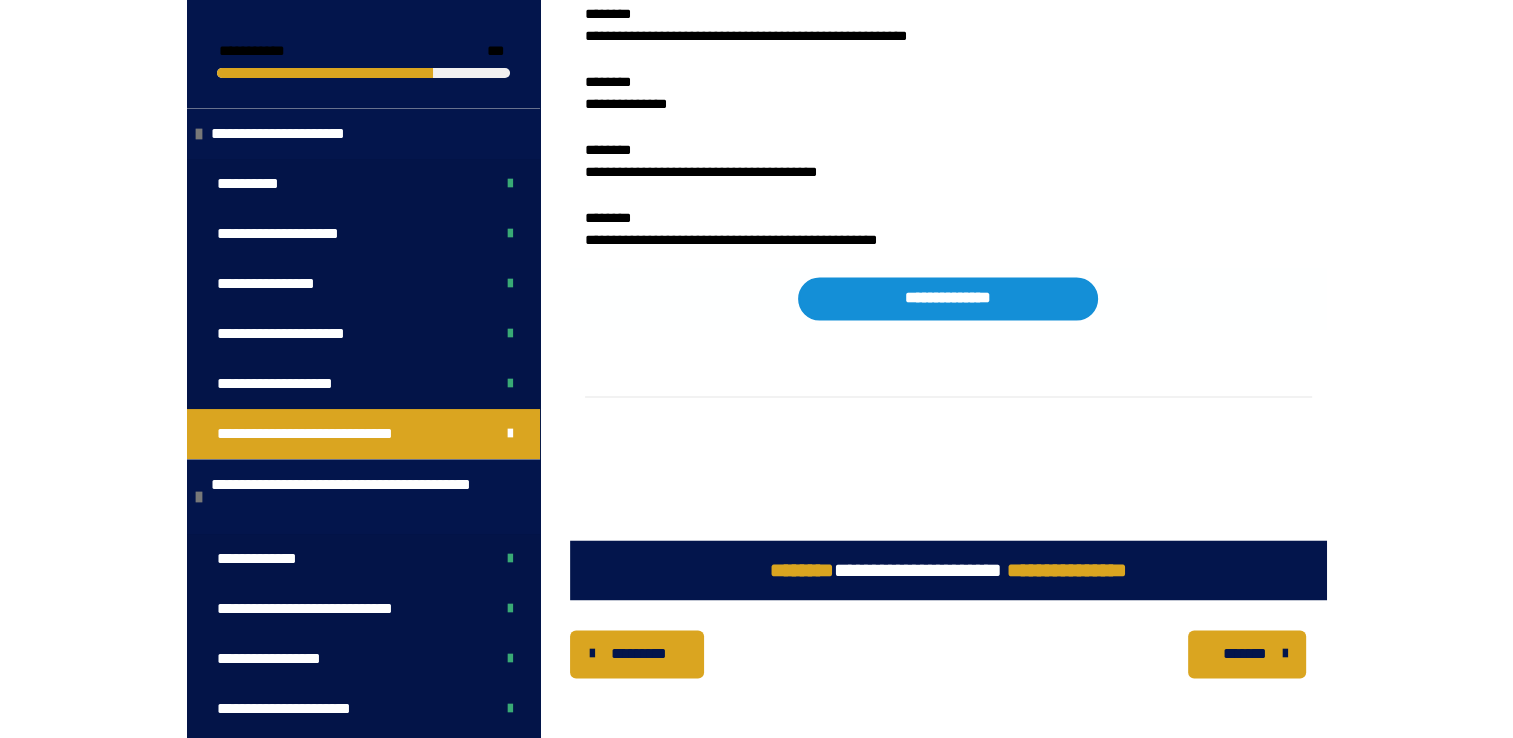 scroll, scrollTop: 3124, scrollLeft: 0, axis: vertical 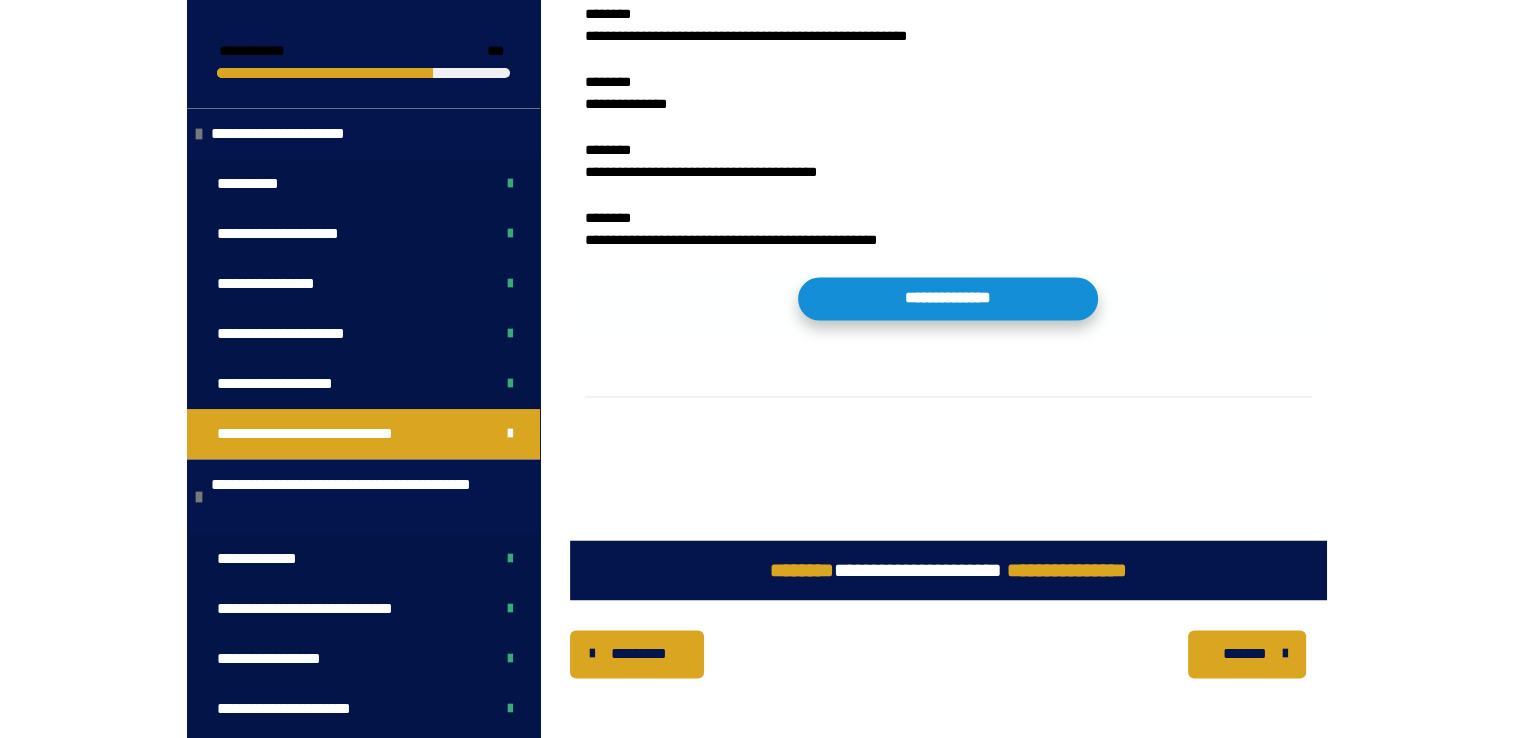click on "**********" at bounding box center (948, 298) 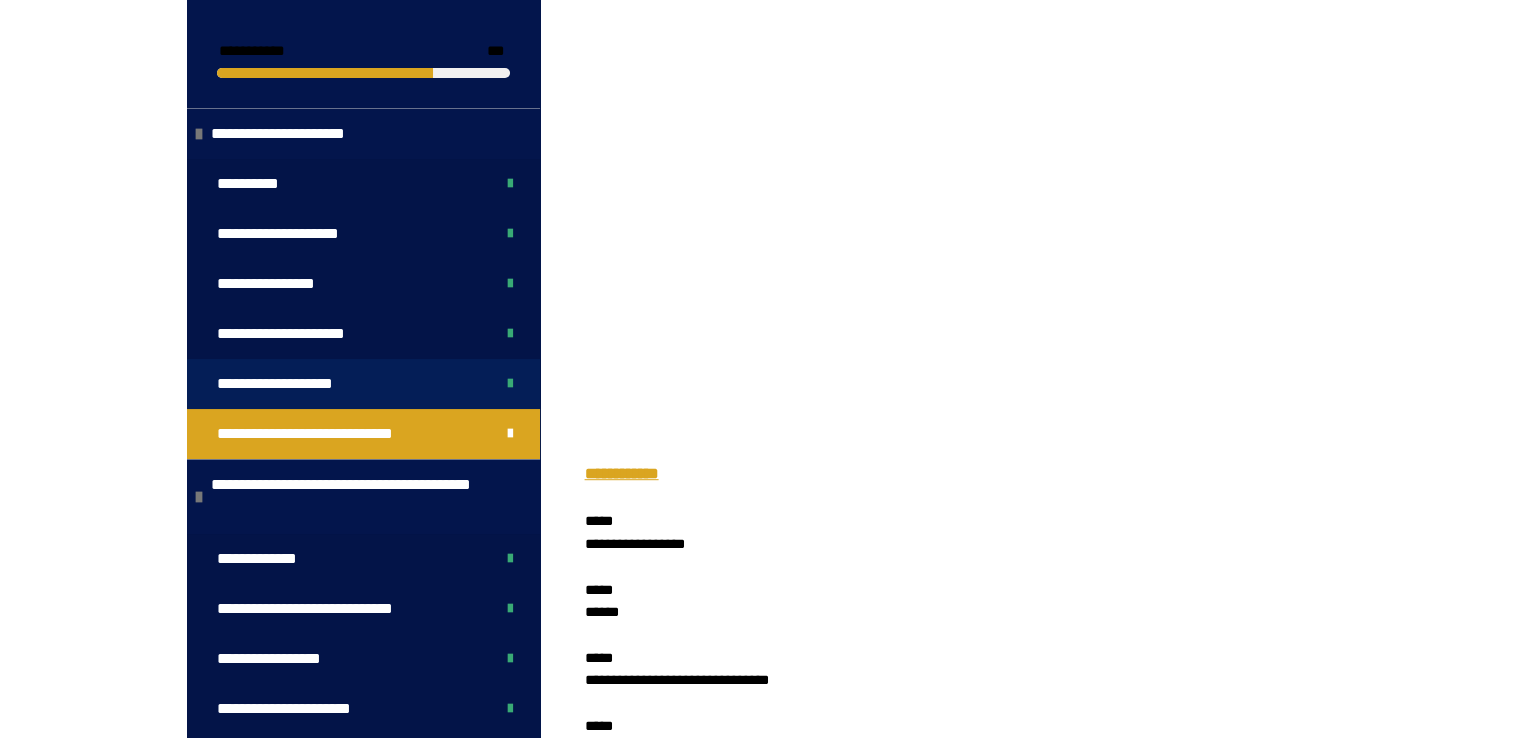 scroll, scrollTop: 924, scrollLeft: 0, axis: vertical 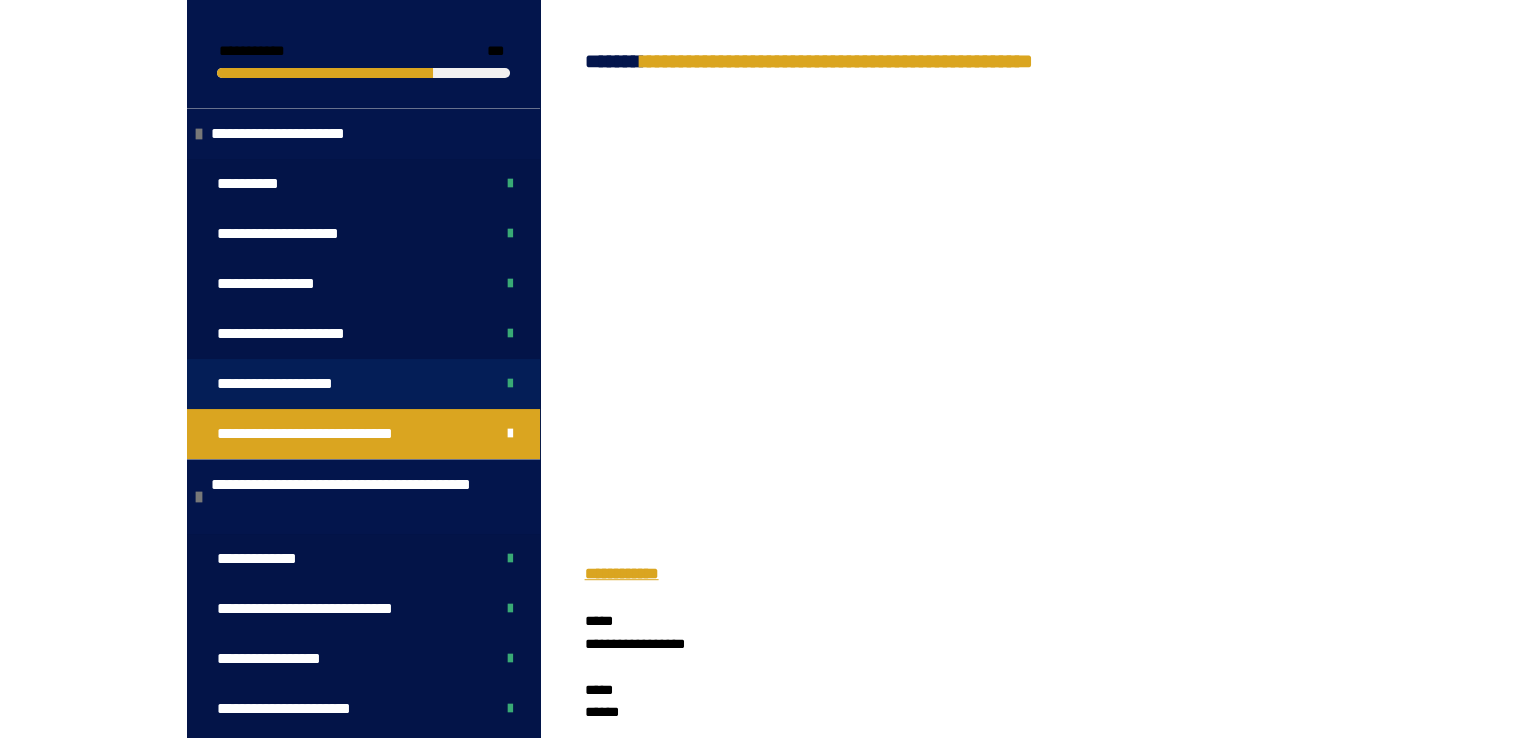 click on "**********" at bounding box center [292, 384] 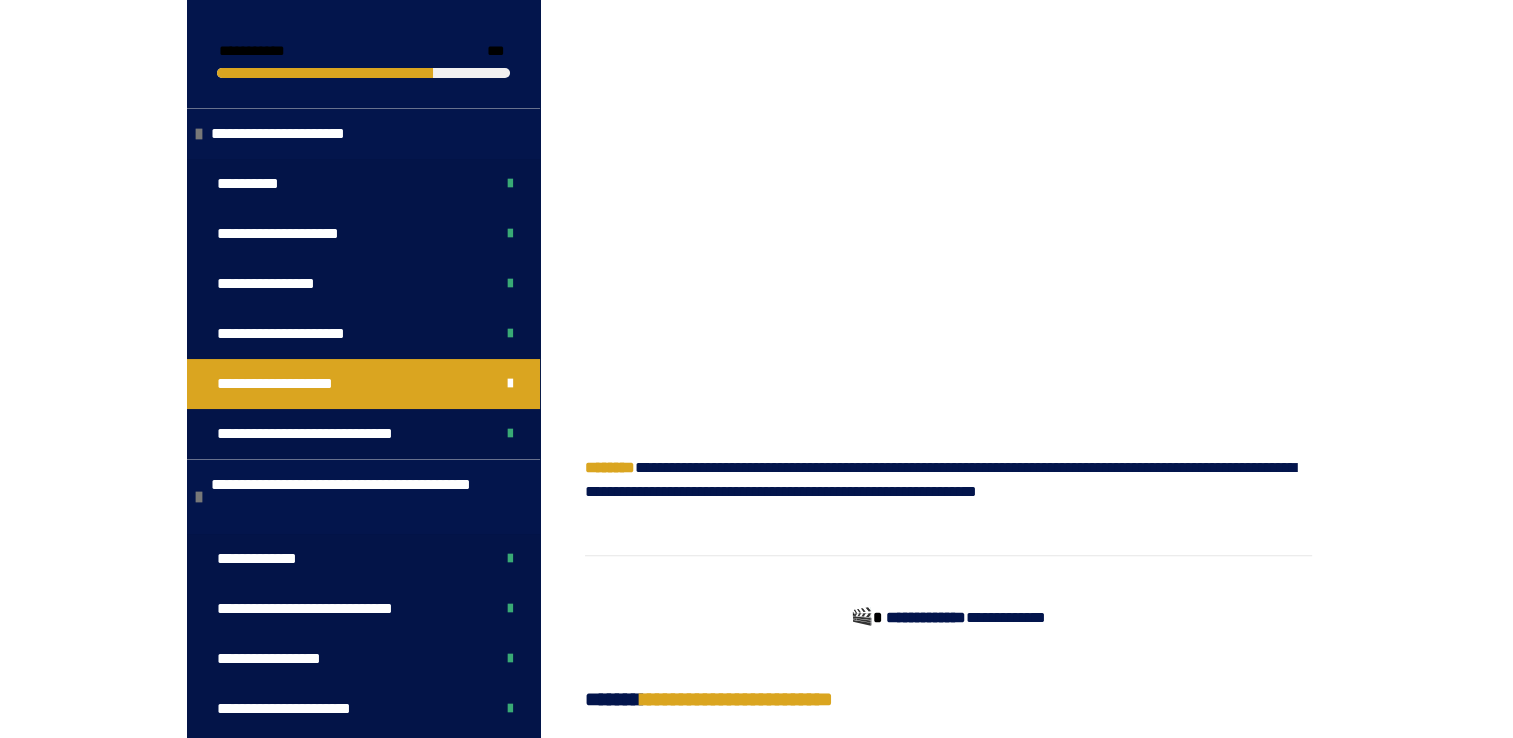 scroll, scrollTop: 1400, scrollLeft: 0, axis: vertical 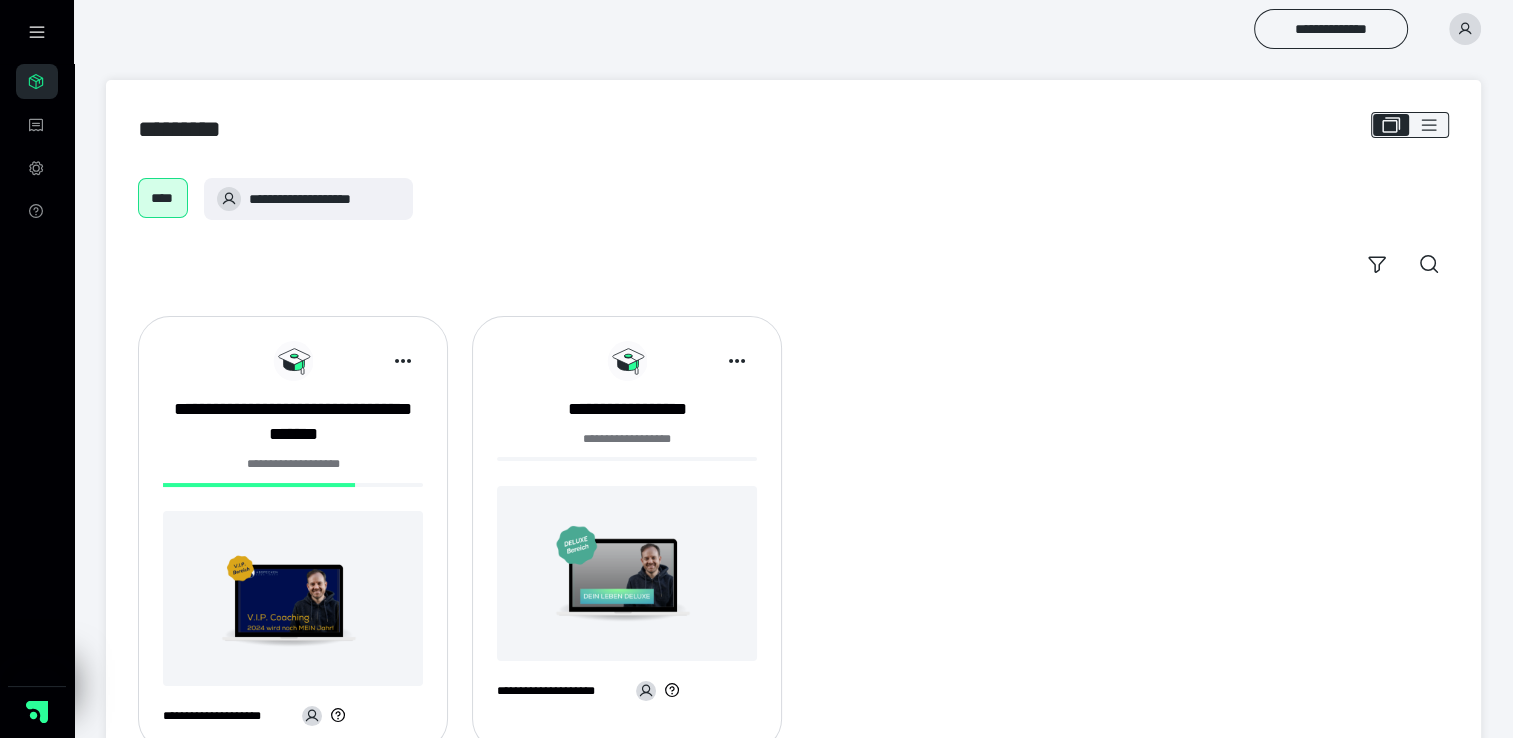 click at bounding box center (293, 598) 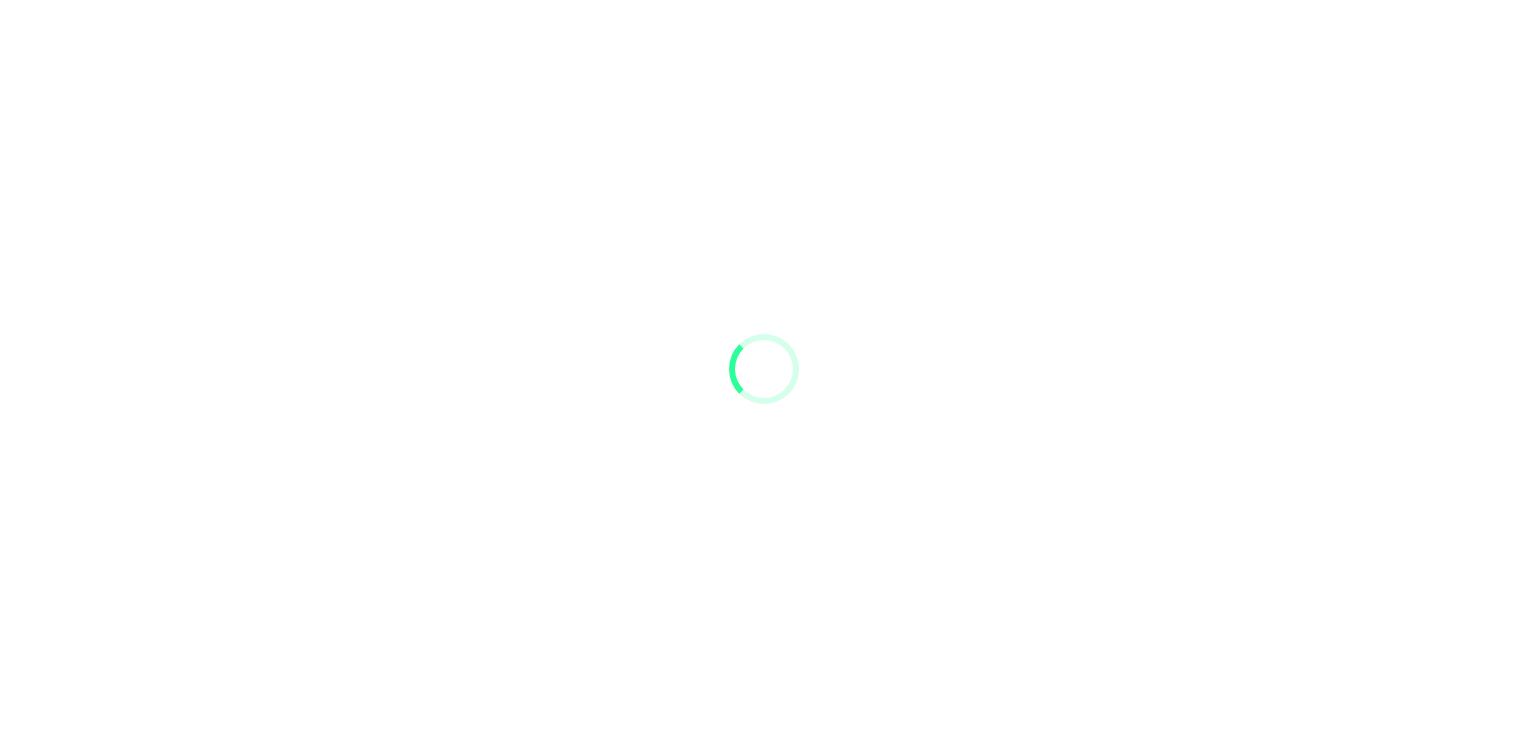 scroll, scrollTop: 0, scrollLeft: 0, axis: both 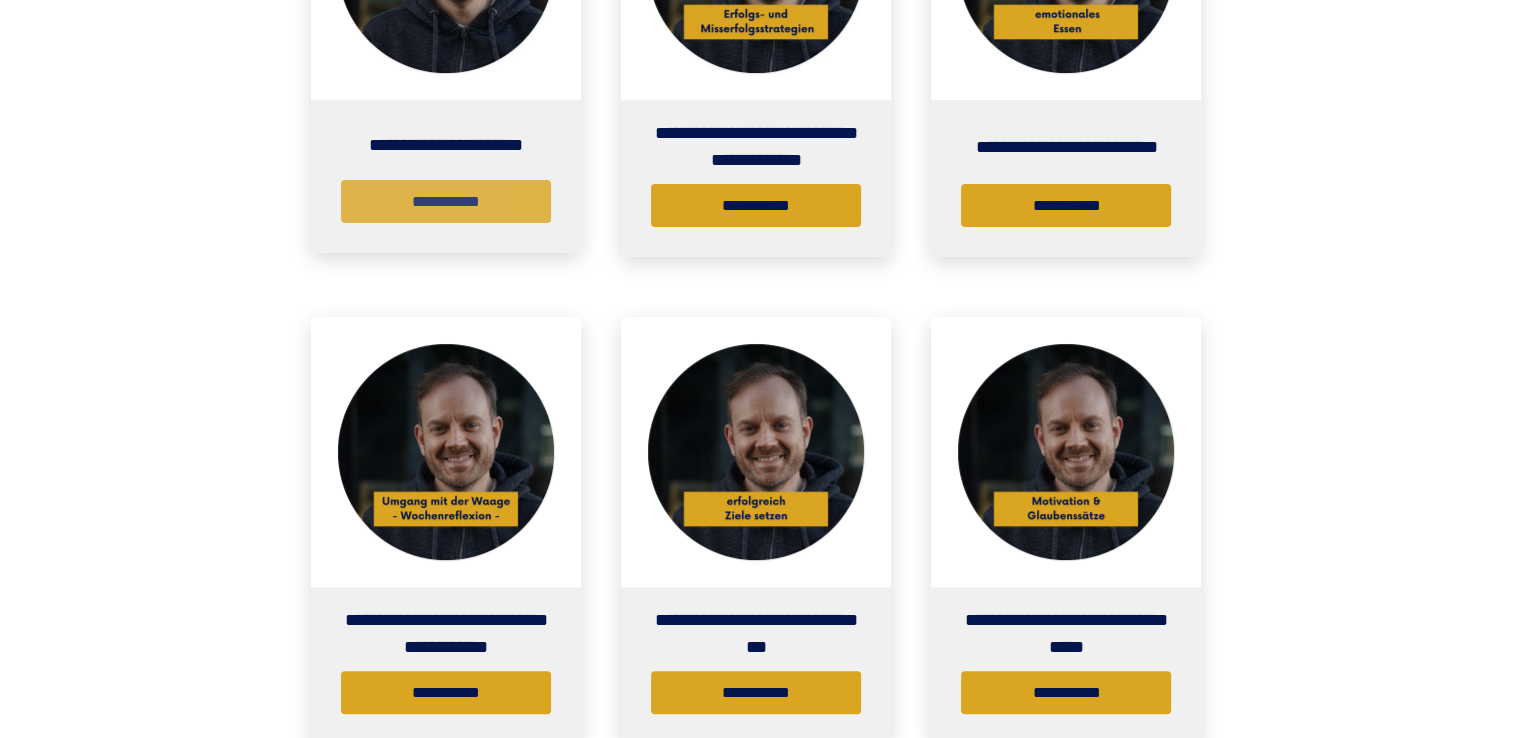 click on "**********" at bounding box center (446, 201) 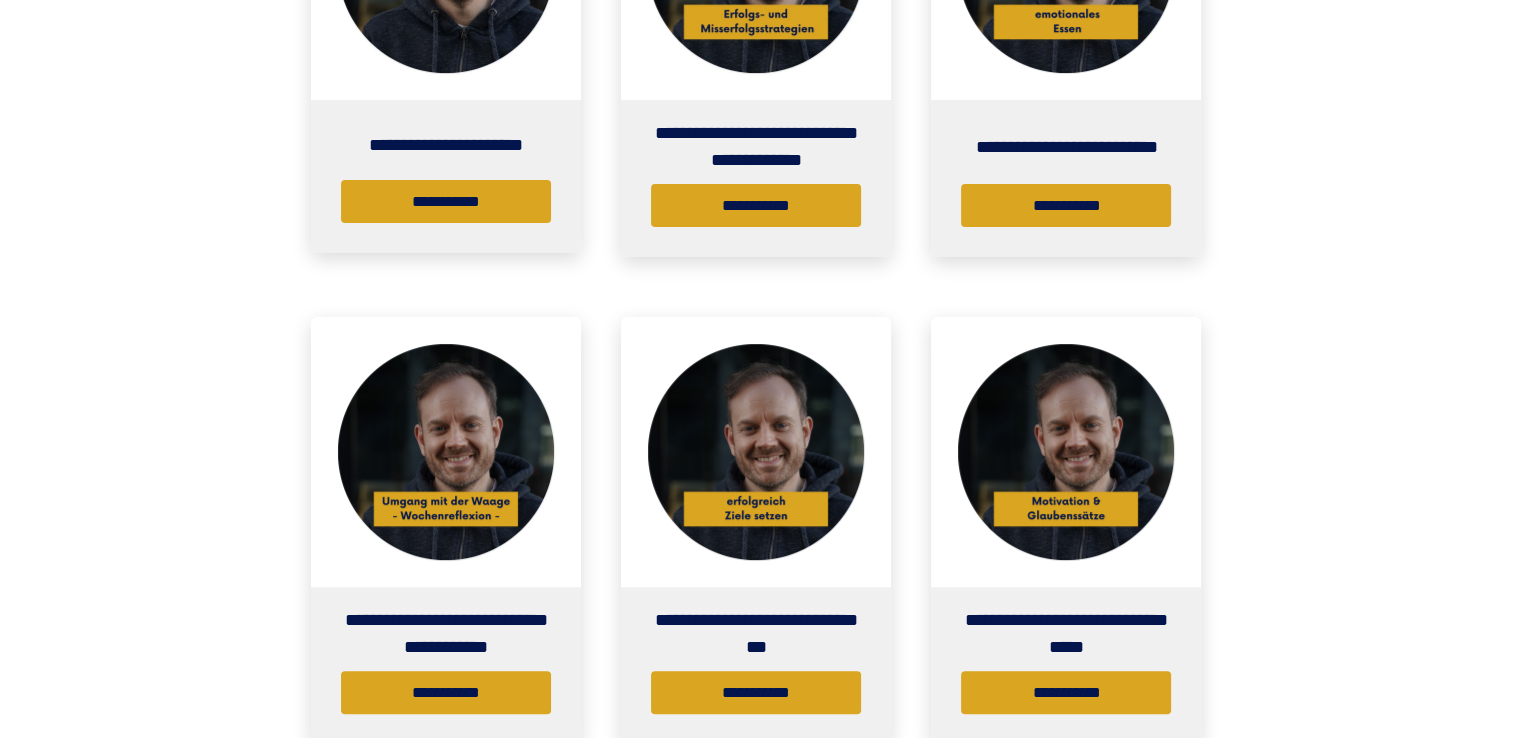 scroll, scrollTop: 0, scrollLeft: 0, axis: both 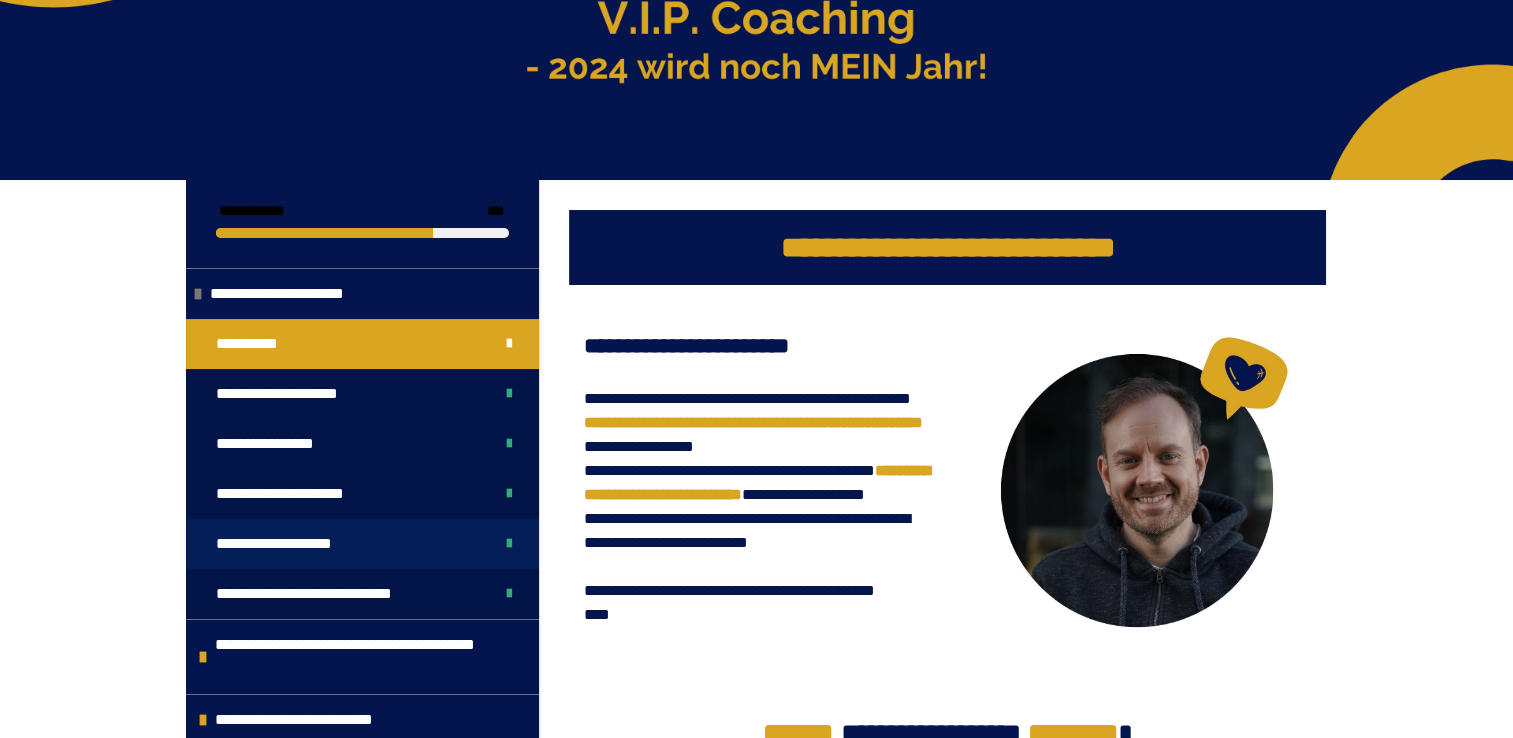 click on "**********" at bounding box center (291, 544) 